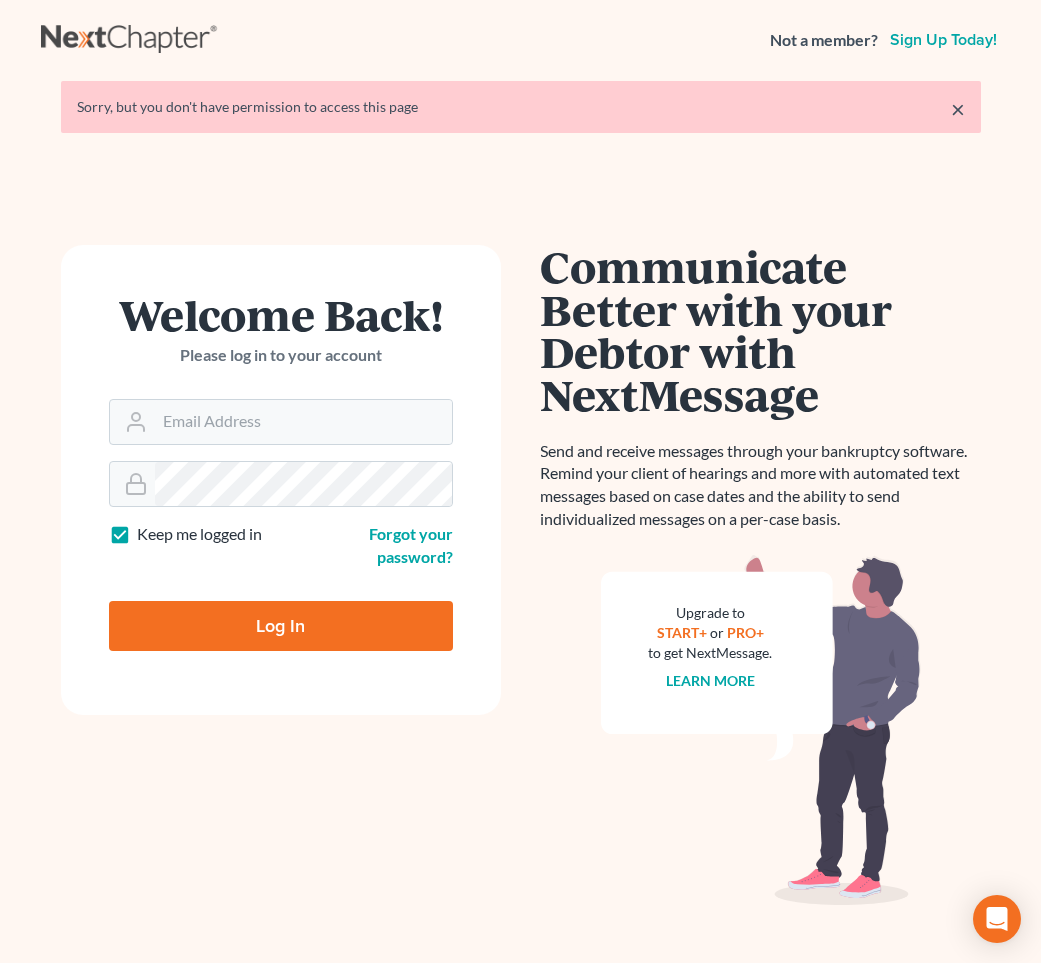 scroll, scrollTop: 0, scrollLeft: 0, axis: both 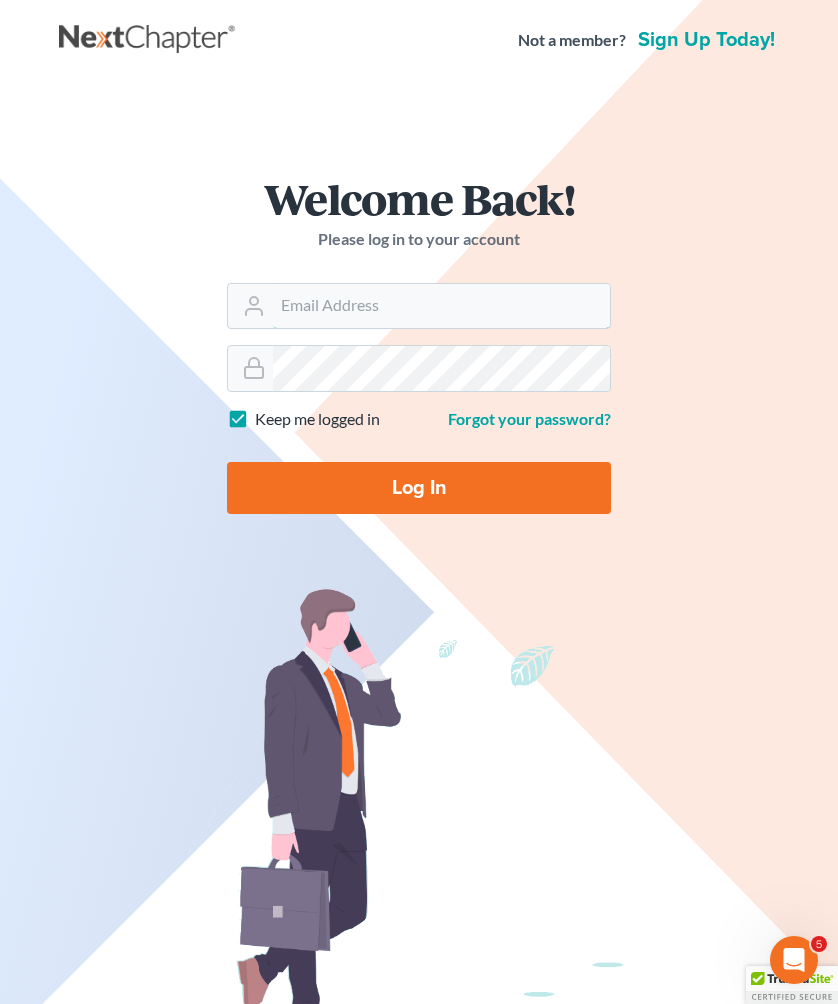 type on "[EMAIL]" 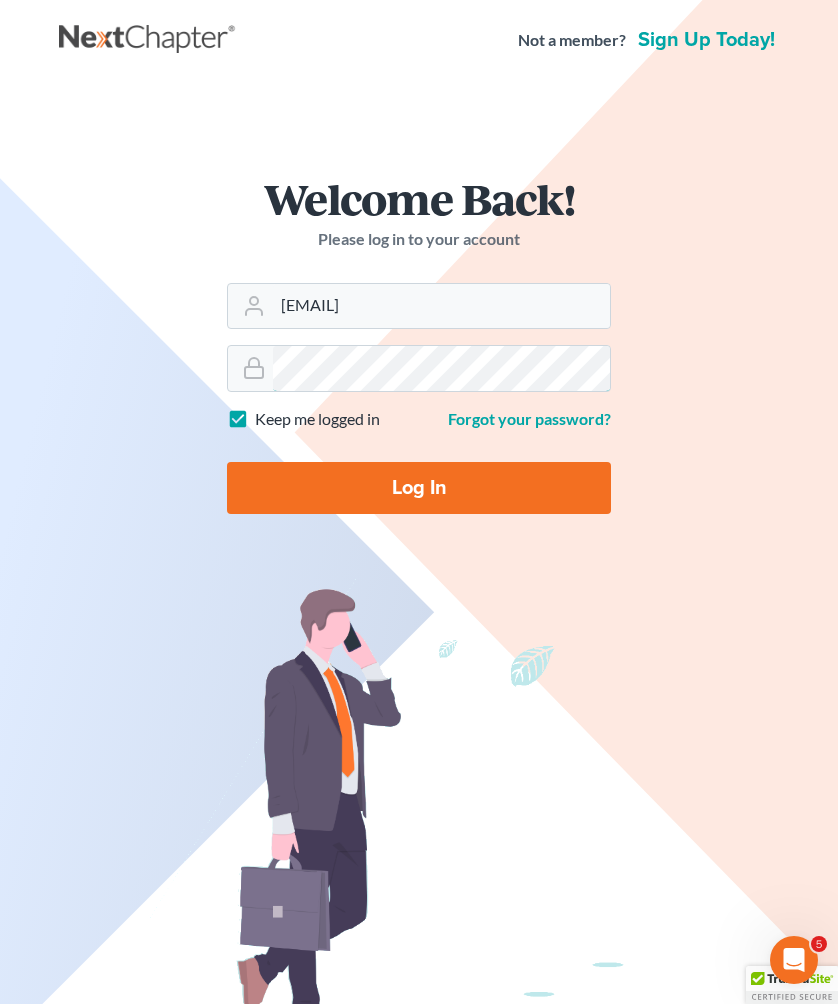click on "Log In" at bounding box center (419, 488) 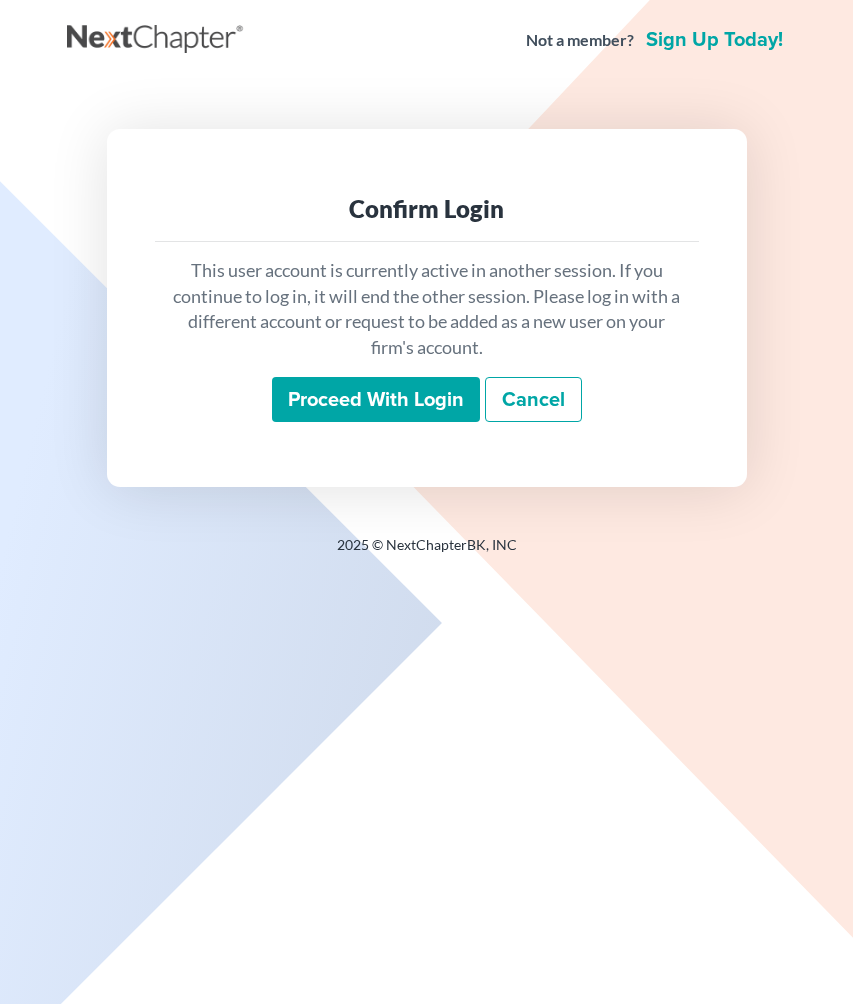 scroll, scrollTop: 0, scrollLeft: 0, axis: both 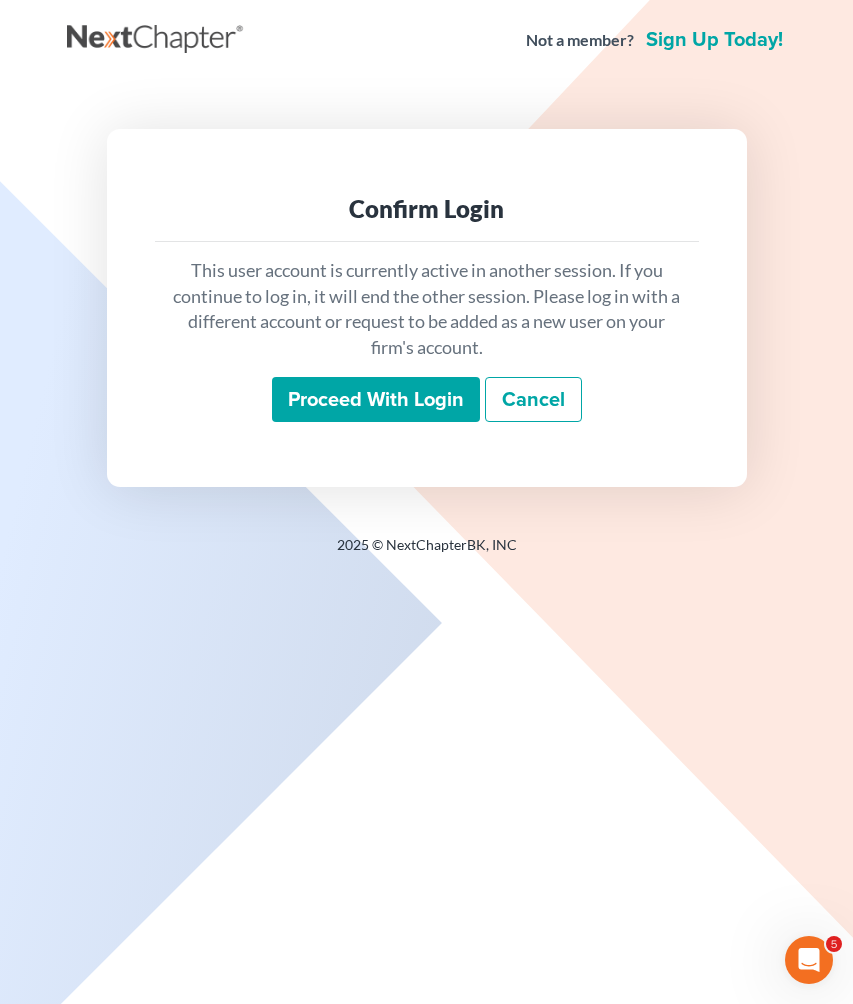 click on "Proceed with login" at bounding box center [376, 400] 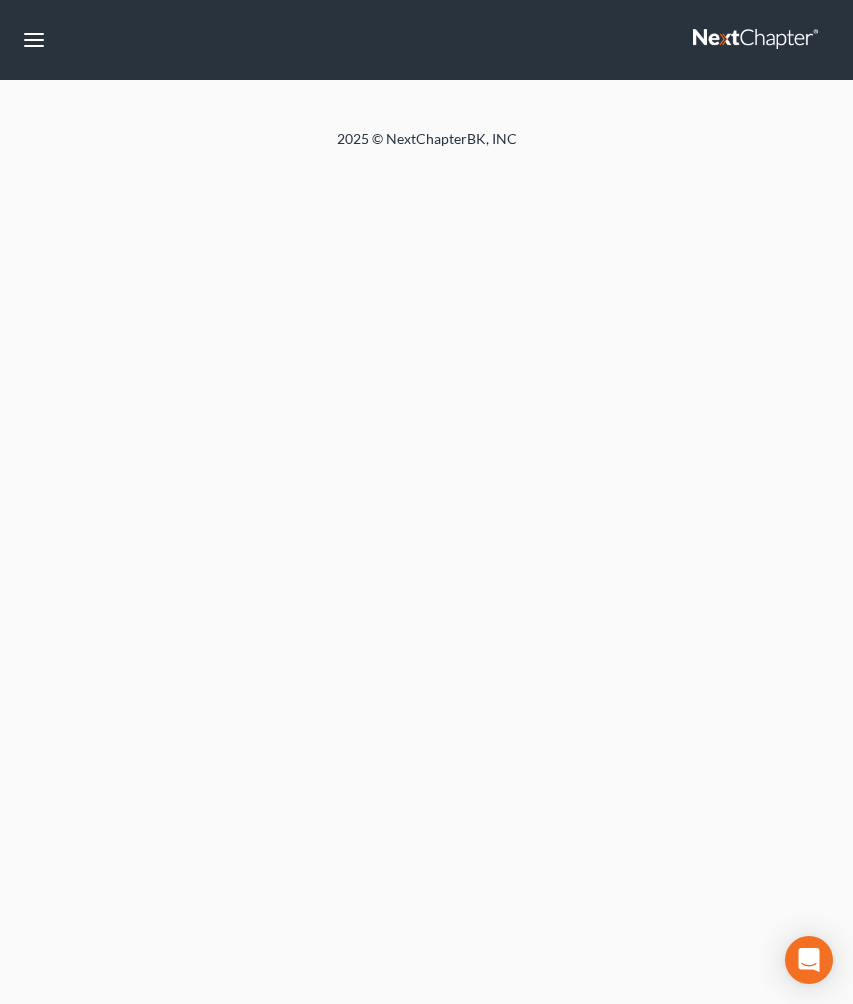 scroll, scrollTop: 0, scrollLeft: 0, axis: both 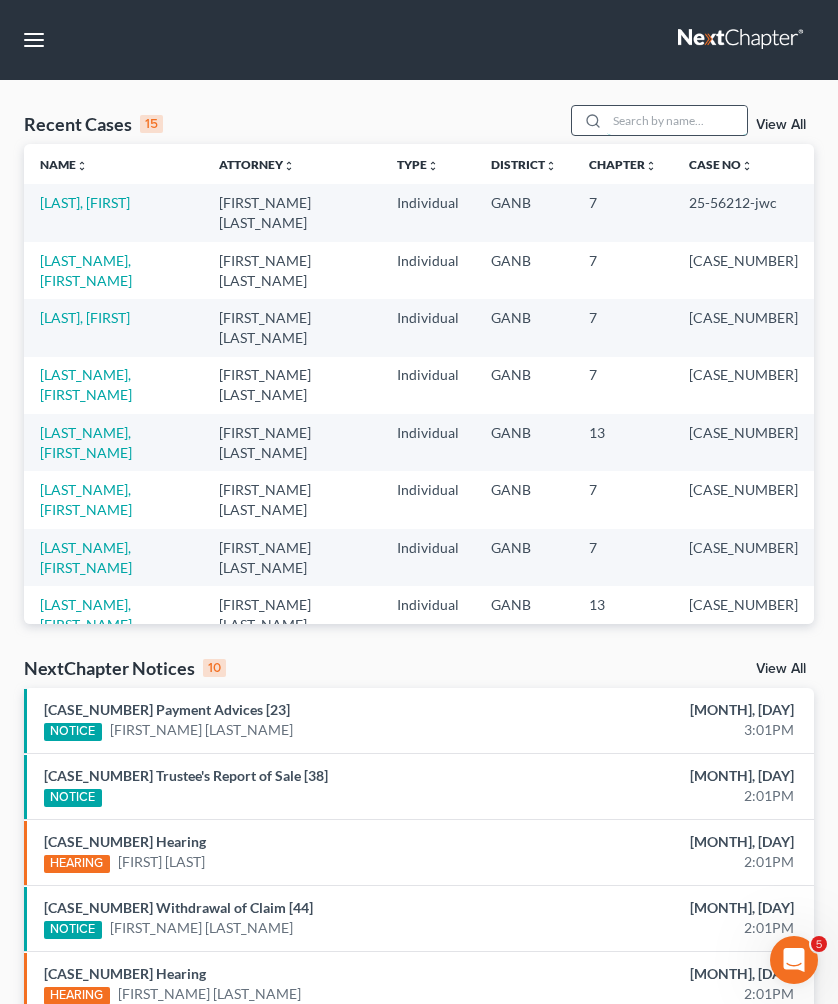 click at bounding box center (677, 120) 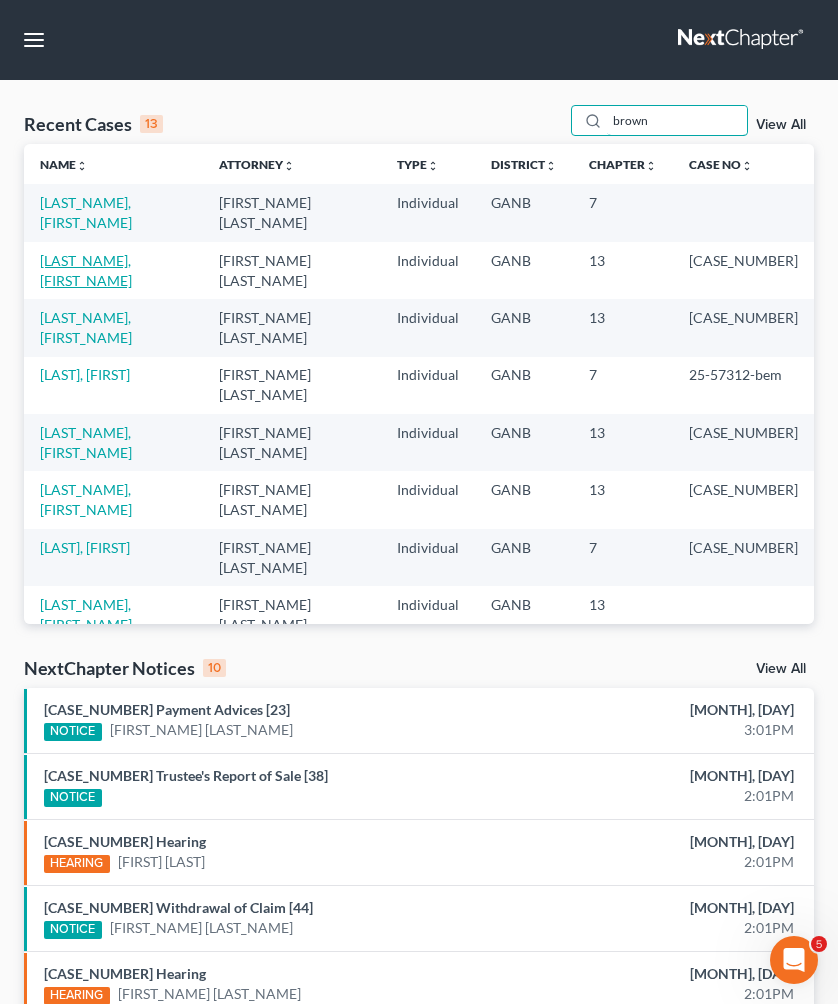 type on "brown" 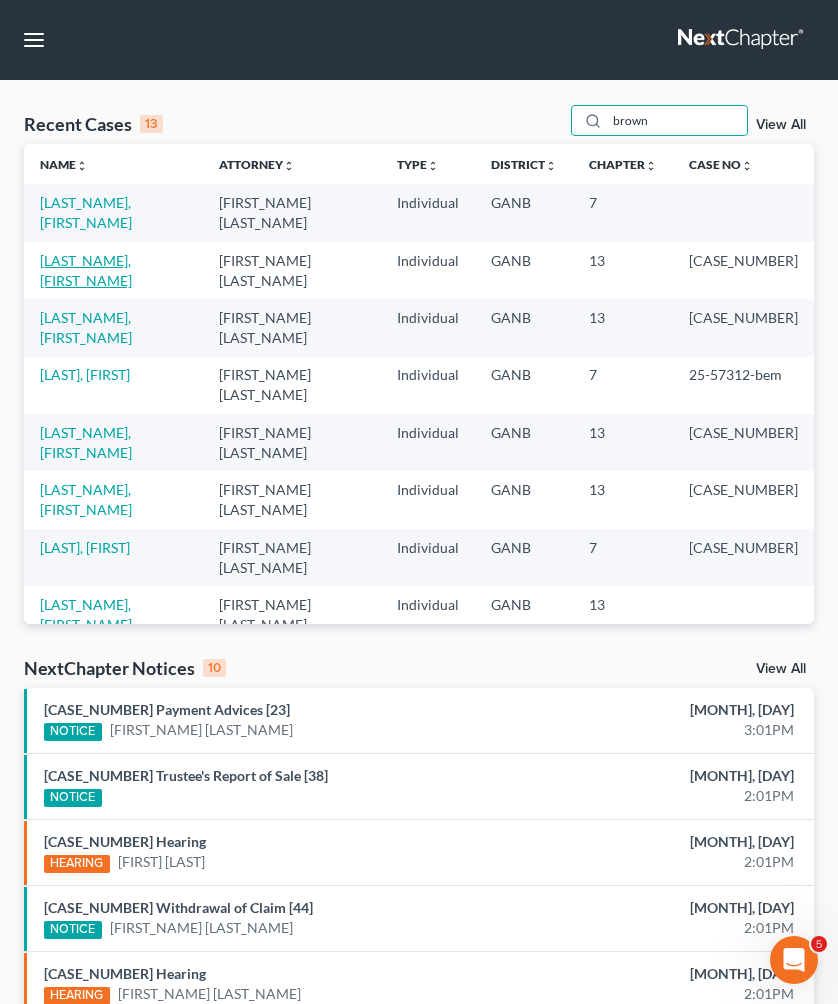 click on "[LAST_NAME], [FIRST_NAME]" at bounding box center [86, 270] 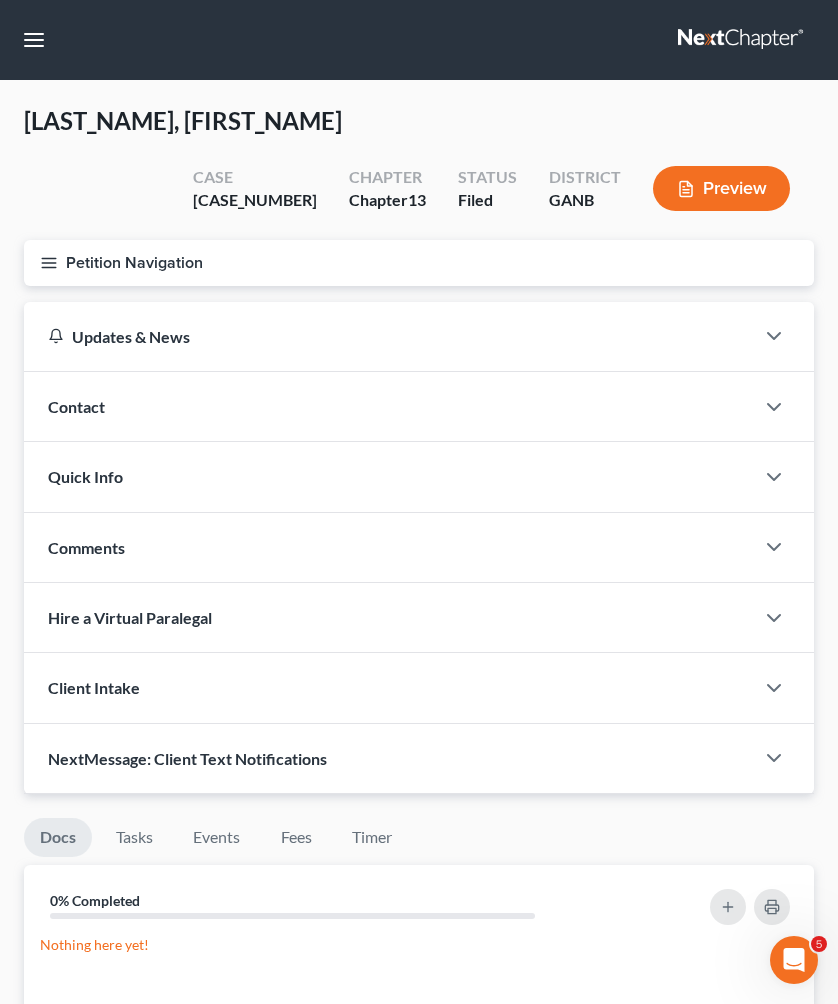 click on "Petition Navigation" at bounding box center (419, 263) 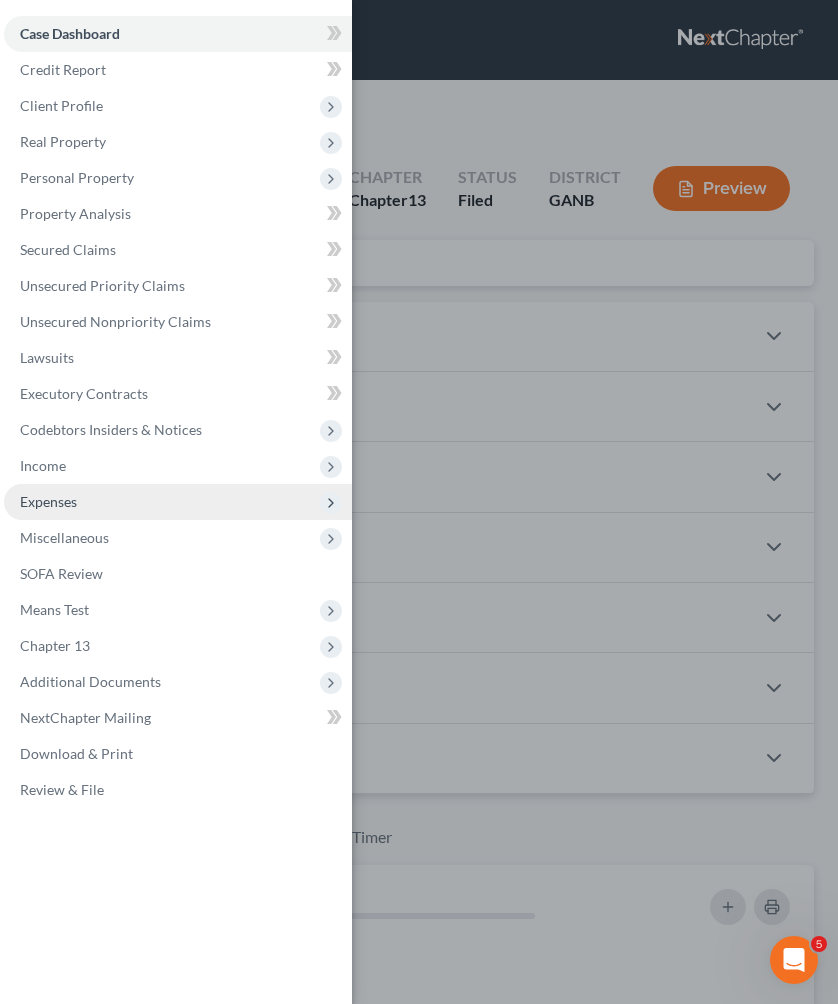 click on "Expenses" at bounding box center (48, 501) 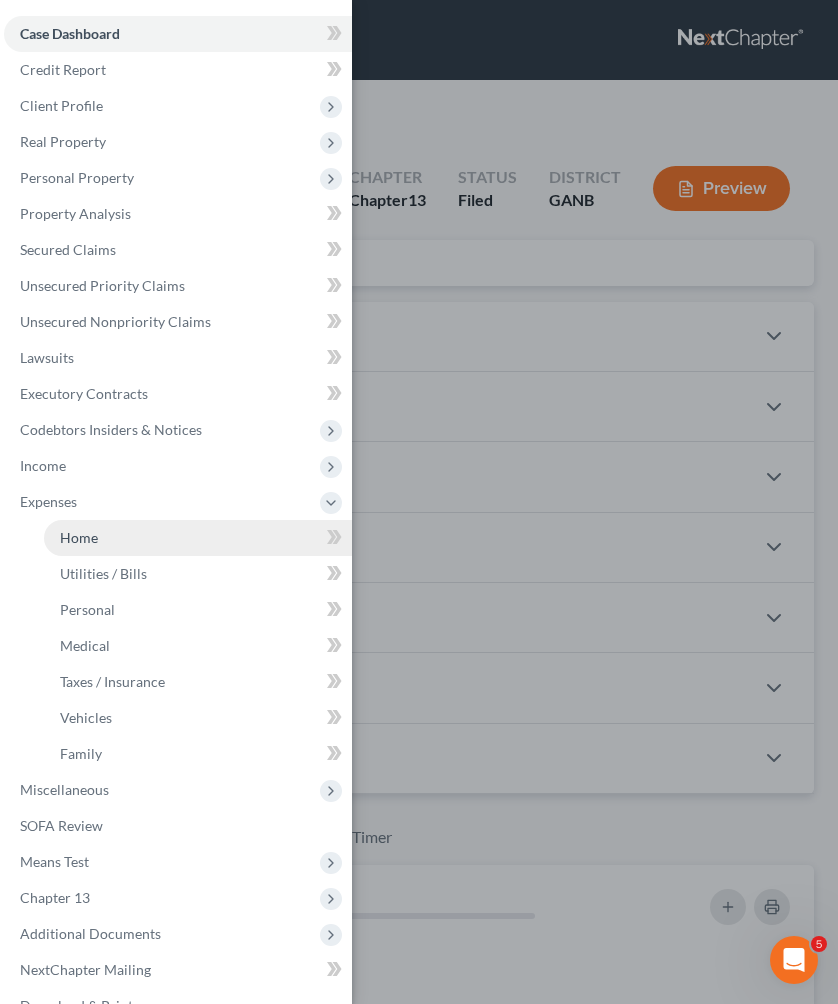 click on "Home" at bounding box center (198, 538) 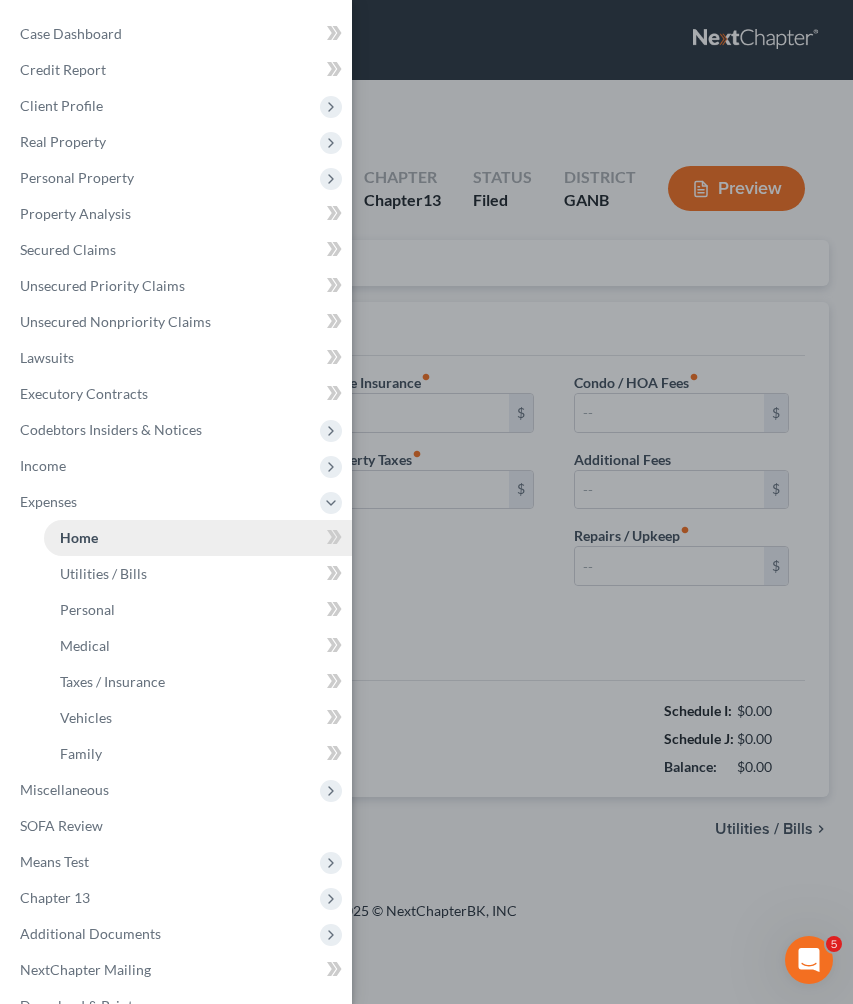 type on "1,500.00" 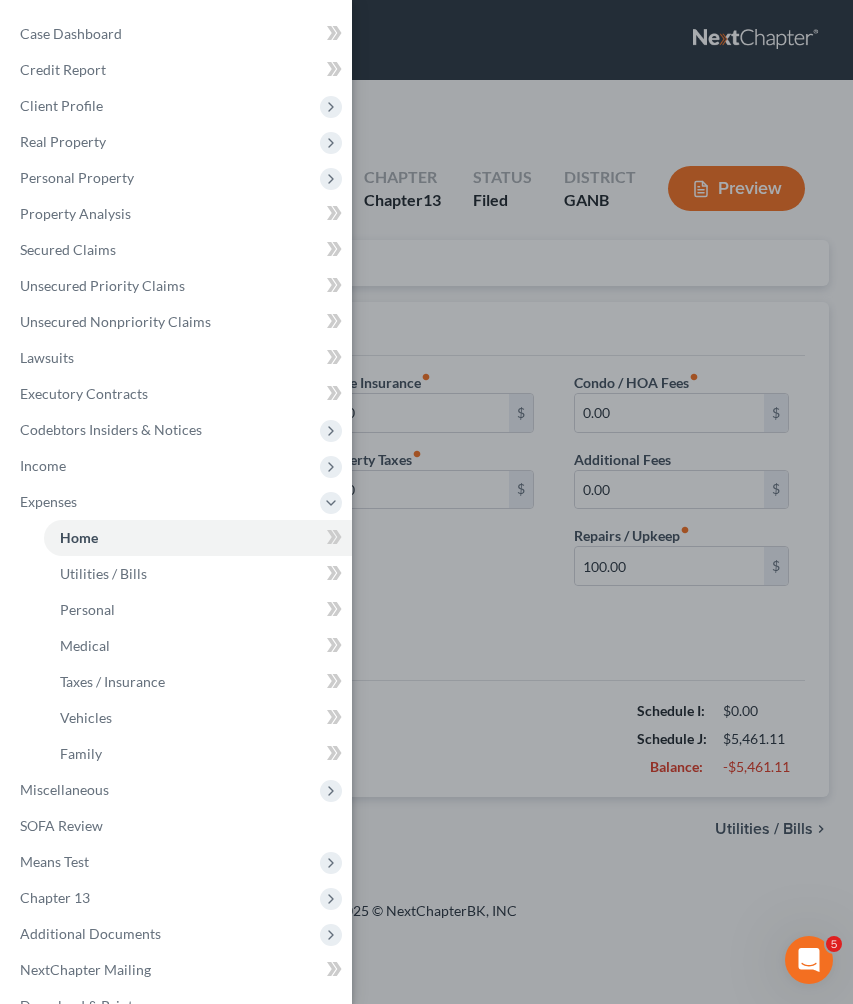 click on "Case Dashboard
Payments
Invoices
Payments
Payments
Credit Report
Client Profile" at bounding box center (426, 502) 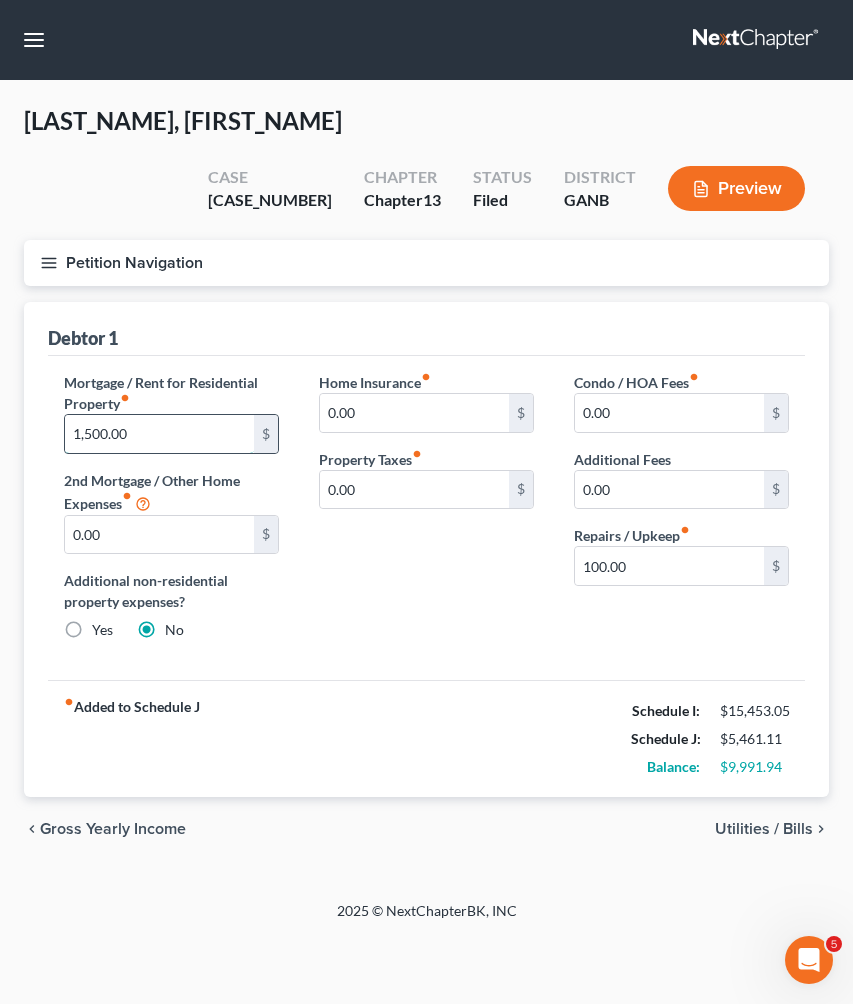 click on "1,500.00" at bounding box center [159, 434] 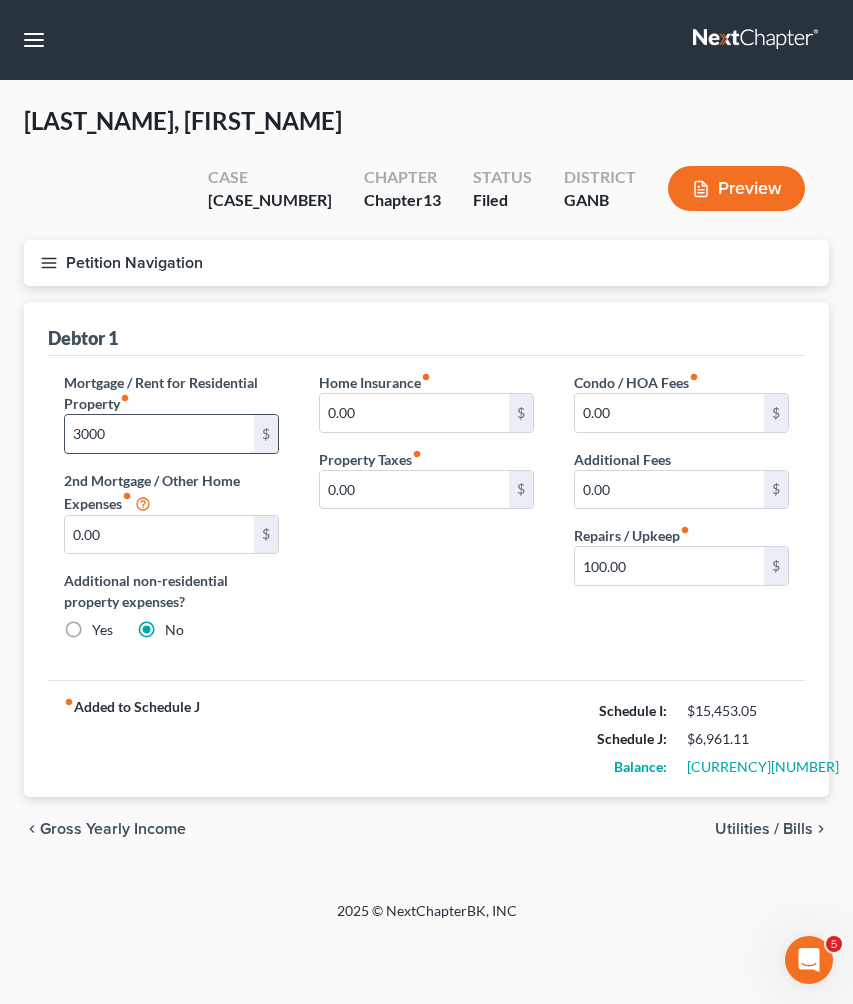 type on "3,000" 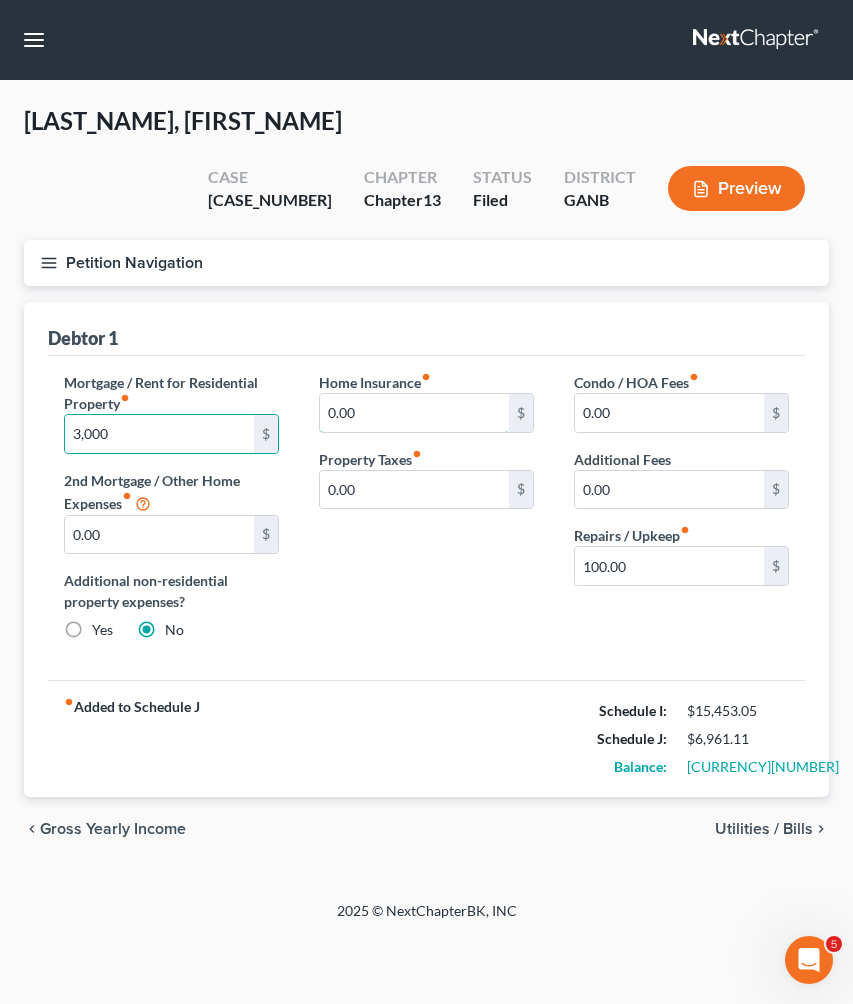 click on "0.00" at bounding box center (414, 413) 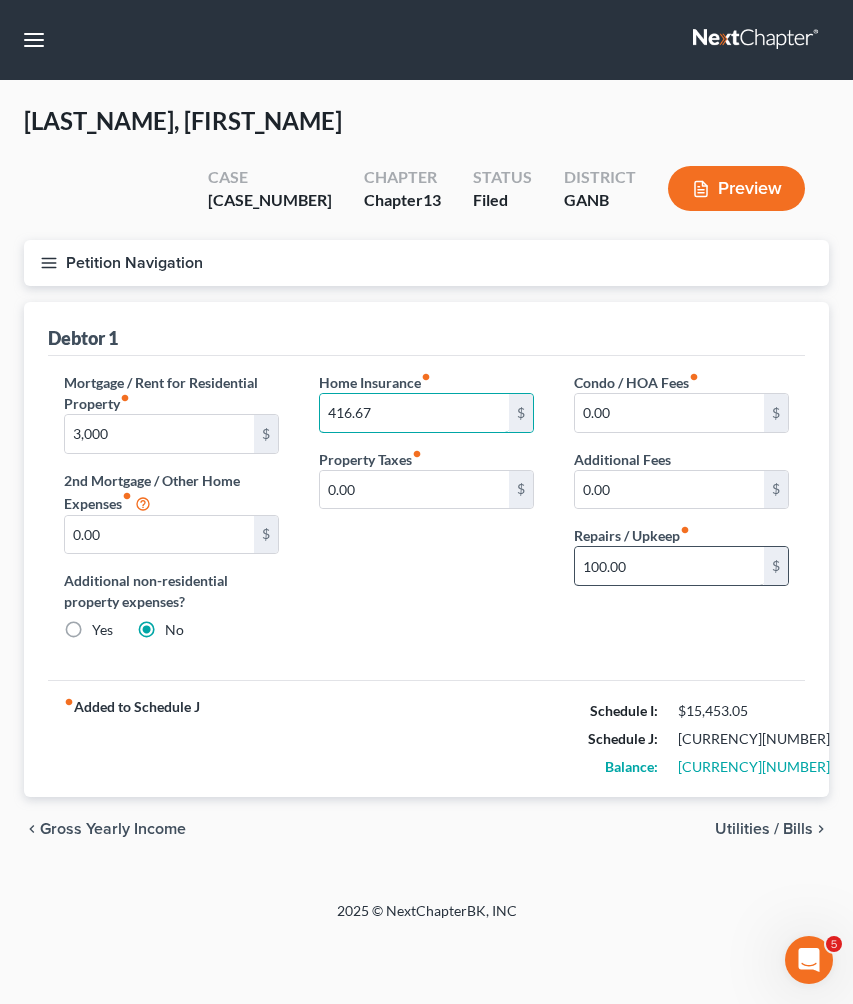 type on "416.67" 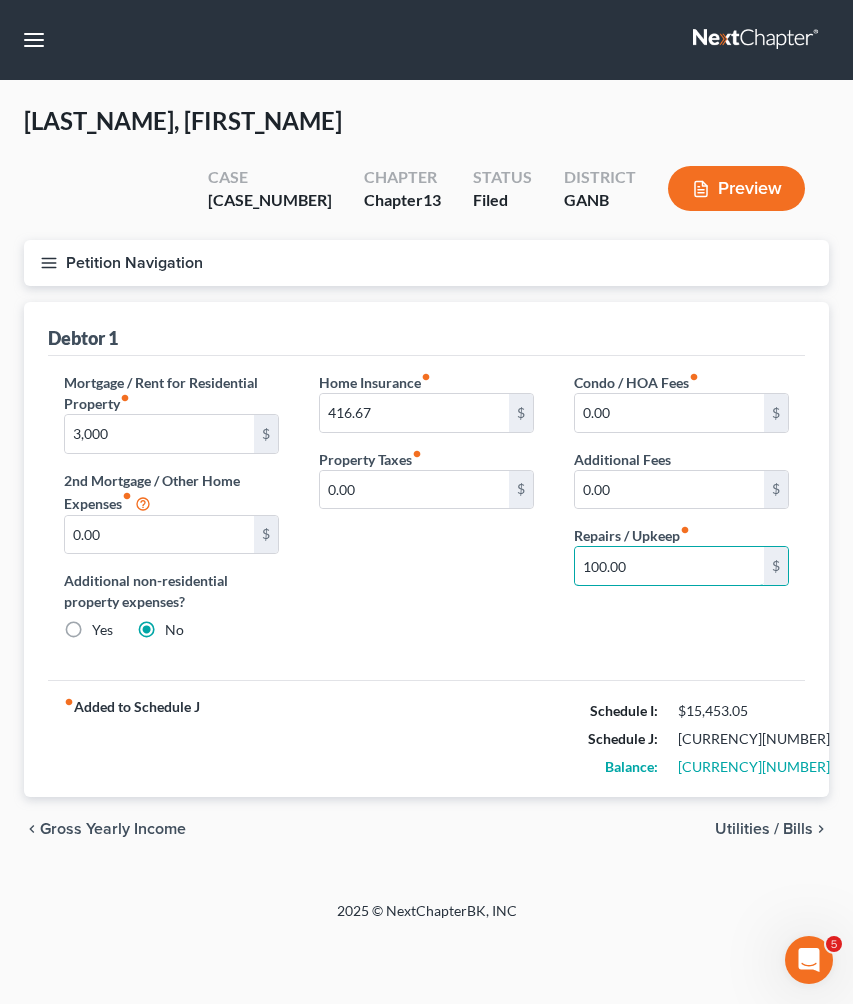 drag, startPoint x: 591, startPoint y: 517, endPoint x: 558, endPoint y: 516, distance: 33.01515 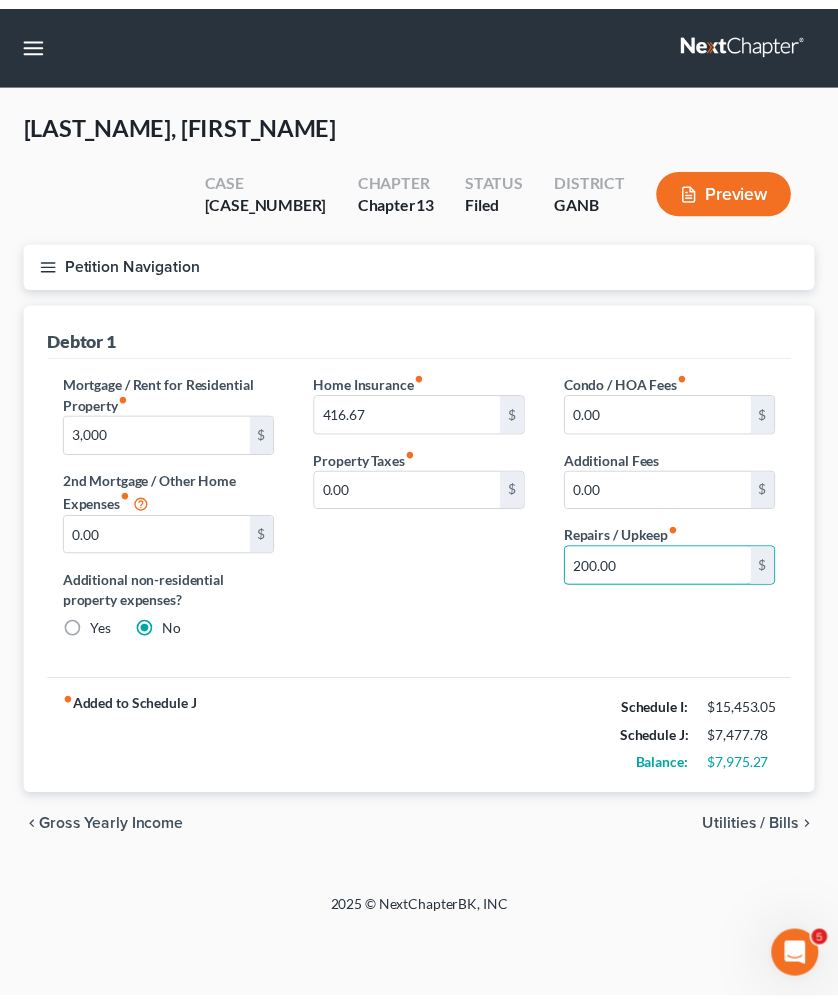 scroll, scrollTop: 0, scrollLeft: 0, axis: both 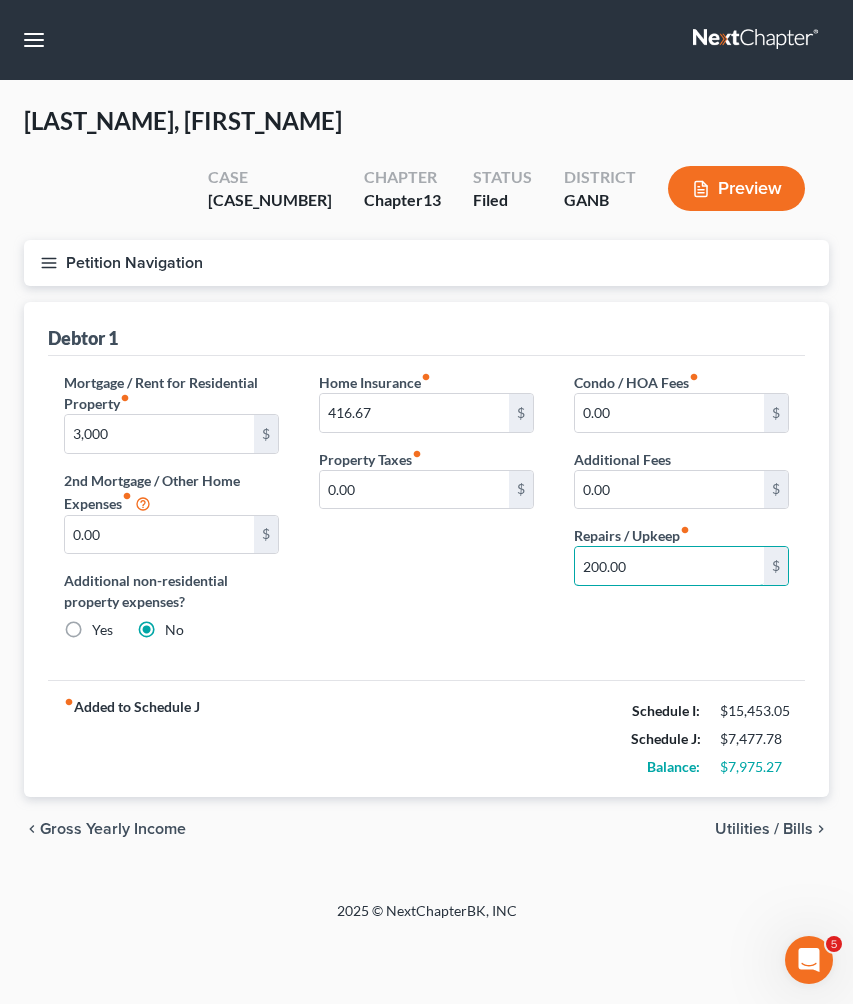 type on "200.00" 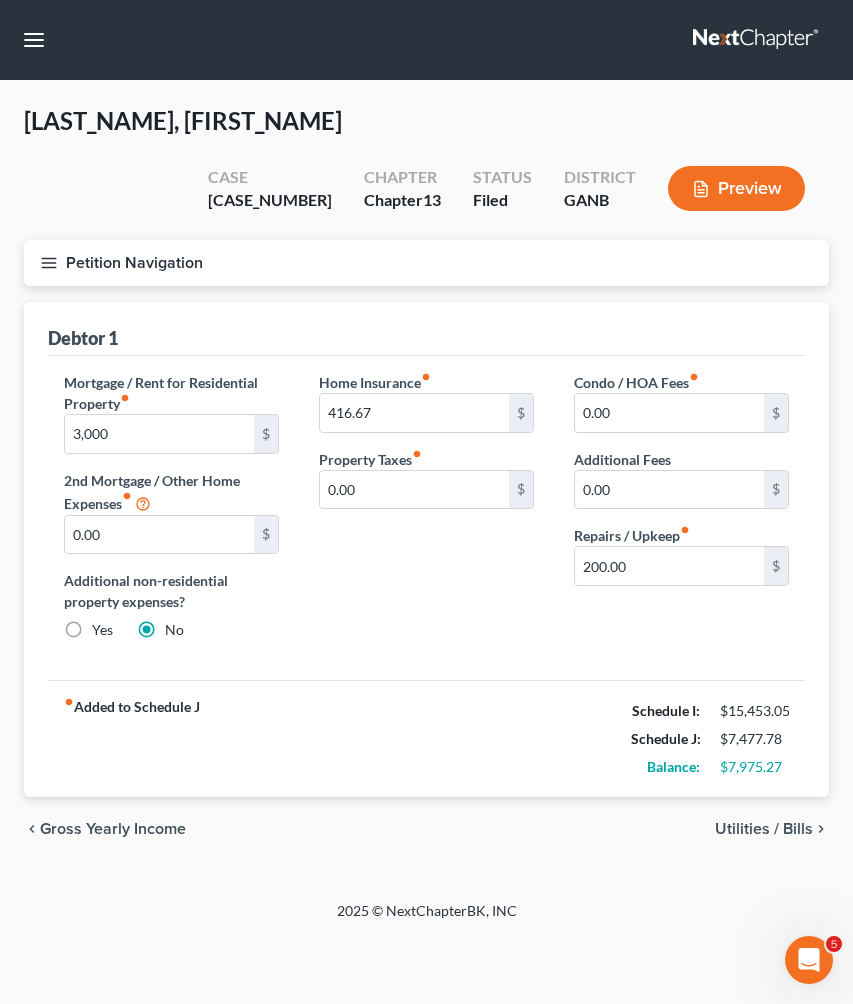 click on "Utilities / Bills" at bounding box center [764, 829] 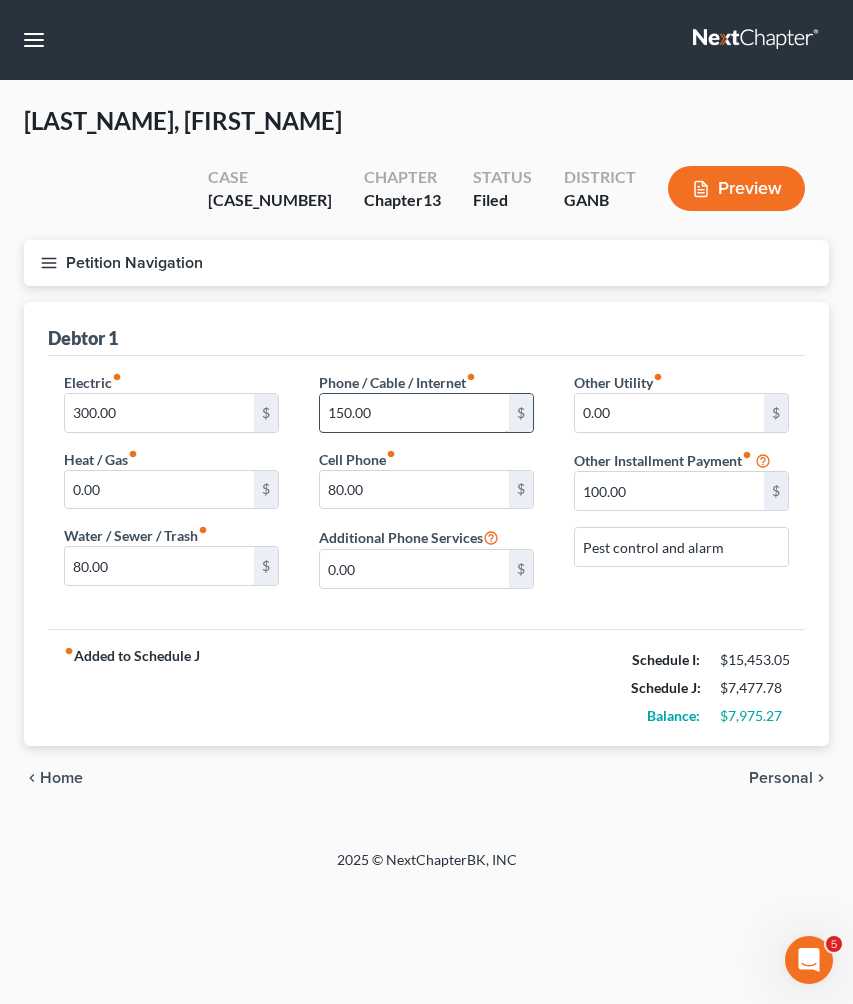 click on "150.00" at bounding box center (414, 413) 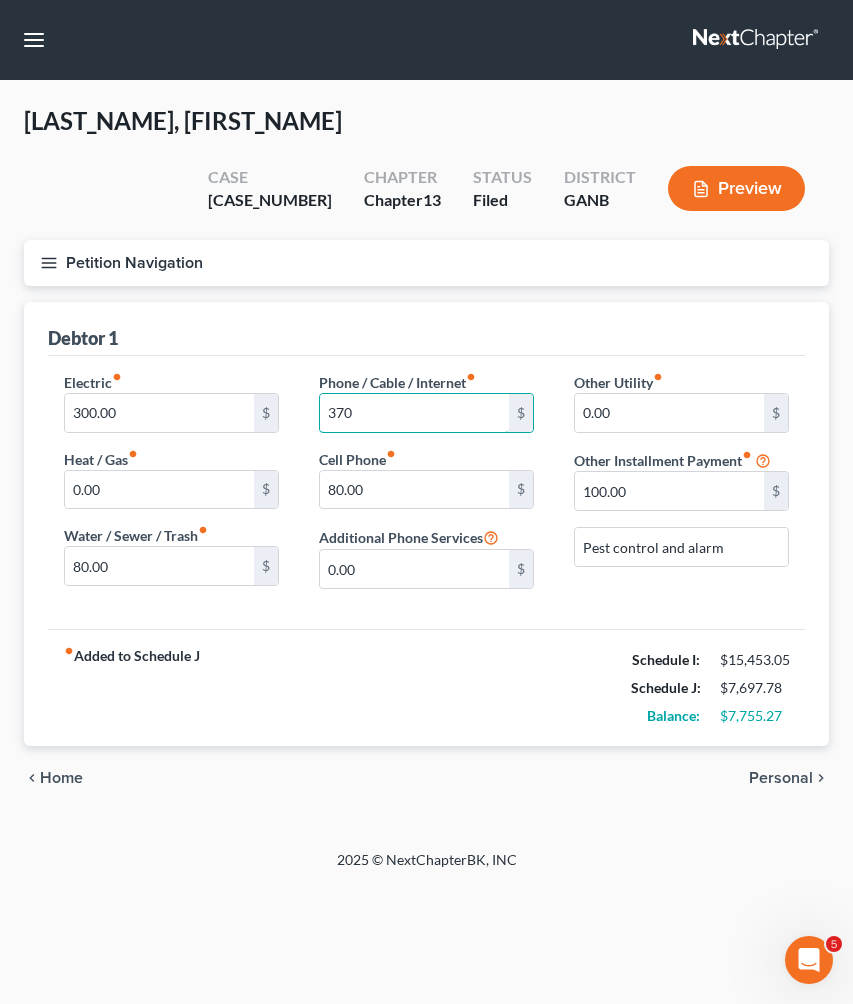 type on "370" 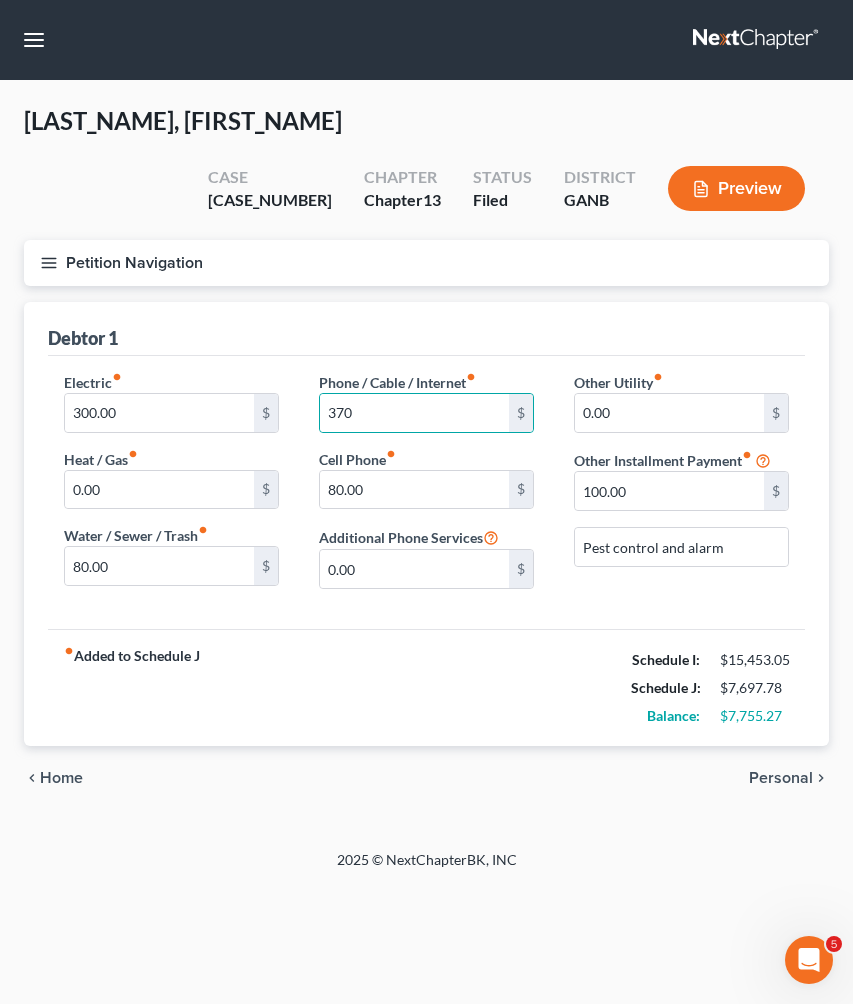 click on "Personal" at bounding box center [781, 778] 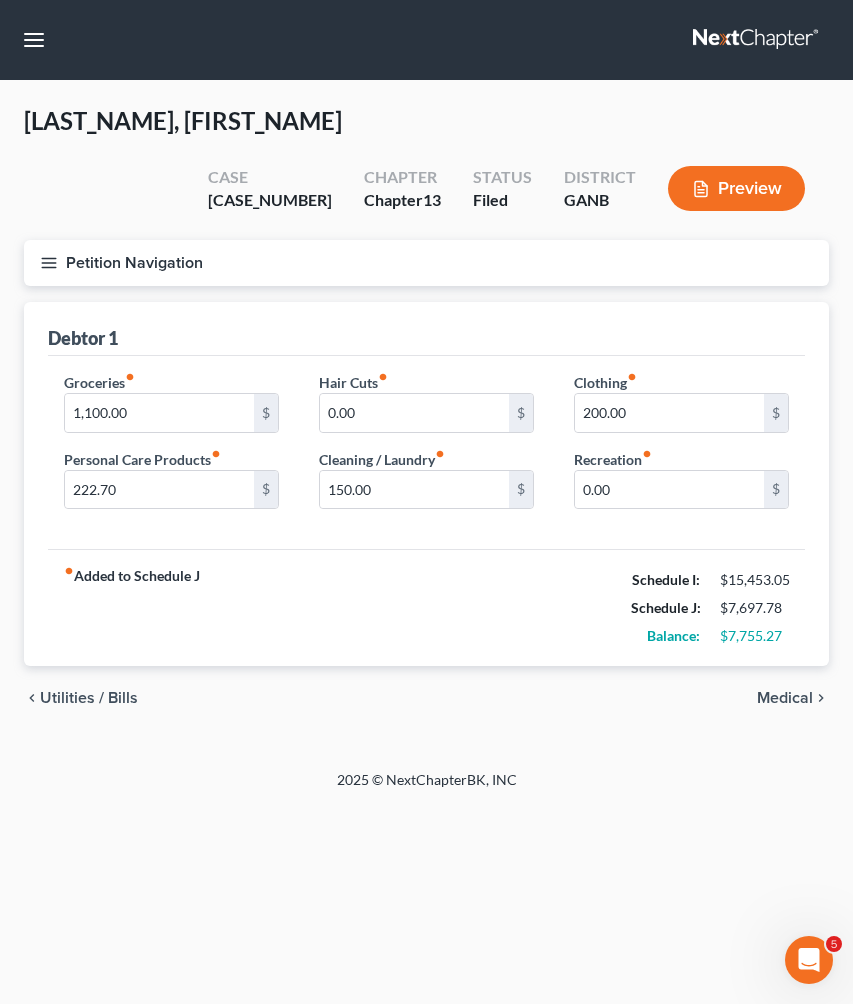click on "Medical" at bounding box center (785, 698) 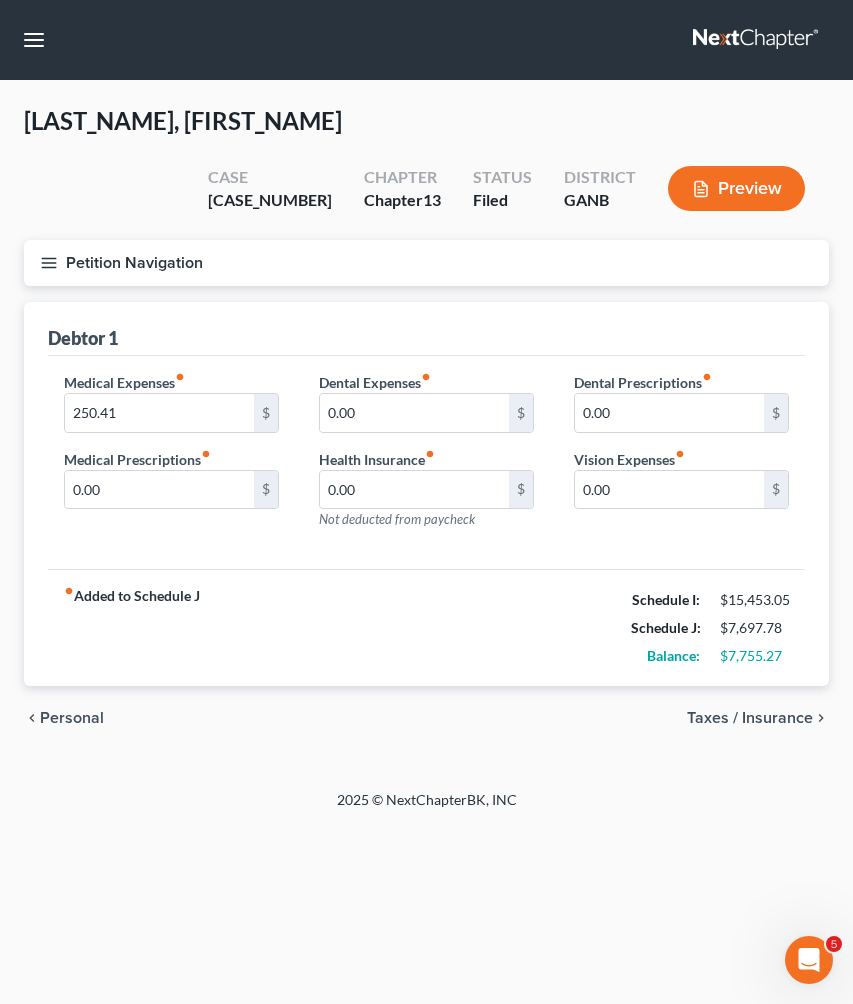 click on "Taxes / Insurance" at bounding box center [750, 718] 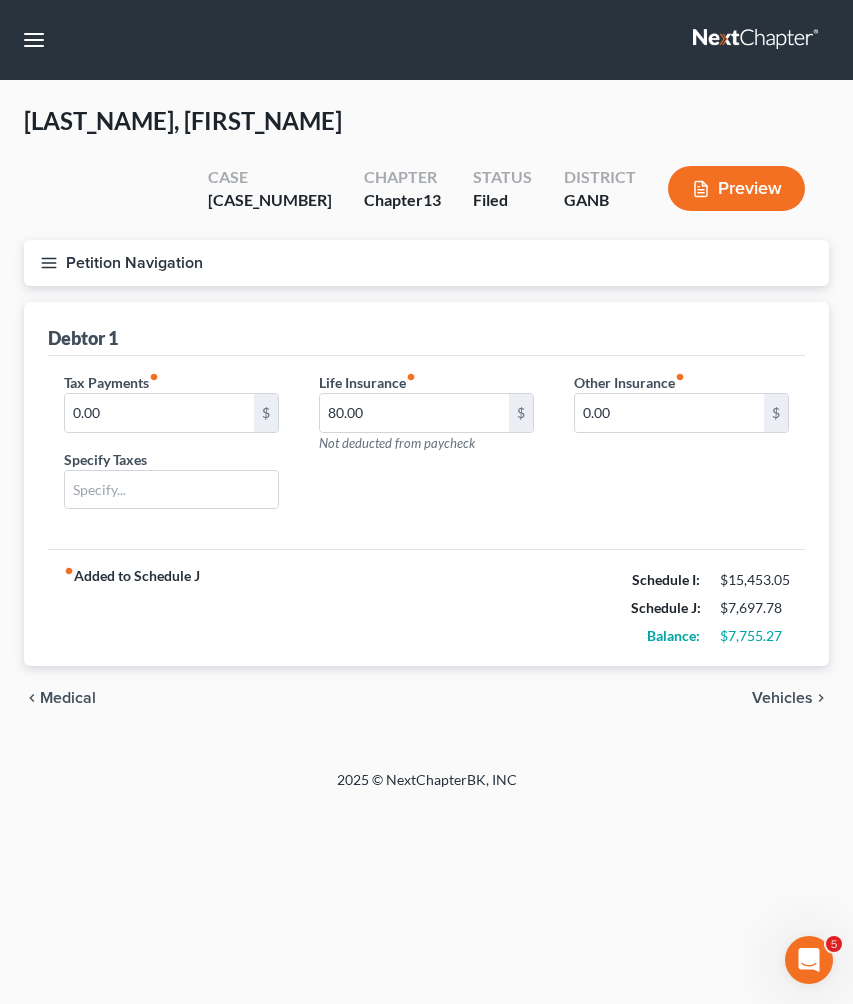 click on "Vehicles" at bounding box center (782, 698) 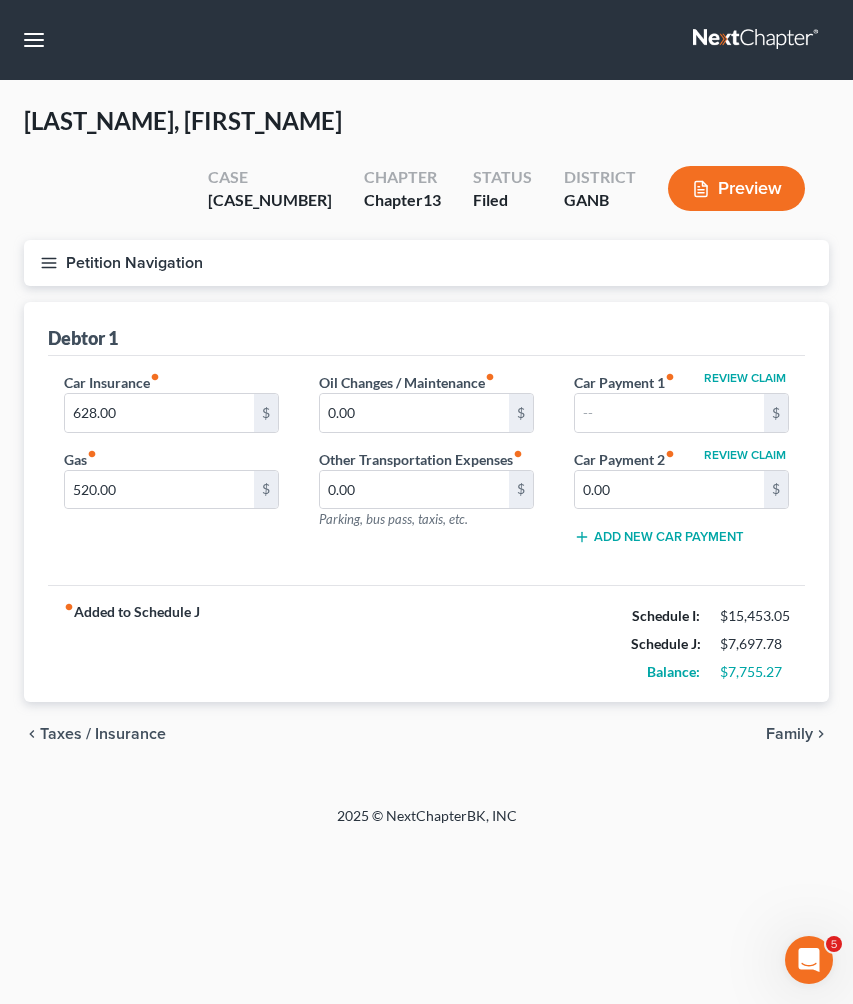 click on "chevron_left
Taxes / Insurance
Family
chevron_right" at bounding box center (426, 734) 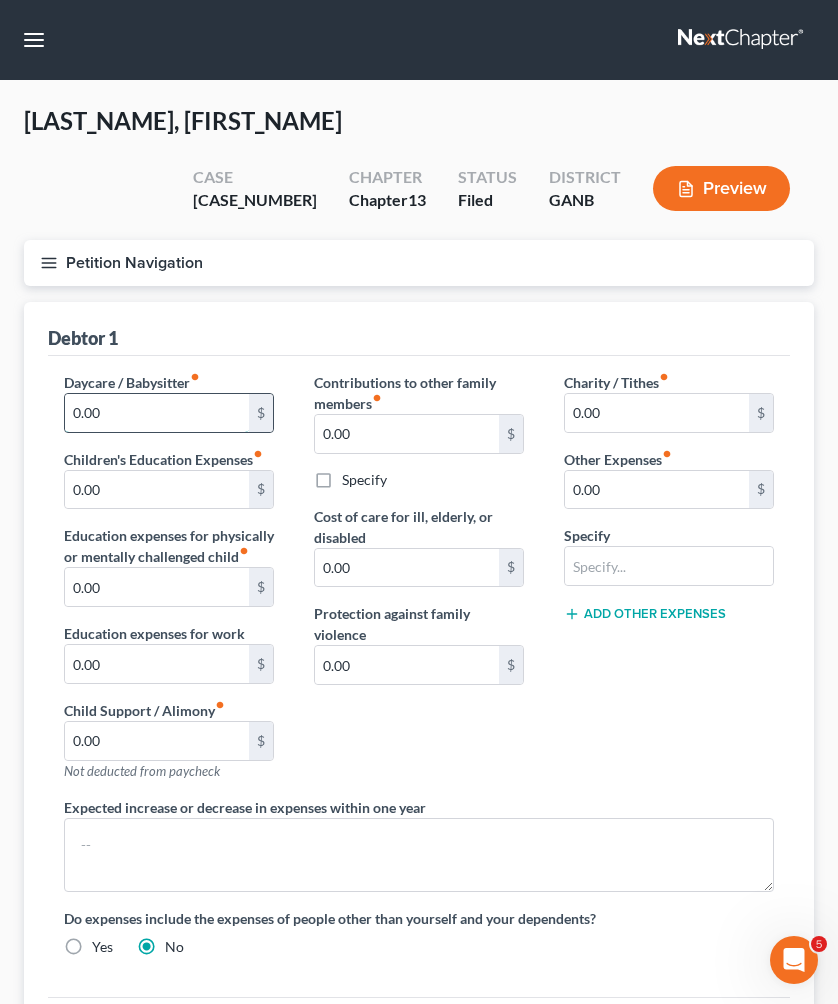 click on "0.00" at bounding box center (157, 413) 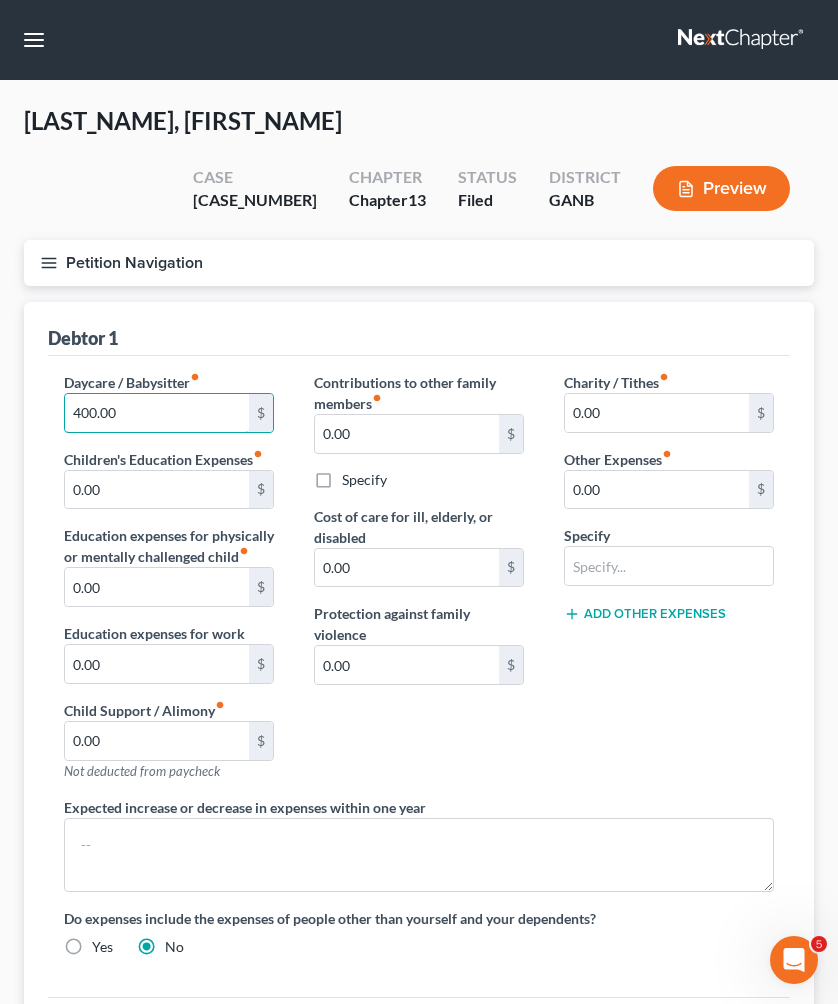 type on "400.00" 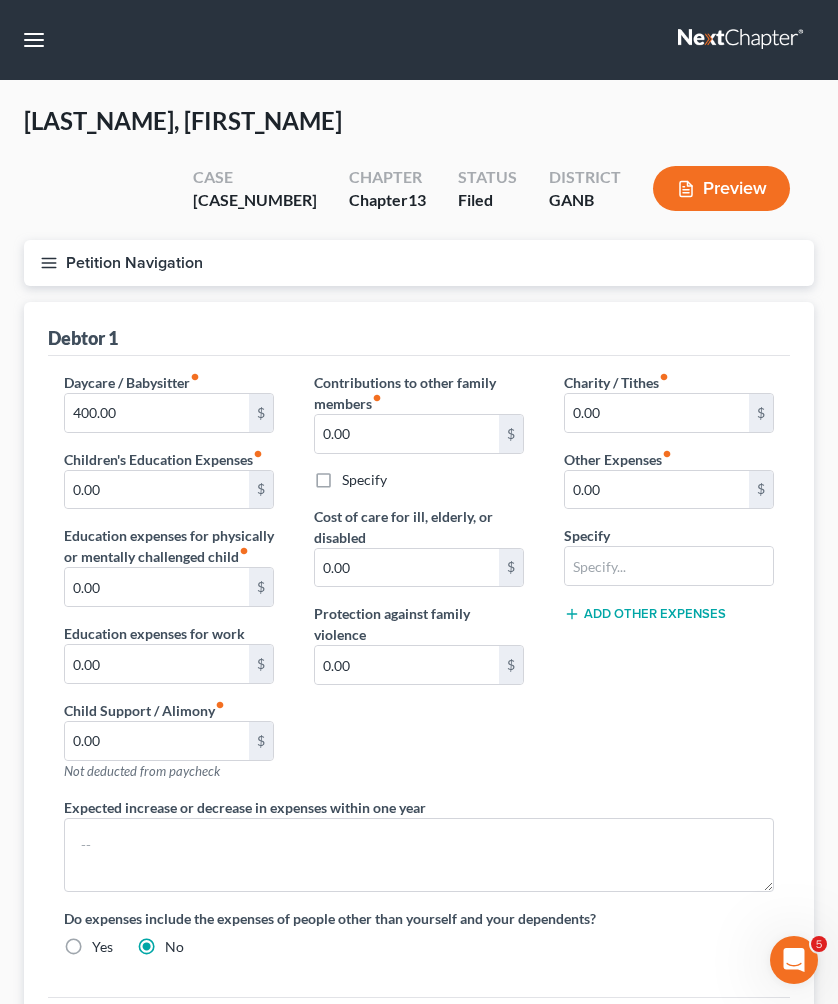 click on "fiber_manual_record  Added to Schedule J" at bounding box center [132, 1056] 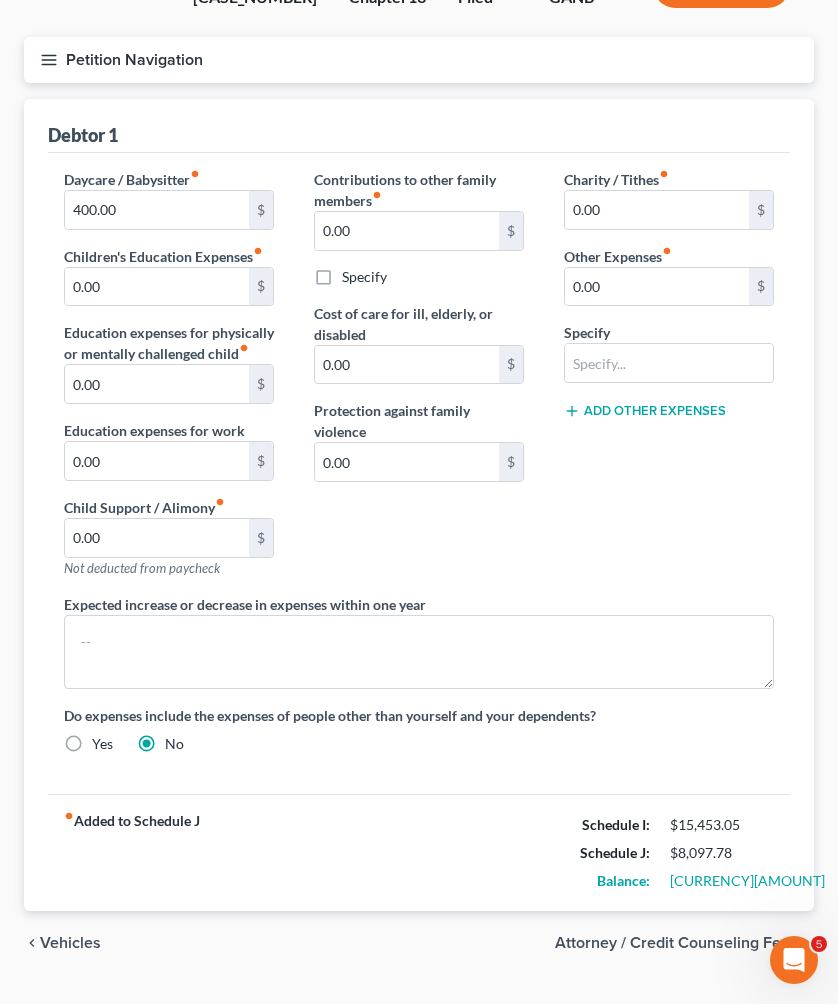 scroll, scrollTop: 202, scrollLeft: 0, axis: vertical 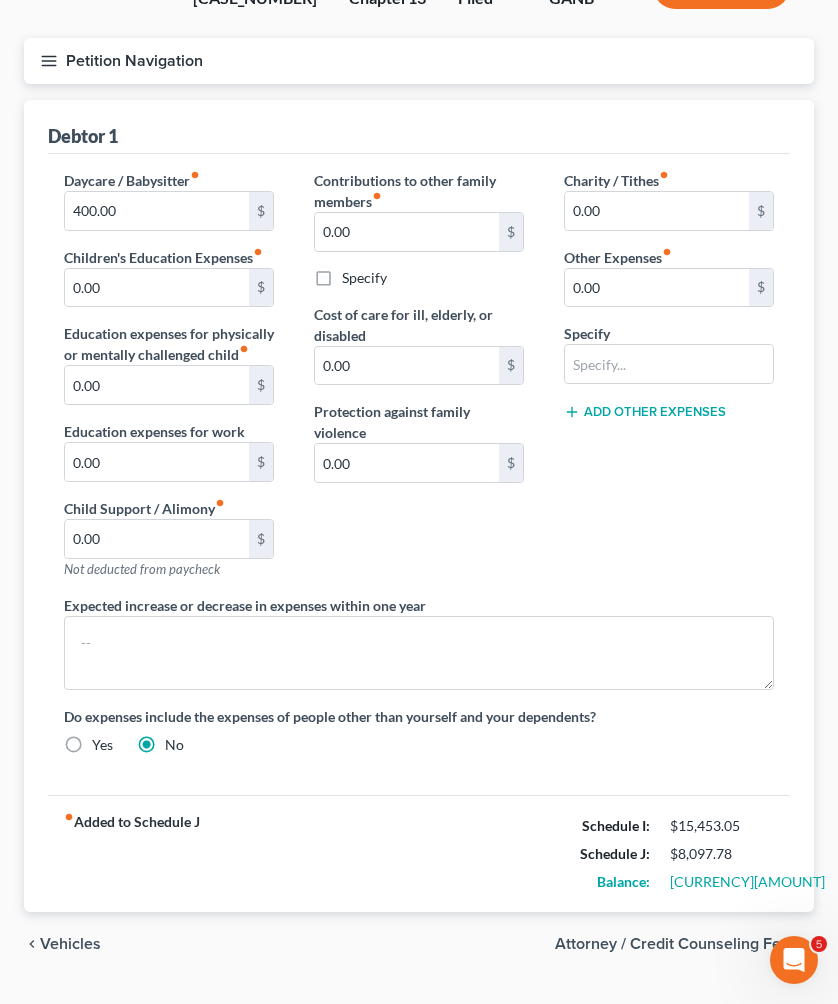 click on "Vehicles" at bounding box center [70, 944] 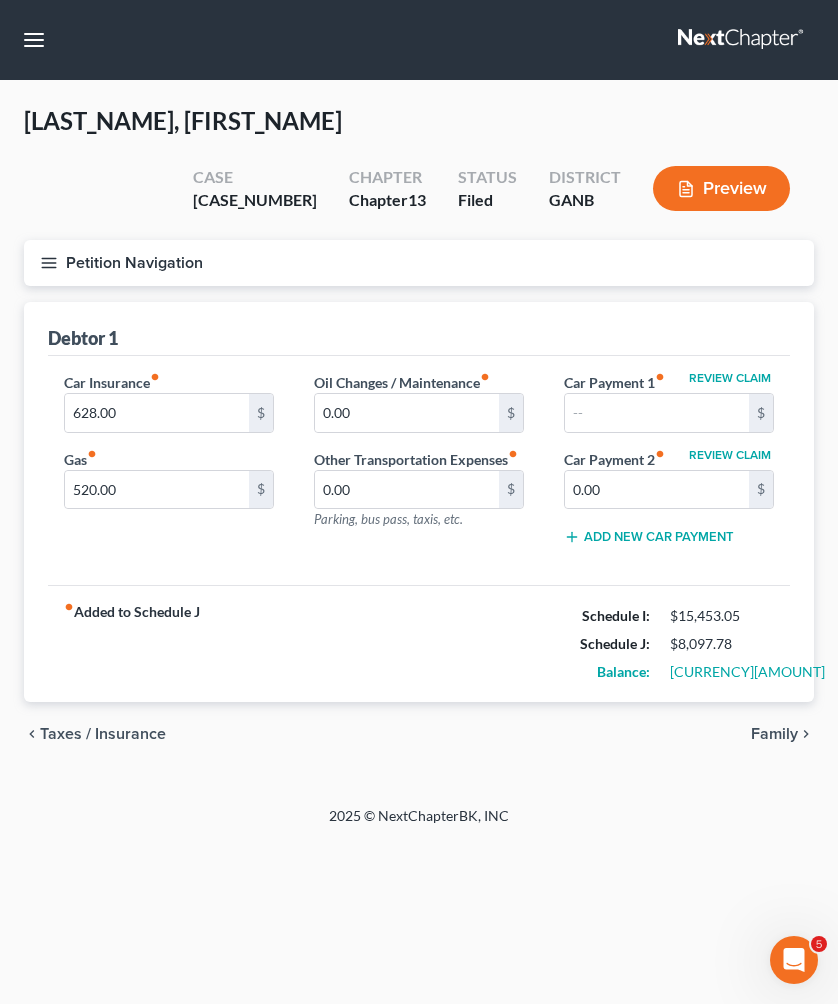 scroll, scrollTop: 0, scrollLeft: 0, axis: both 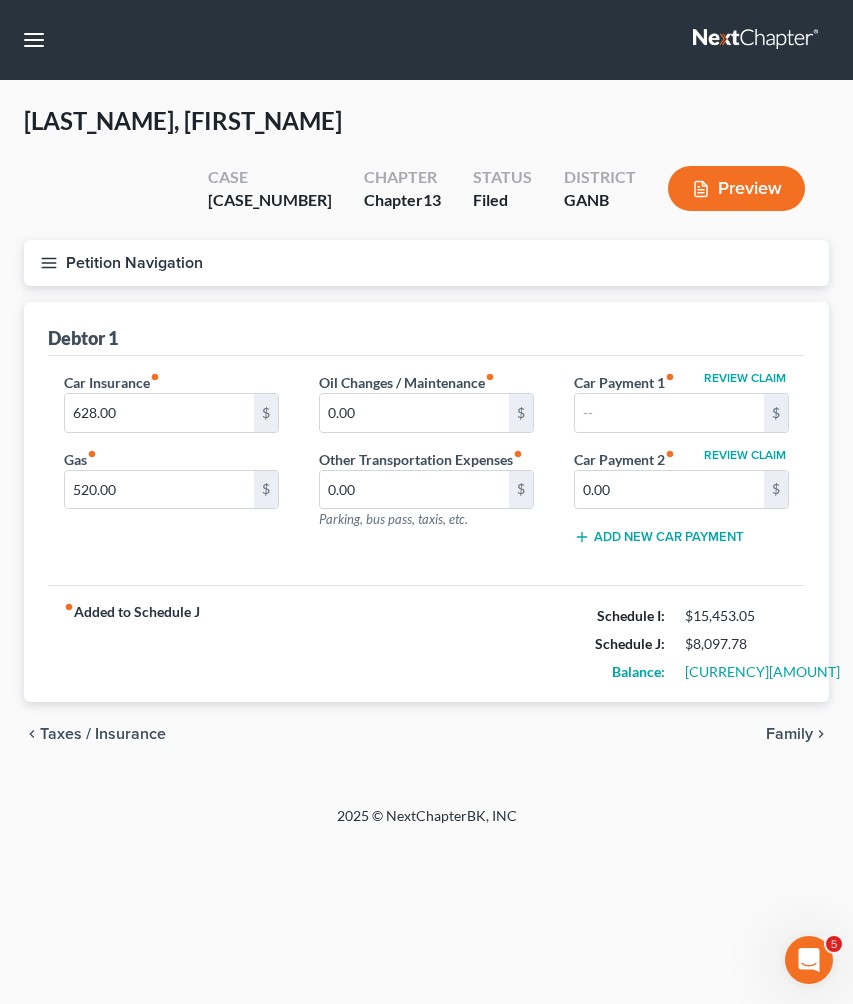 click on "Taxes / Insurance" at bounding box center (103, 734) 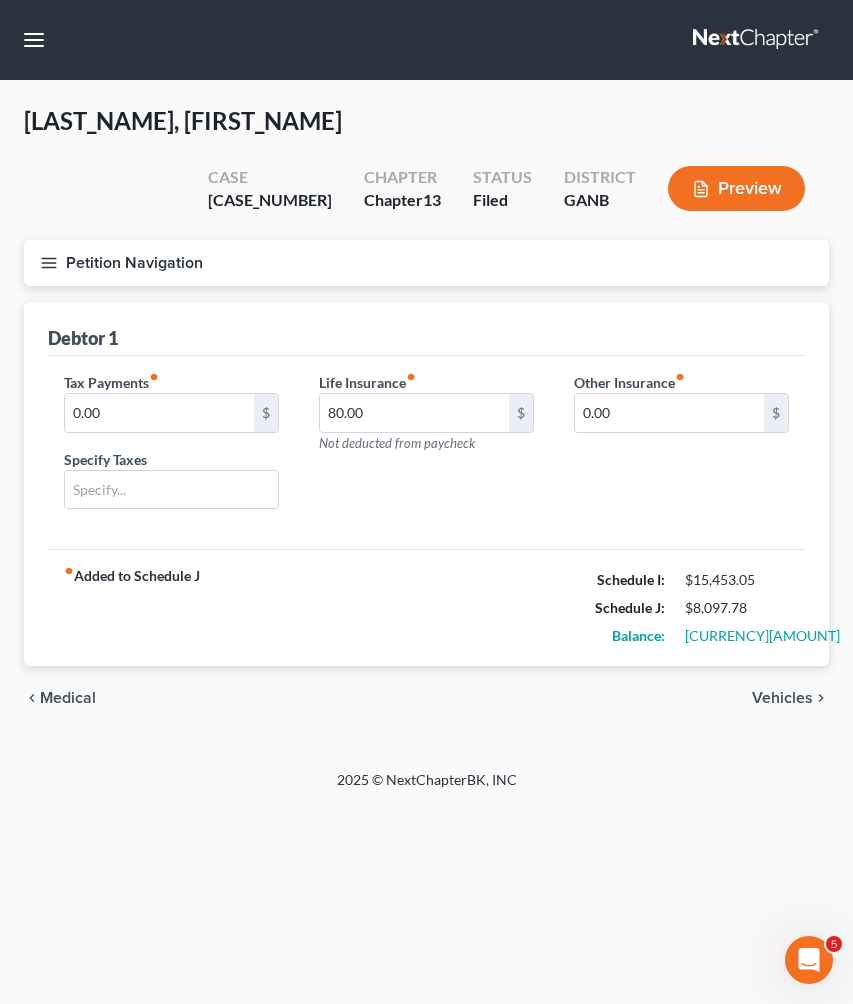 click on "Medical" at bounding box center [68, 698] 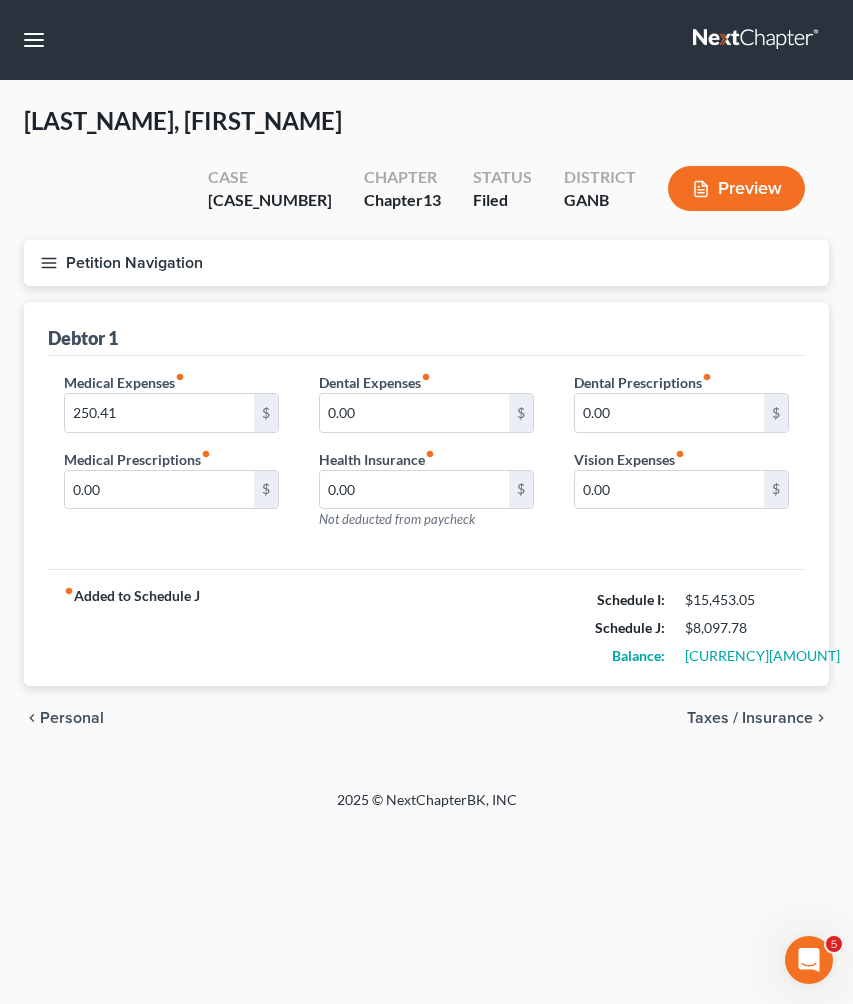 click on "Personal" at bounding box center [72, 718] 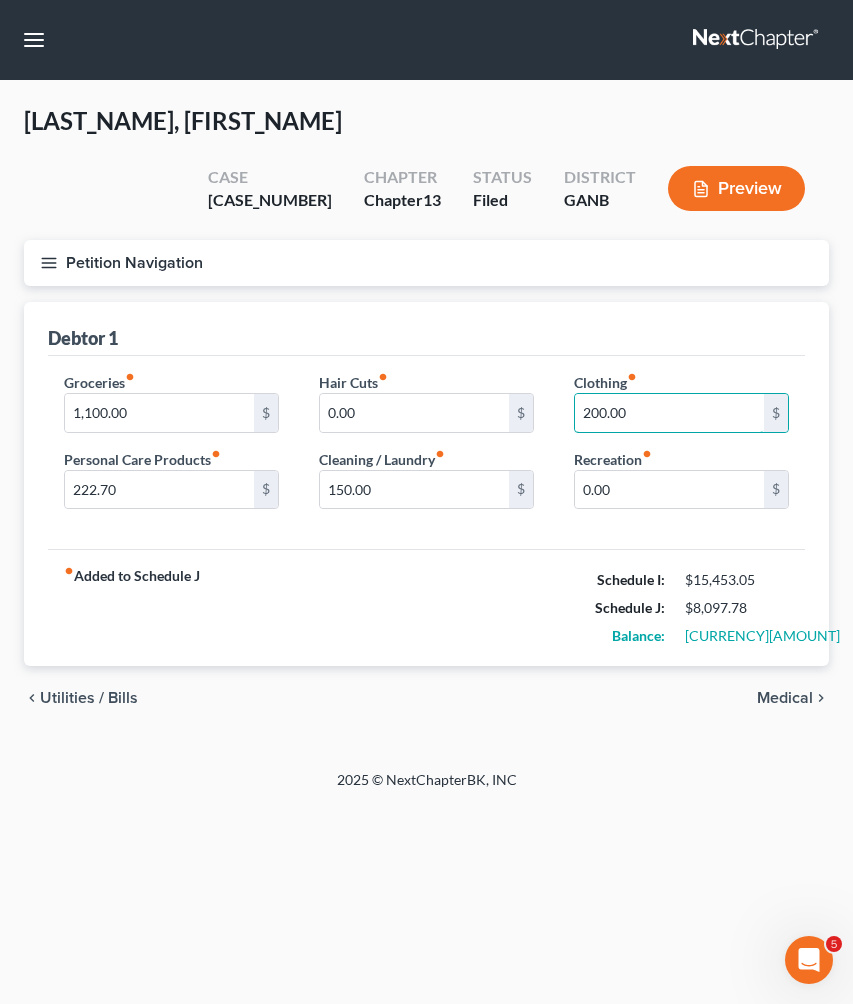drag, startPoint x: 589, startPoint y: 367, endPoint x: 559, endPoint y: 367, distance: 30 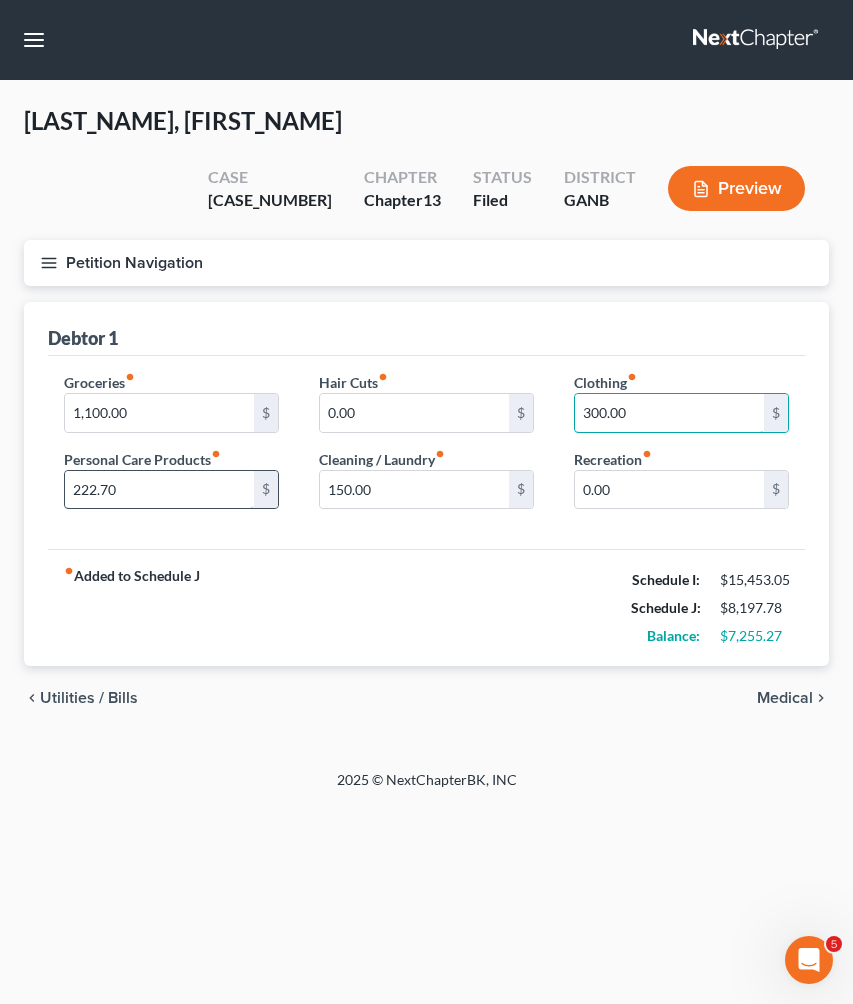 type on "300.00" 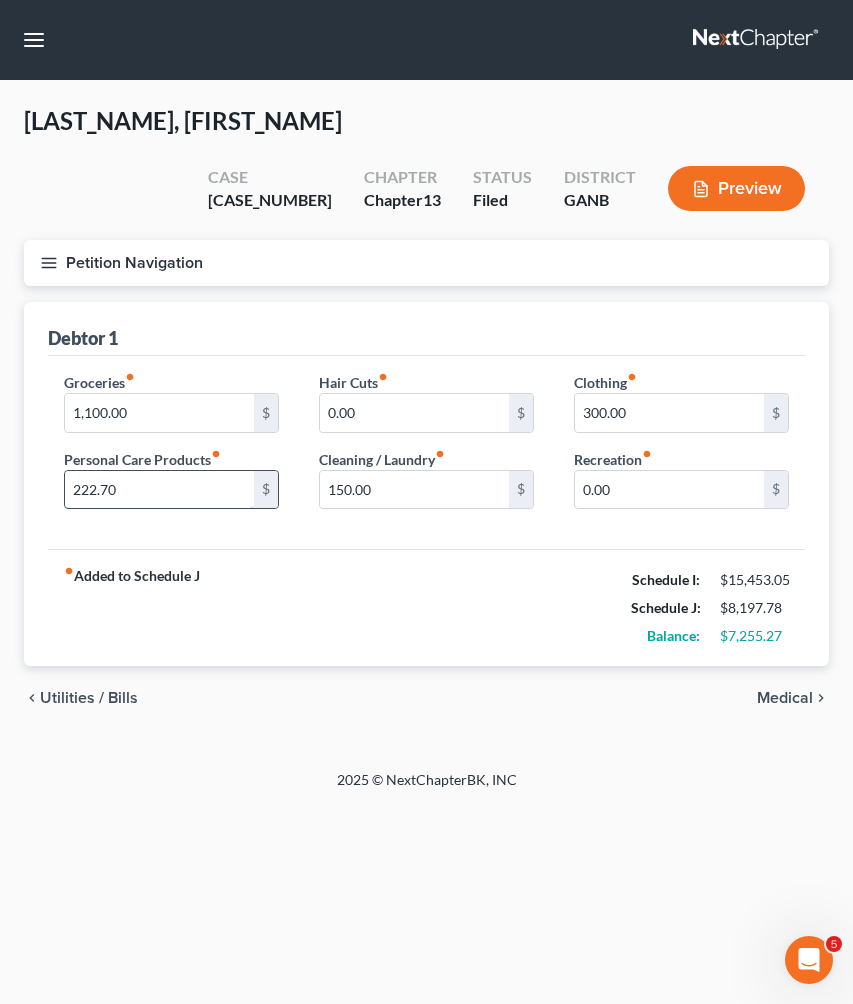 click on "222.70" at bounding box center (159, 490) 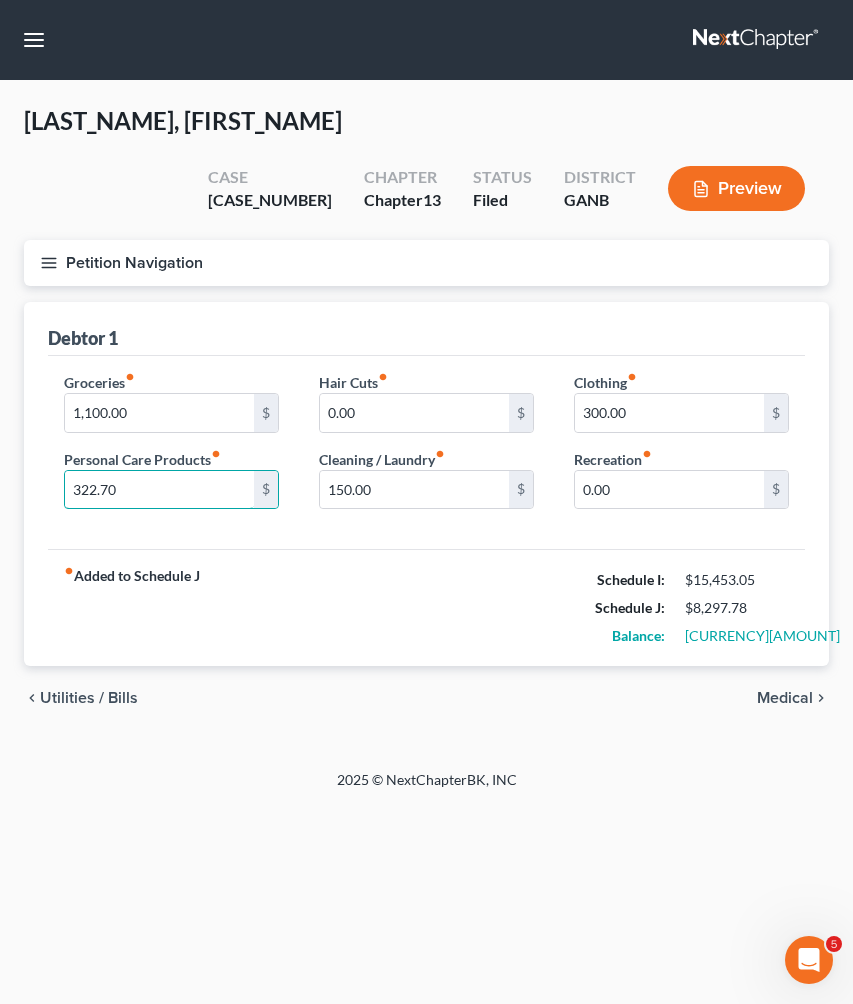 type on "322.70" 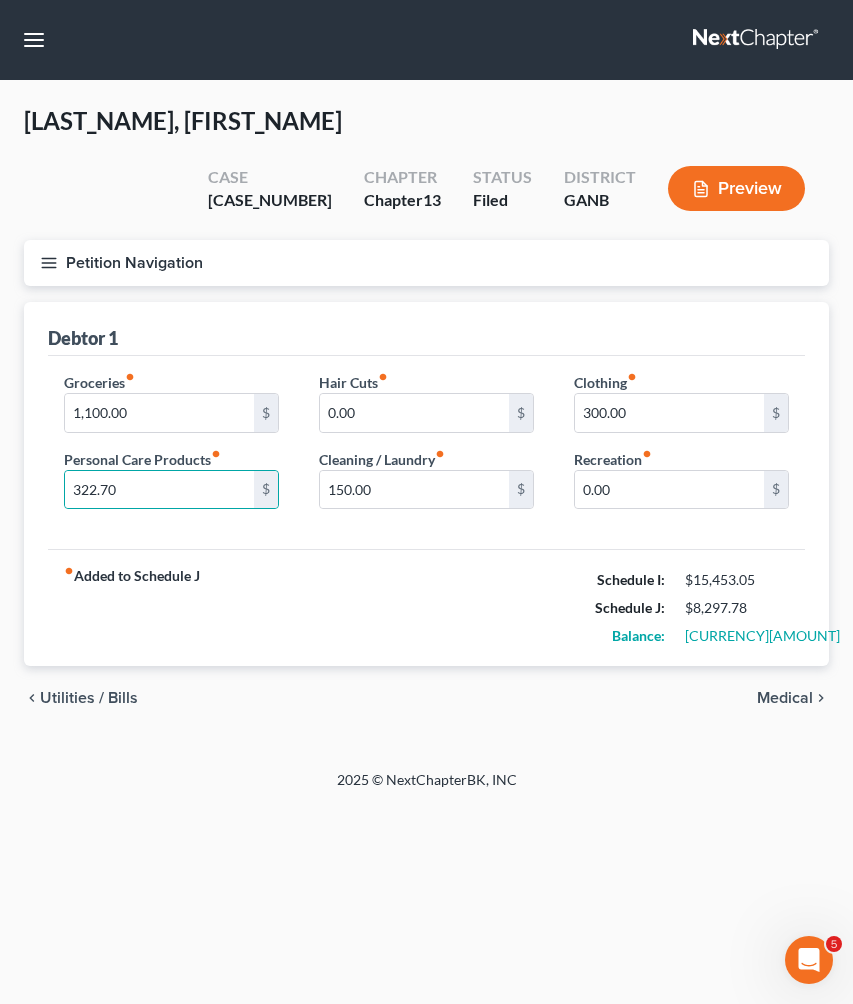 click on "Medical" at bounding box center (785, 698) 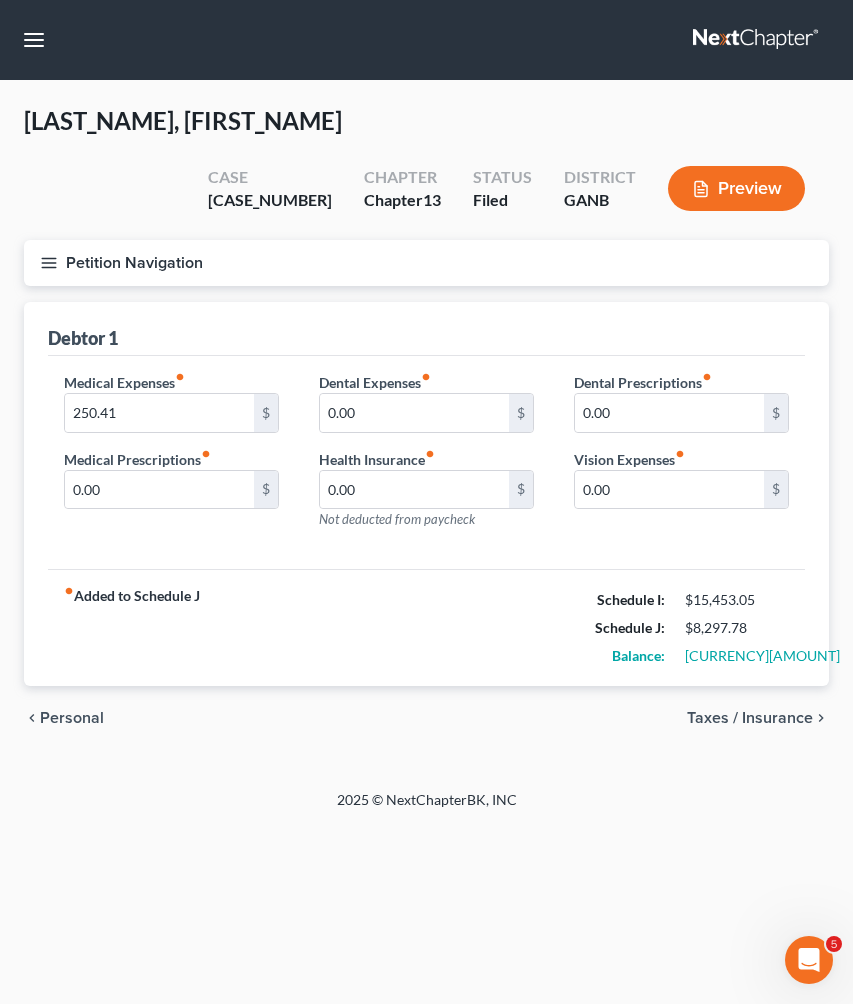 click on "Taxes / Insurance" at bounding box center (750, 718) 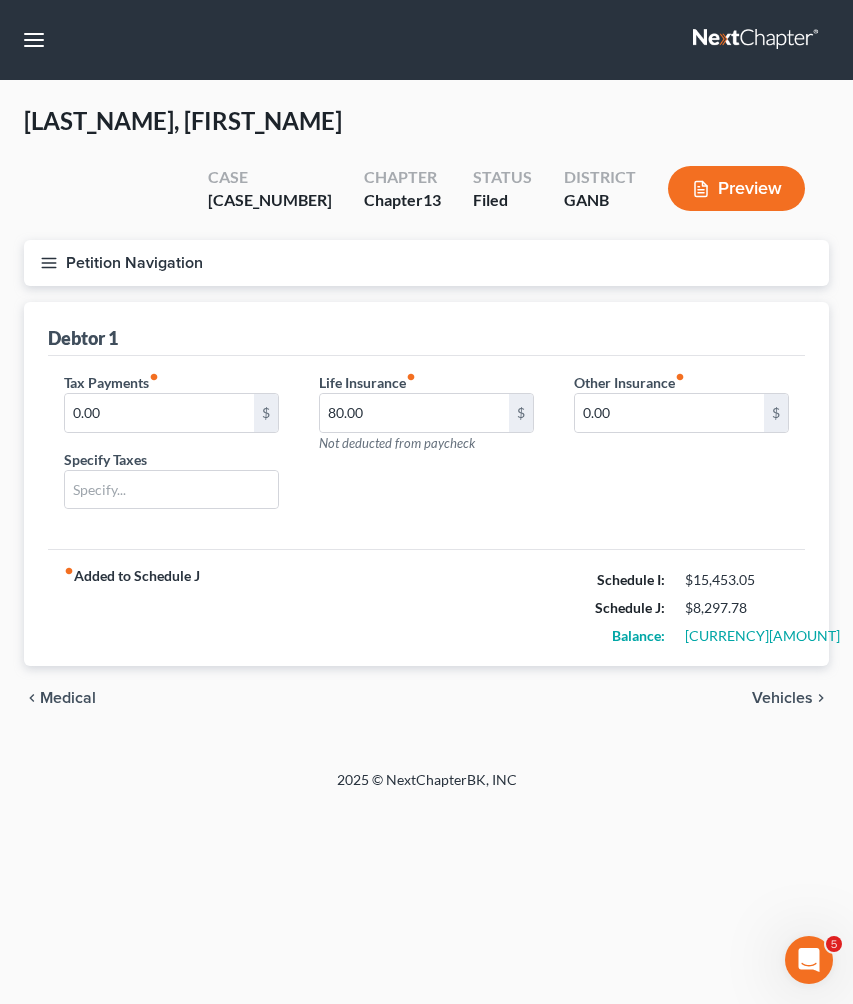 click on "Vehicles" at bounding box center [782, 698] 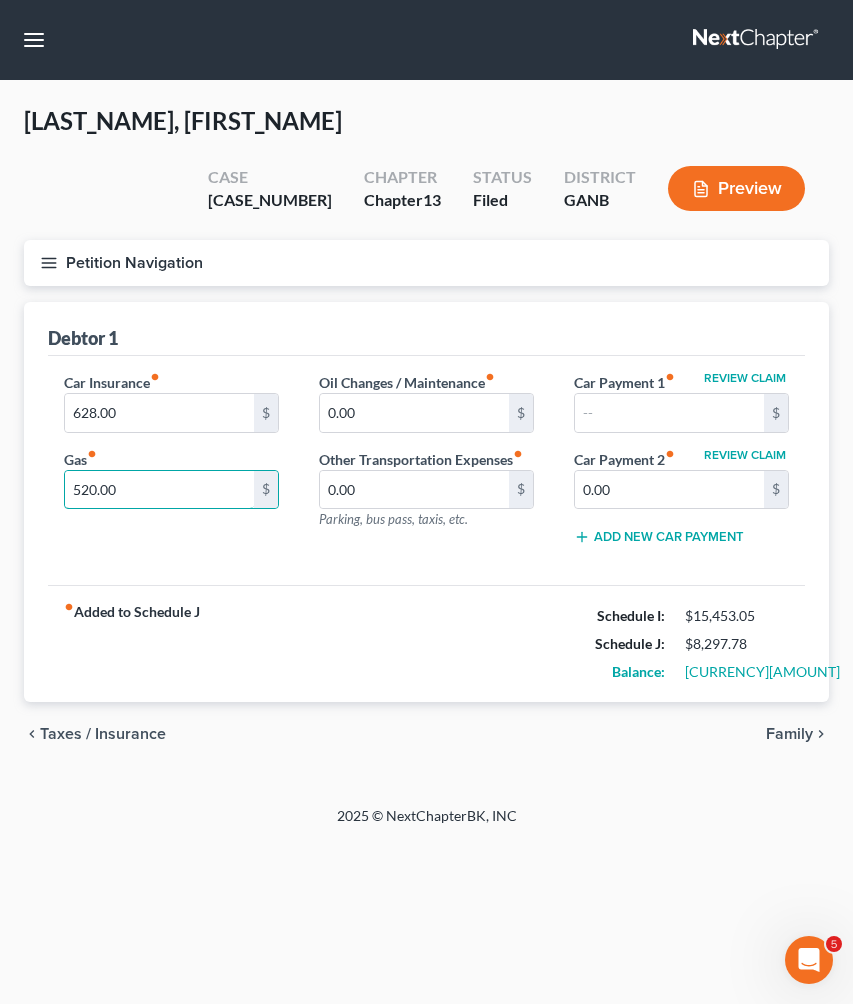 drag, startPoint x: 81, startPoint y: 445, endPoint x: 57, endPoint y: 445, distance: 24 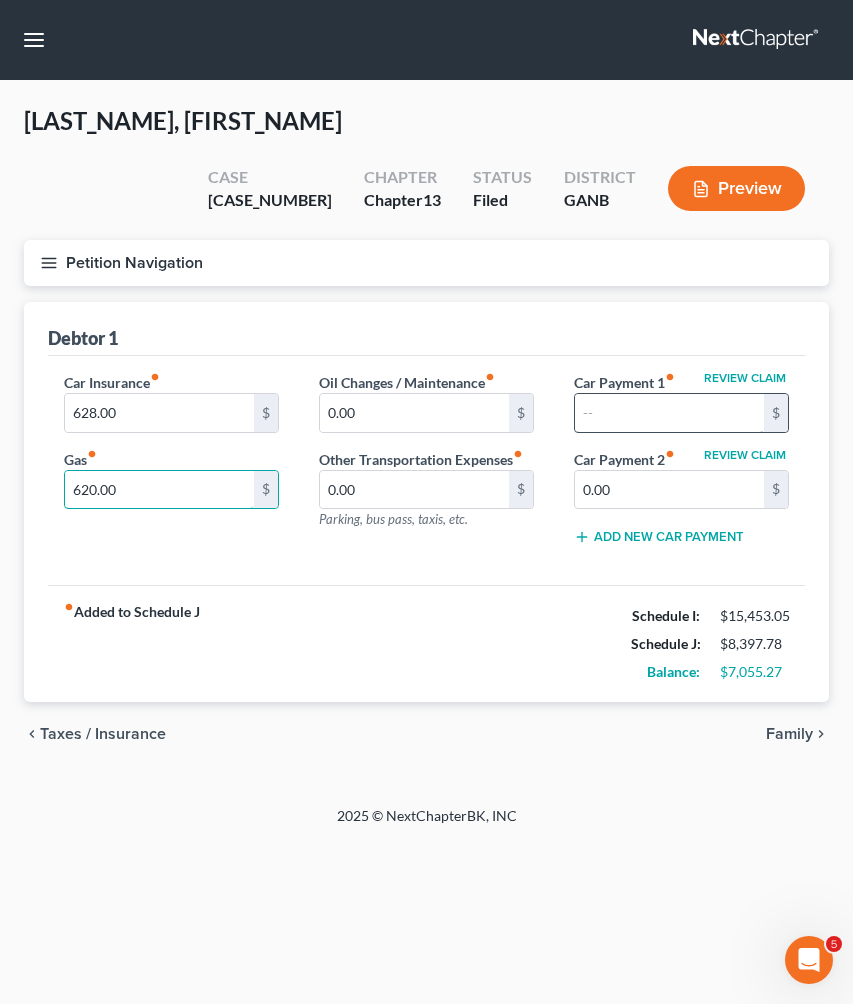 type on "620.00" 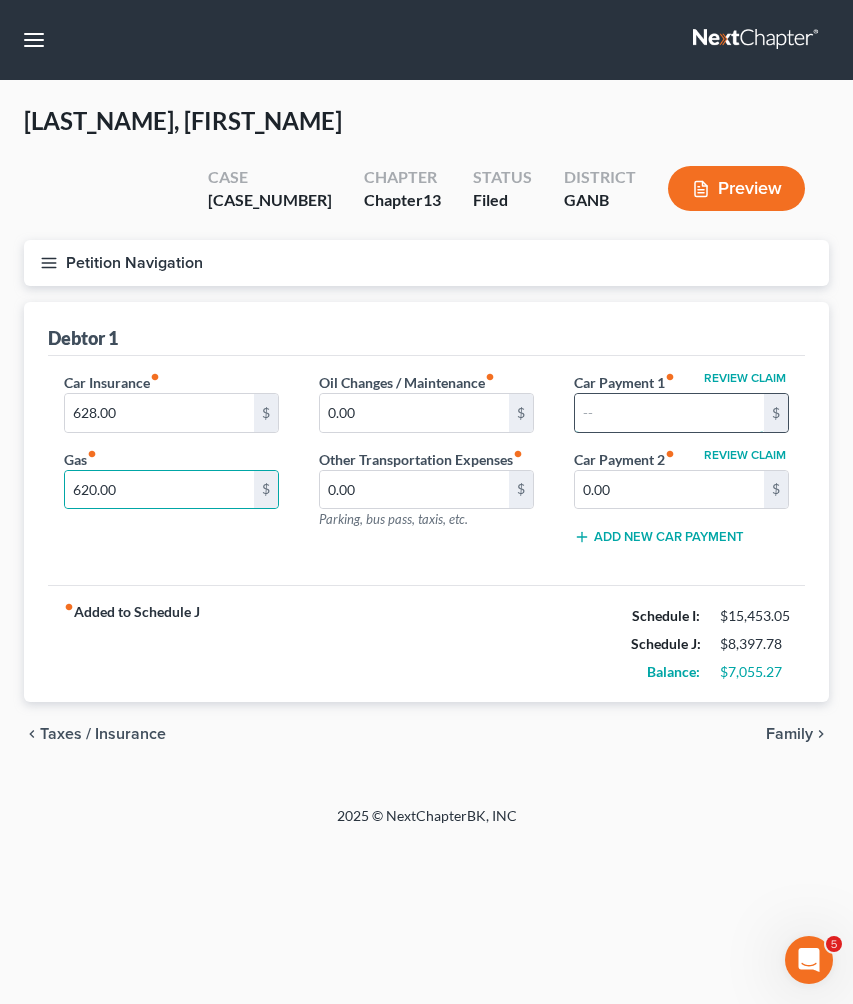 click at bounding box center (669, 413) 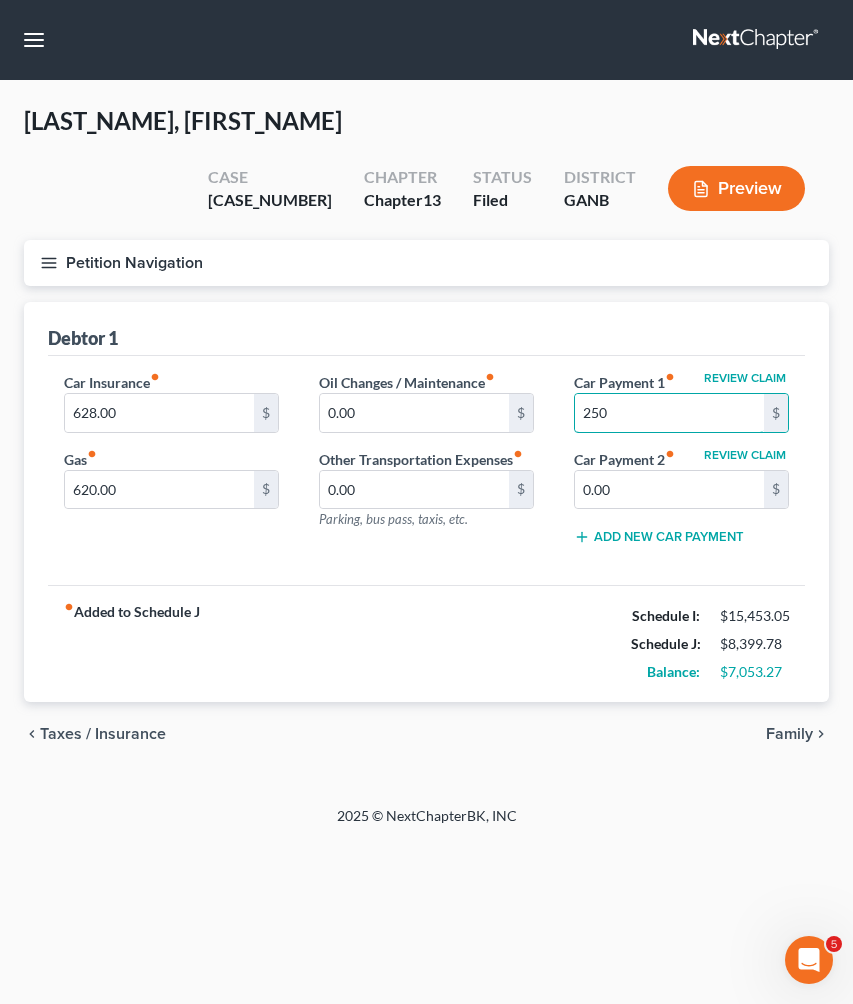type on "250" 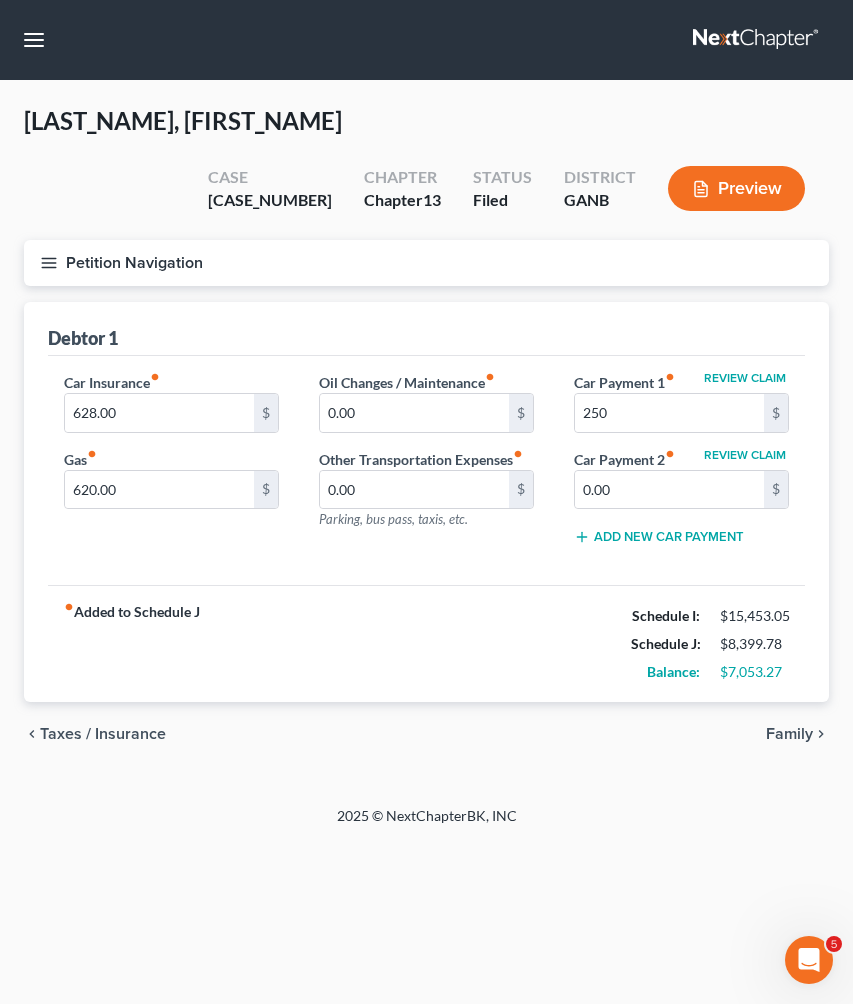 click on "Taxes / Insurance" at bounding box center (103, 734) 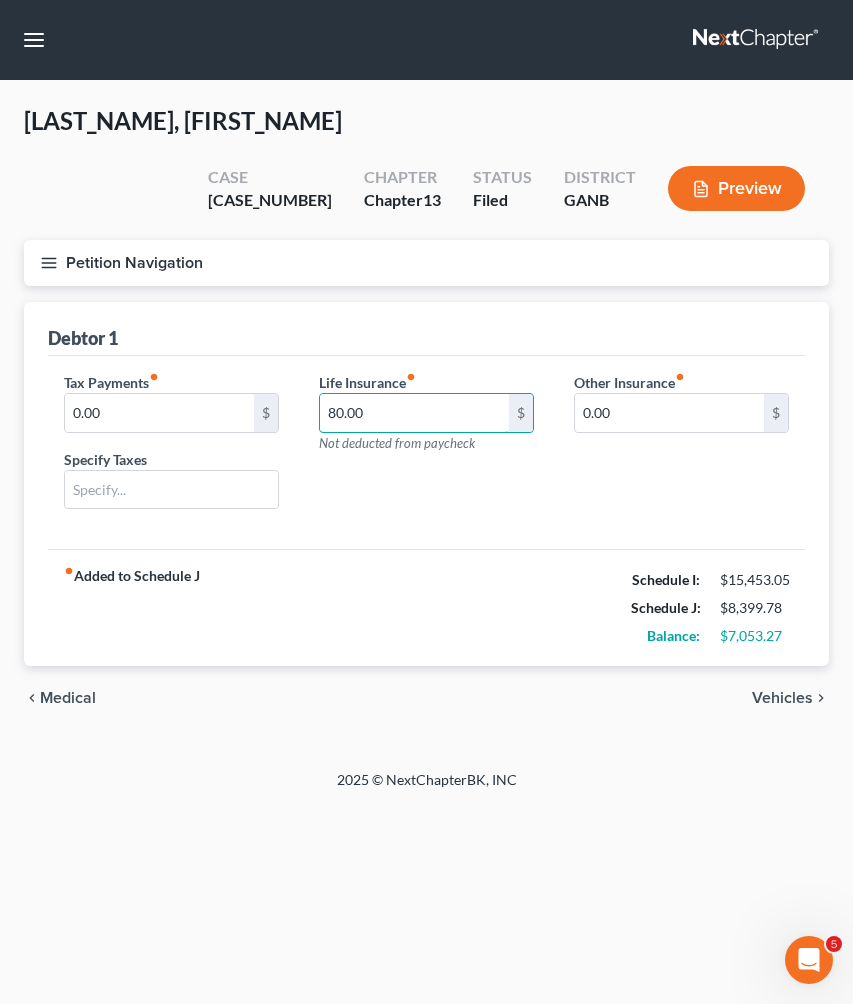 drag, startPoint x: 424, startPoint y: 379, endPoint x: 282, endPoint y: 376, distance: 142.0317 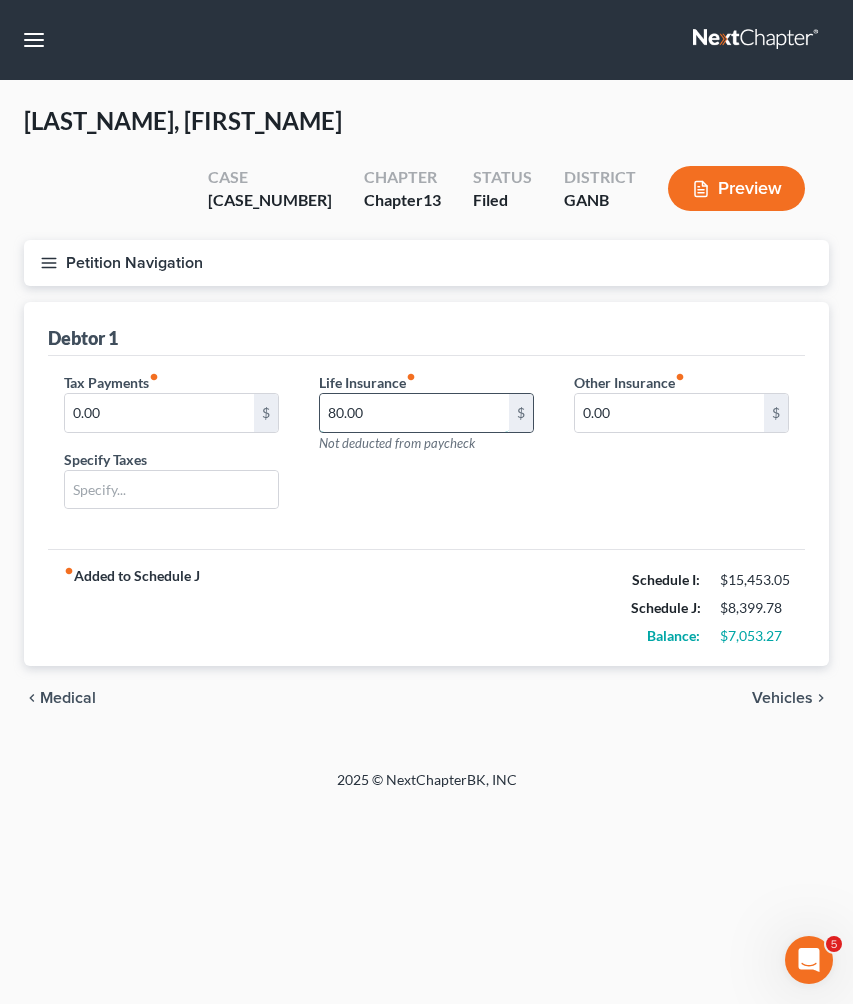 click on "80.00" at bounding box center [414, 413] 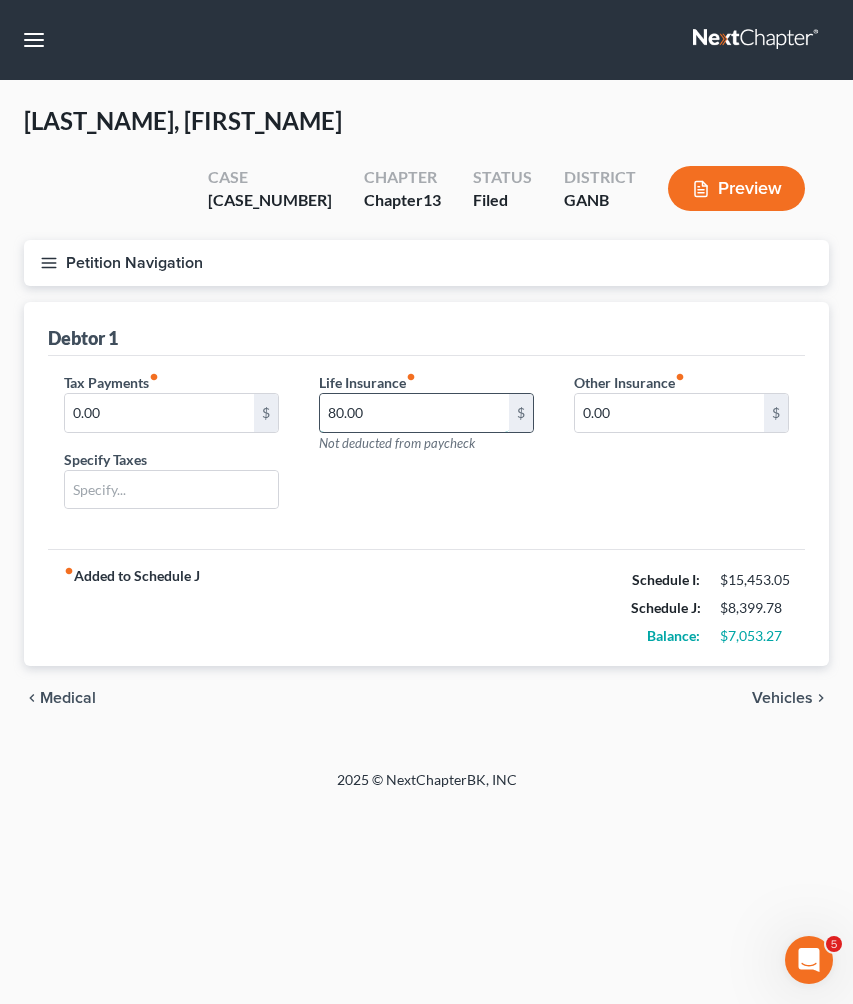 type on "1" 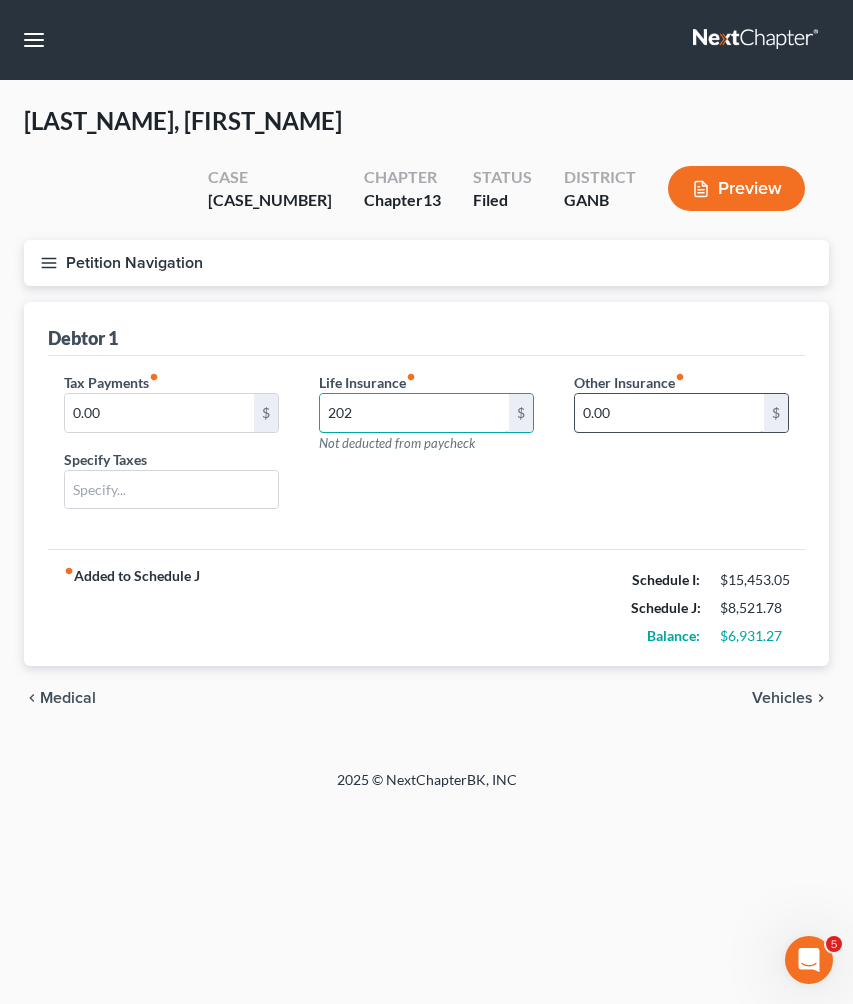 type on "202" 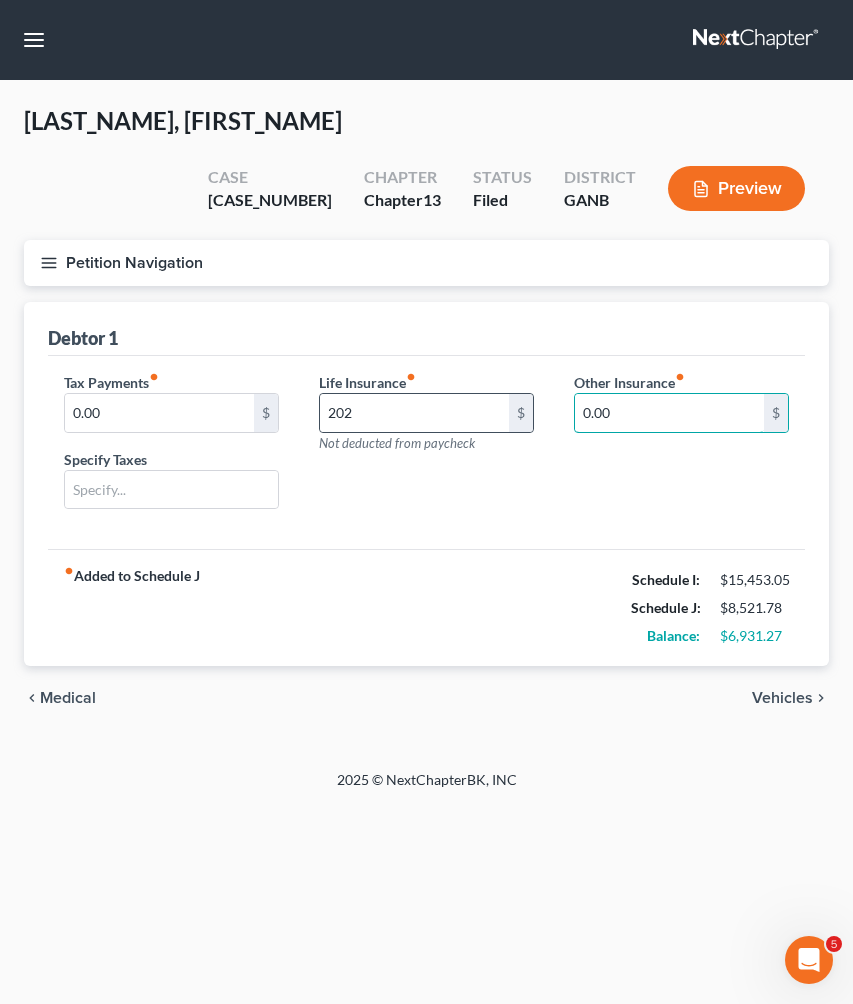 drag, startPoint x: 635, startPoint y: 368, endPoint x: 531, endPoint y: 368, distance: 104 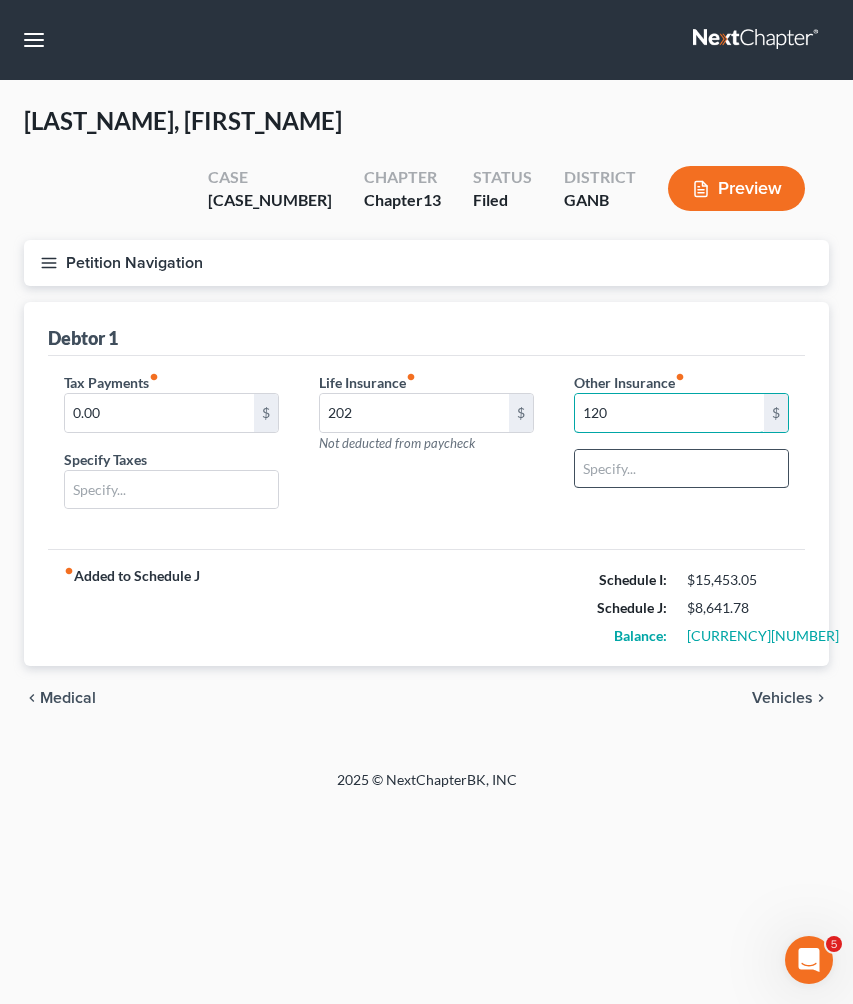 type on "120" 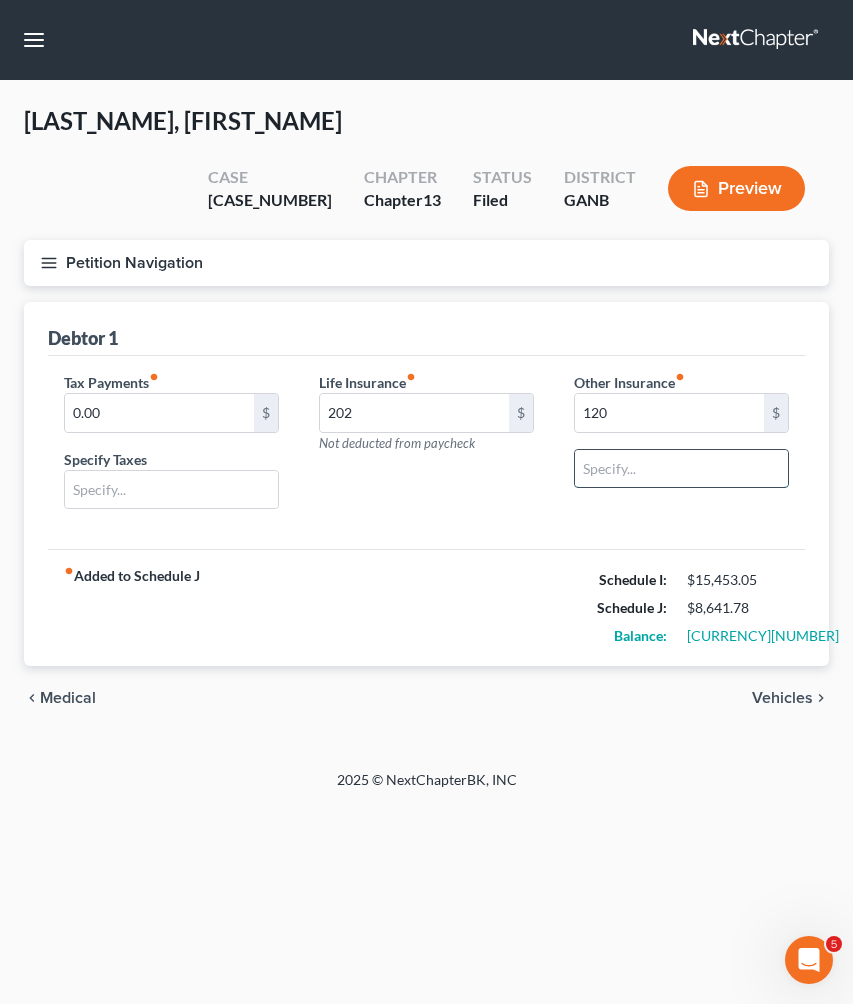 click at bounding box center [681, 469] 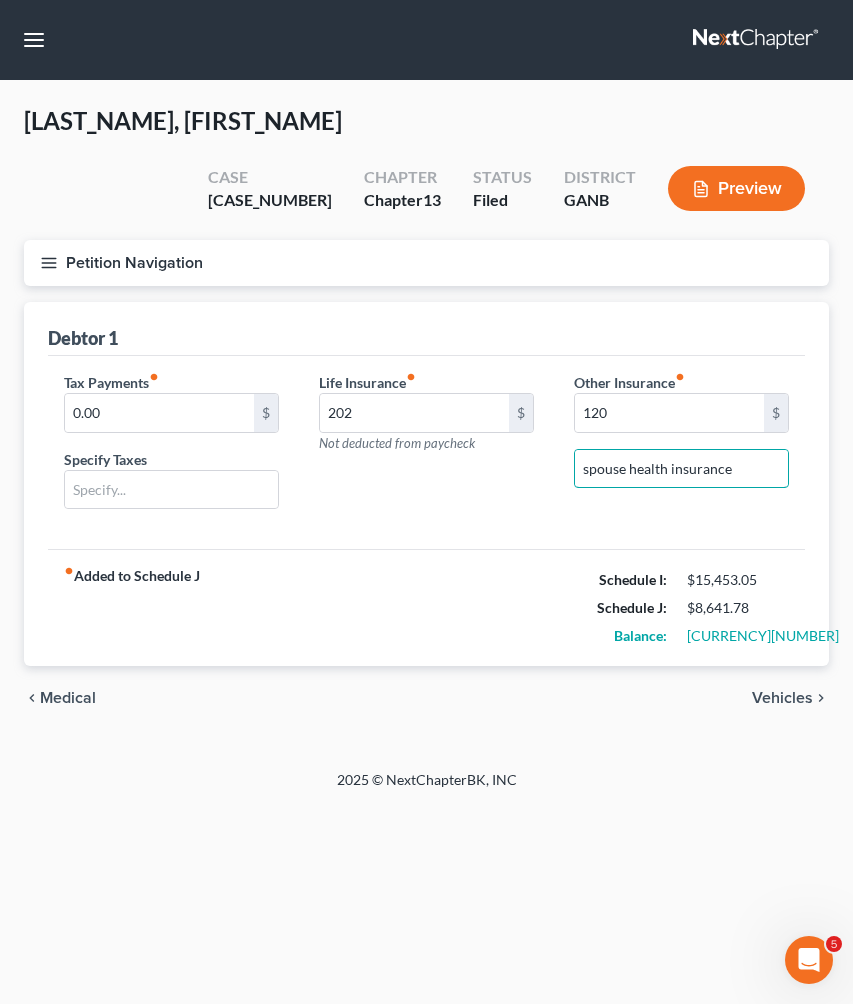 type on "spouse health insurance" 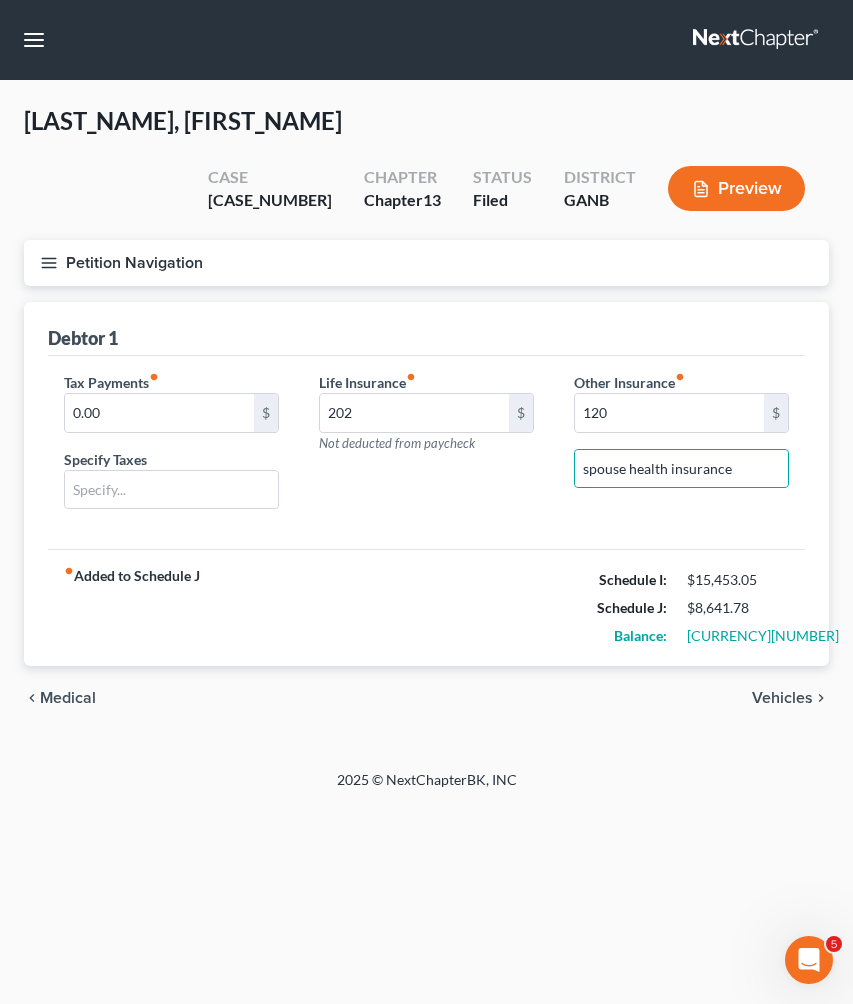 click on "Medical" at bounding box center [68, 698] 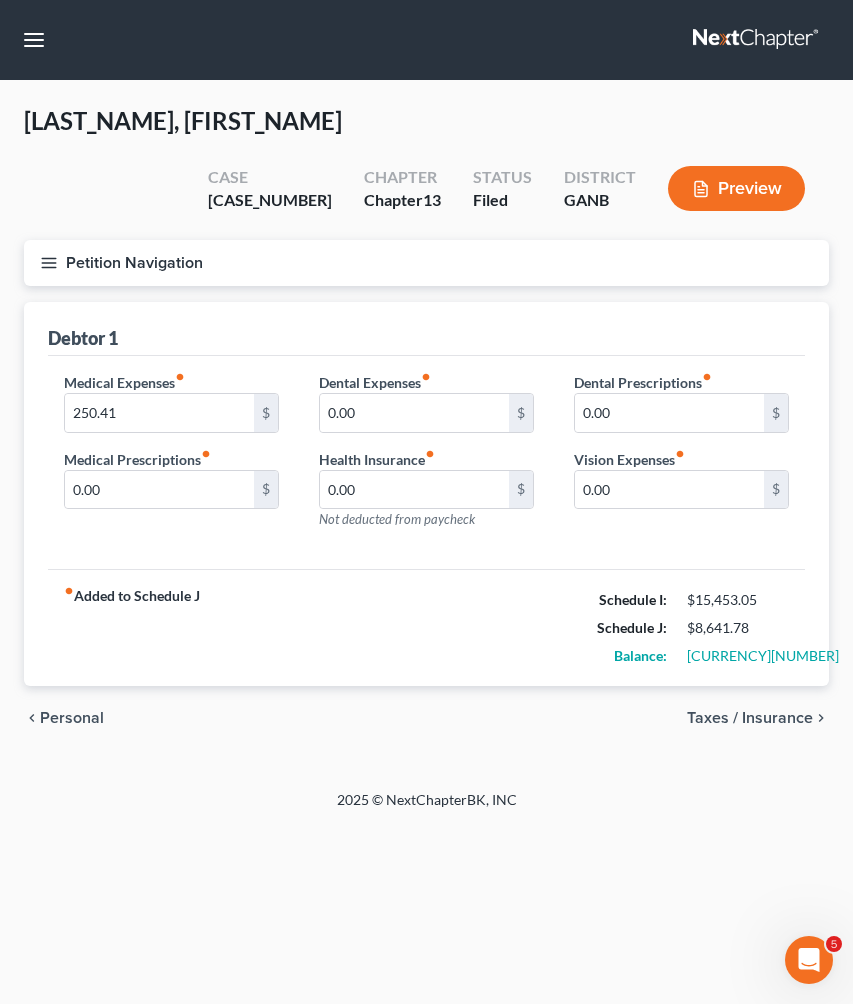 click on "Personal" at bounding box center (72, 718) 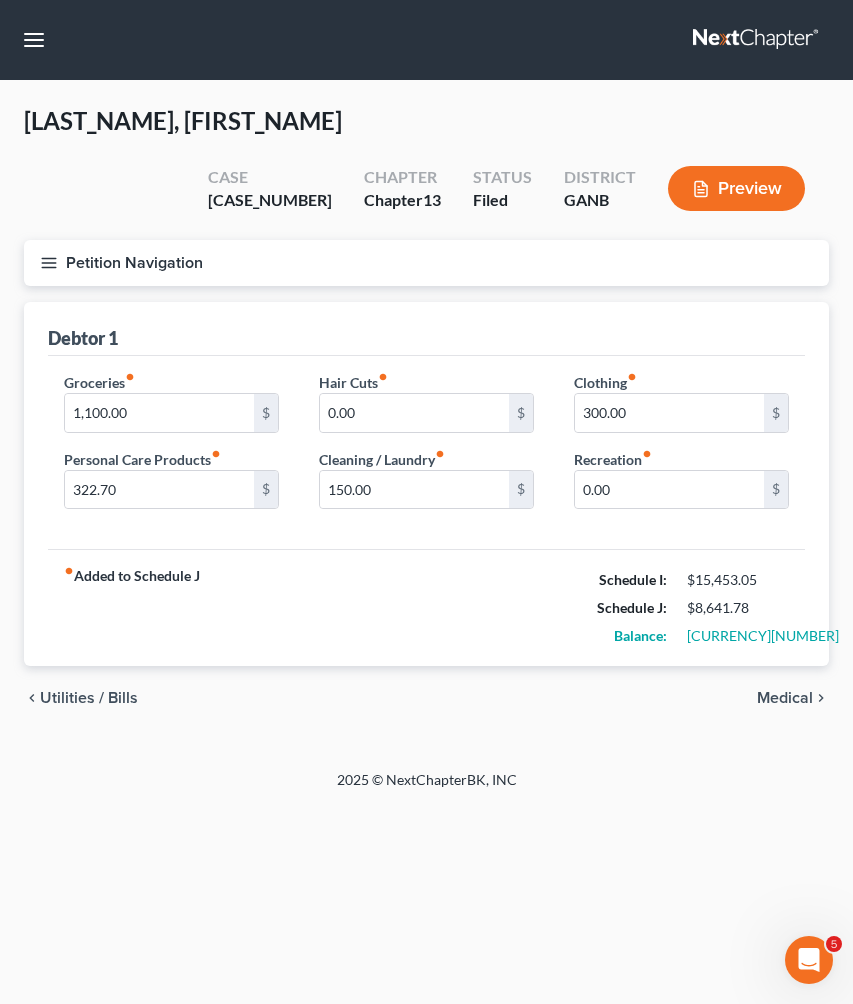click on "Utilities / Bills" at bounding box center (89, 698) 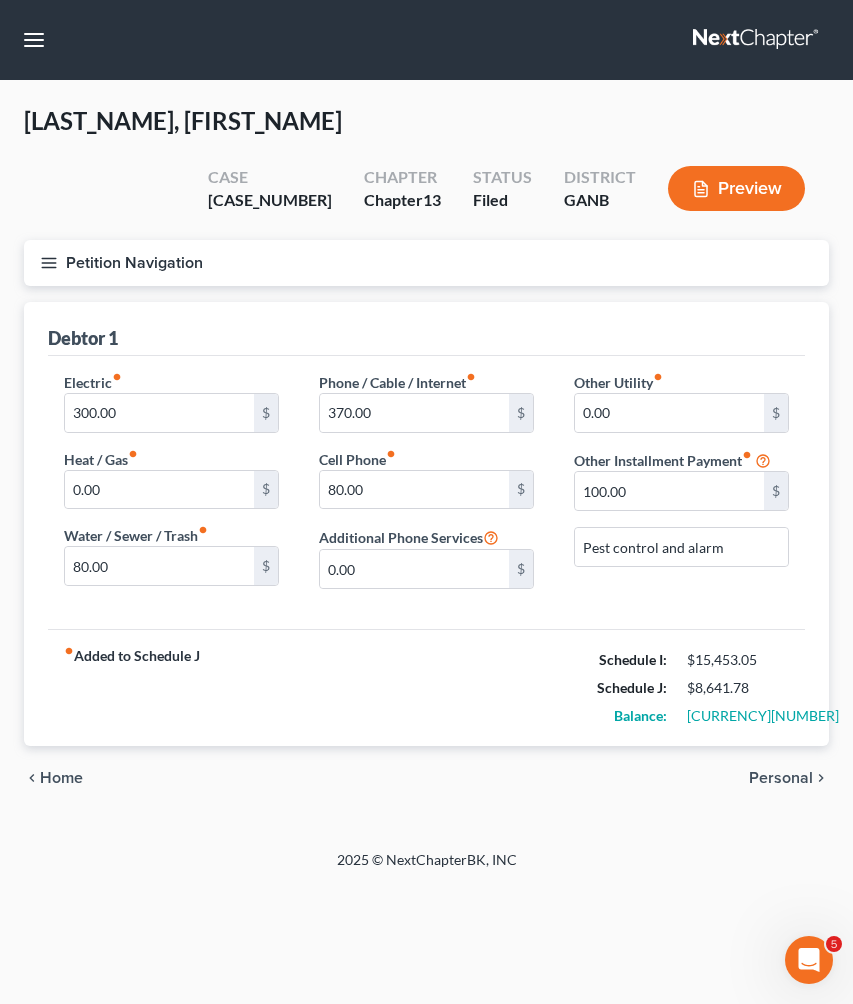 click on "Home" at bounding box center [61, 778] 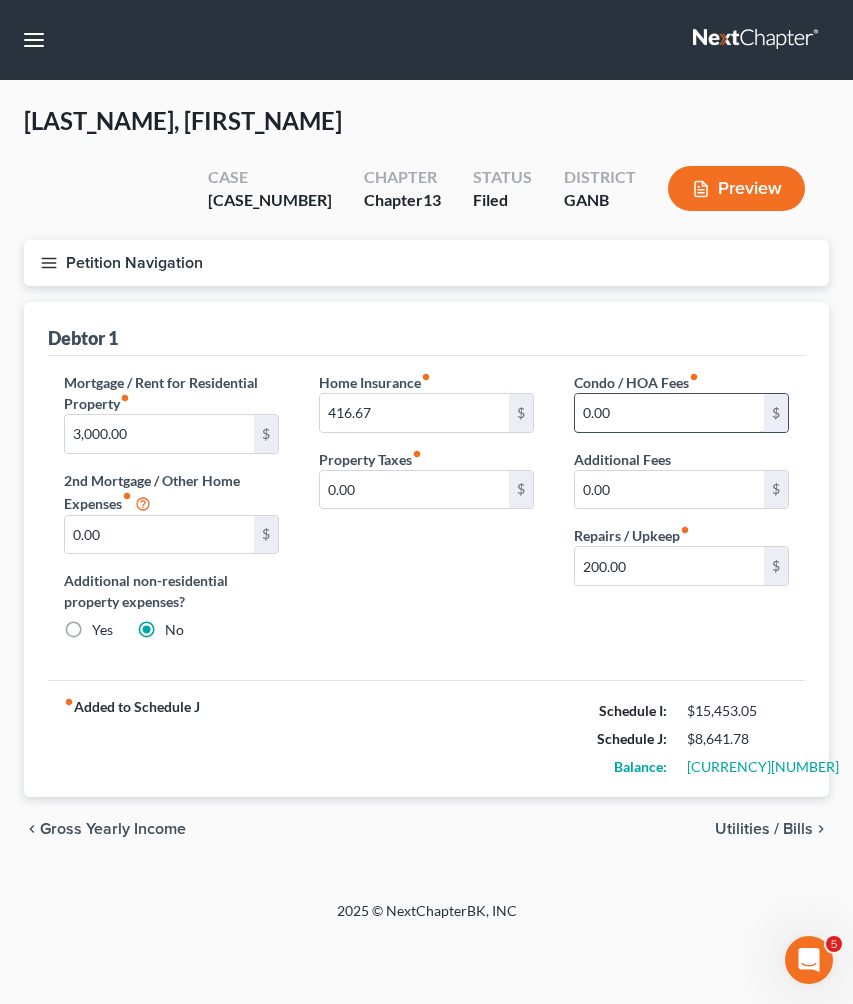 click on "0.00" at bounding box center (669, 413) 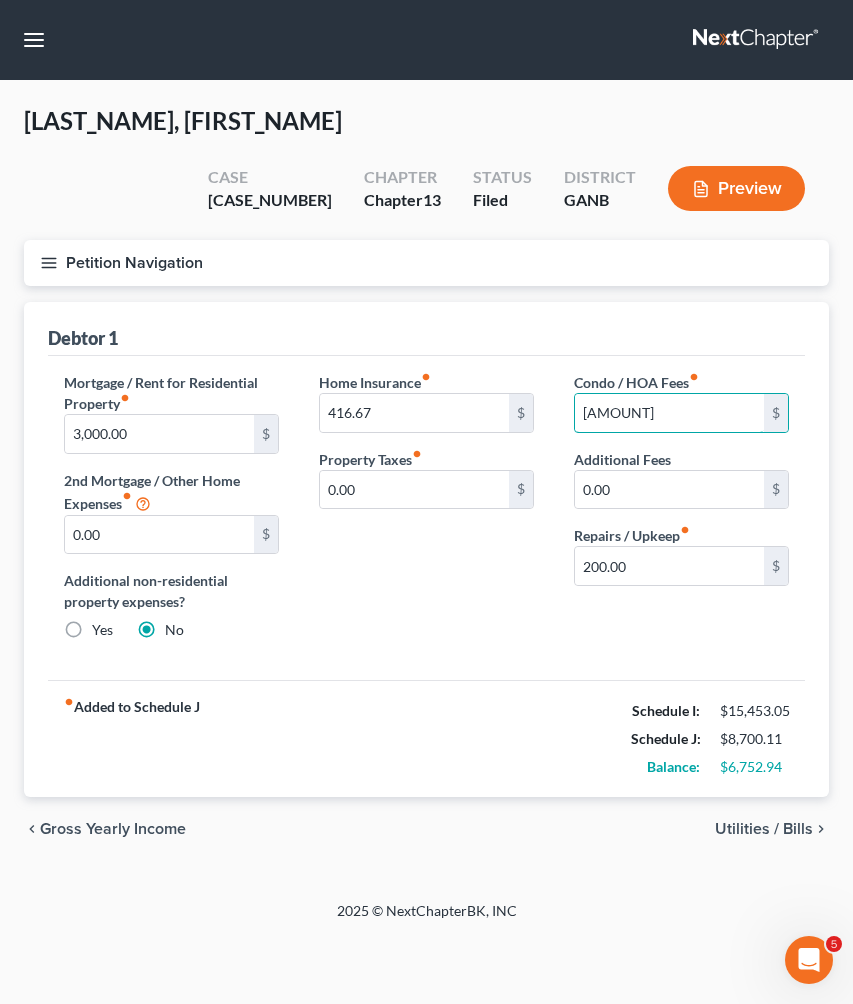 type on "58.33" 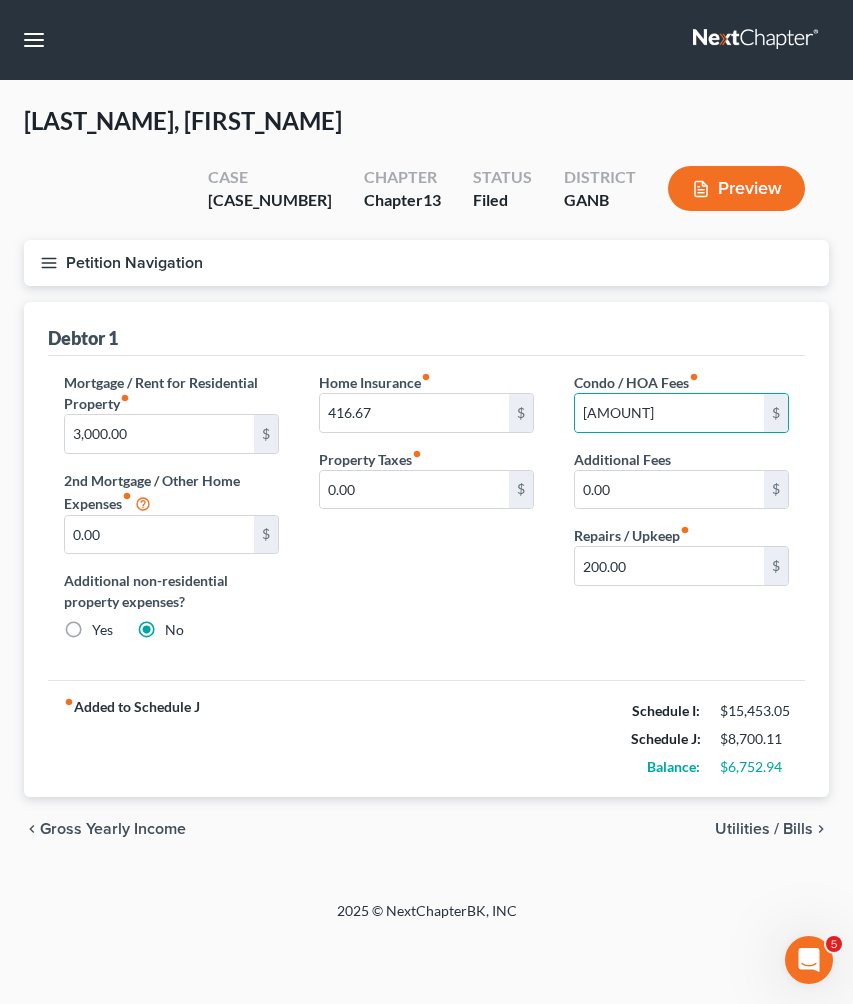 click on "Utilities / Bills" at bounding box center [764, 829] 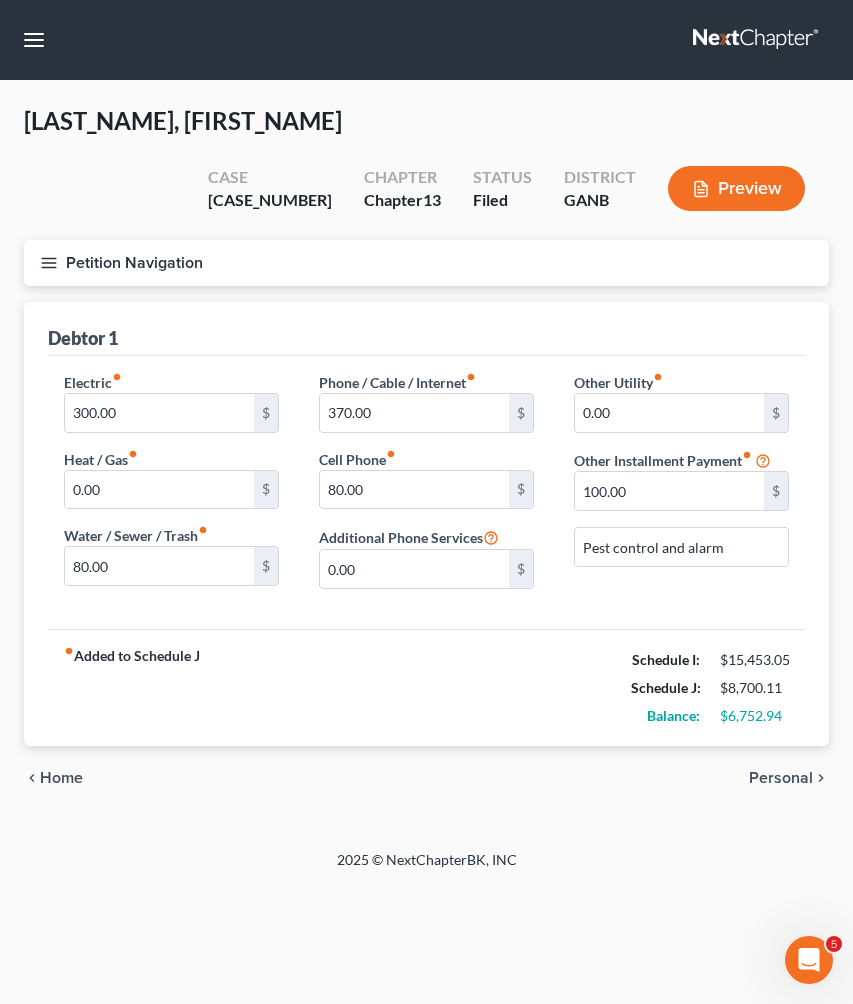 click on "Personal" at bounding box center (781, 778) 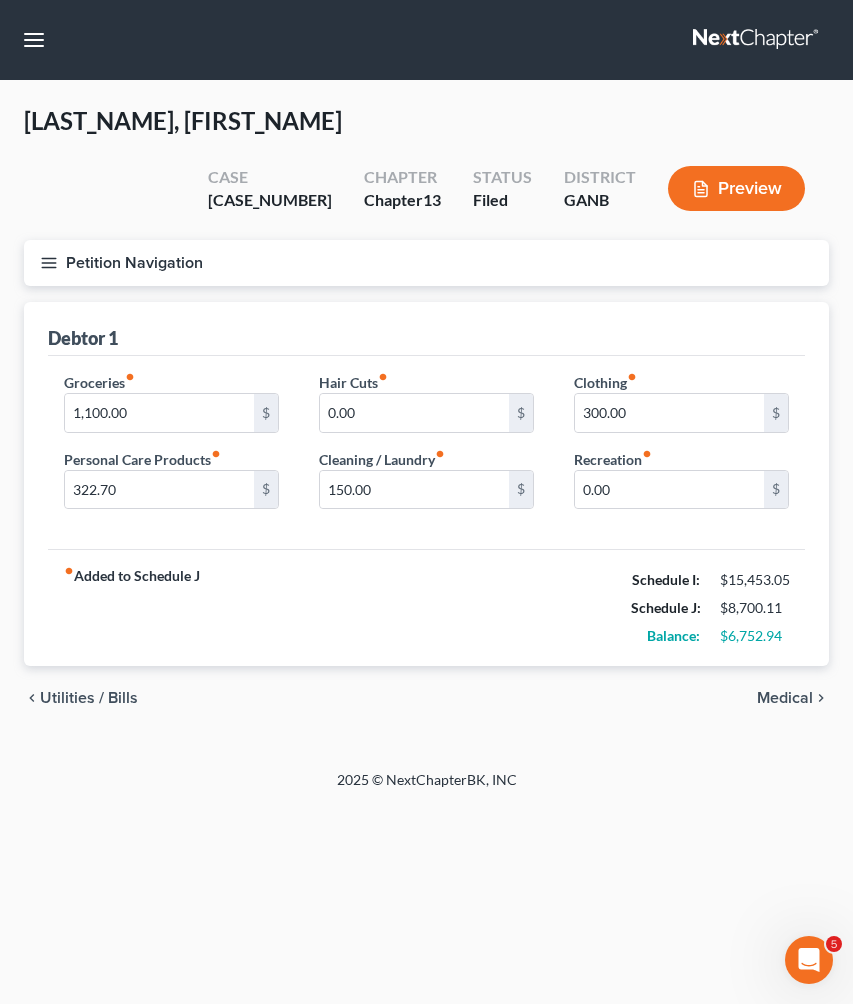 click on "chevron_left
Utilities / Bills
Medical
chevron_right" at bounding box center [426, 698] 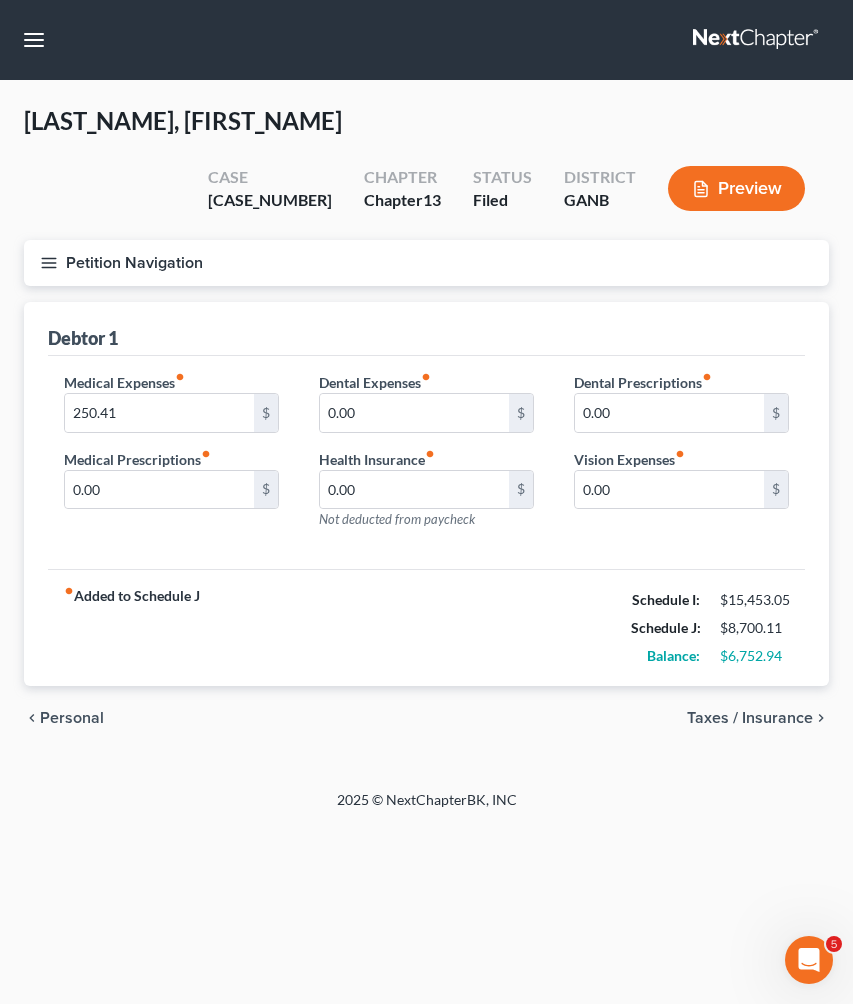 click on "Taxes / Insurance" at bounding box center (750, 718) 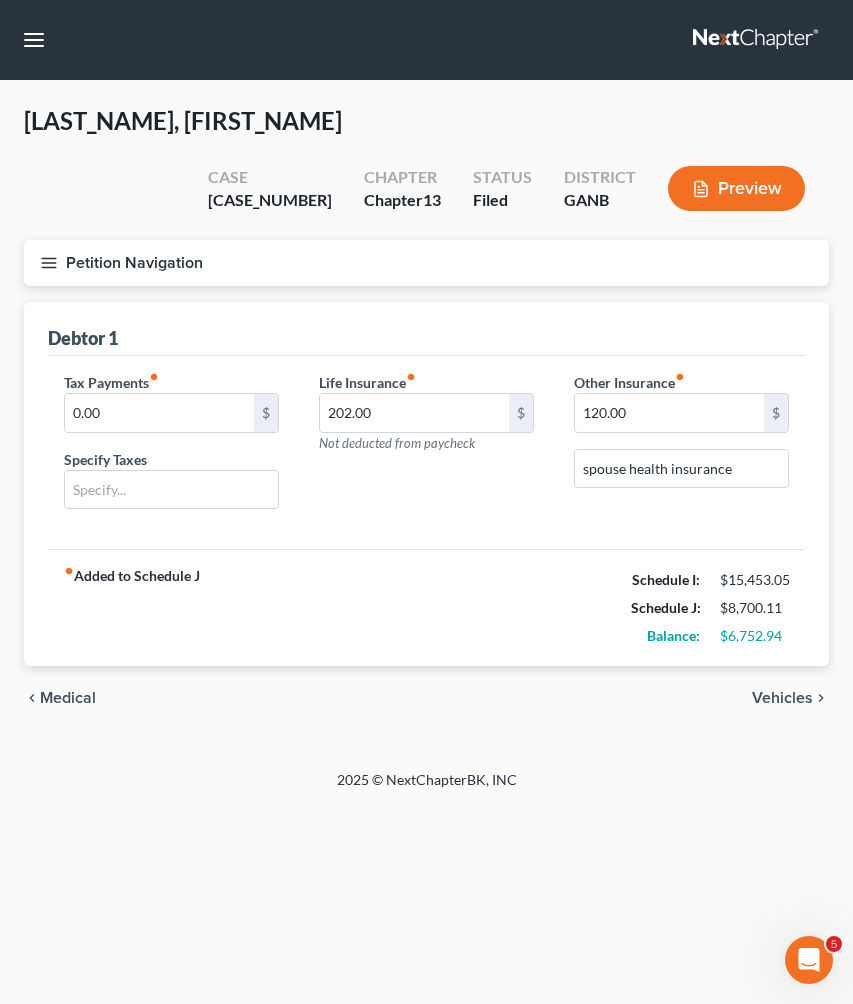 click on "Vehicles" at bounding box center (782, 698) 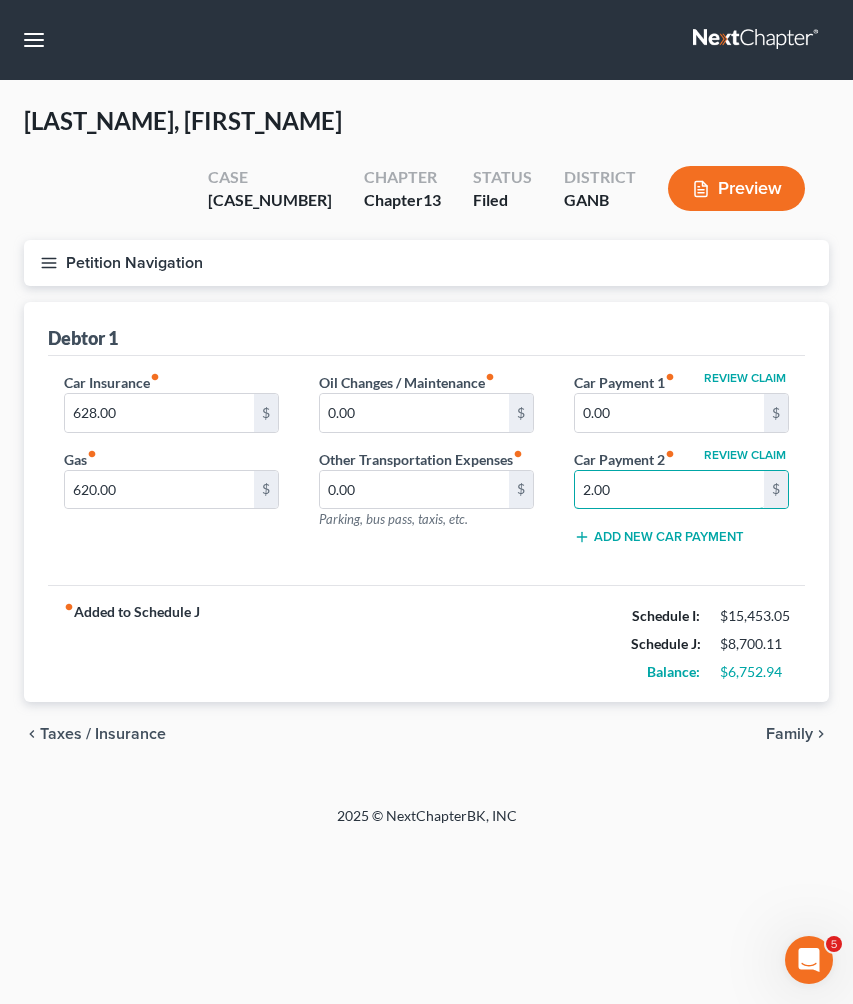 drag, startPoint x: 636, startPoint y: 447, endPoint x: 487, endPoint y: 402, distance: 155.64703 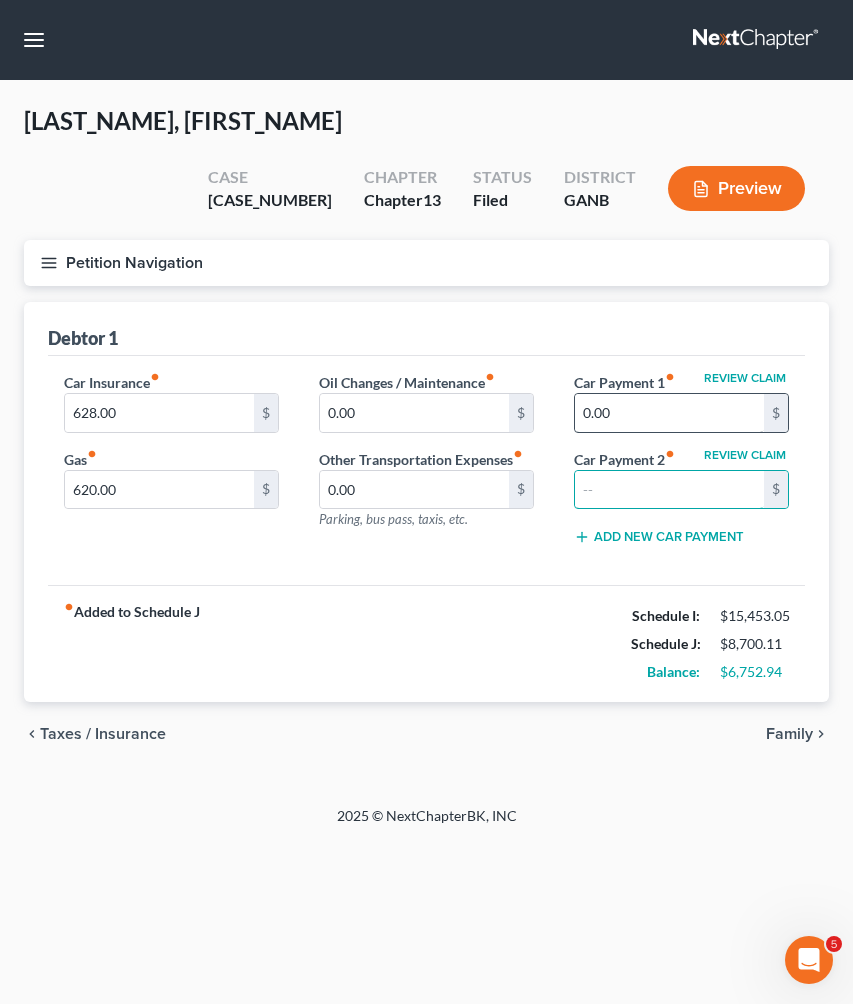 type 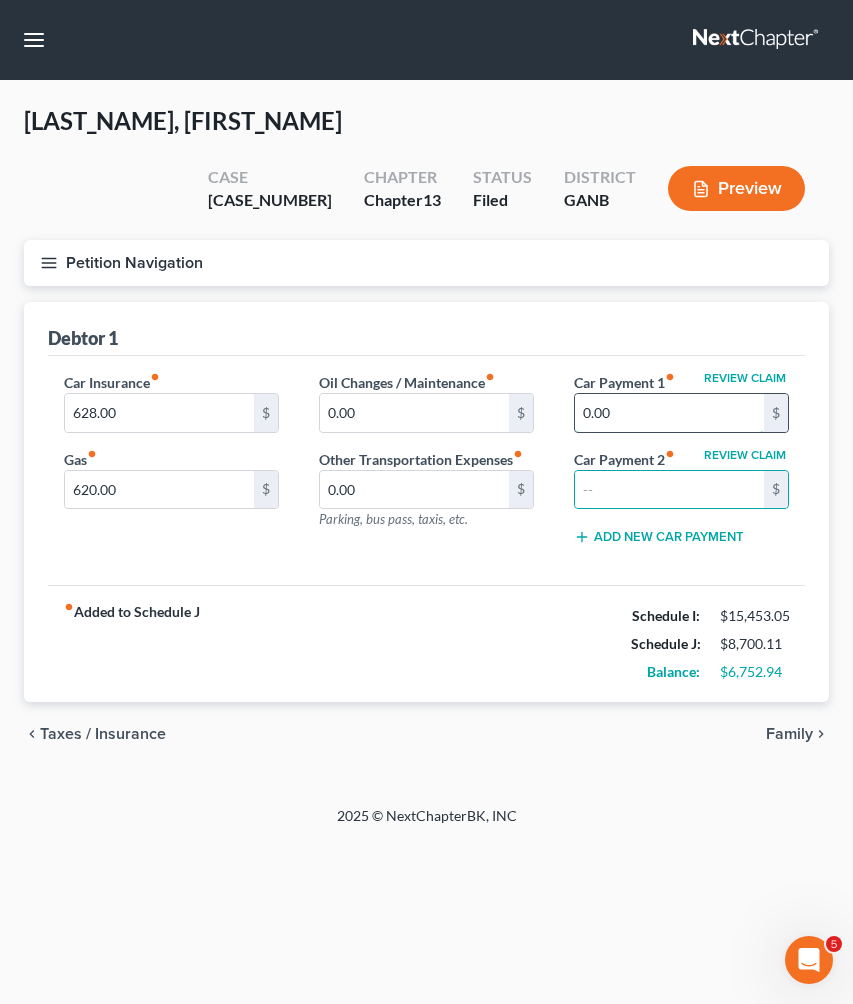 click on "0.00" at bounding box center [669, 413] 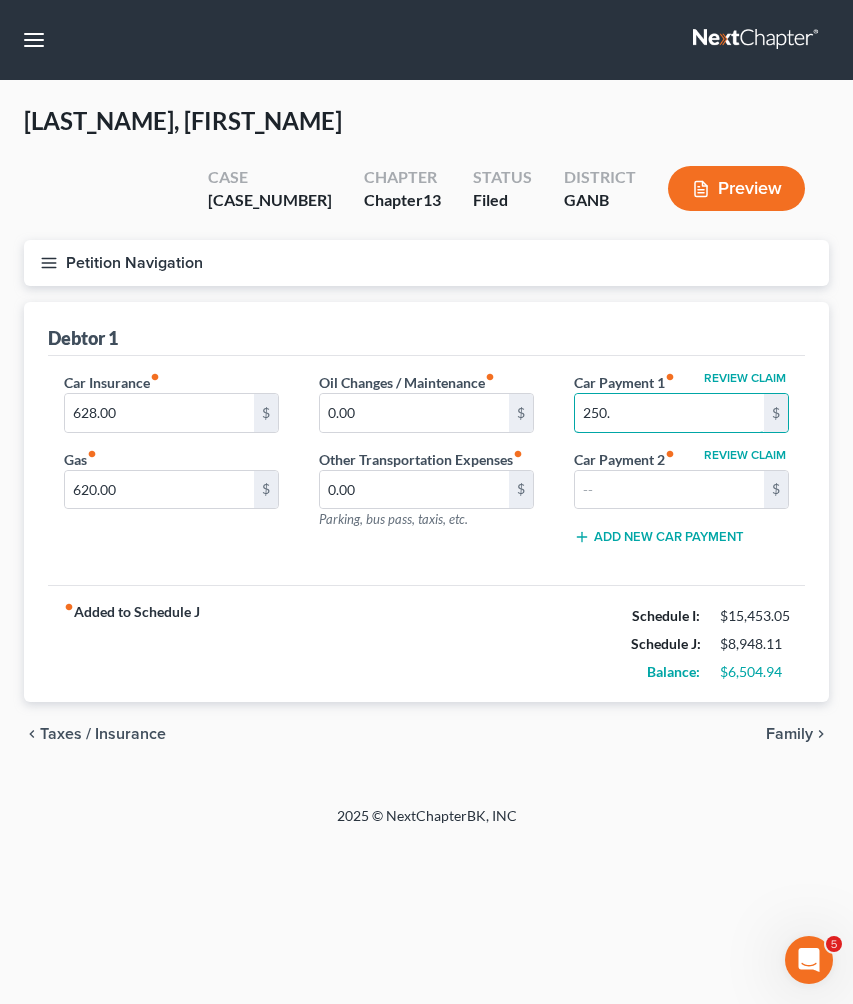 type on "250." 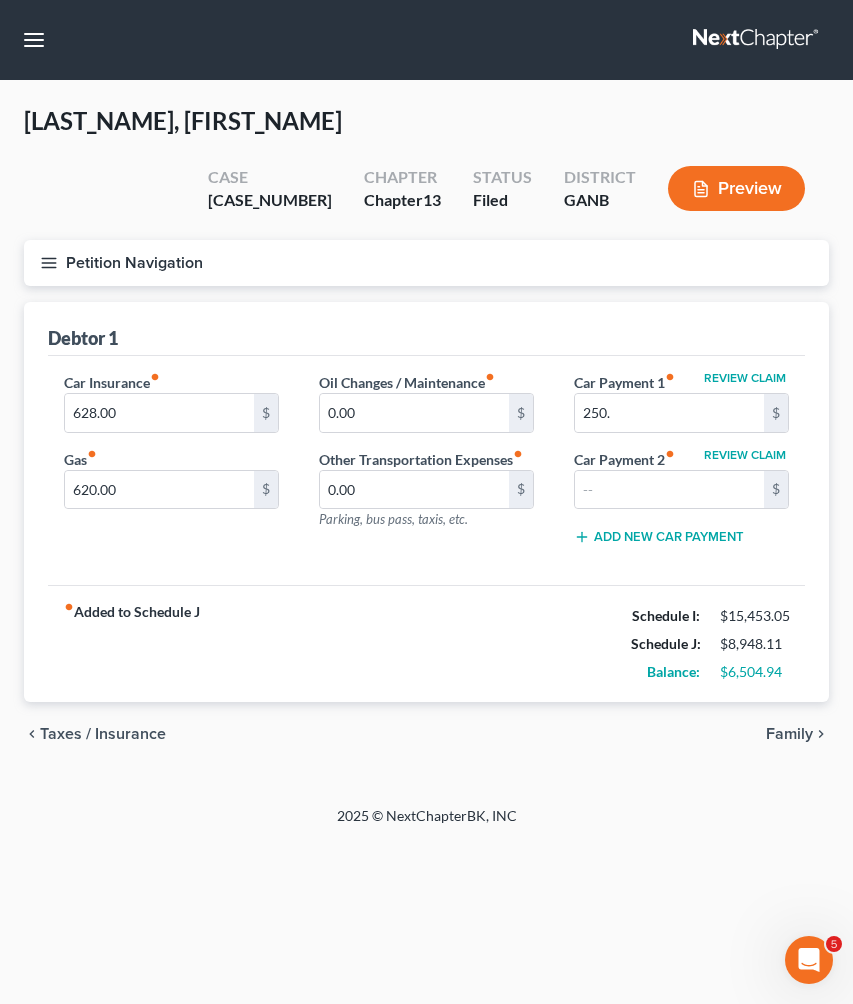 click on "Family" at bounding box center [789, 734] 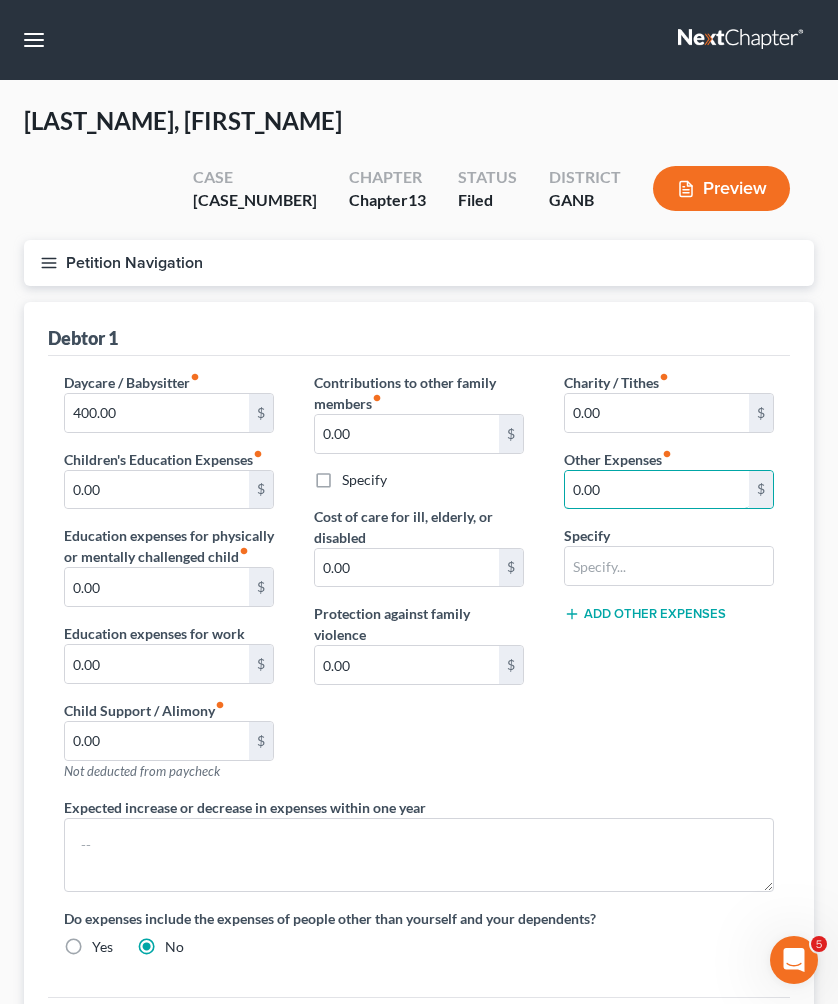 drag, startPoint x: 616, startPoint y: 446, endPoint x: 509, endPoint y: 445, distance: 107.00467 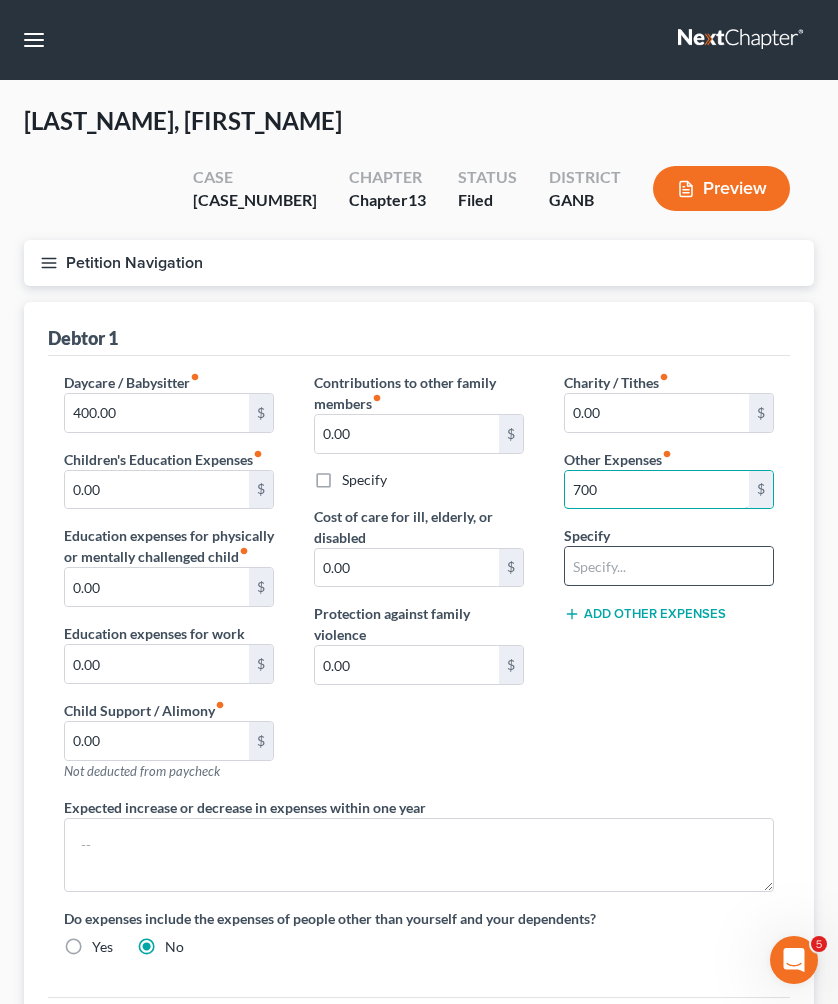 type on "700" 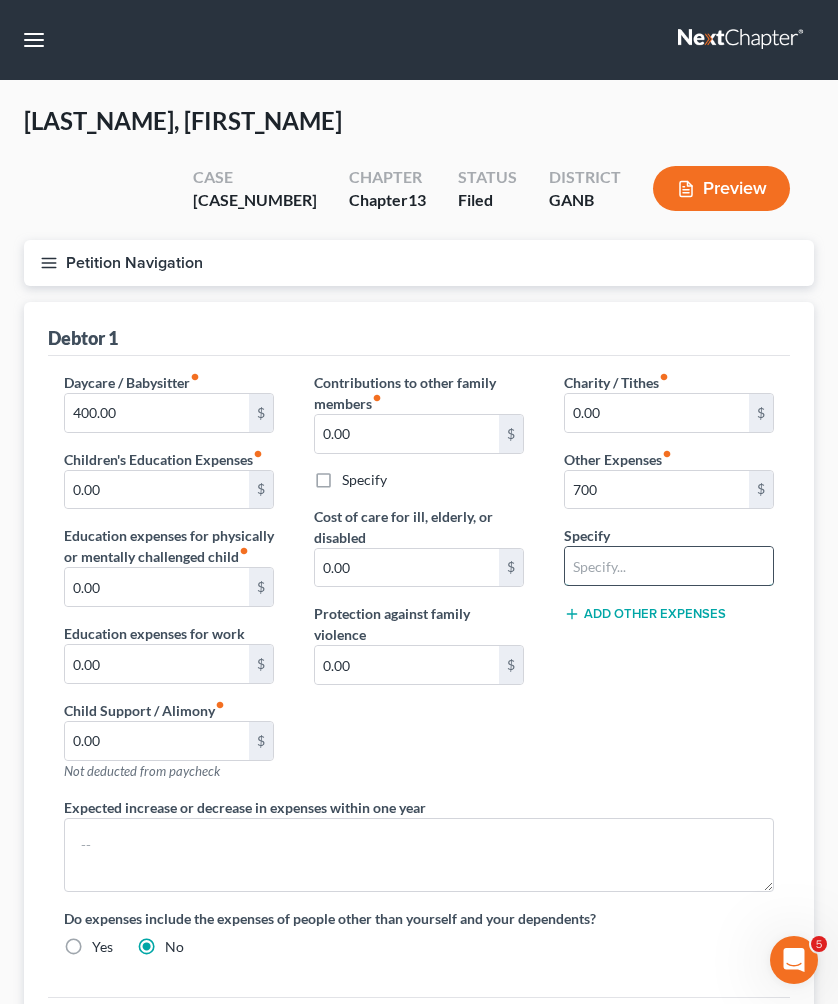 click at bounding box center (669, 566) 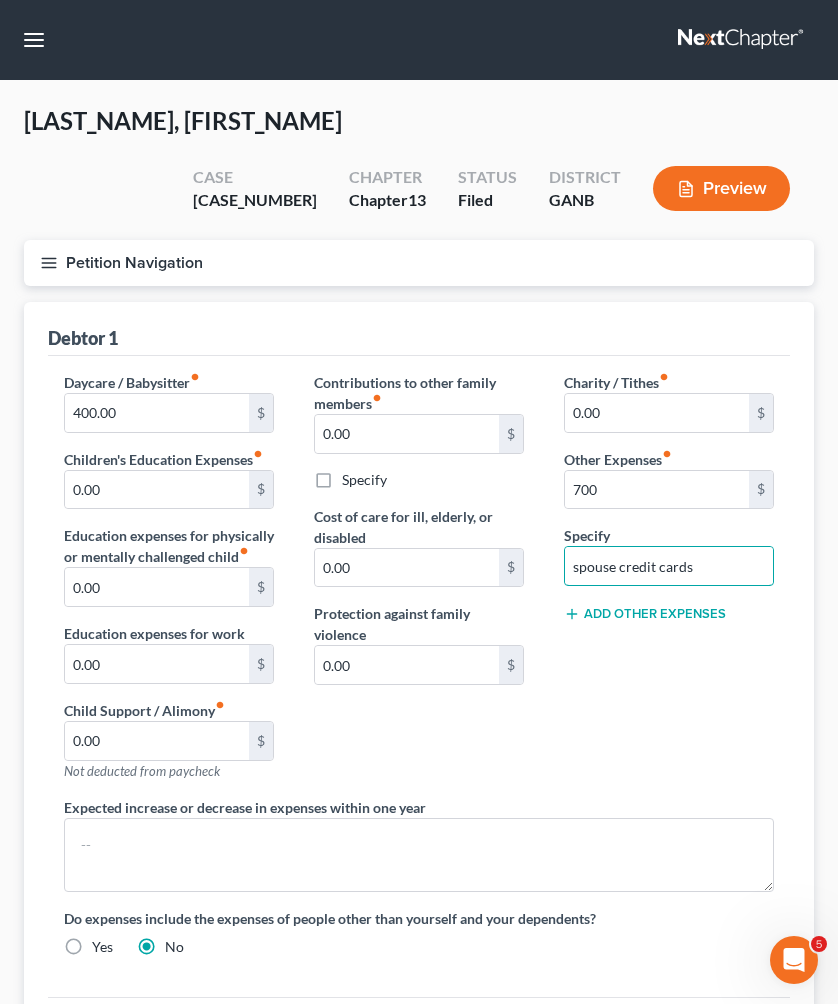 type on "spouse credit cards" 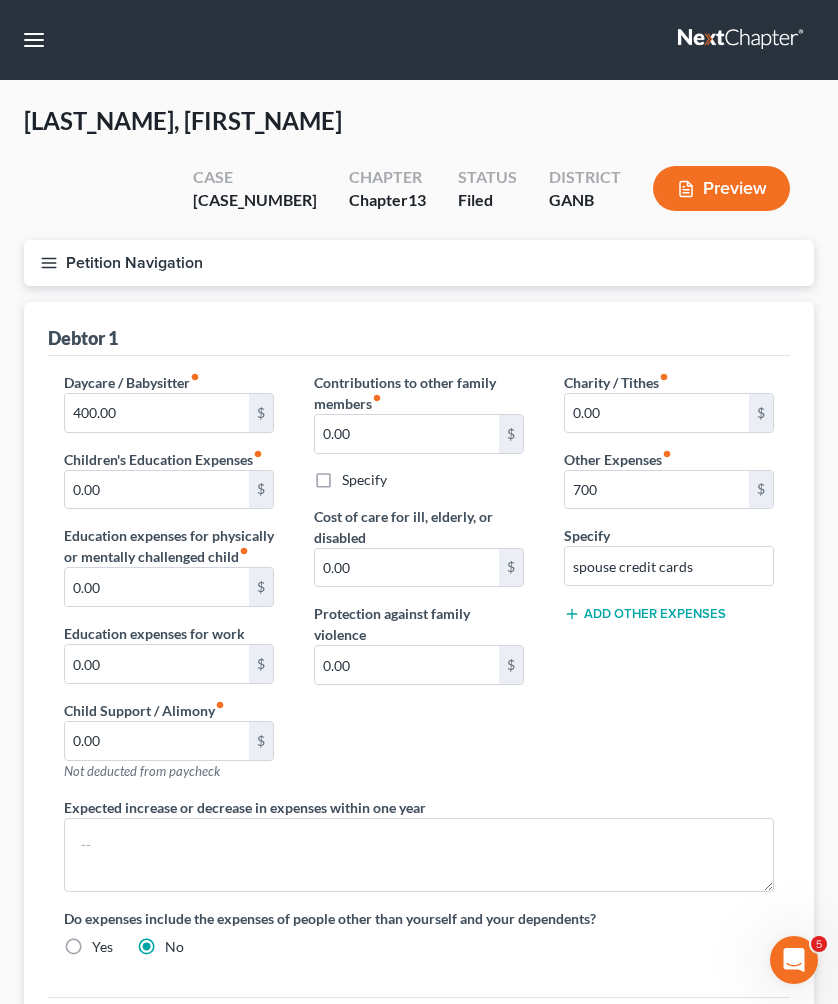 click on "Charity / Tithes  fiber_manual_record 0.00 $ Other Expenses  fiber_manual_record 700 $ Specify spouse credit cards Add Other Expenses" at bounding box center (669, 584) 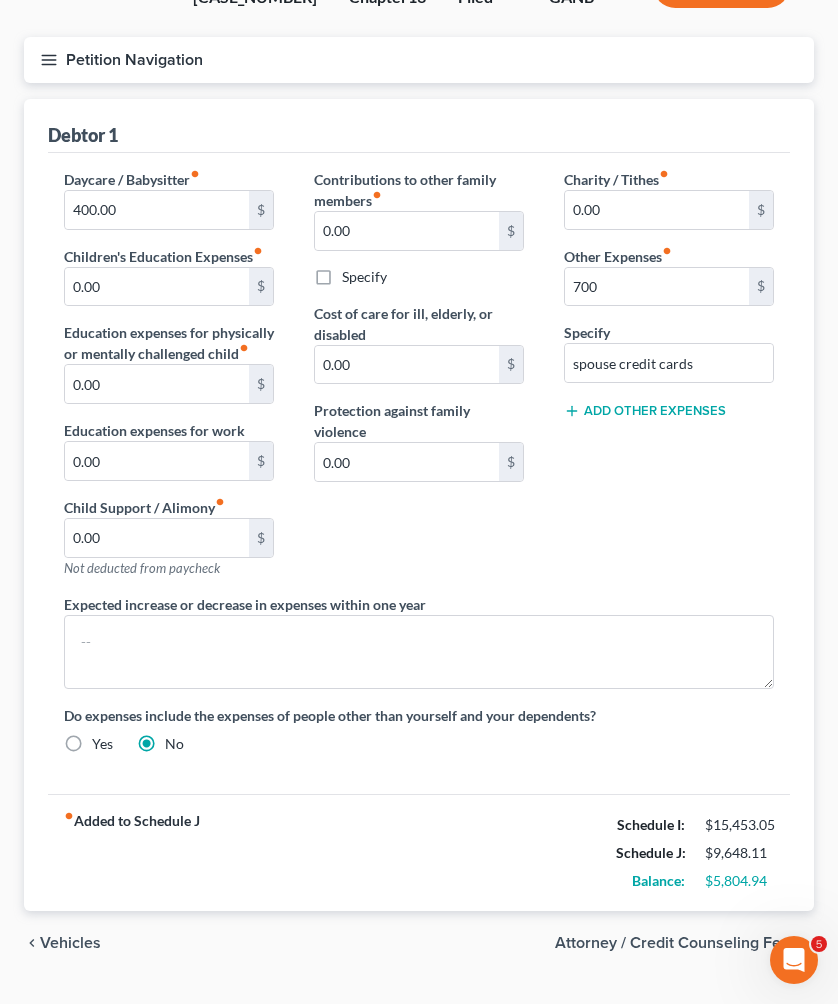scroll, scrollTop: 202, scrollLeft: 0, axis: vertical 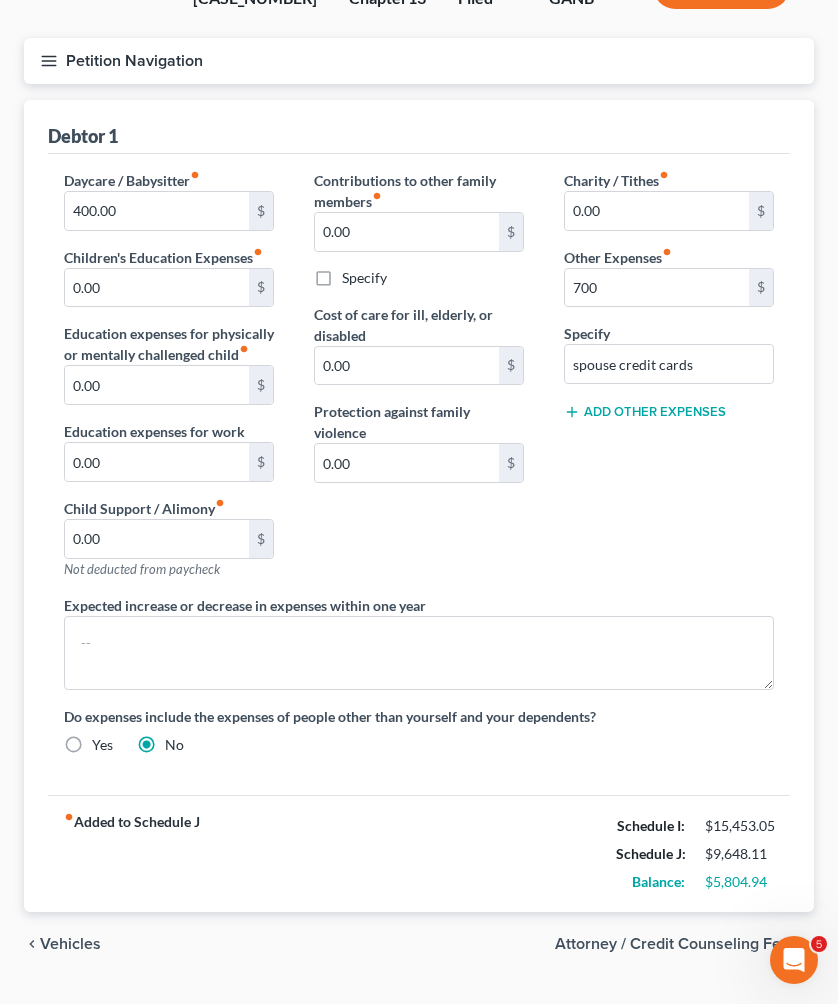 click on "Vehicles" at bounding box center (70, 944) 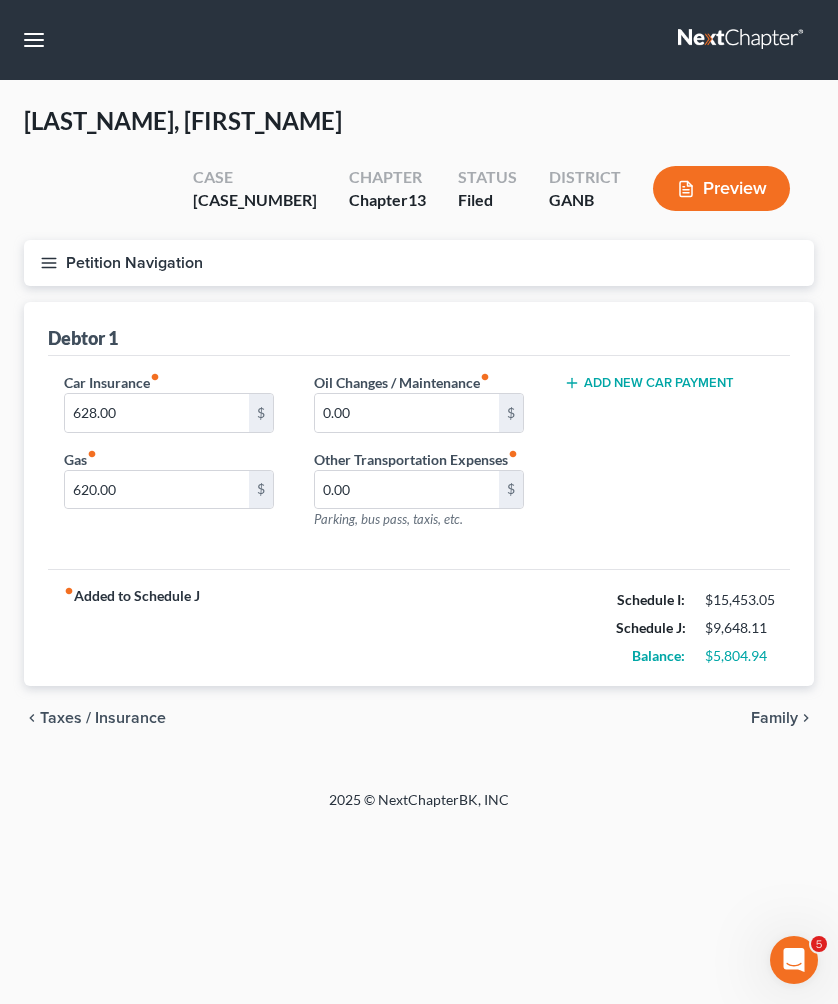 scroll, scrollTop: 0, scrollLeft: 0, axis: both 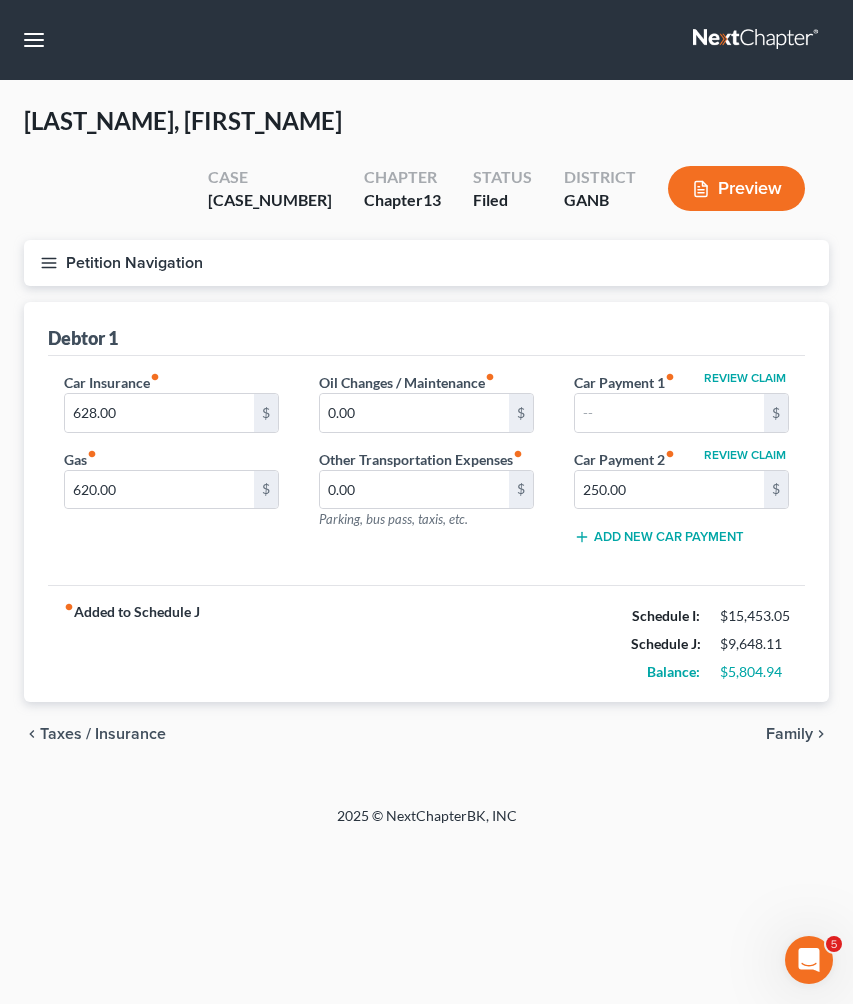 click on "chevron_left
Taxes / Insurance
Family
chevron_right" at bounding box center (426, 734) 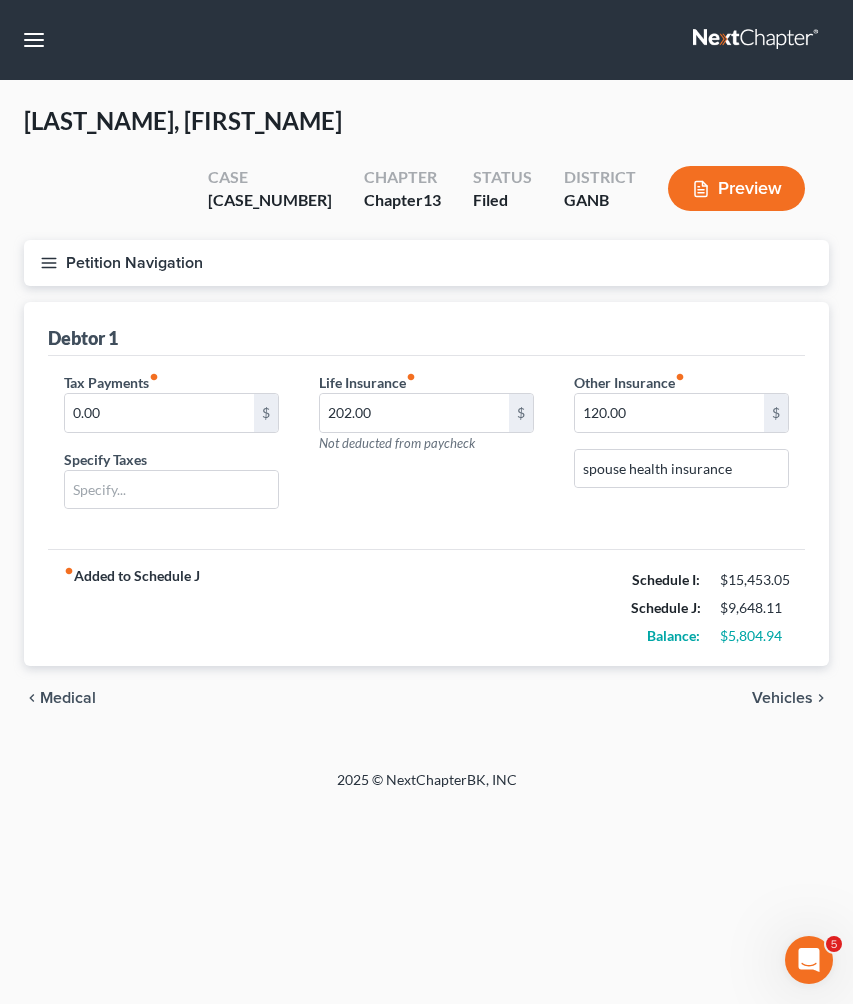 click on "Medical" at bounding box center [68, 698] 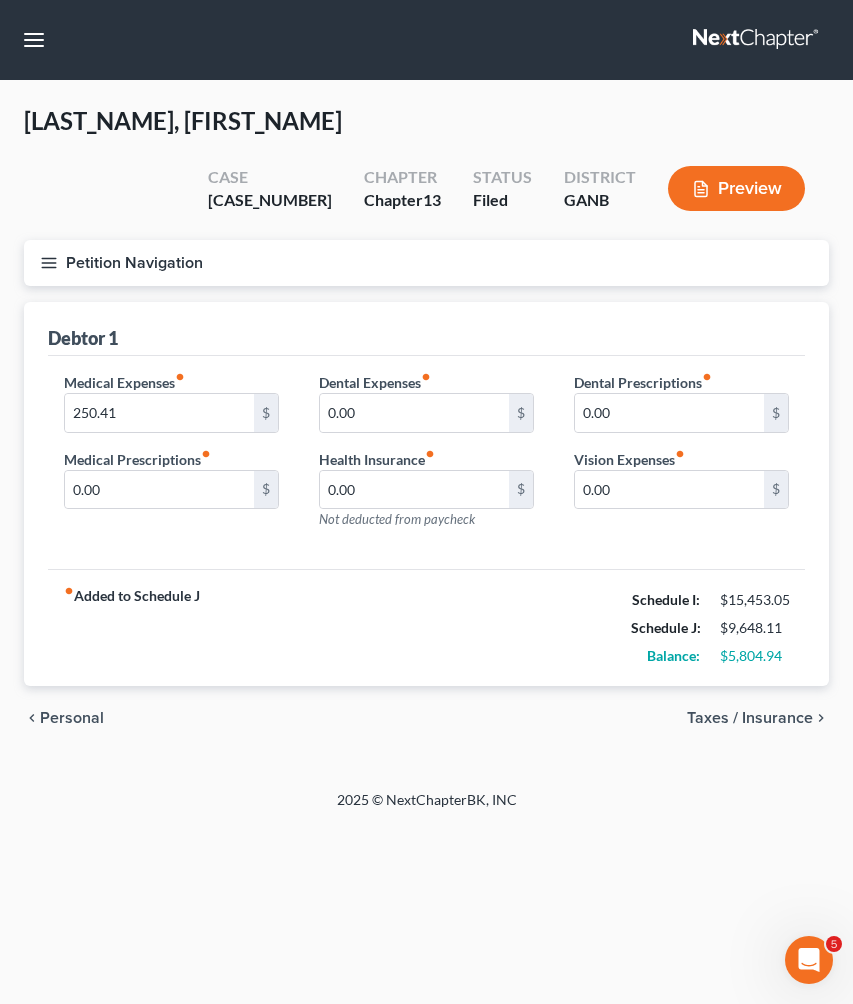 click on "Personal" at bounding box center (72, 718) 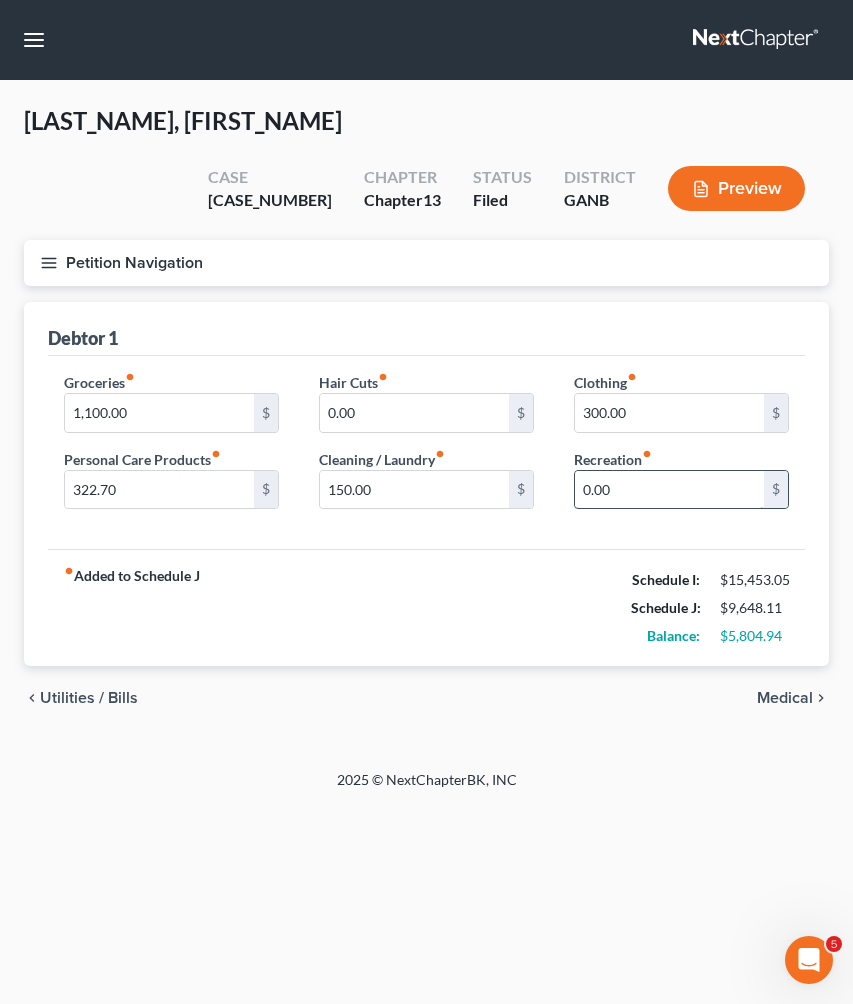 click on "0.00" at bounding box center [669, 490] 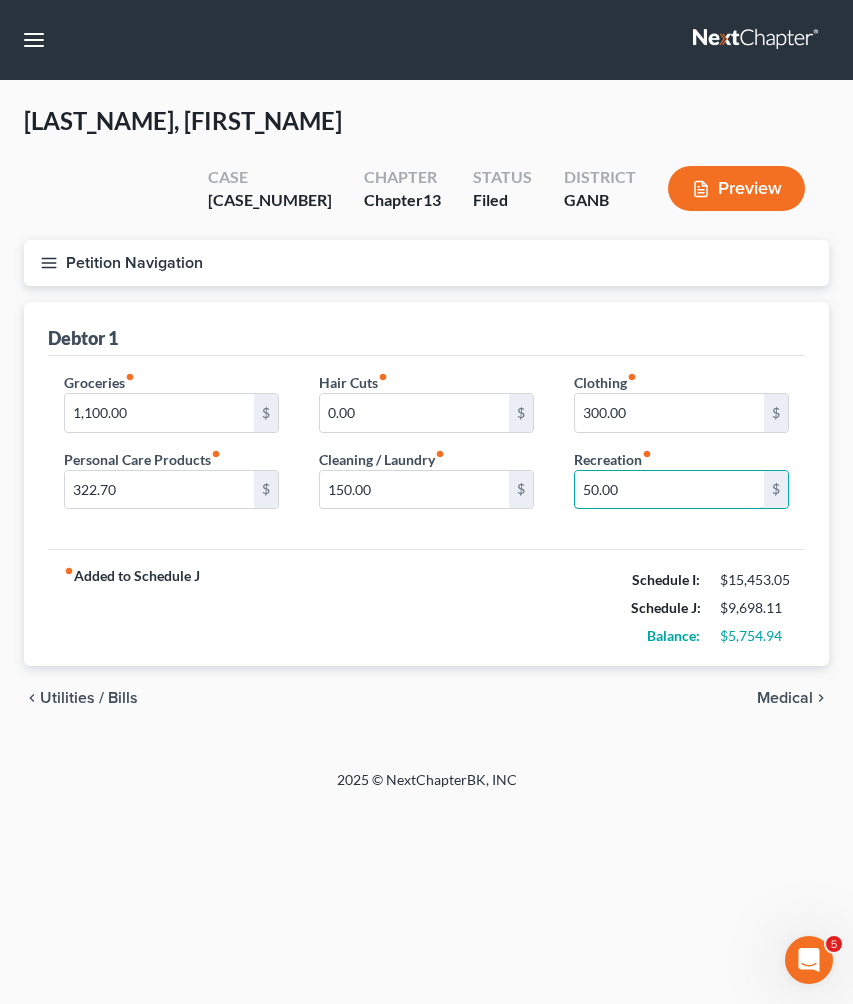 type on "50.00" 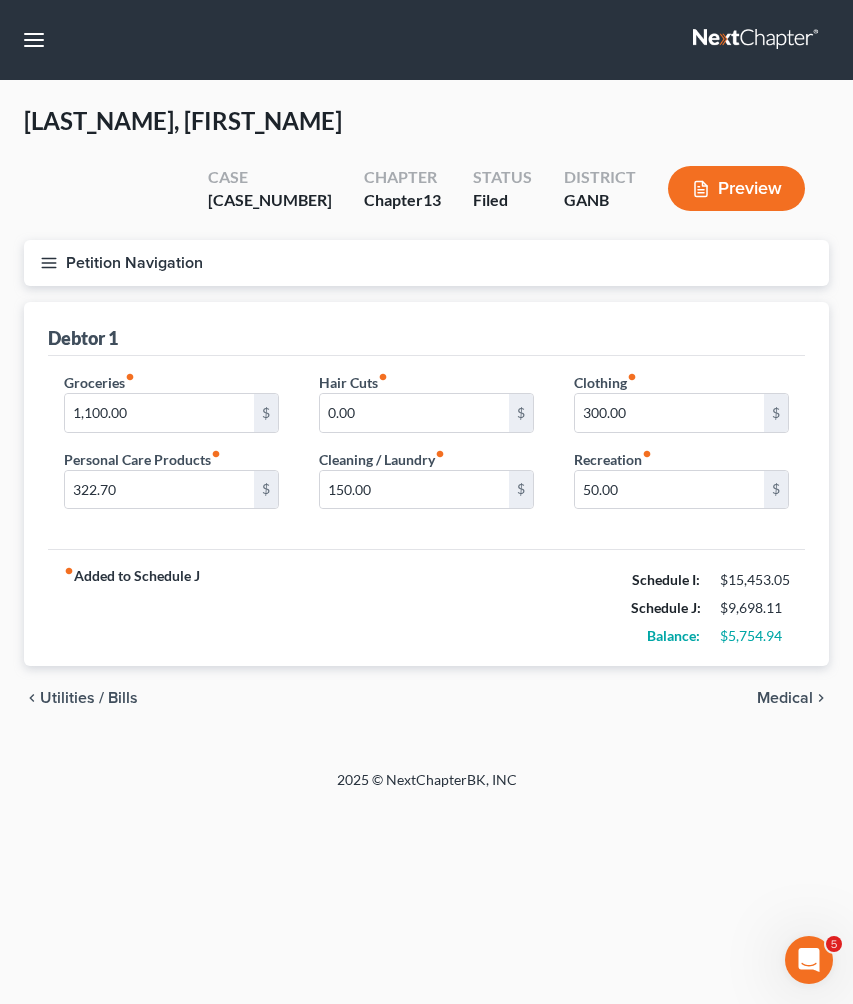 click on "Utilities / Bills" at bounding box center [89, 698] 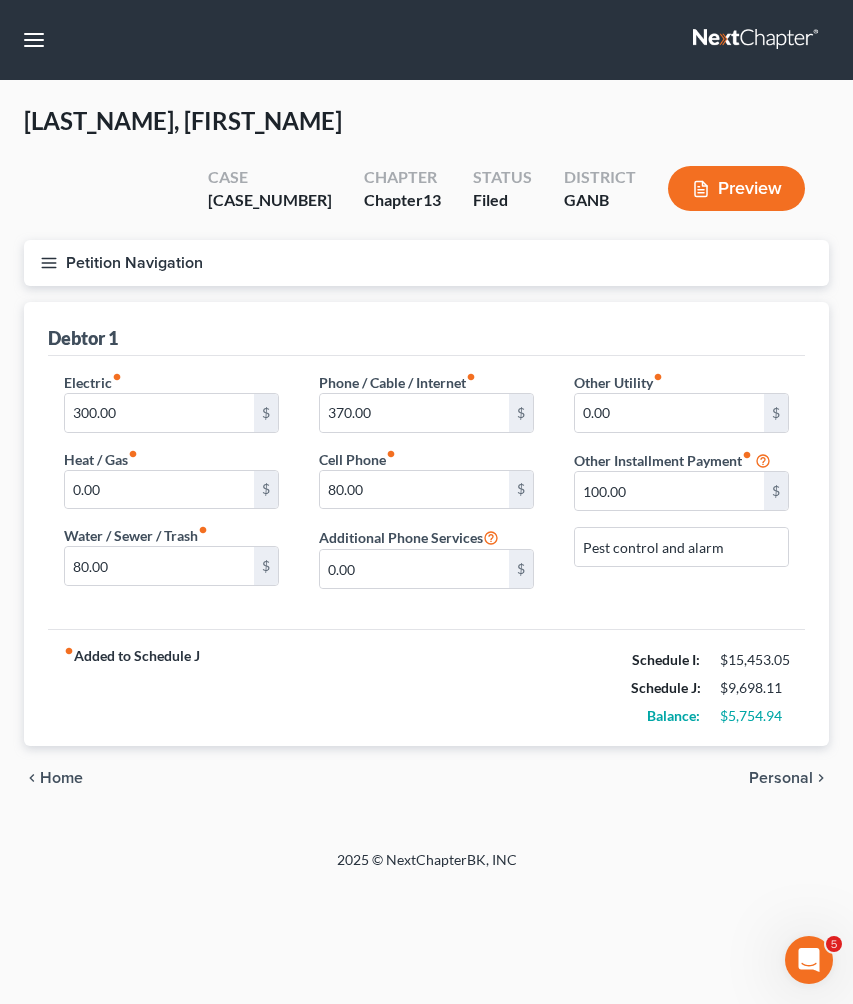 click on "fiber_manual_record  Added to Schedule J" at bounding box center [132, 688] 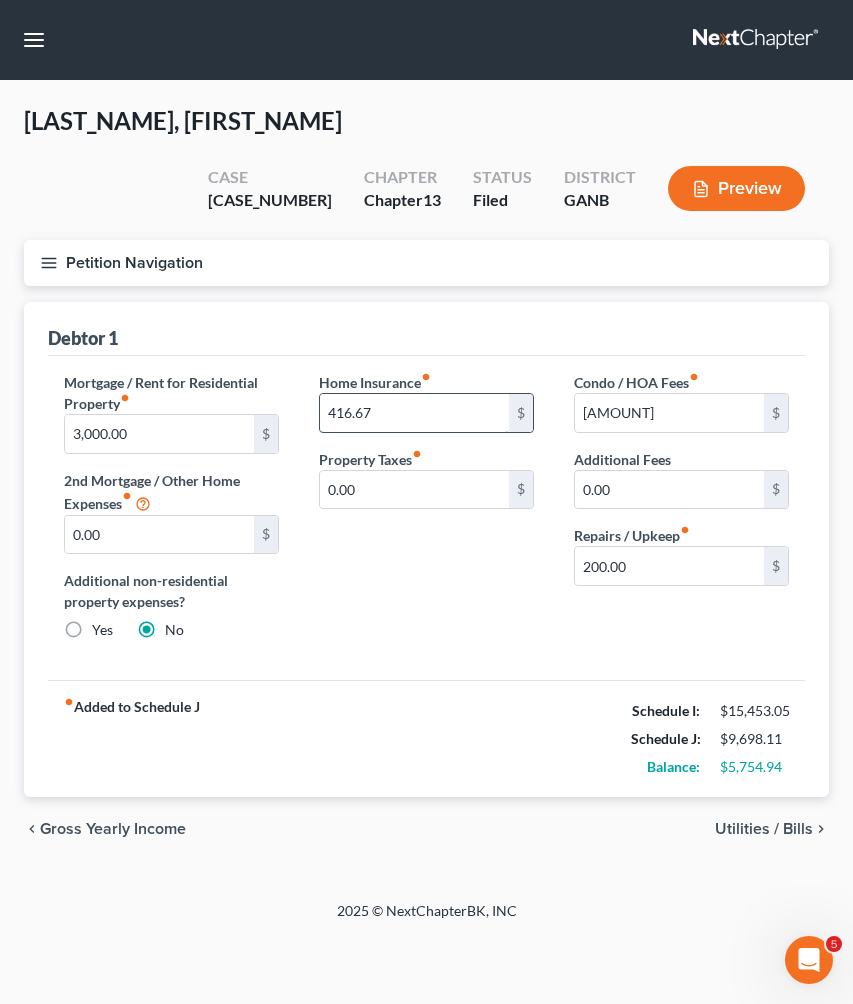click on "416.67" at bounding box center (414, 413) 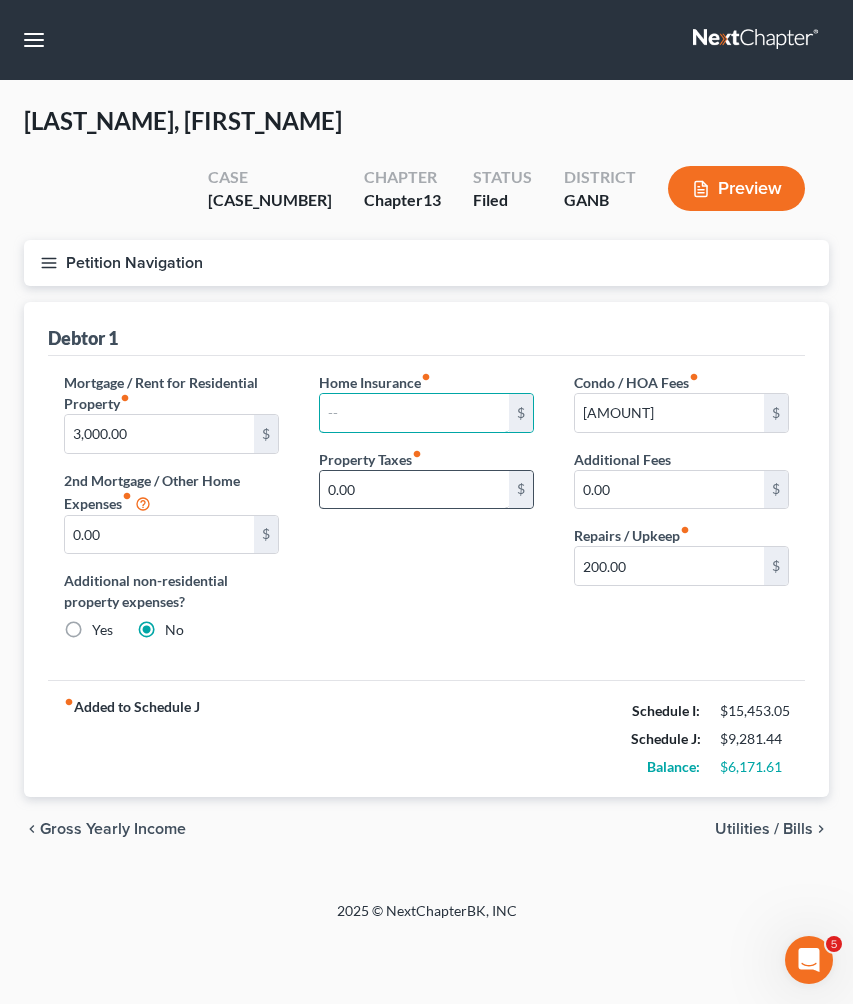 type 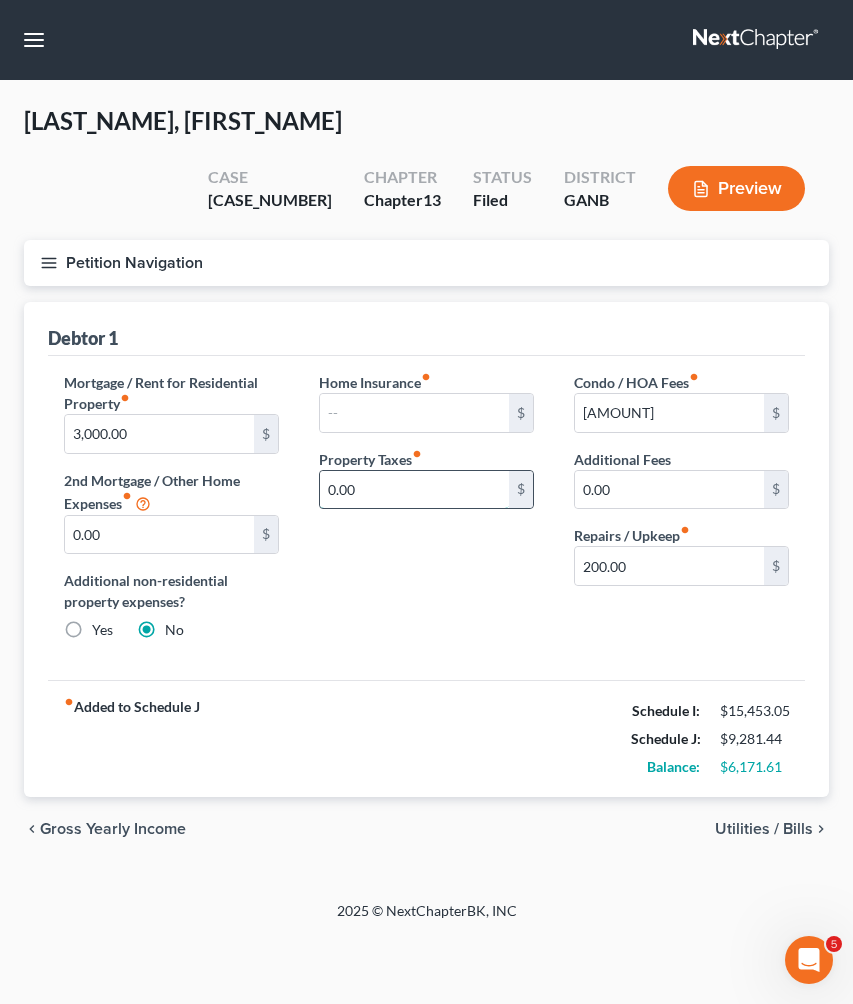 click on "0.00" at bounding box center [414, 490] 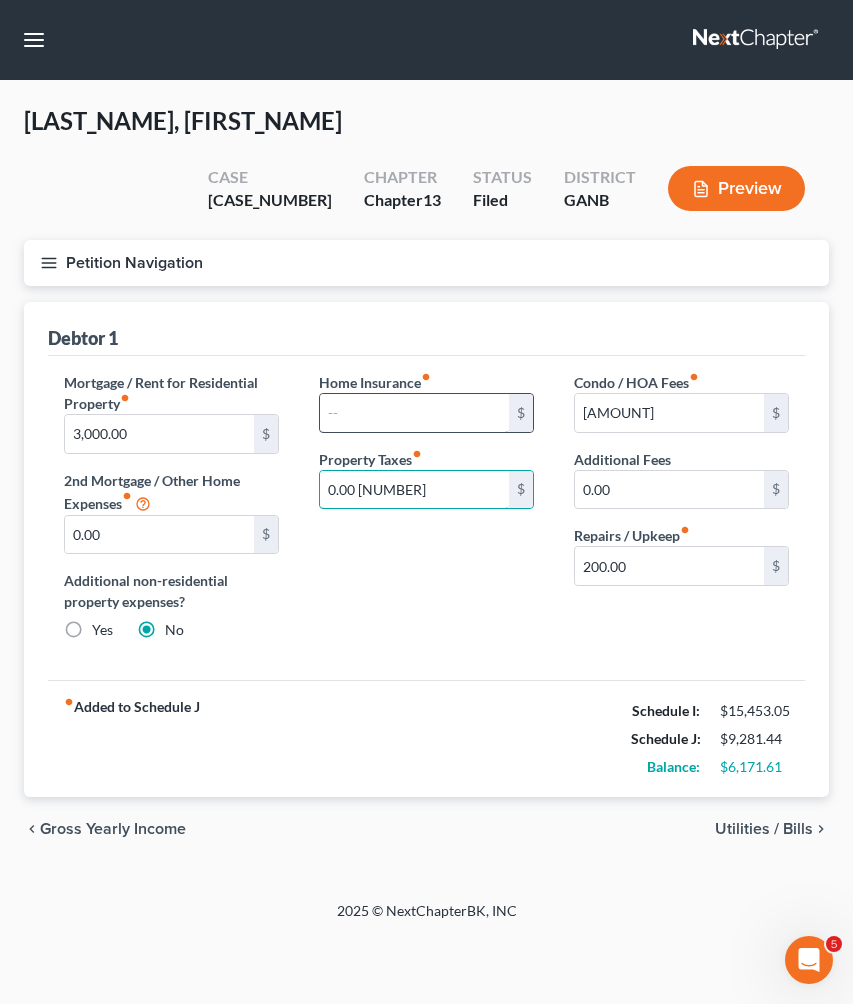 type on "0.00 416.67" 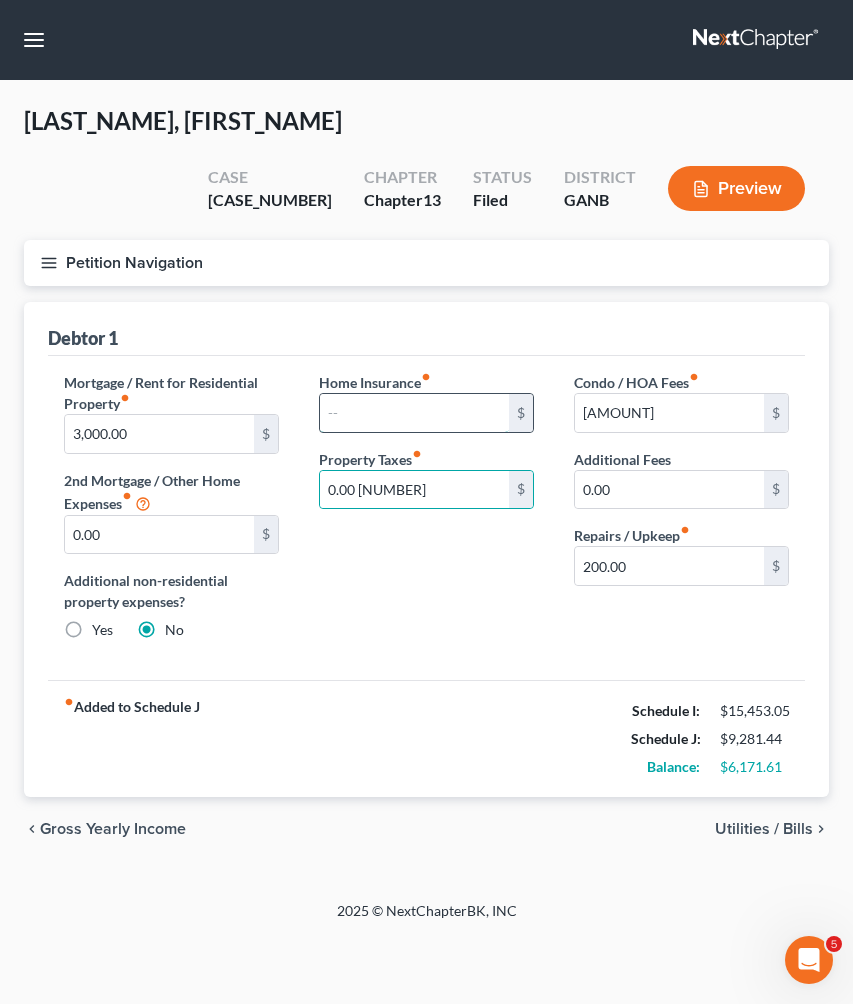 click at bounding box center [414, 413] 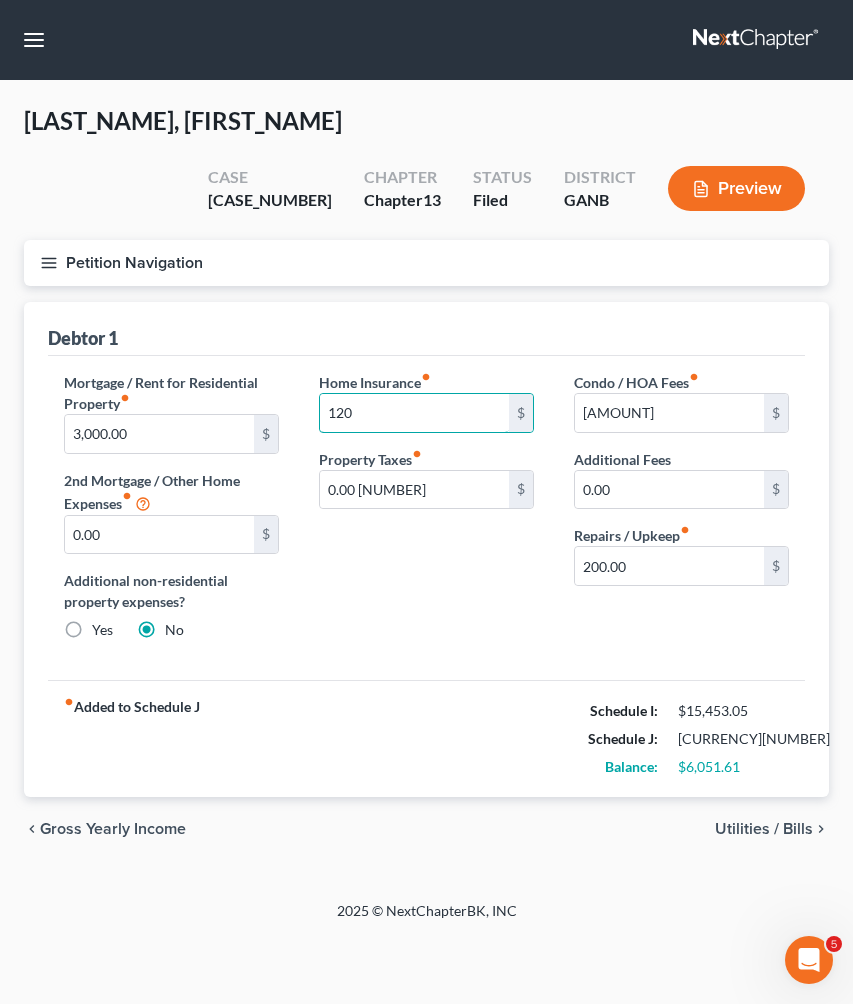 type on "120" 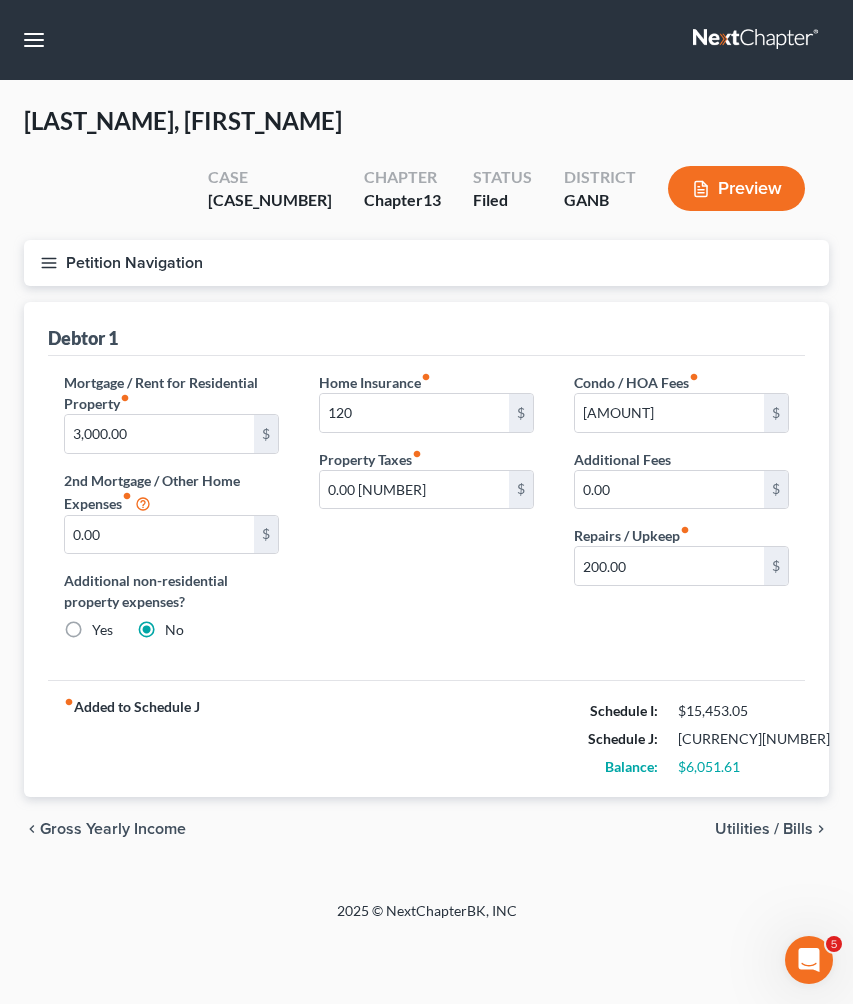 click on "Utilities / Bills" at bounding box center [764, 829] 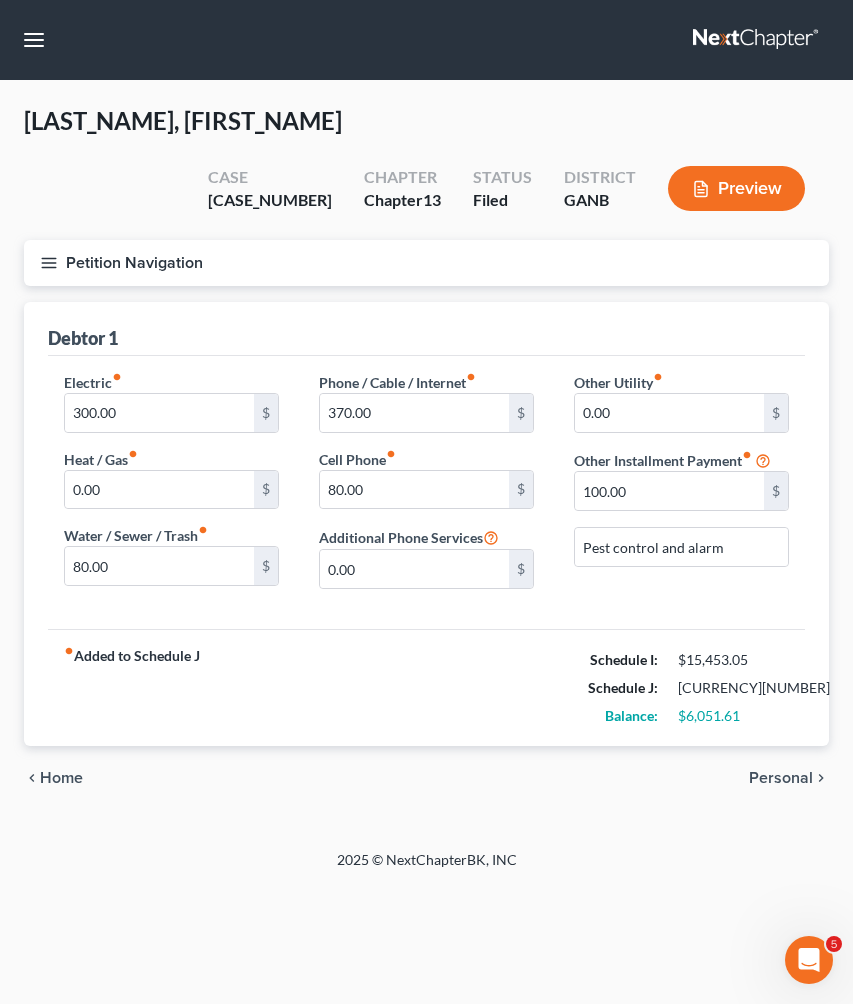 click on "Personal" at bounding box center [781, 778] 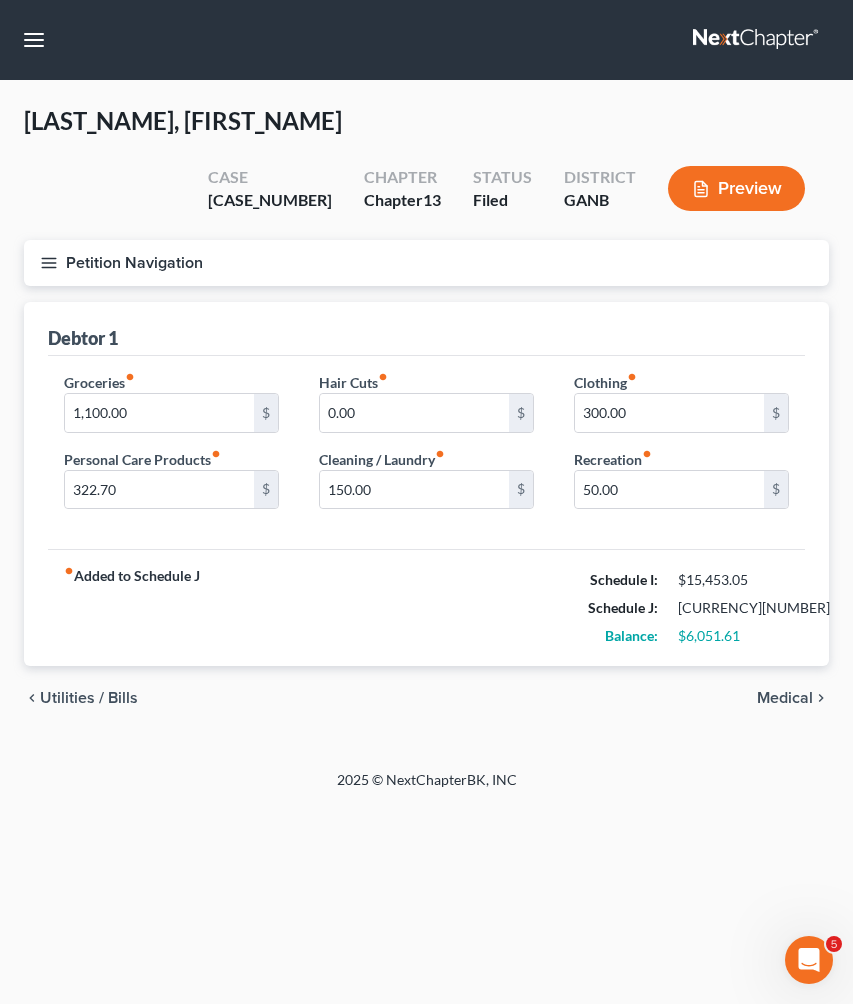 click on "Medical" at bounding box center (785, 698) 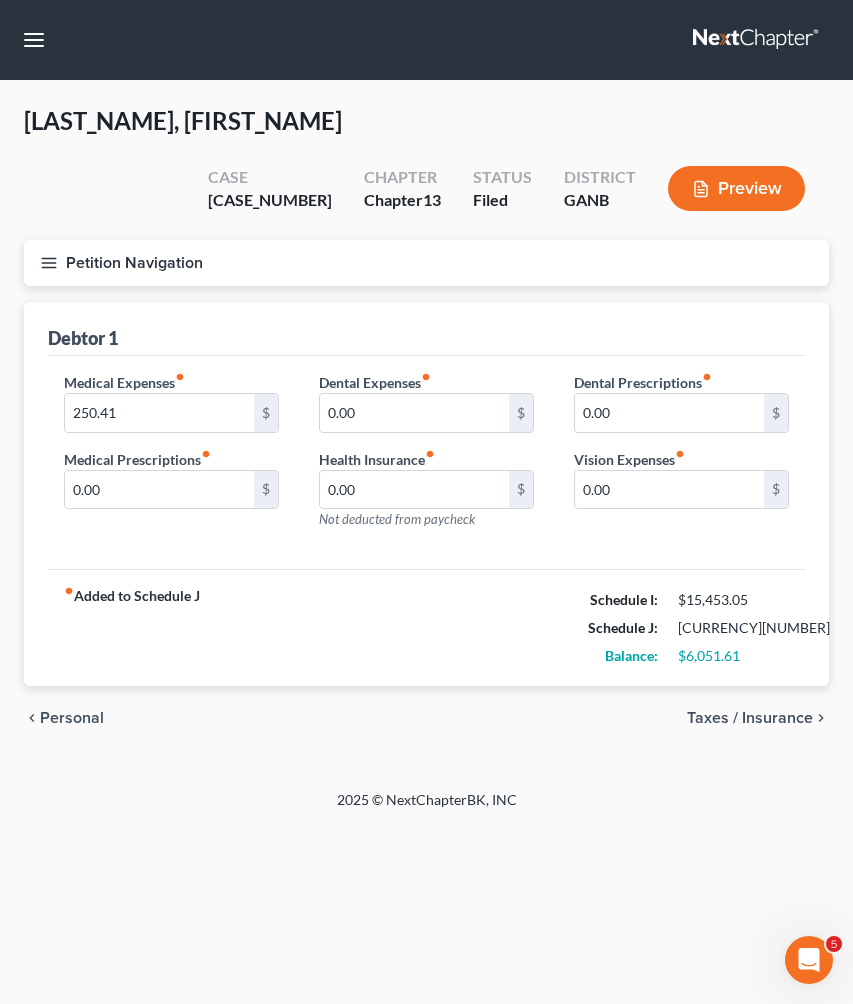 click on "Taxes / Insurance" at bounding box center [750, 718] 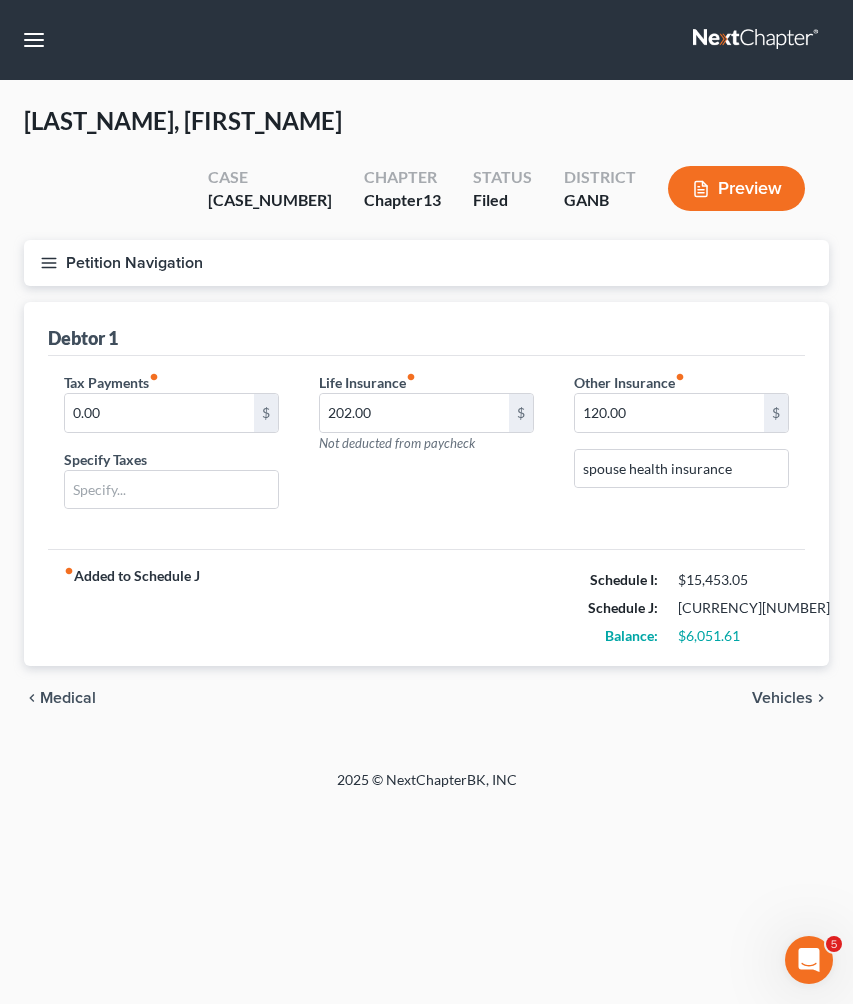 click on "Vehicles" at bounding box center [782, 698] 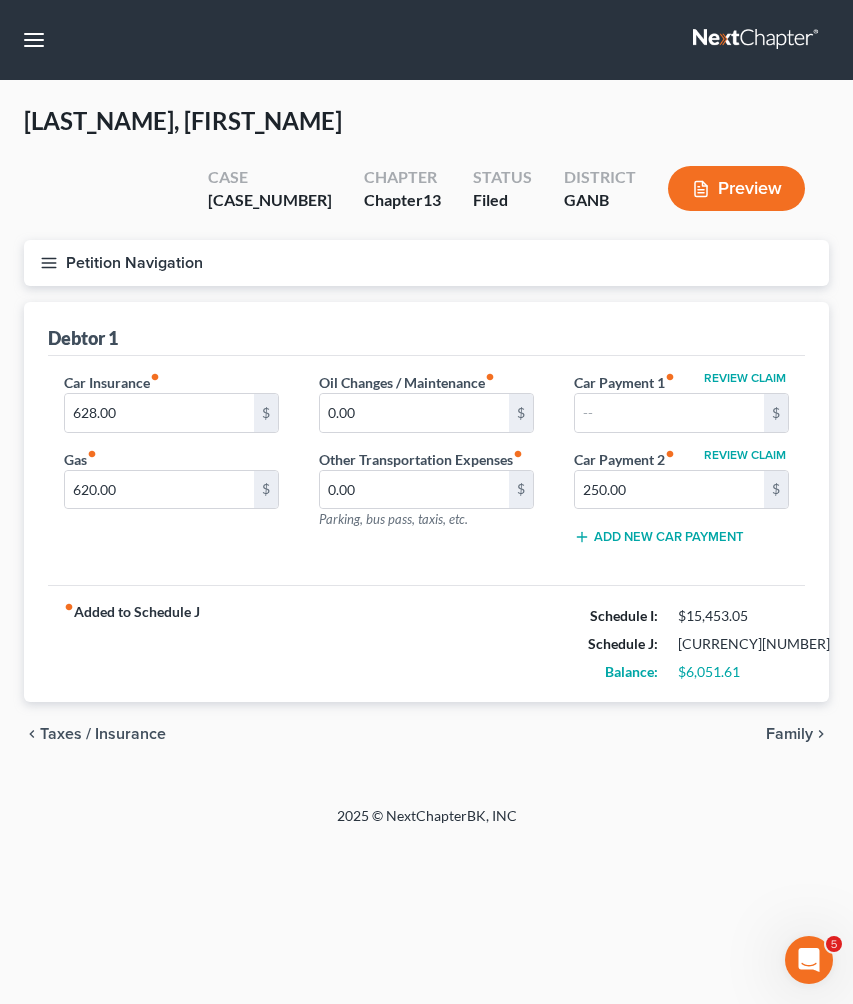 click on "Family" at bounding box center [789, 734] 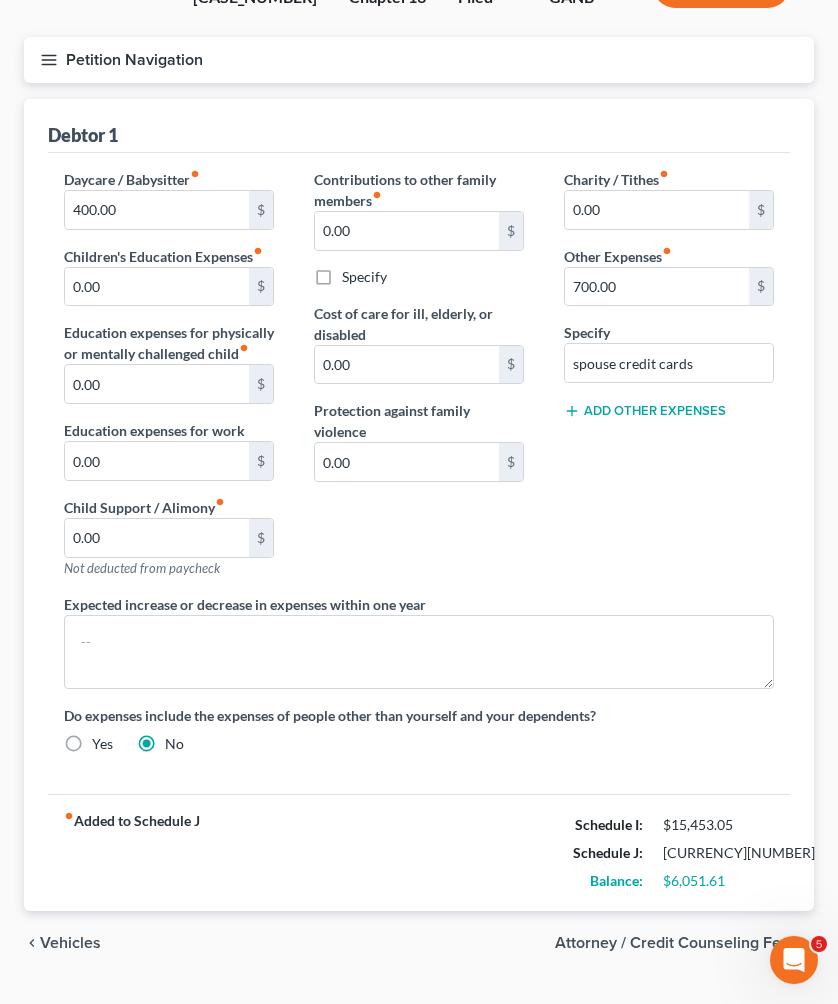 scroll, scrollTop: 202, scrollLeft: 0, axis: vertical 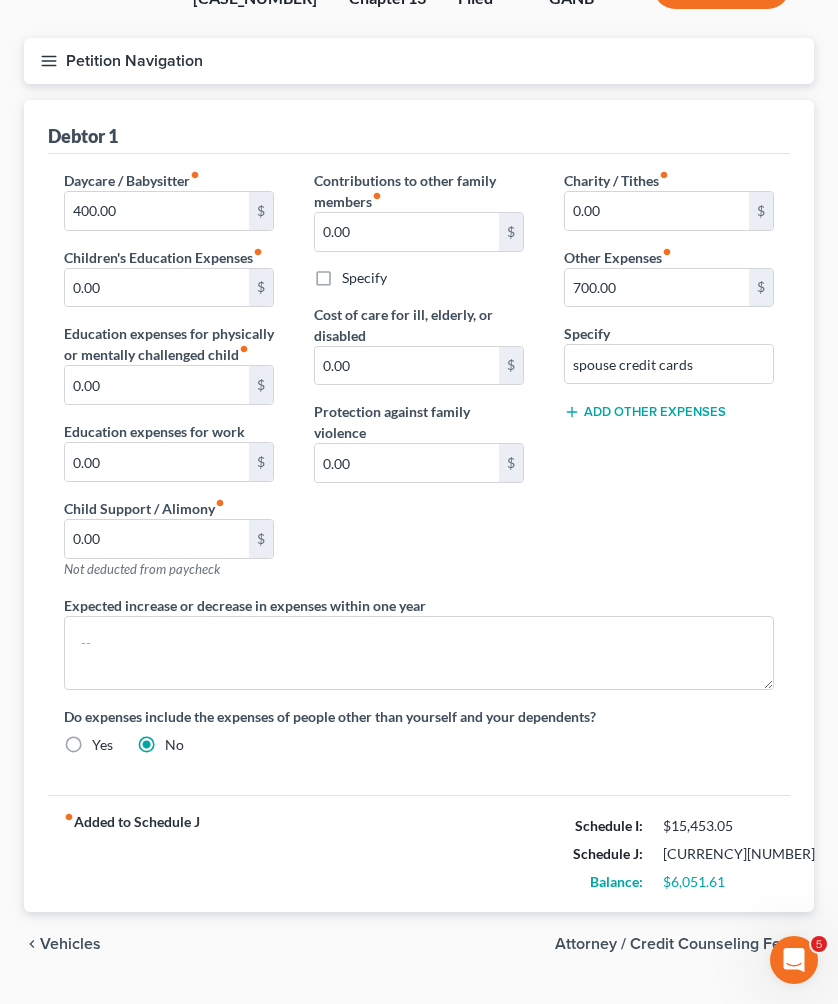 click on "Attorney / Credit Counseling Fees" at bounding box center (676, 944) 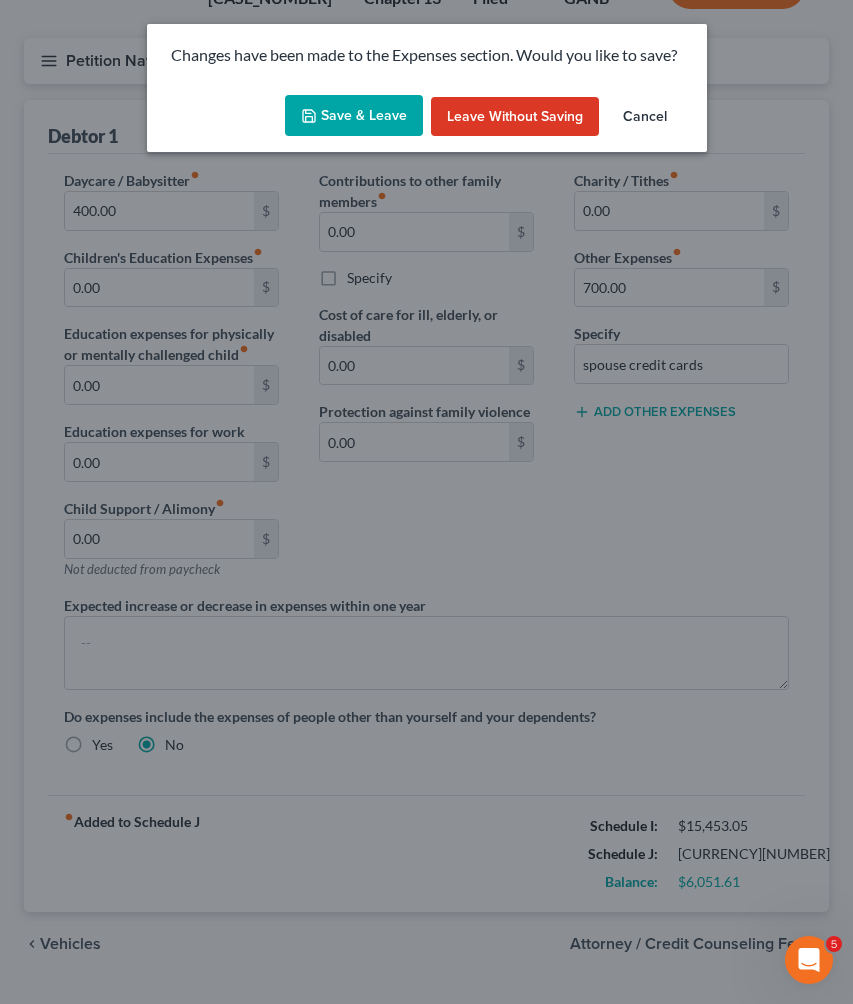 click on "Save & Leave" at bounding box center (354, 116) 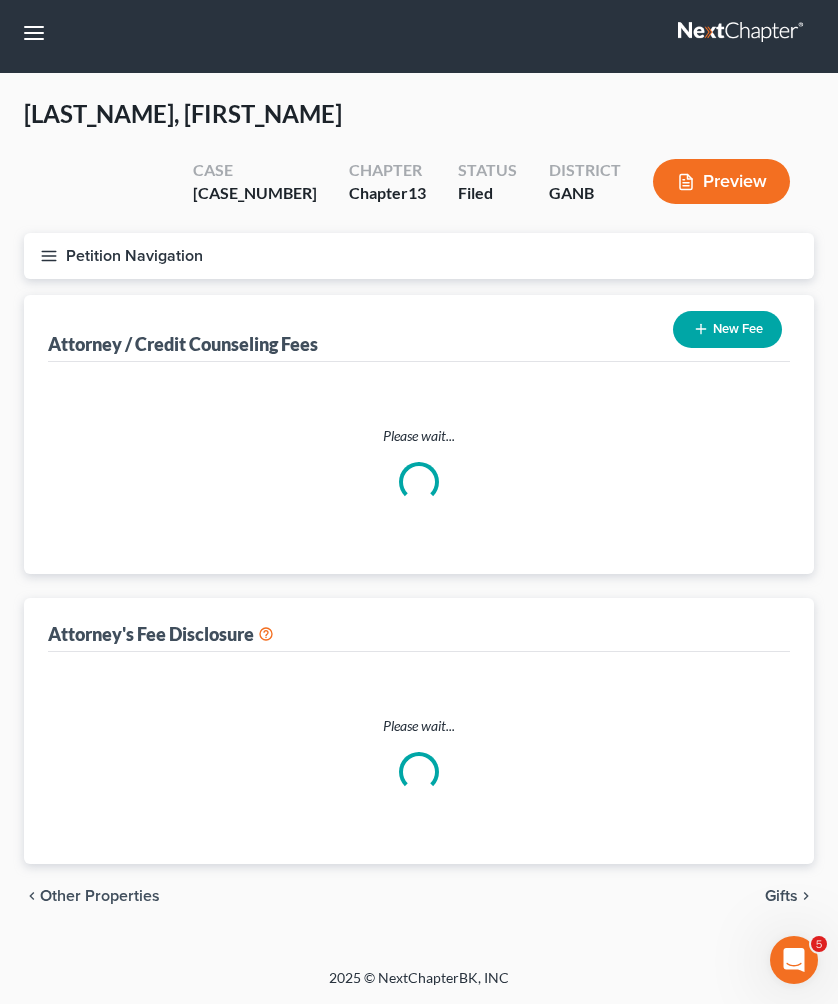 scroll, scrollTop: 0, scrollLeft: 0, axis: both 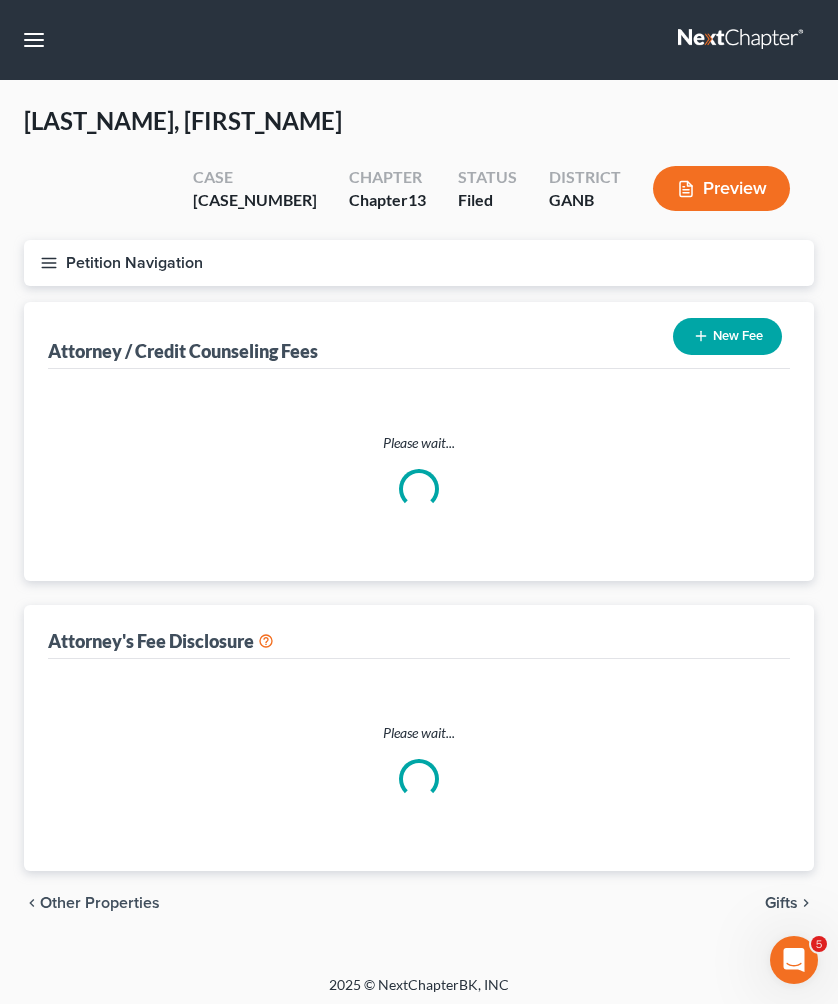 select on "1" 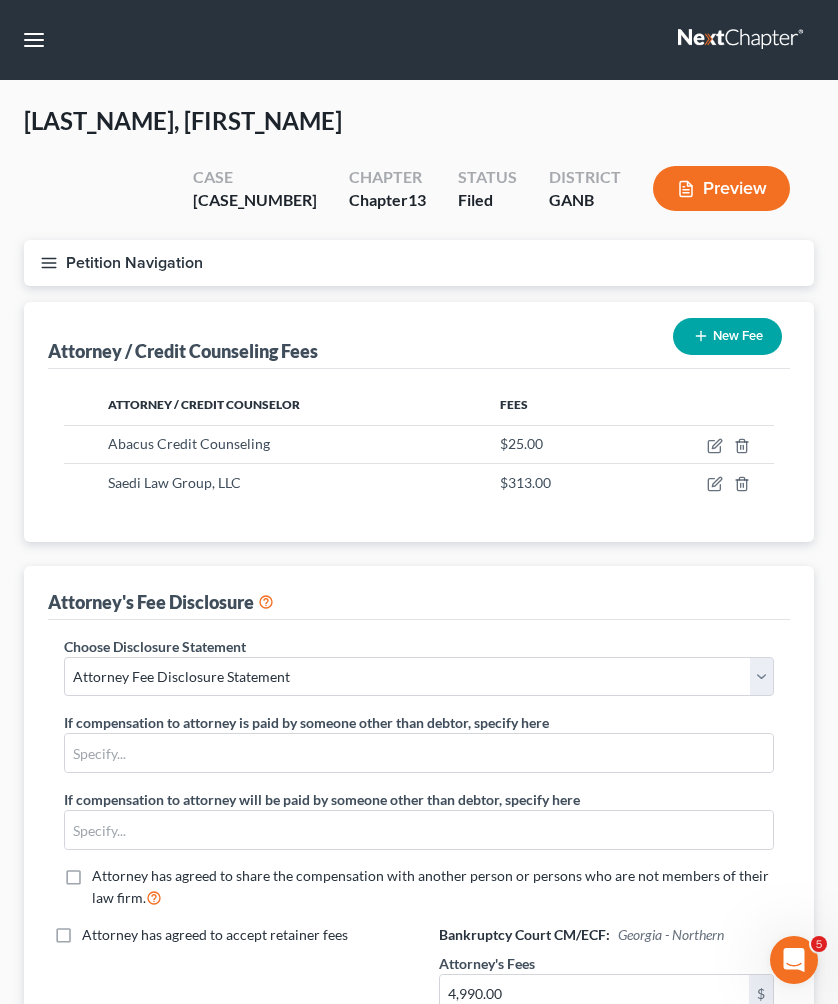 click on "Petition Navigation" at bounding box center [419, 263] 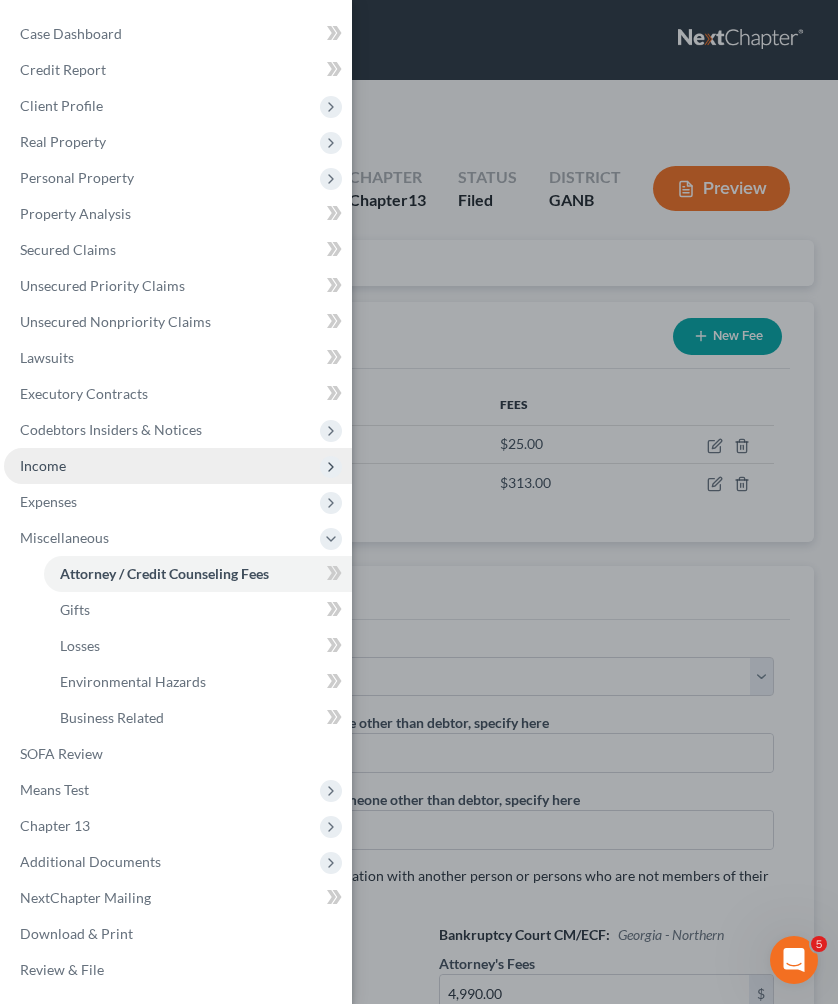 click on "Income" at bounding box center [178, 466] 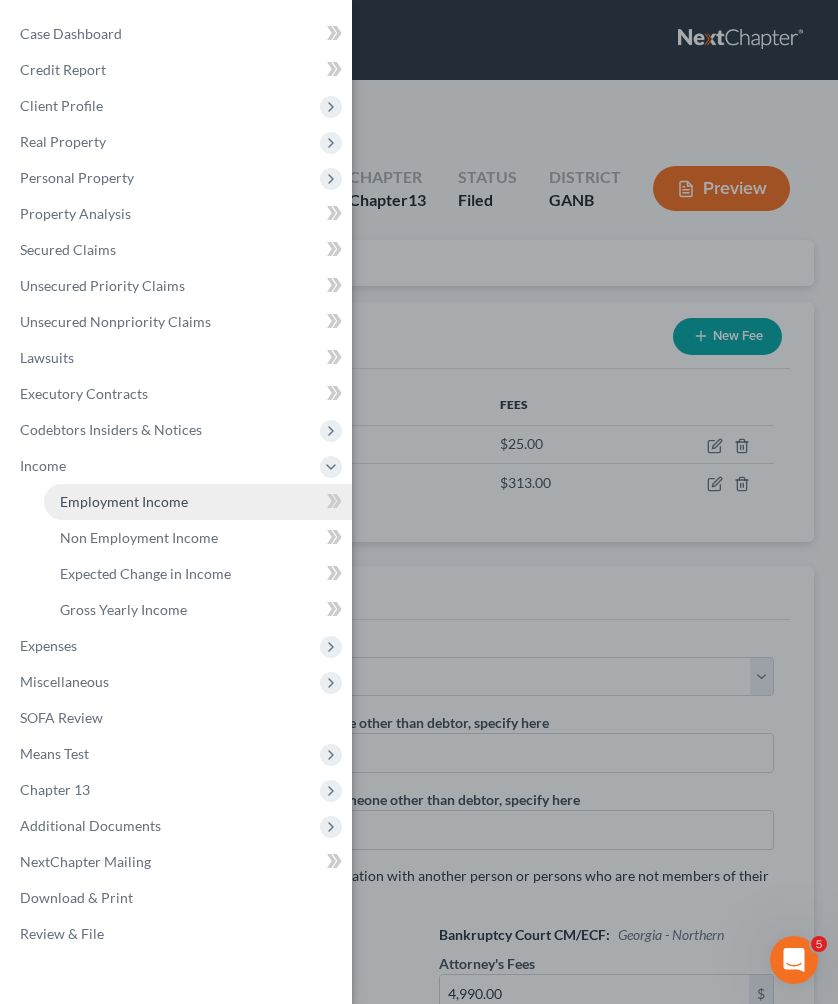 click on "Employment Income" at bounding box center (124, 501) 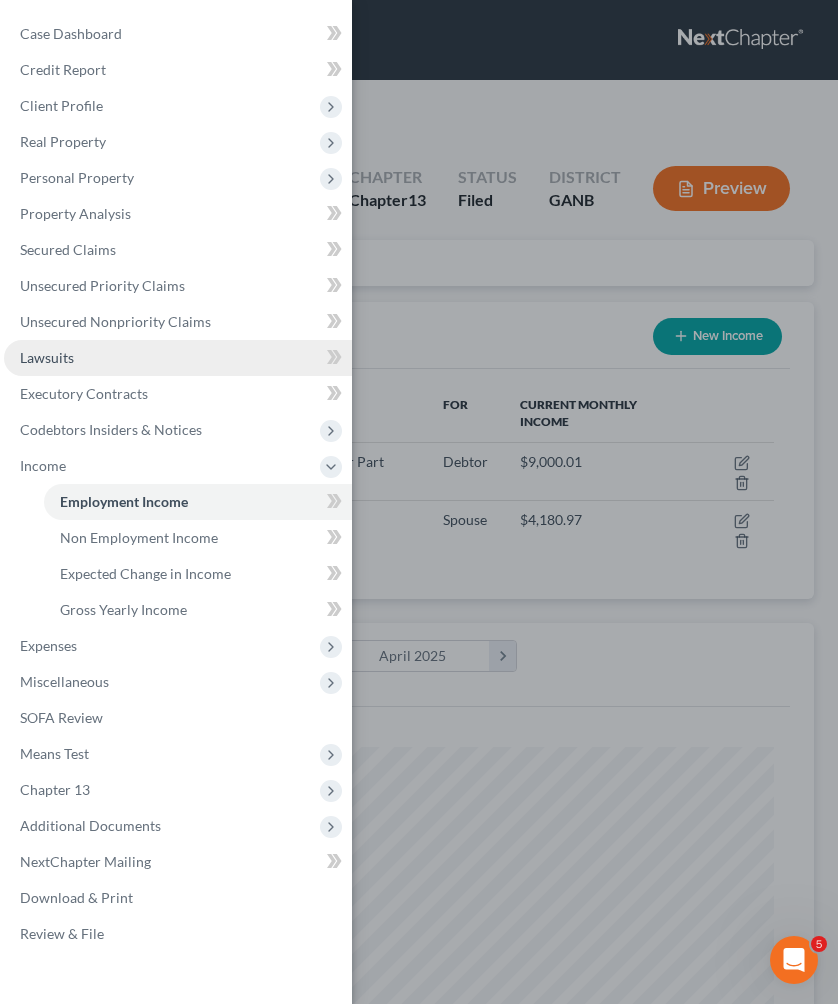 scroll, scrollTop: 999645, scrollLeft: 999250, axis: both 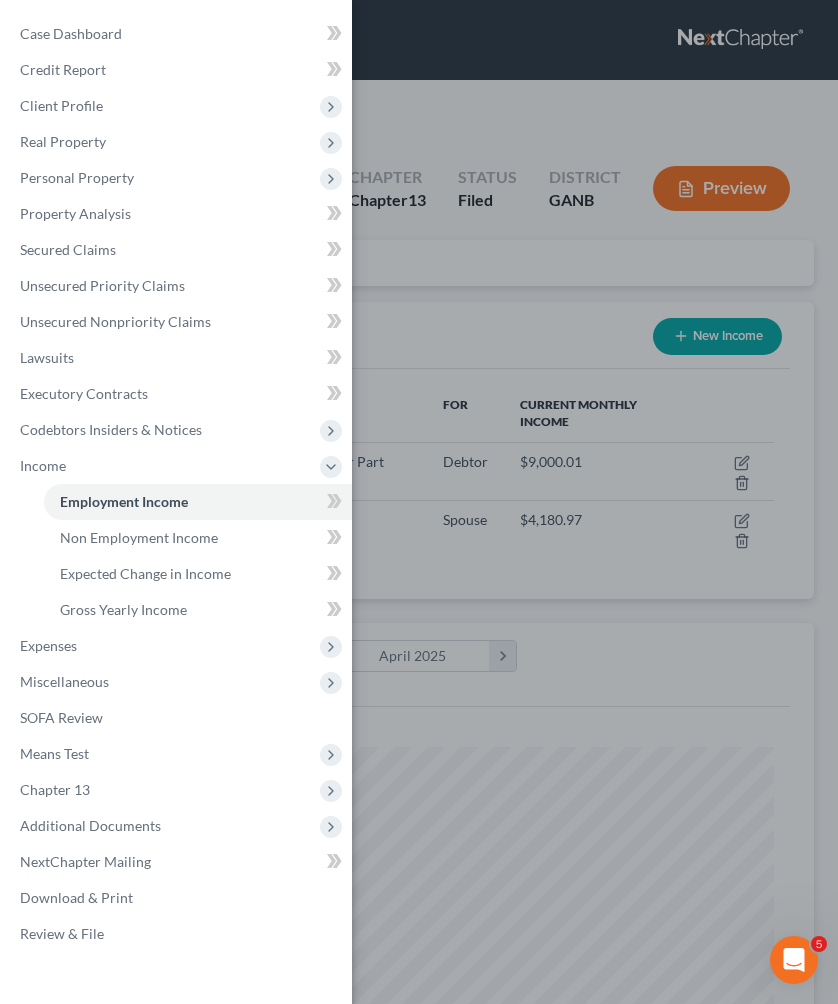 click on "Case Dashboard
Payments
Invoices
Payments
Payments
Credit Report
Client Profile" at bounding box center (419, 502) 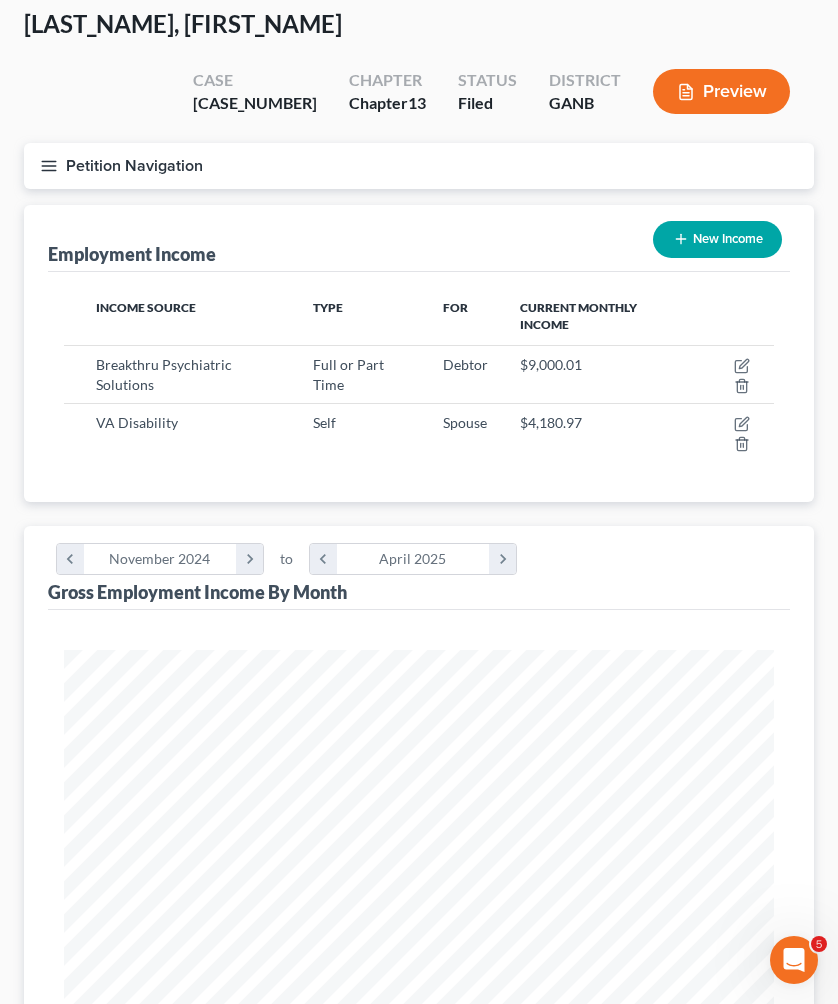 scroll, scrollTop: 101, scrollLeft: 0, axis: vertical 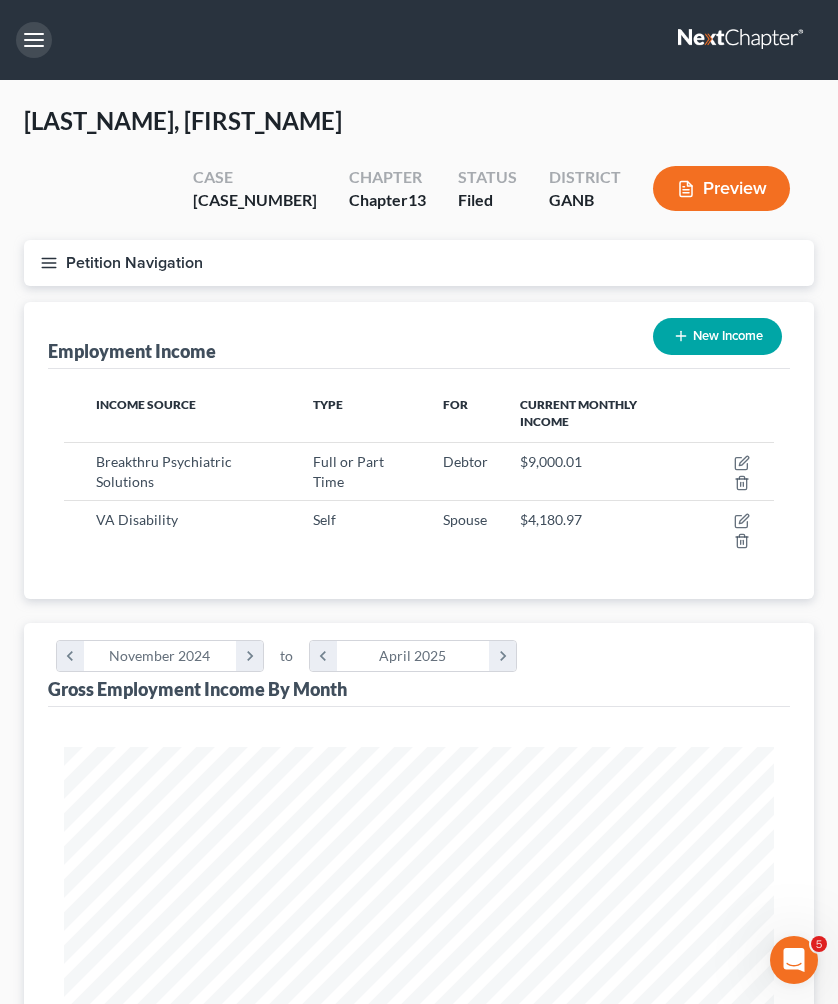 click at bounding box center [34, 40] 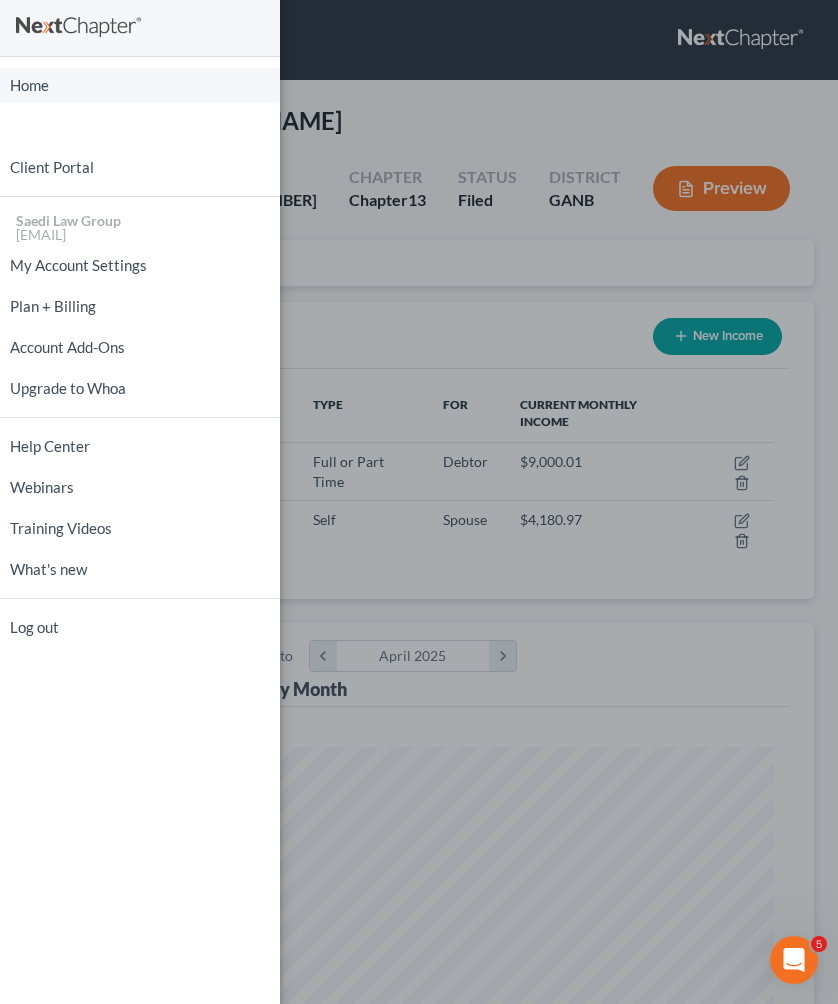 click on "Home" at bounding box center (140, 85) 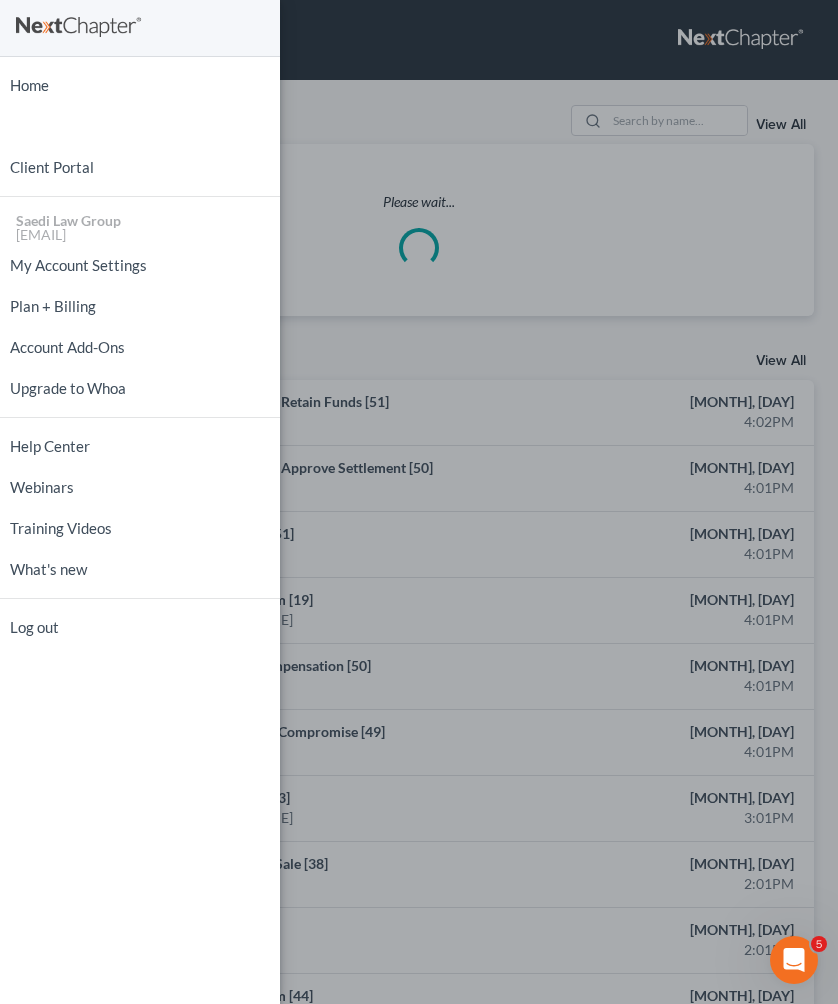 click on "Home New Case Client Portal Saedi Law Group mmays@saedilawgroup.com My Account Settings Plan + Billing Account Add-Ons Upgrade to Whoa Help Center Webinars Training Videos What's new Log out" at bounding box center [419, 502] 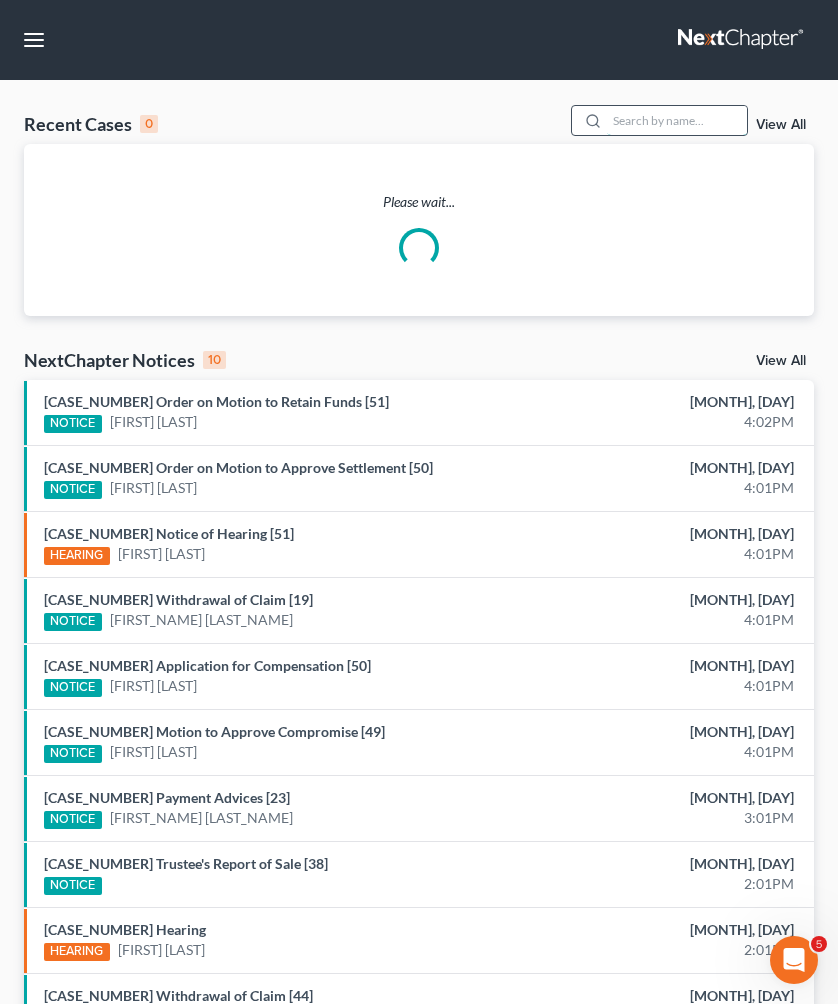 click at bounding box center [677, 120] 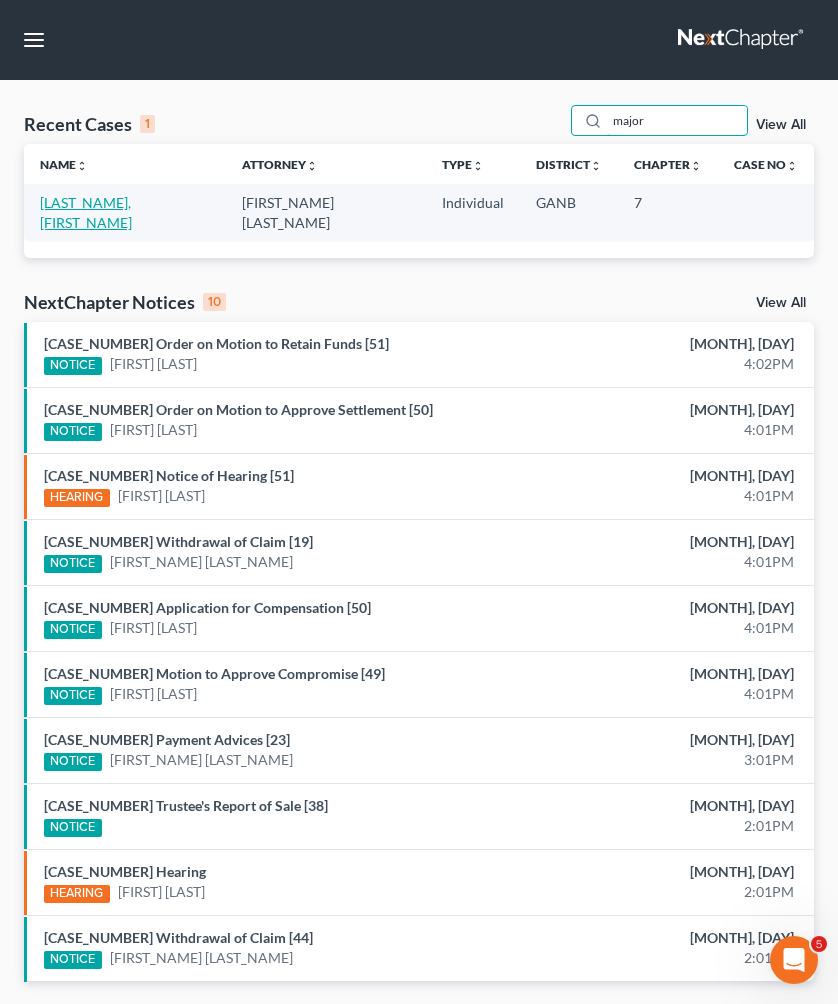 type on "major" 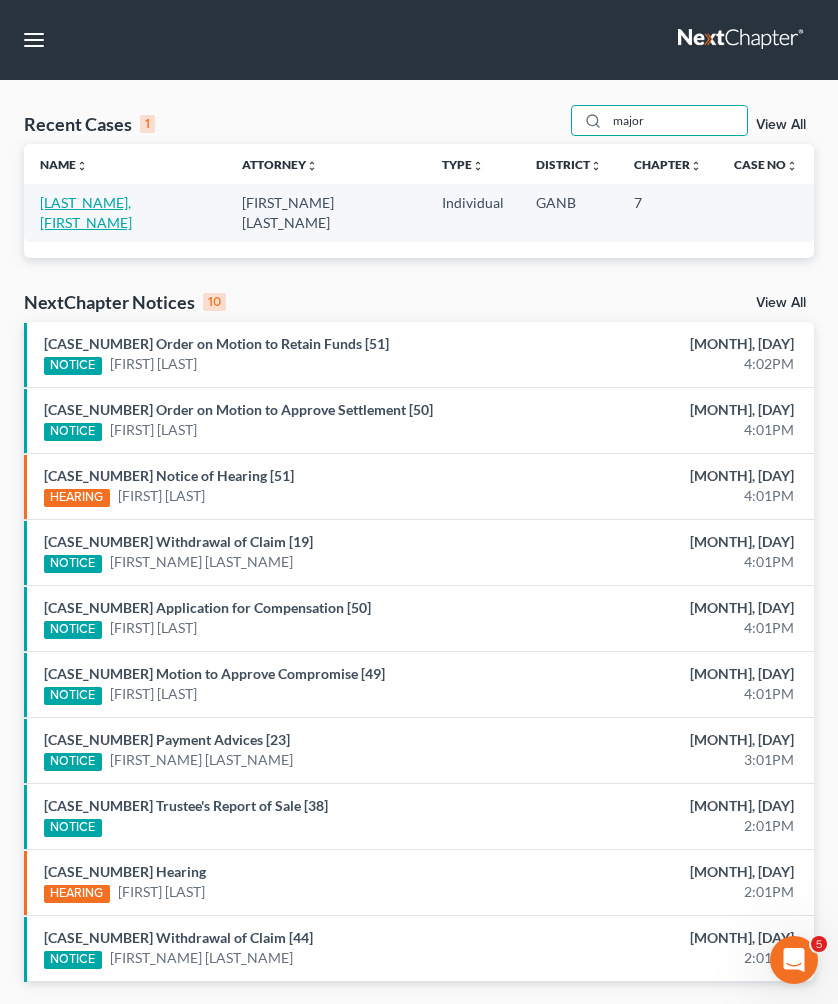 click on "[LAST], [FIRST]" at bounding box center (86, 212) 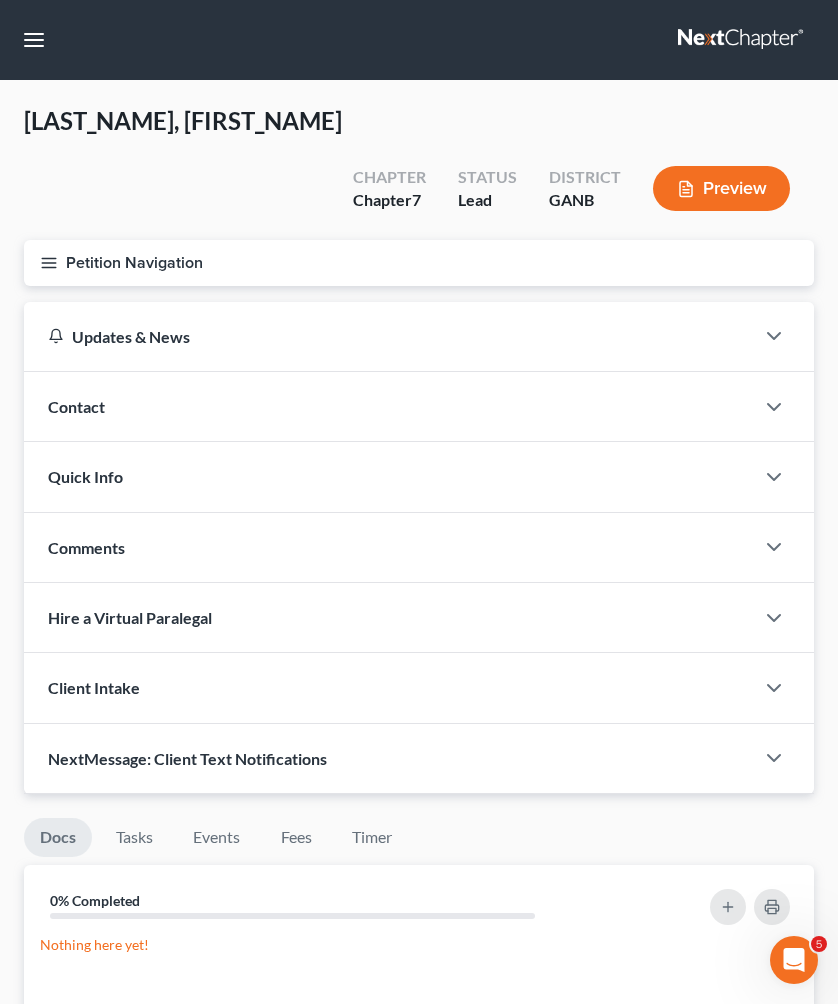 click on "Petition Navigation" at bounding box center [419, 263] 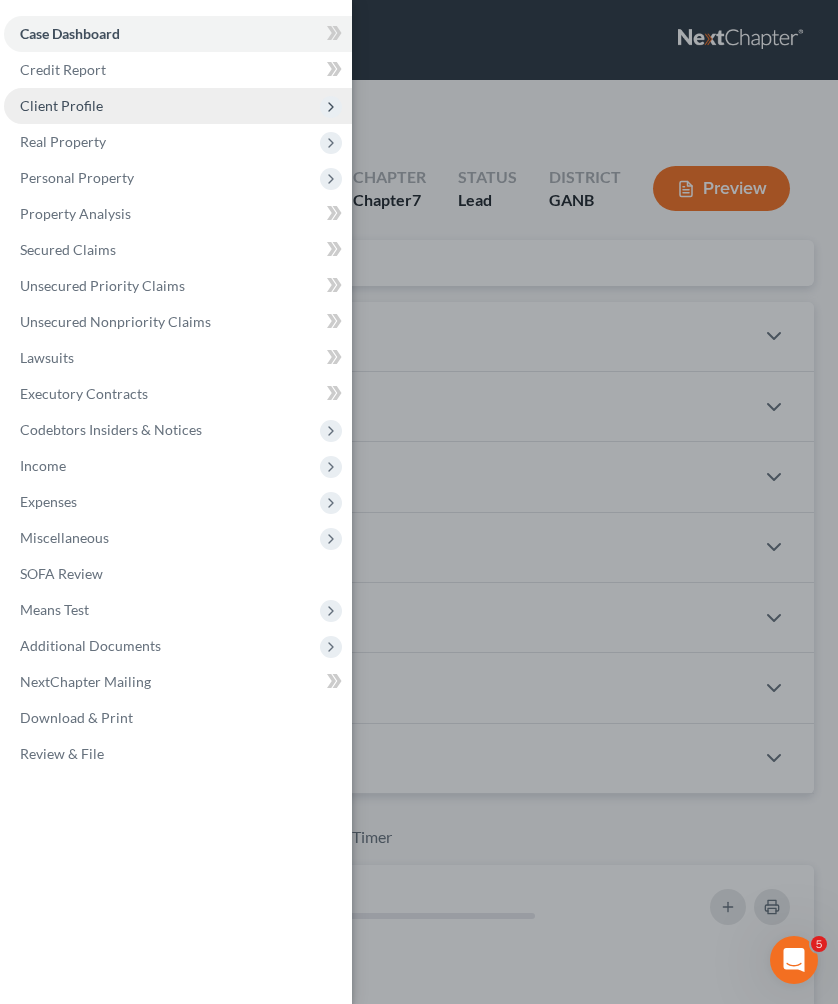 click on "Client Profile" at bounding box center (61, 105) 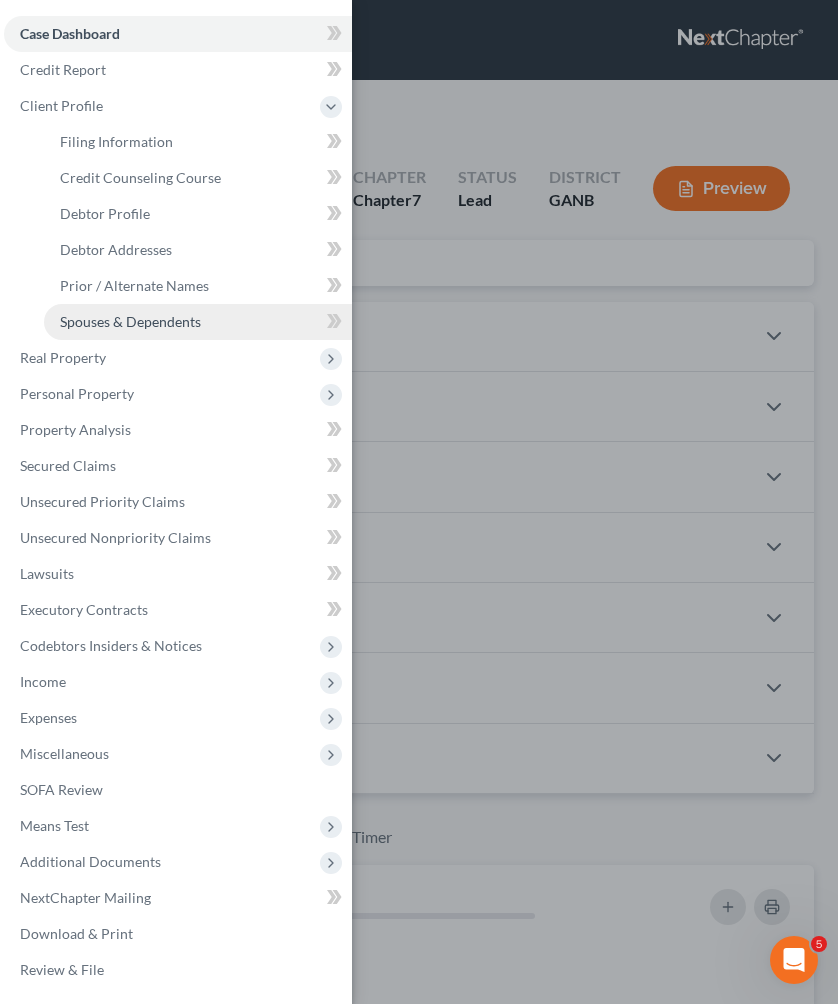click on "Spouses & Dependents" at bounding box center [130, 321] 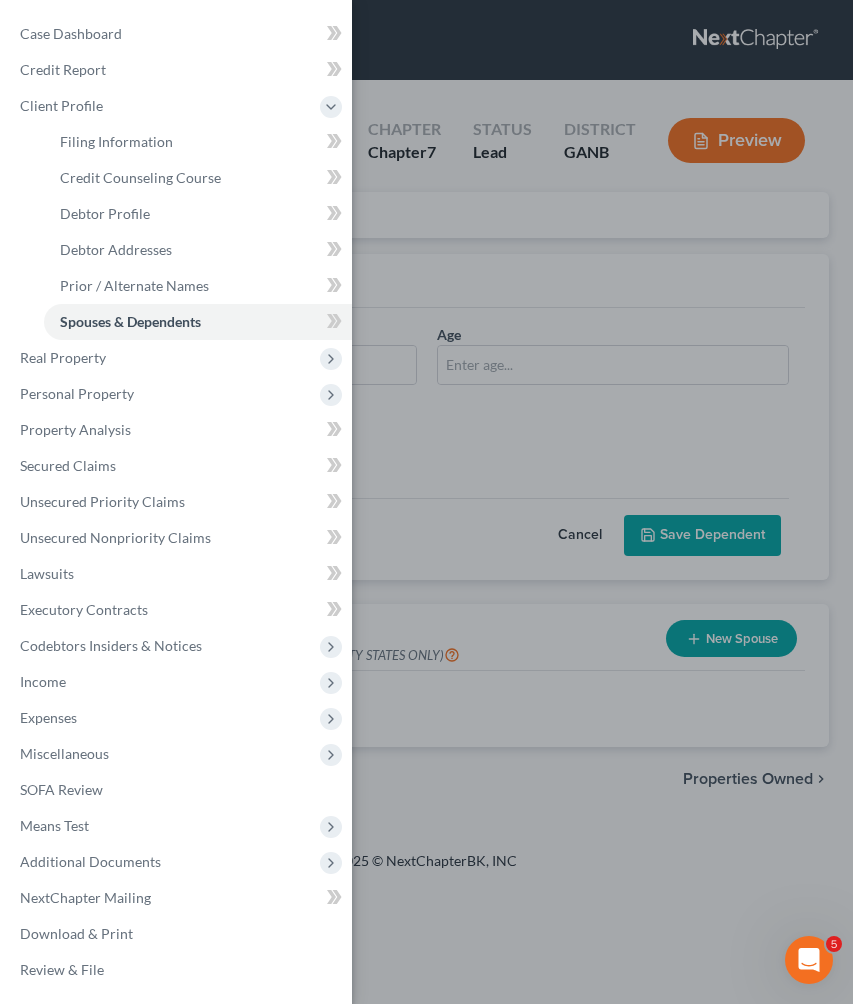 click on "Case Dashboard
Payments
Invoices
Payments
Payments
Credit Report
Client Profile" at bounding box center [426, 502] 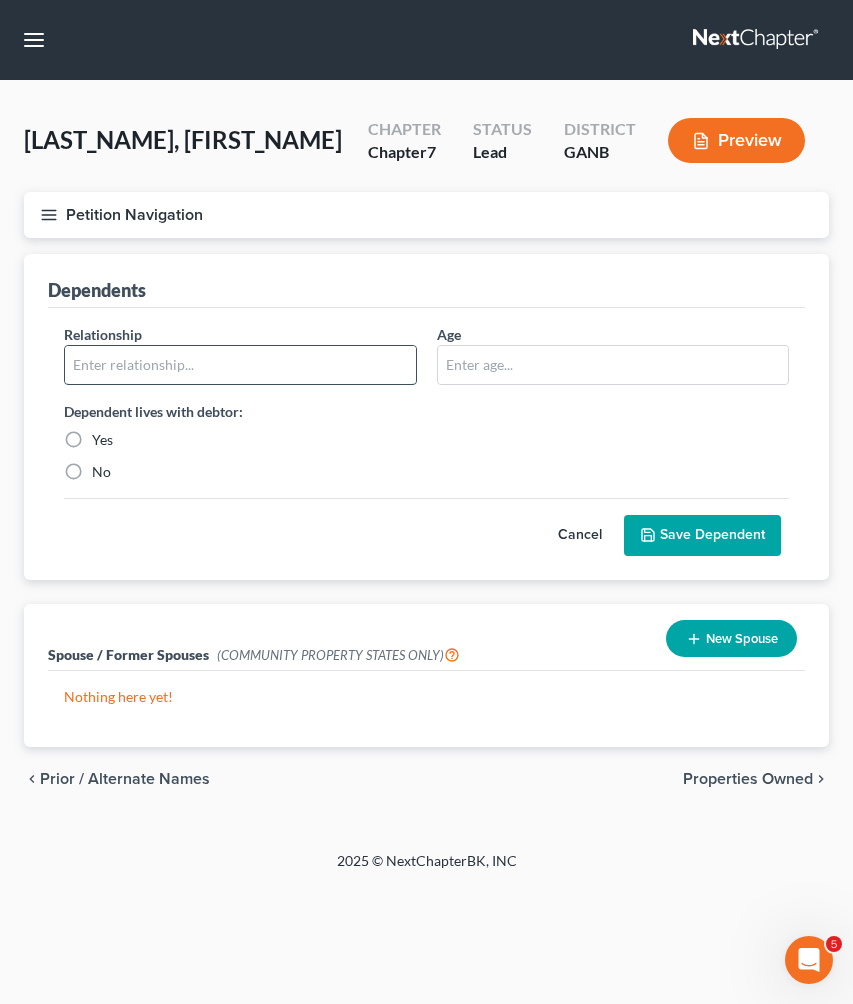 click at bounding box center [240, 365] 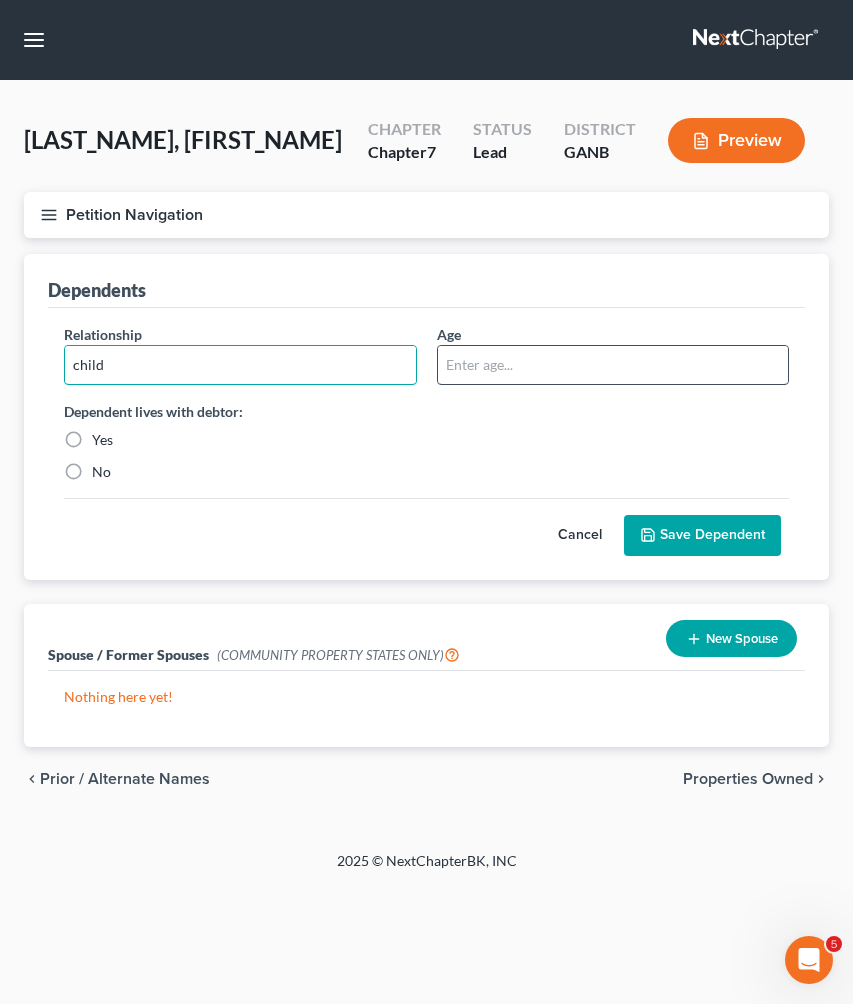 type on "child" 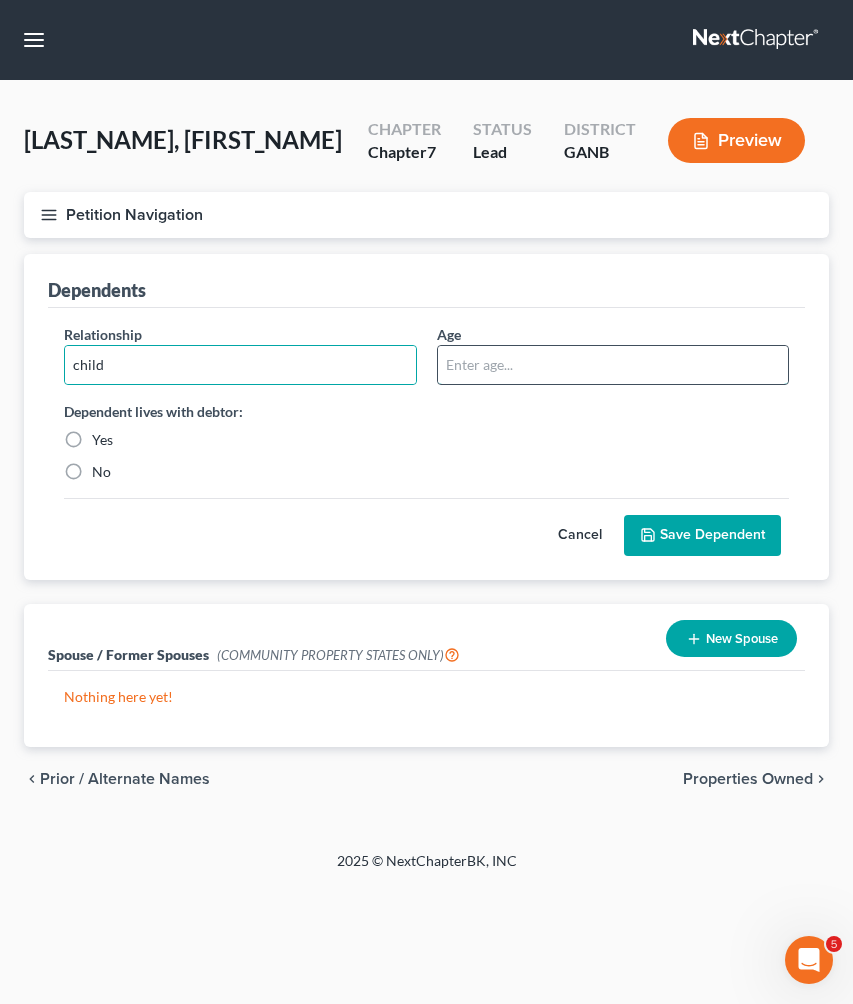 click at bounding box center [613, 365] 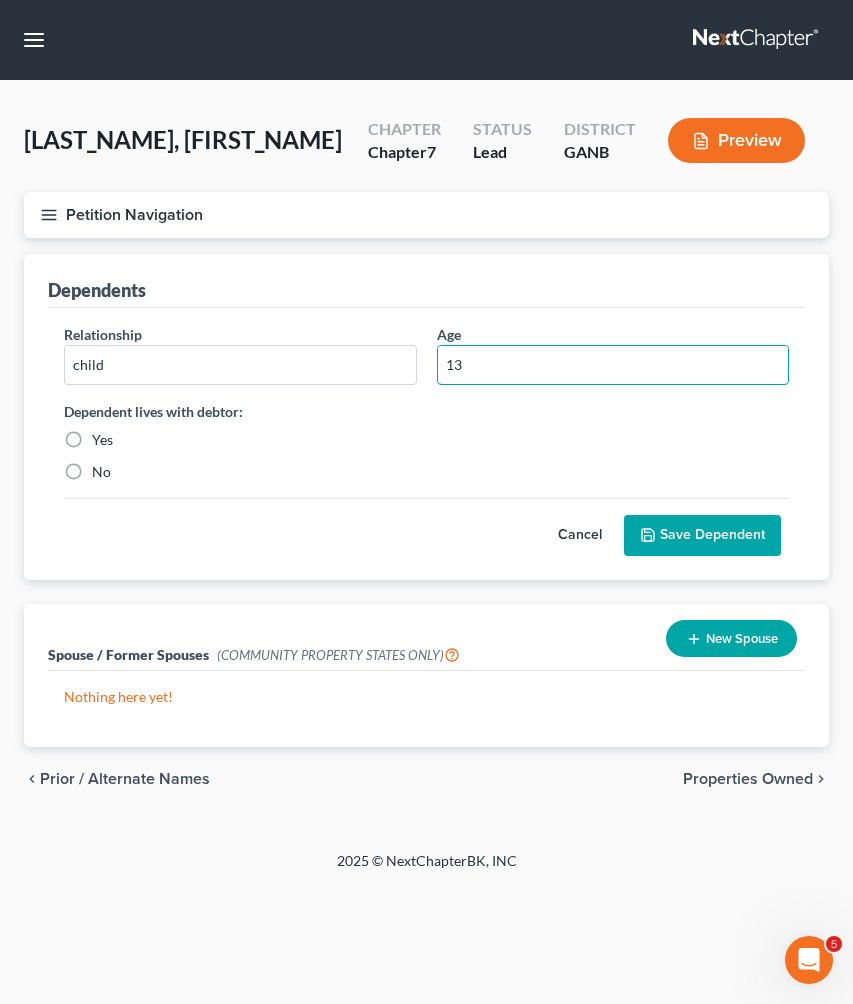 type on "13" 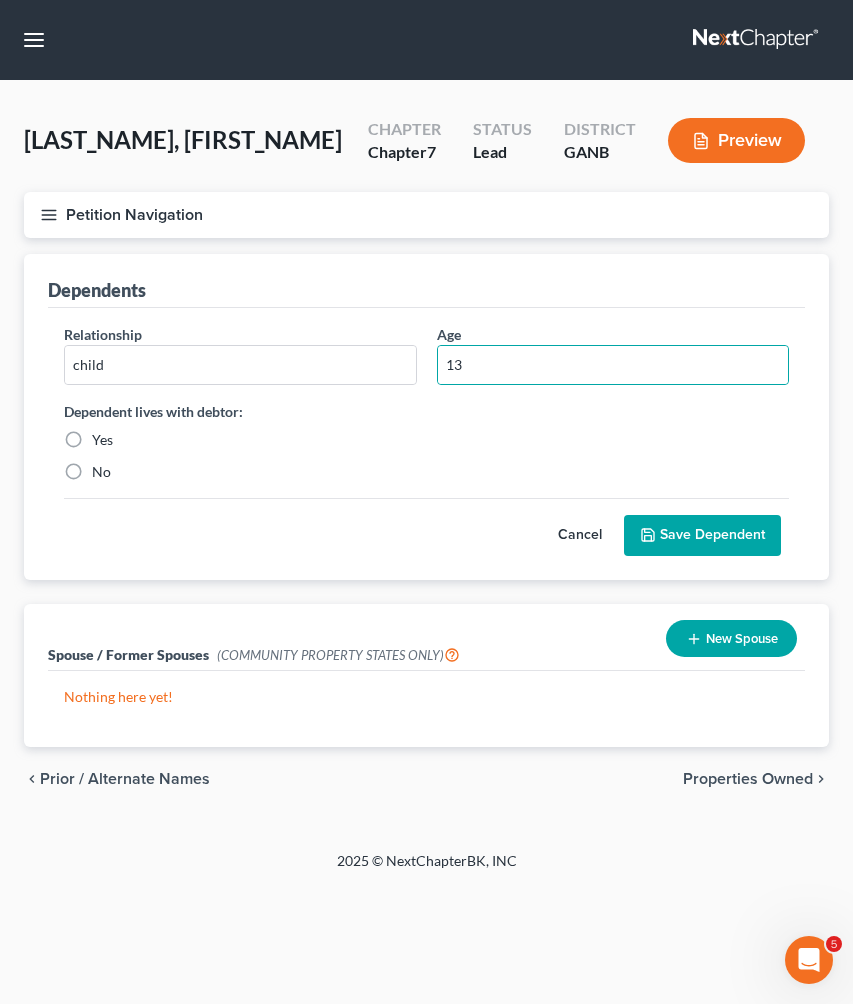 click on "Yes" at bounding box center [102, 440] 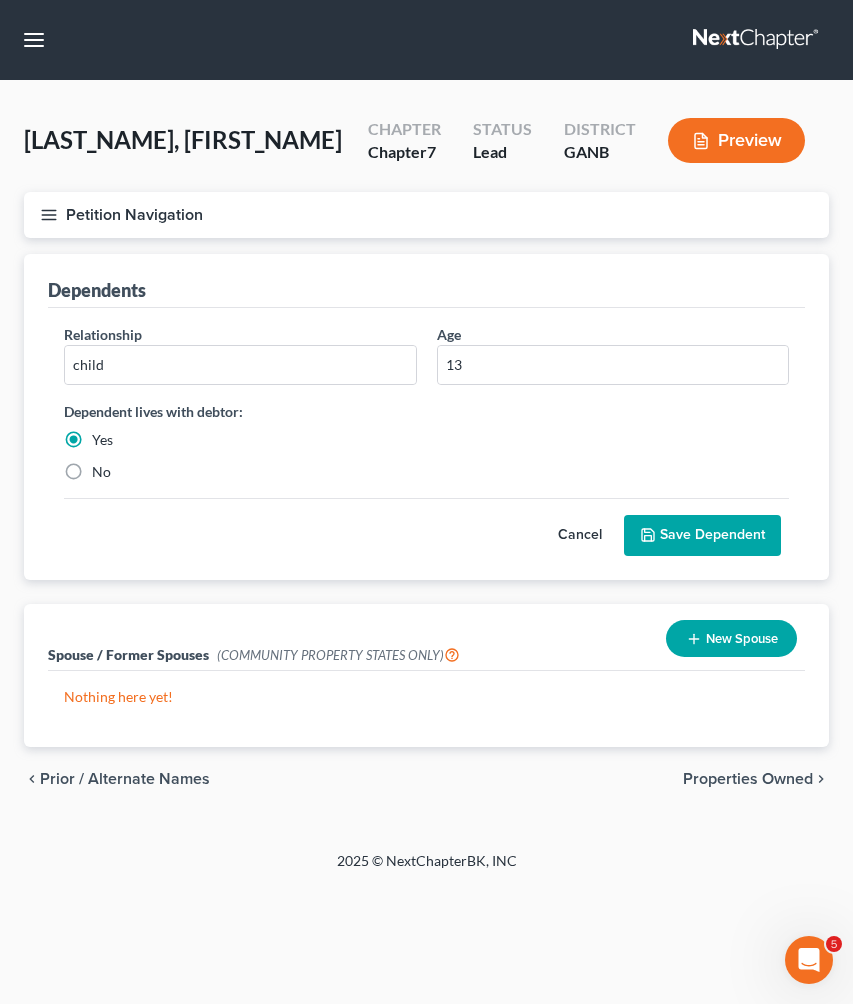 click on "Save Dependent" at bounding box center [702, 536] 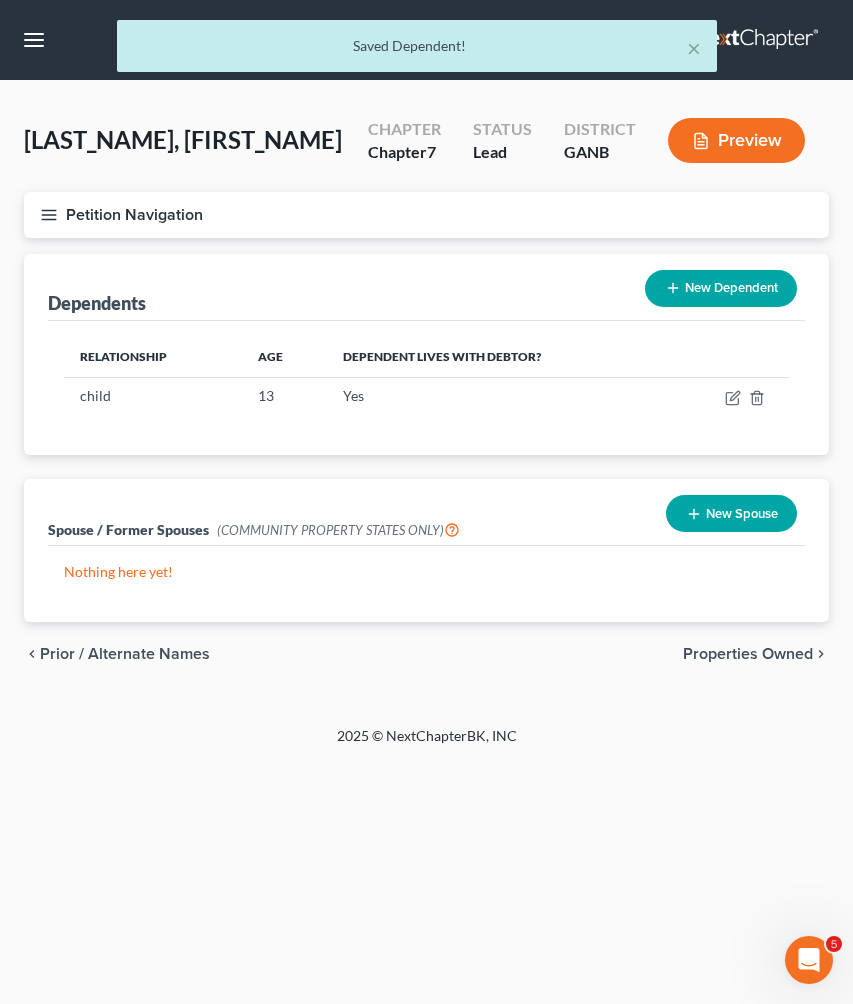 click on "New Dependent" at bounding box center (721, 288) 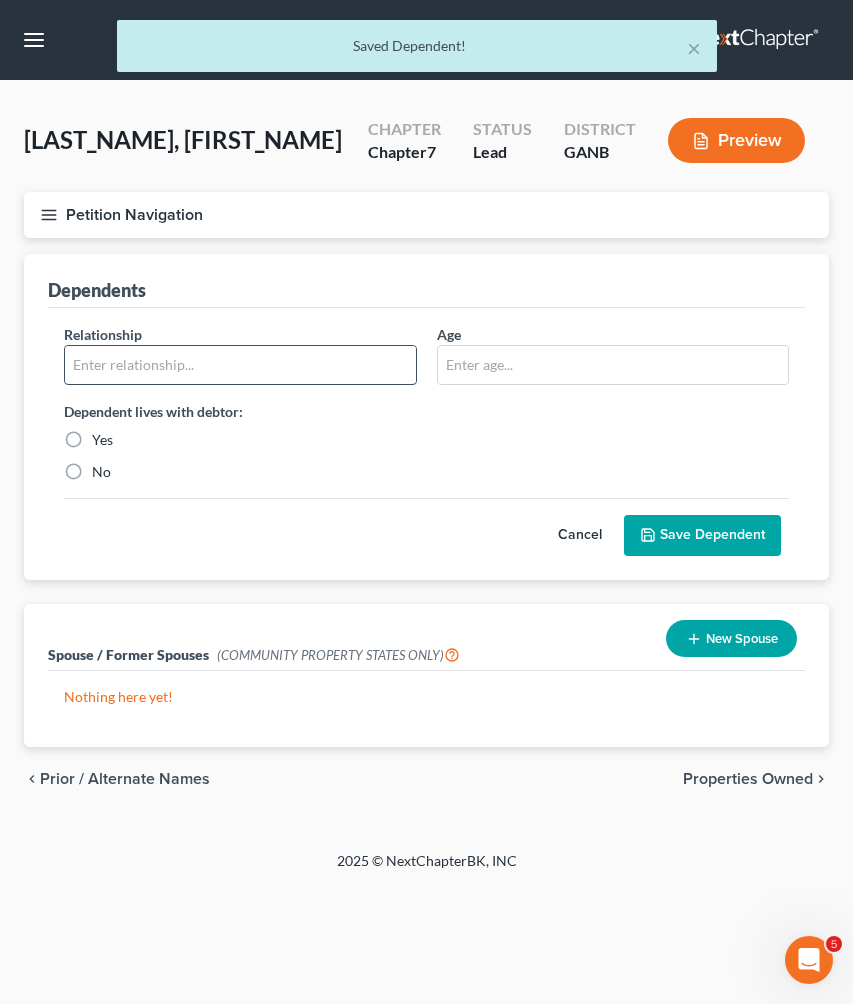 click at bounding box center (240, 365) 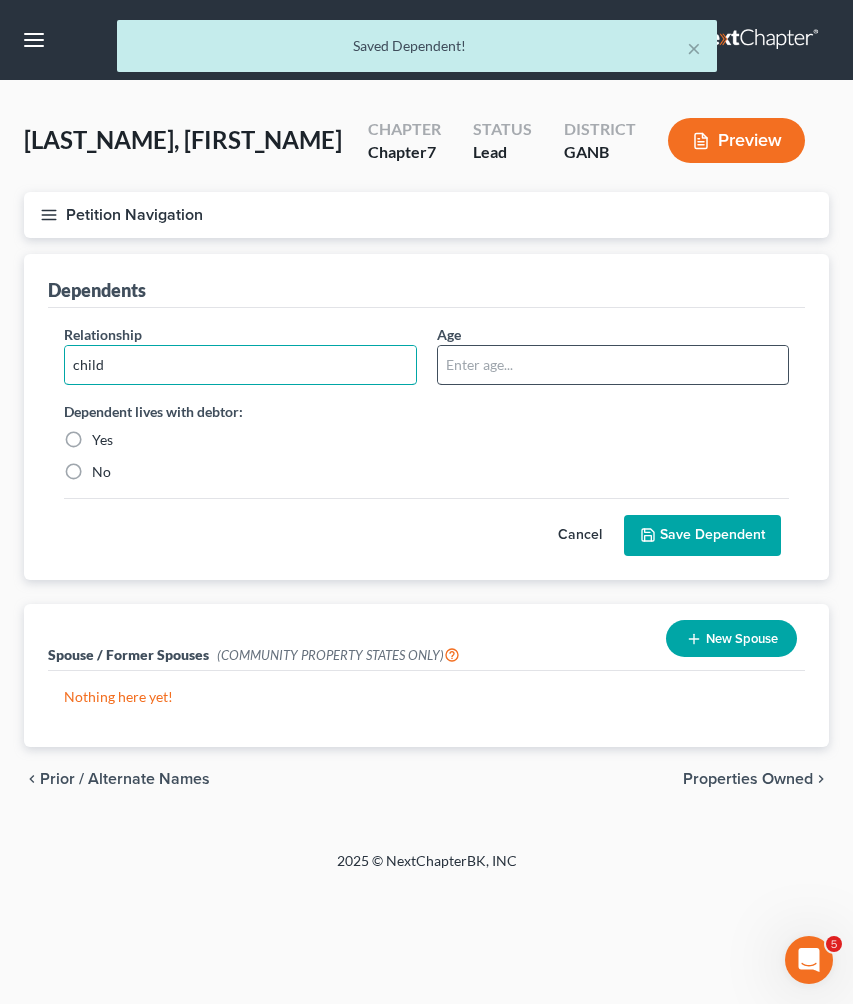 type on "child" 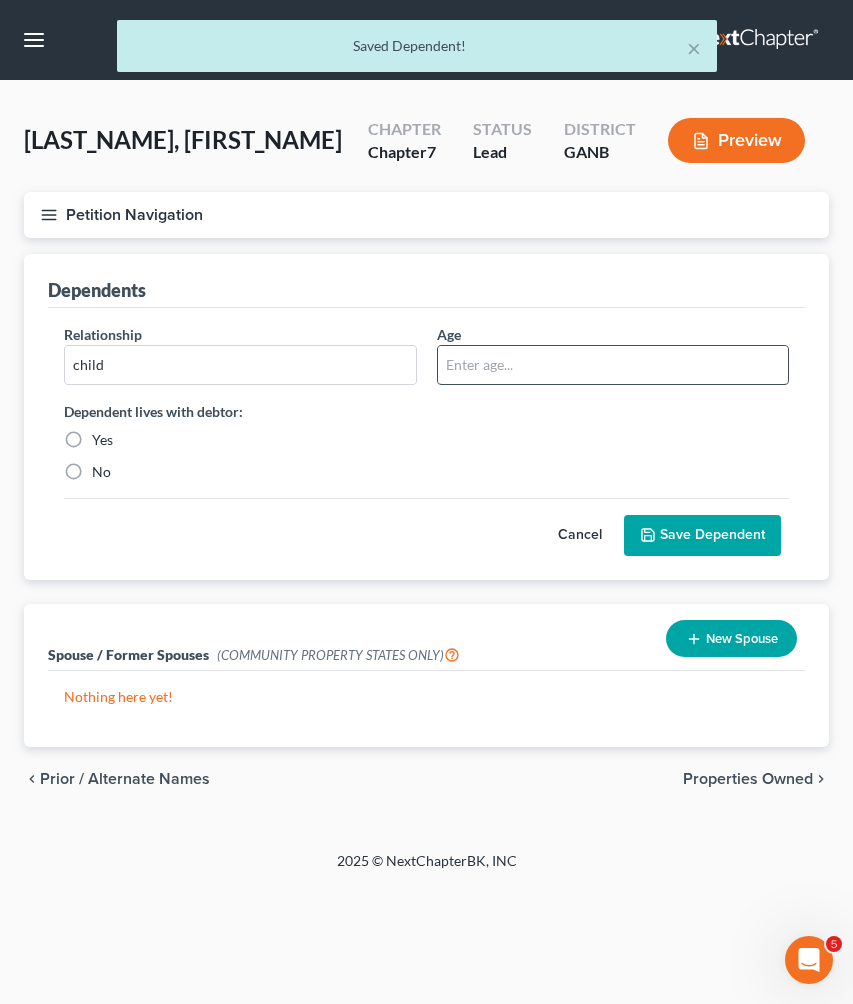 click at bounding box center (613, 365) 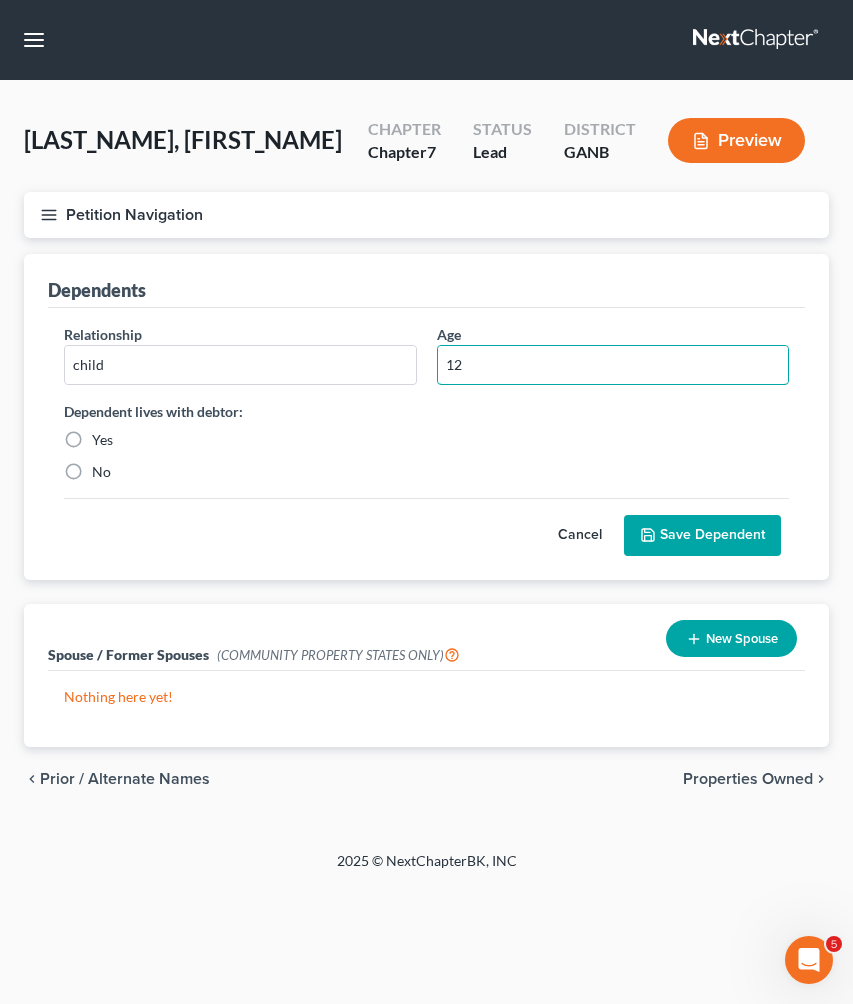 type on "12" 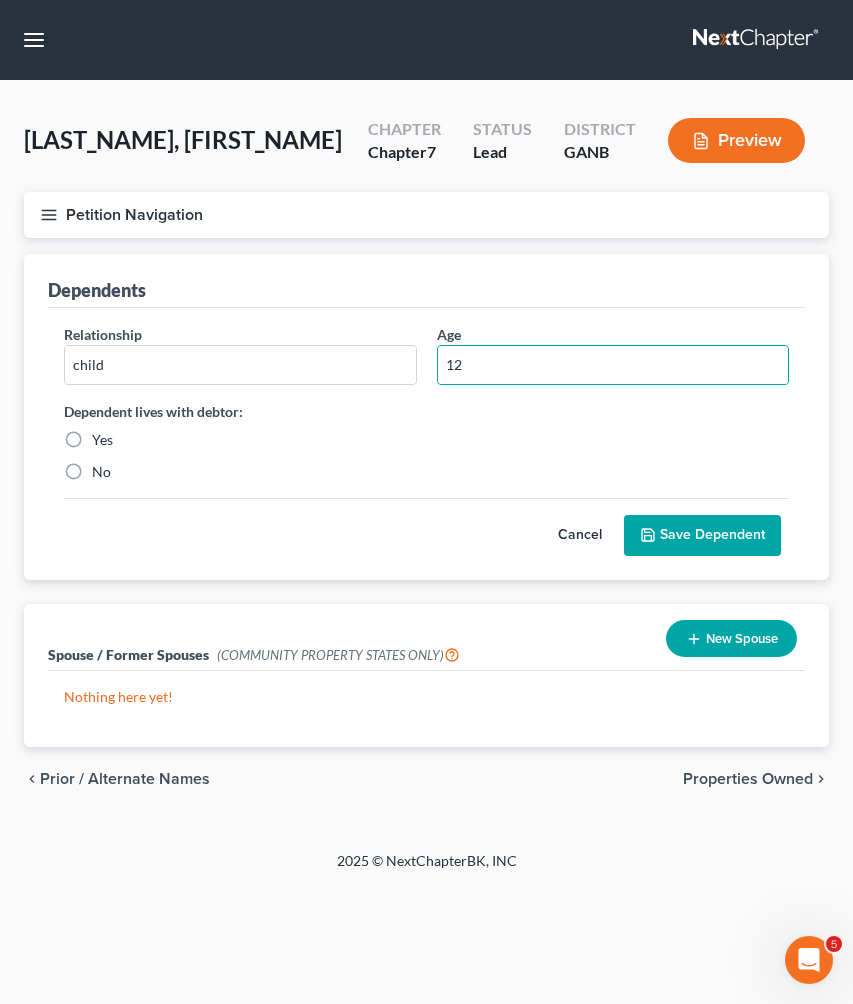click on "Yes" at bounding box center [102, 440] 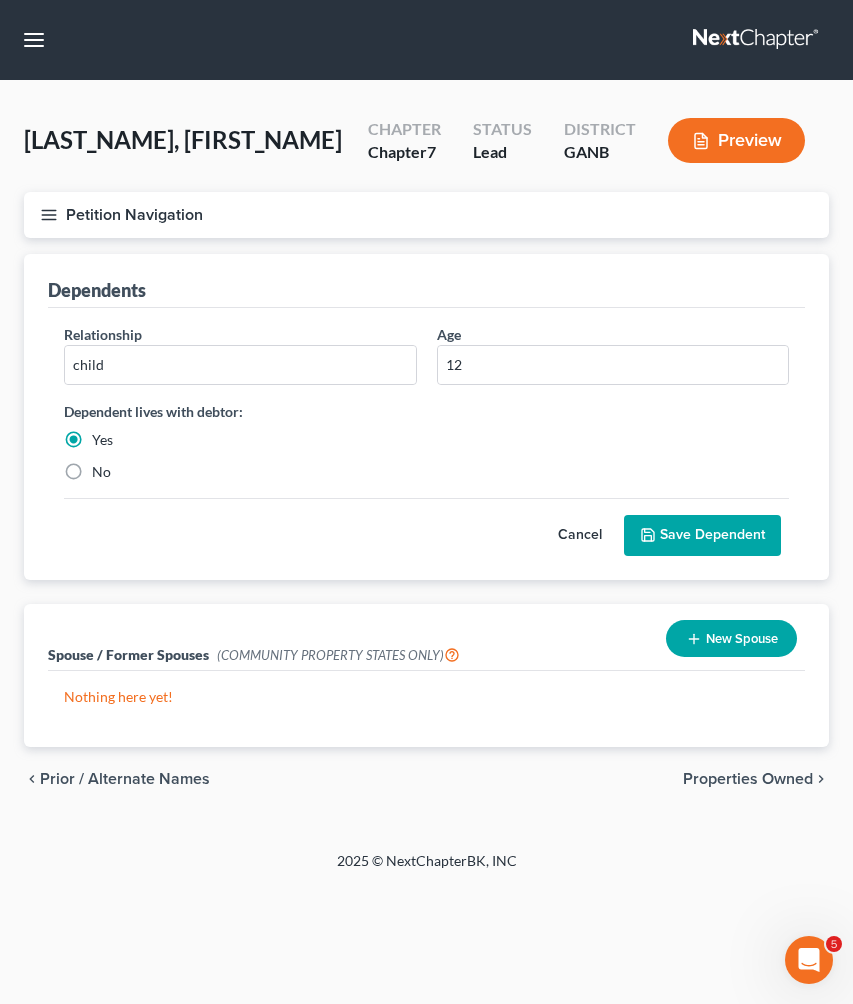 click on "Save Dependent" at bounding box center [702, 536] 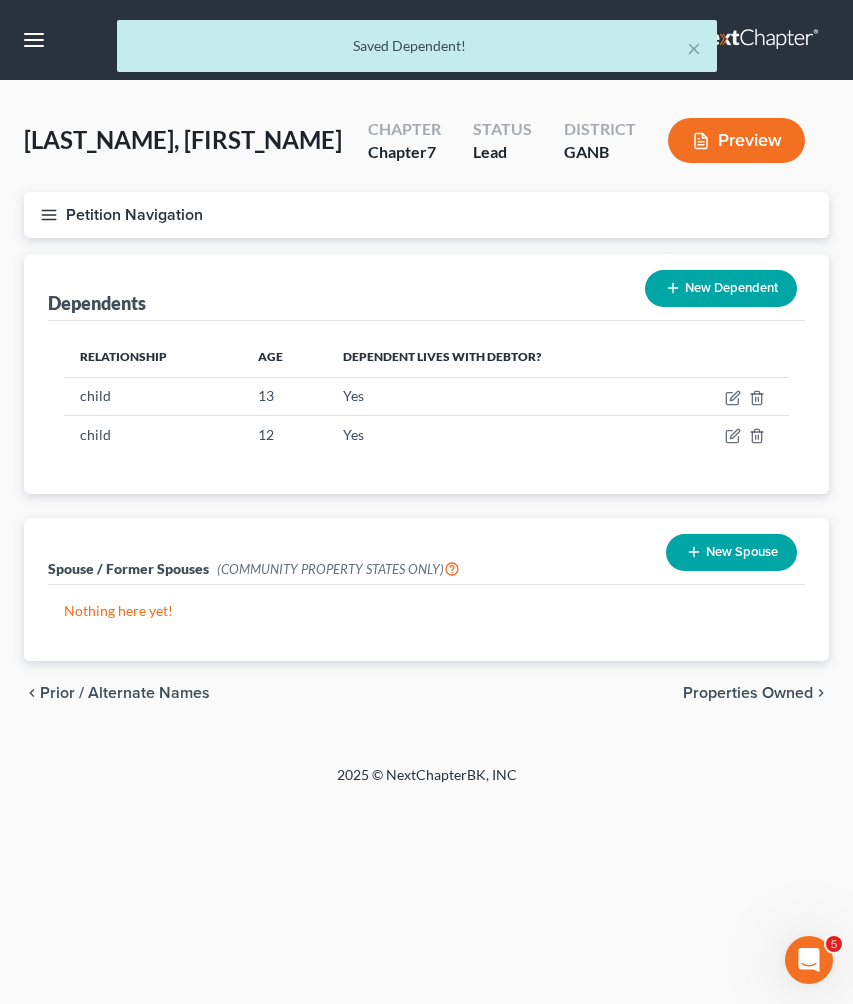 click on "New Dependent" at bounding box center (721, 288) 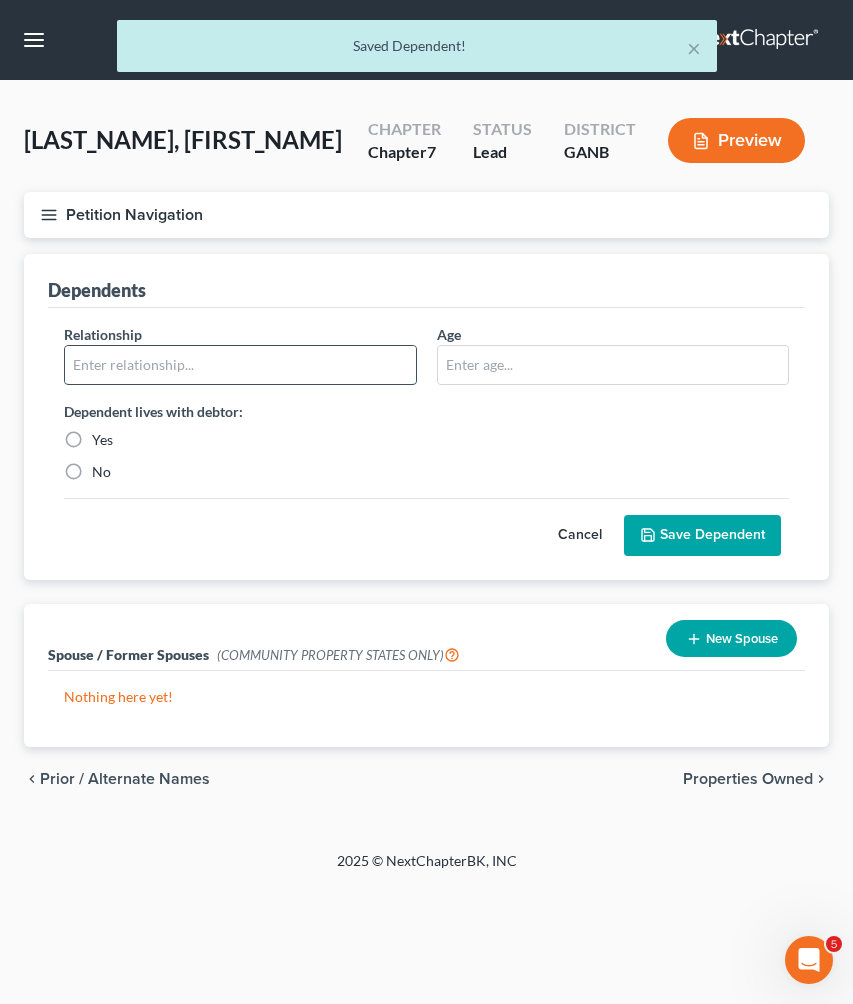click at bounding box center [240, 365] 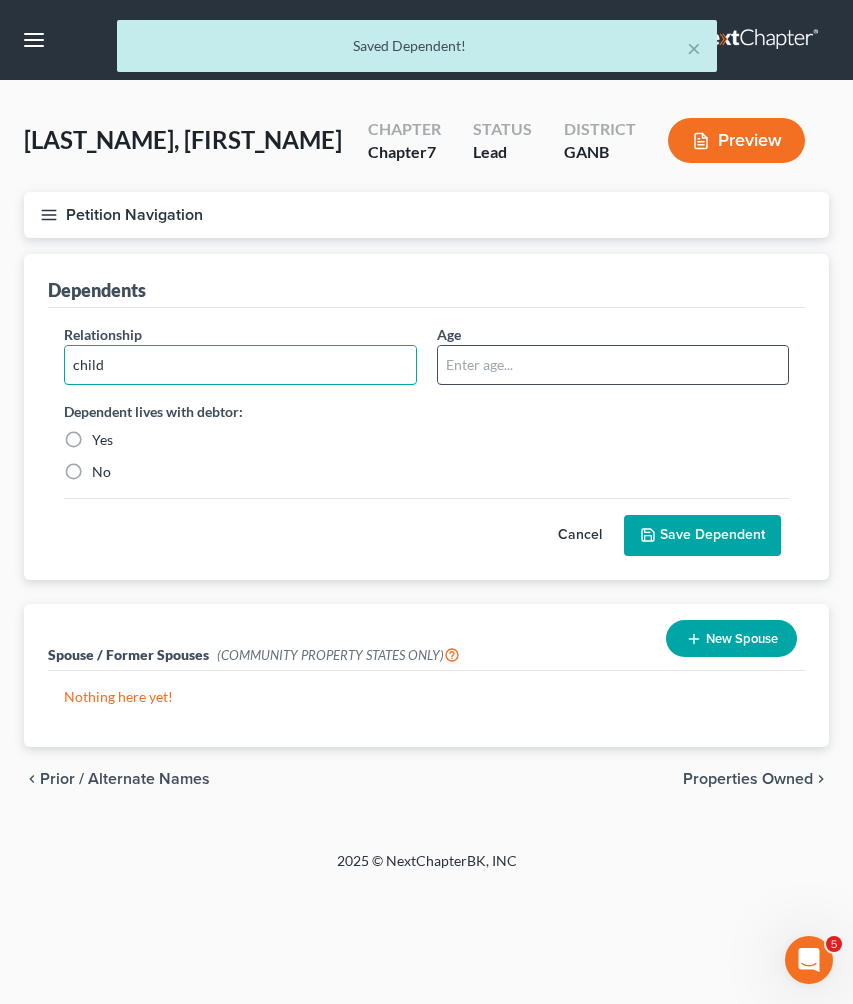 type on "child" 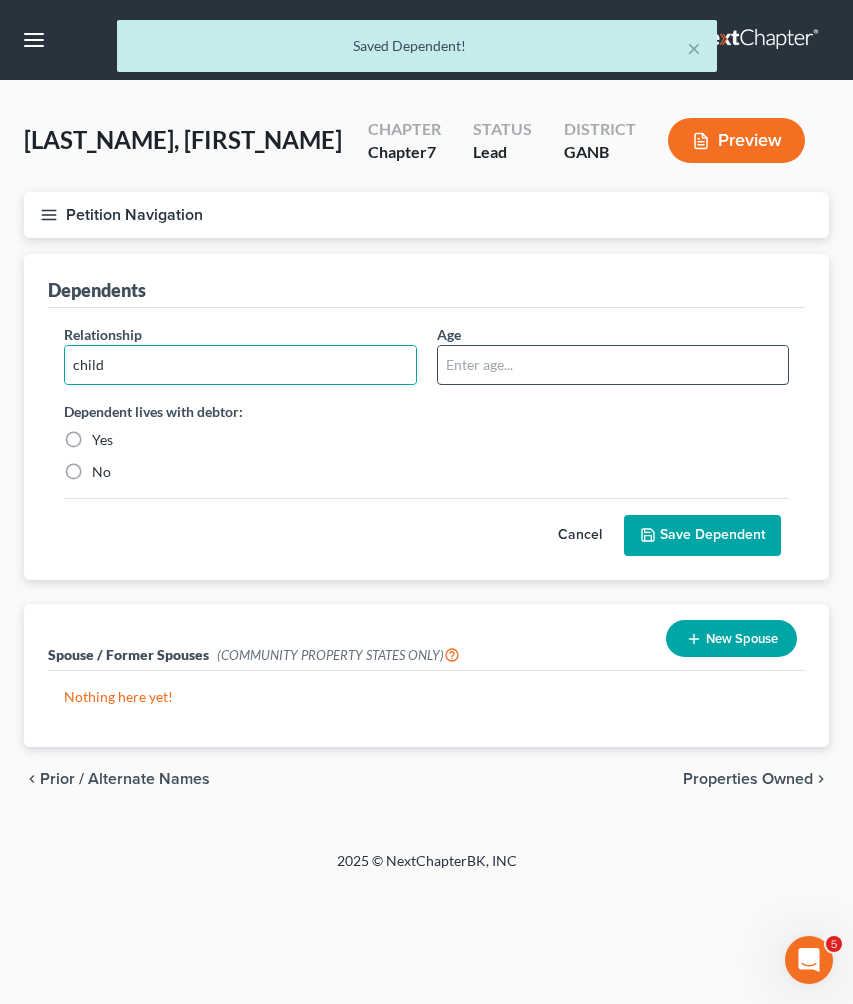 click at bounding box center (613, 365) 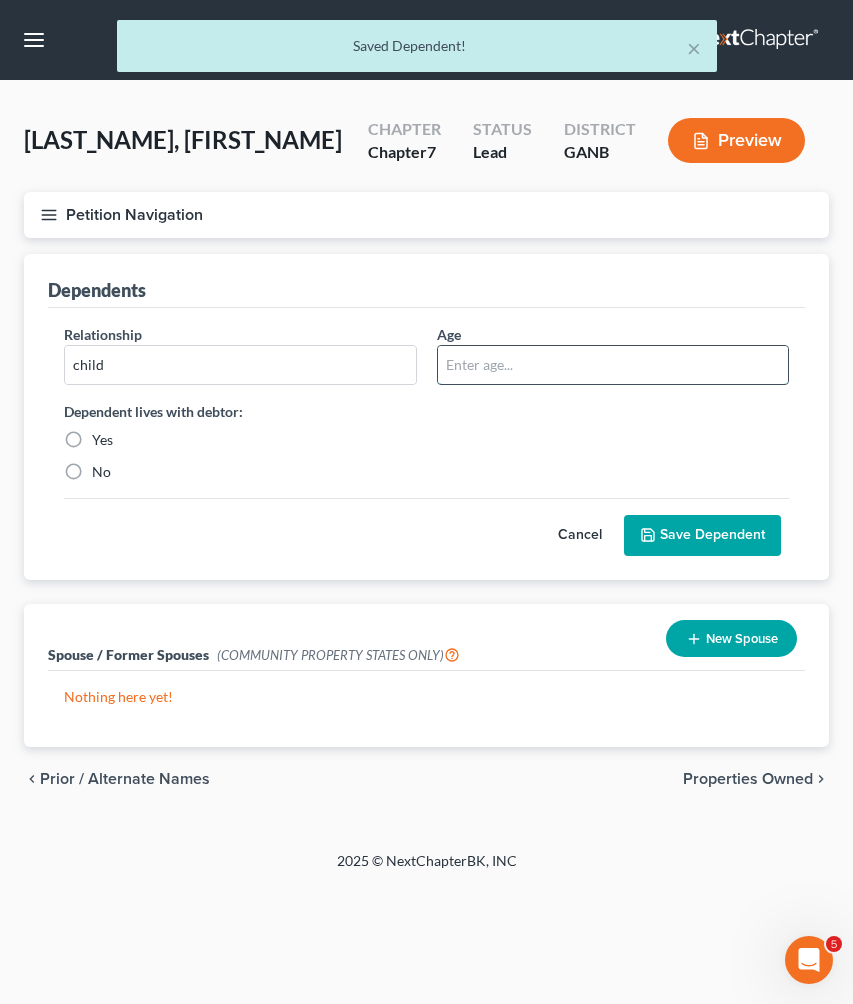 click at bounding box center [613, 365] 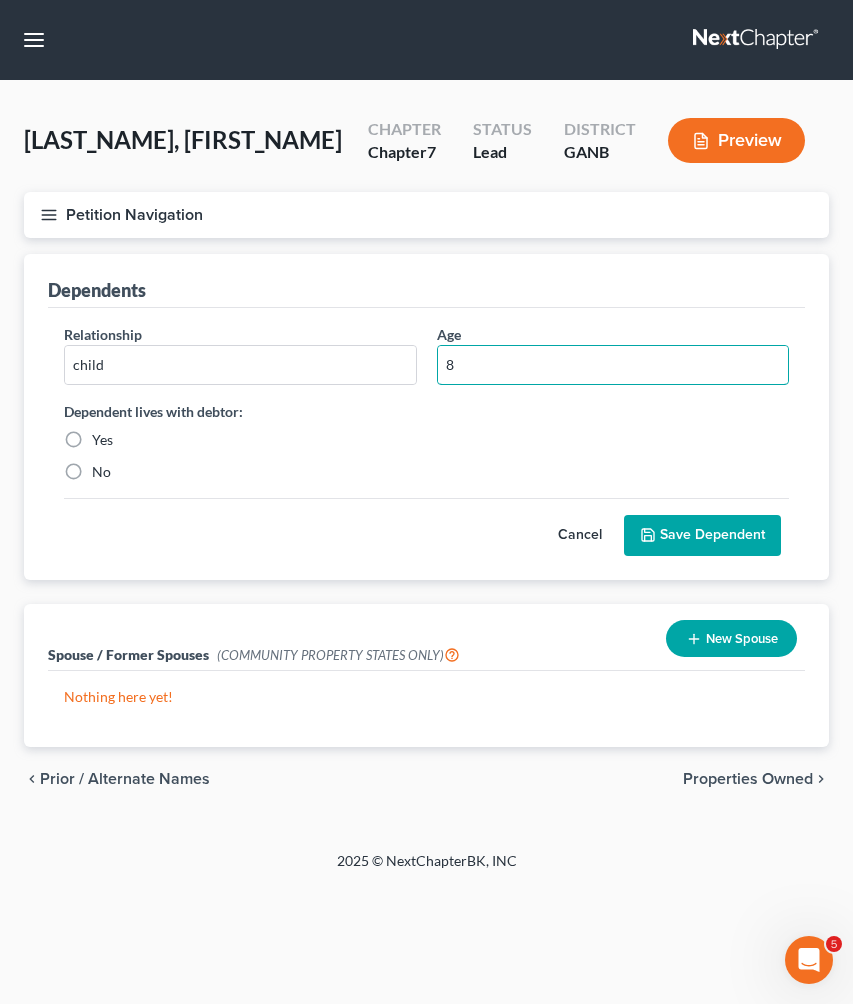 type on "8" 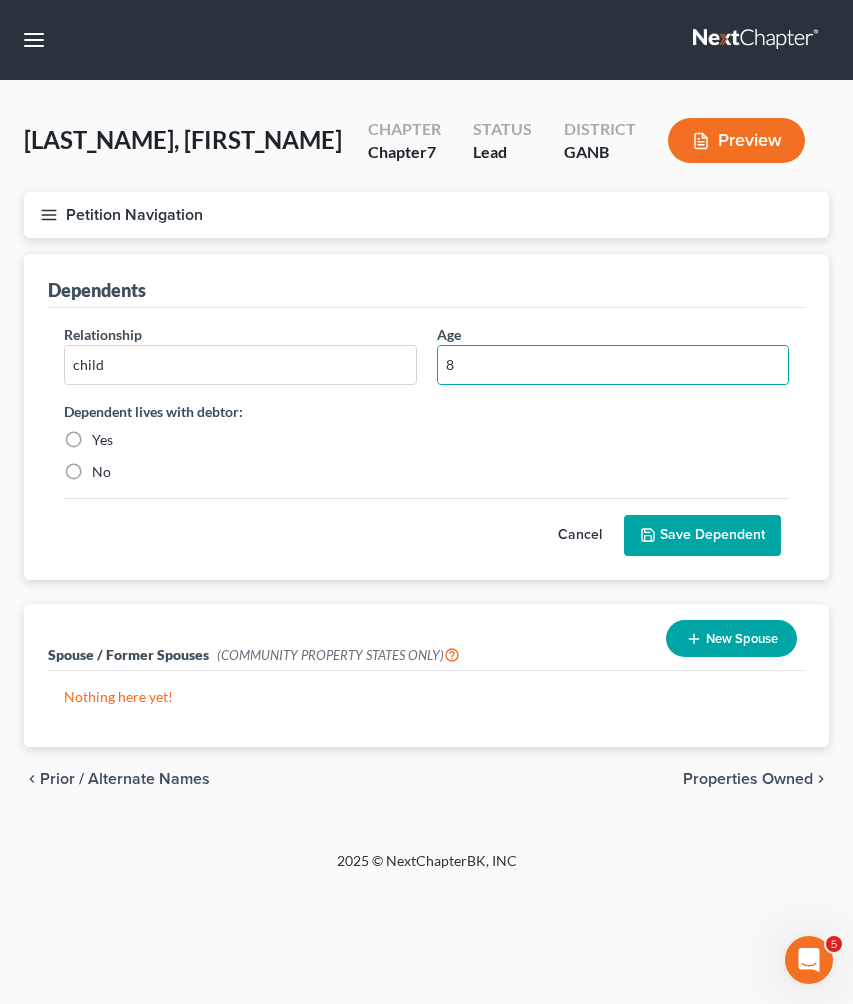 click on "Yes" at bounding box center [102, 440] 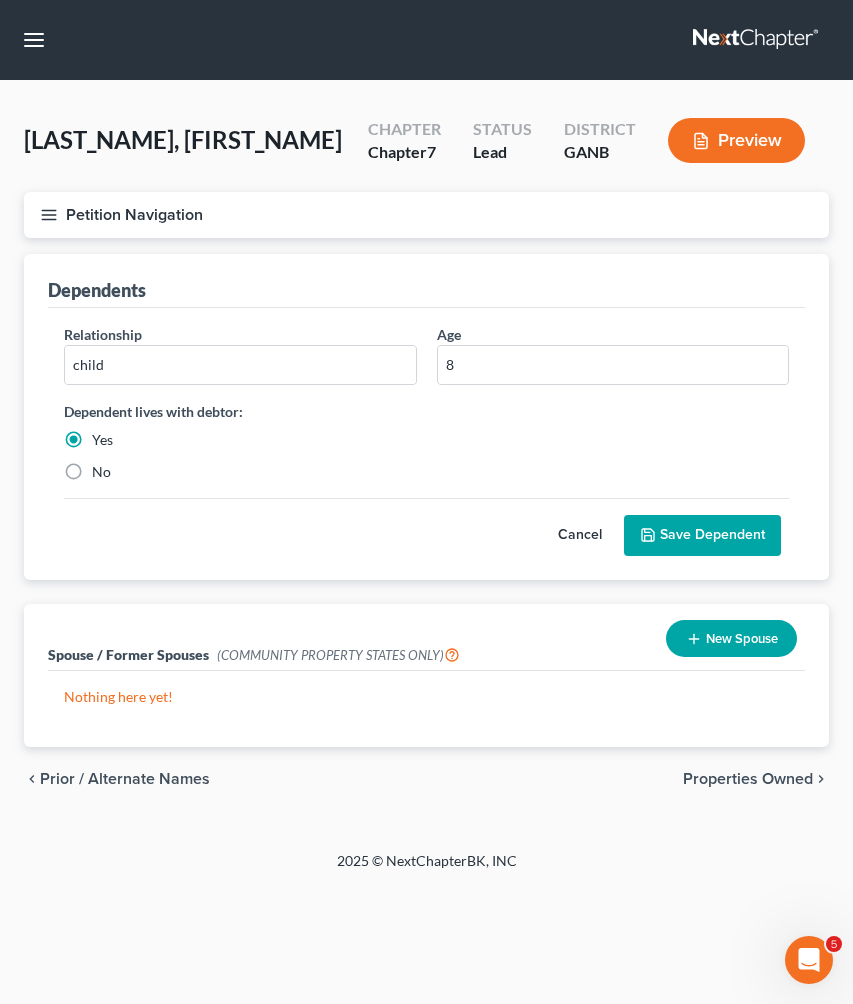 click on "Save Dependent" at bounding box center [702, 536] 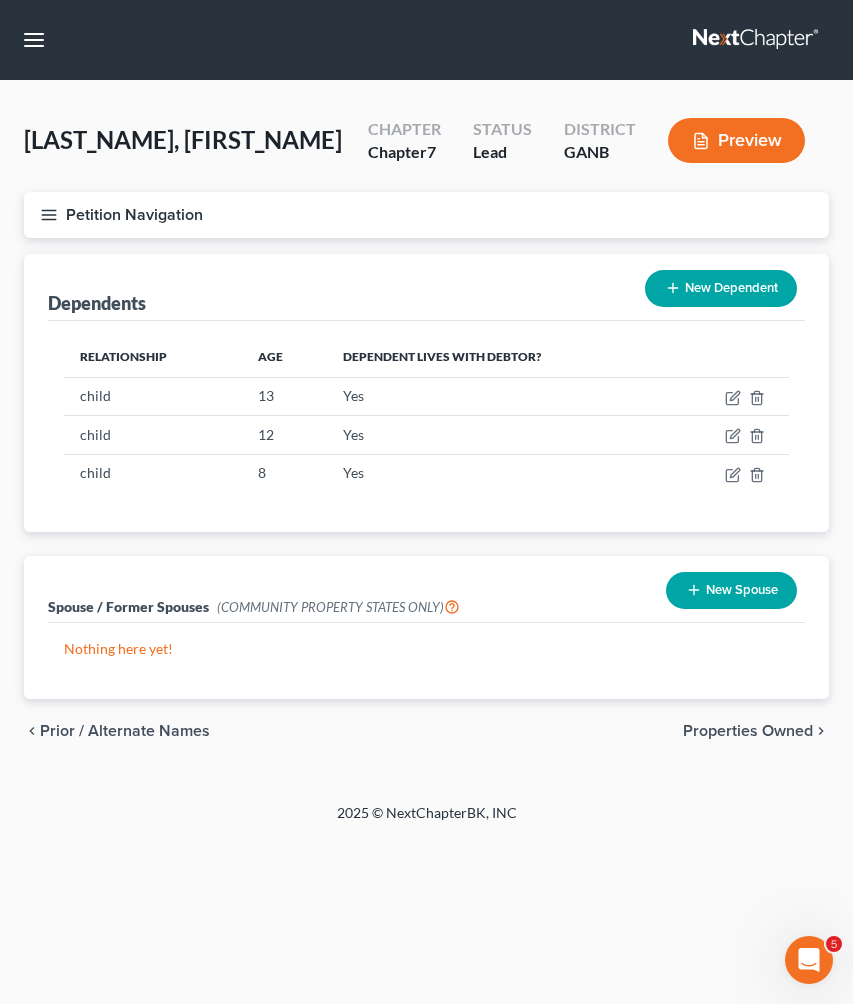 click on "New Dependent" at bounding box center [721, 288] 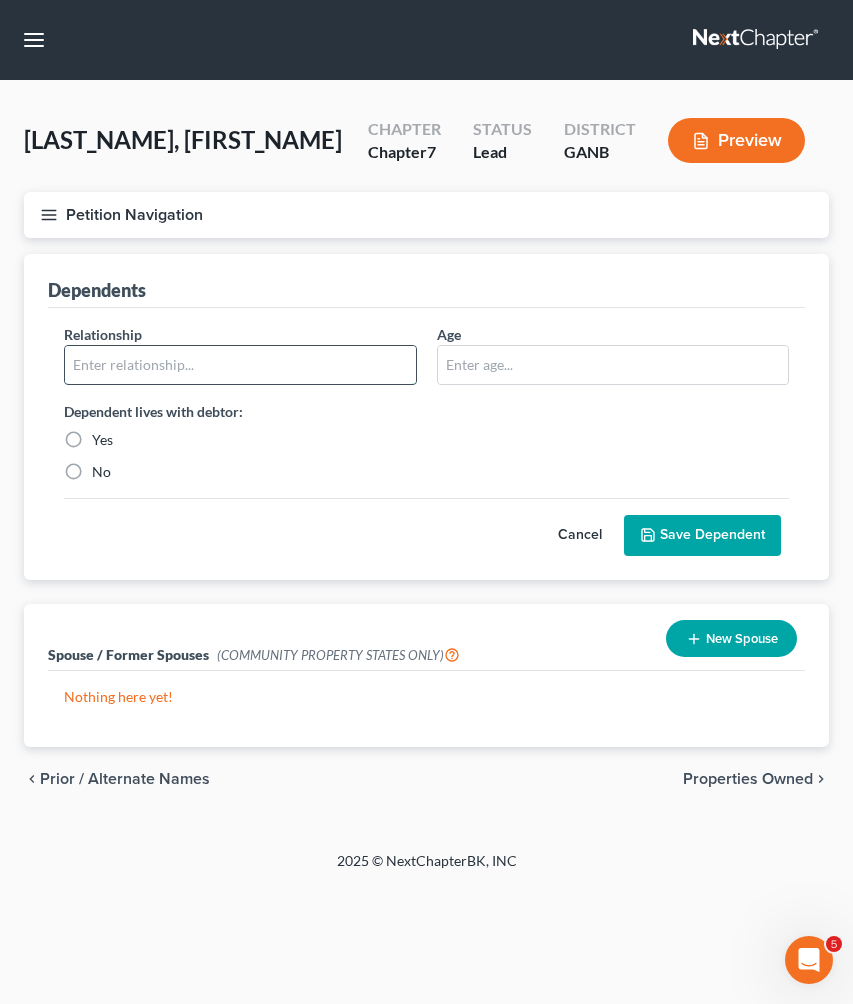 click at bounding box center (240, 365) 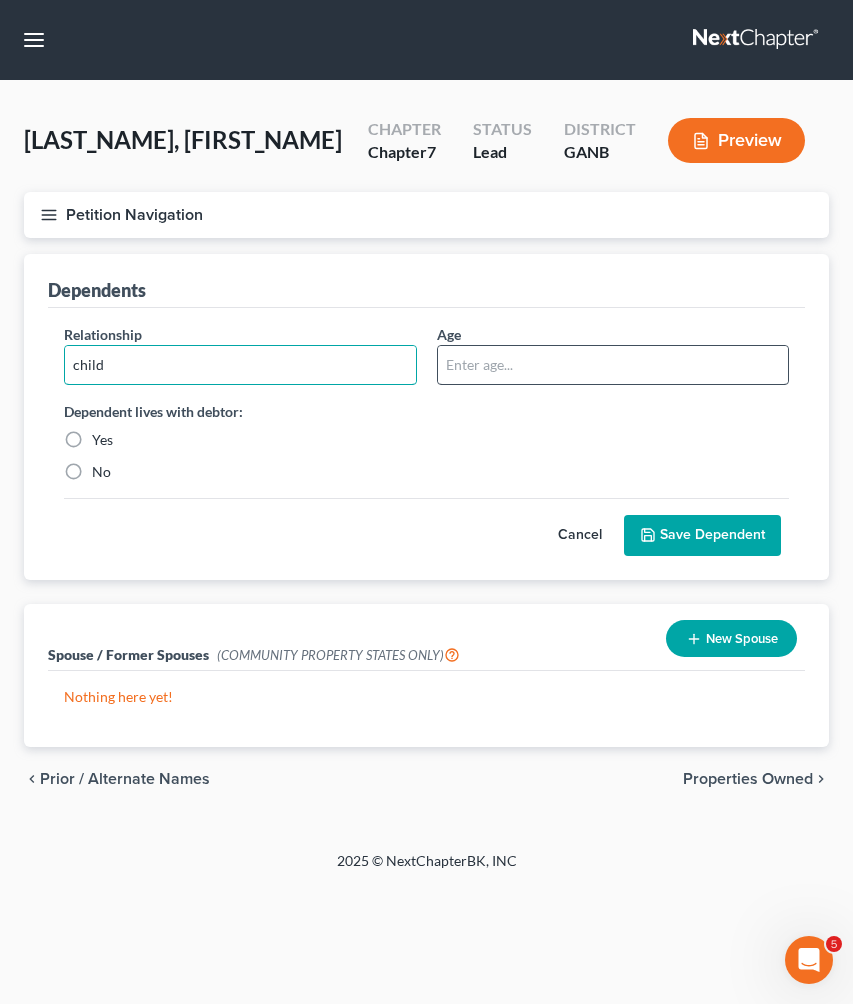 type on "child" 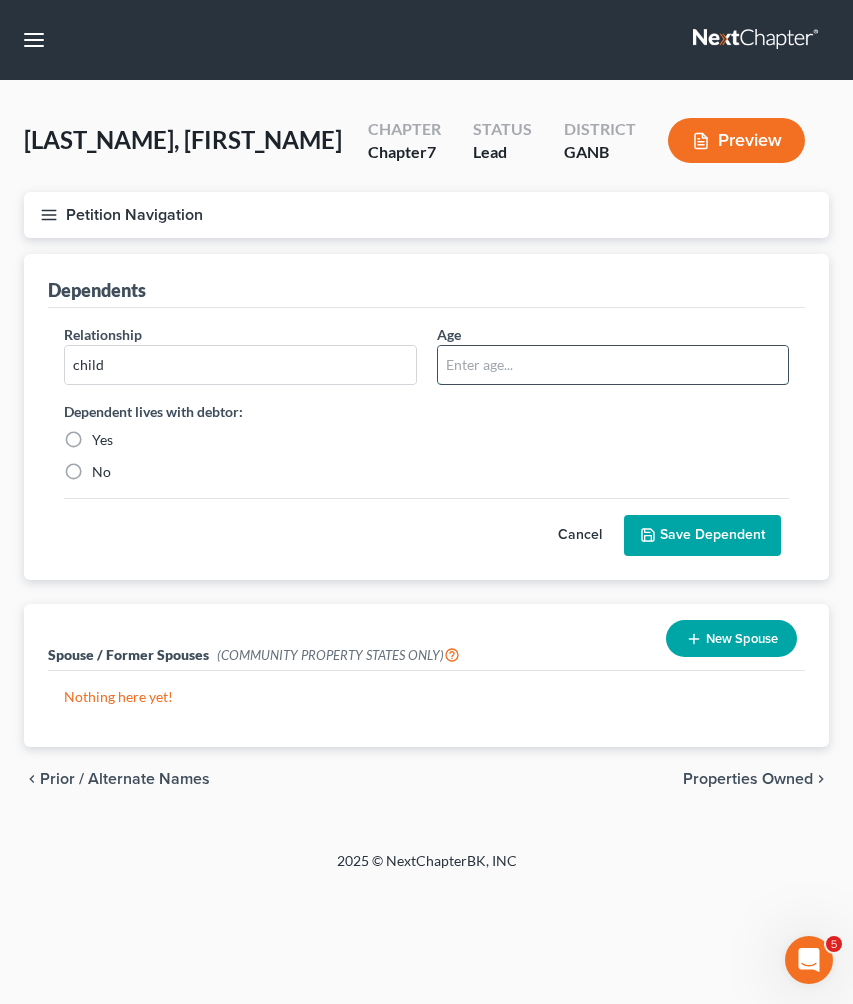click at bounding box center [613, 365] 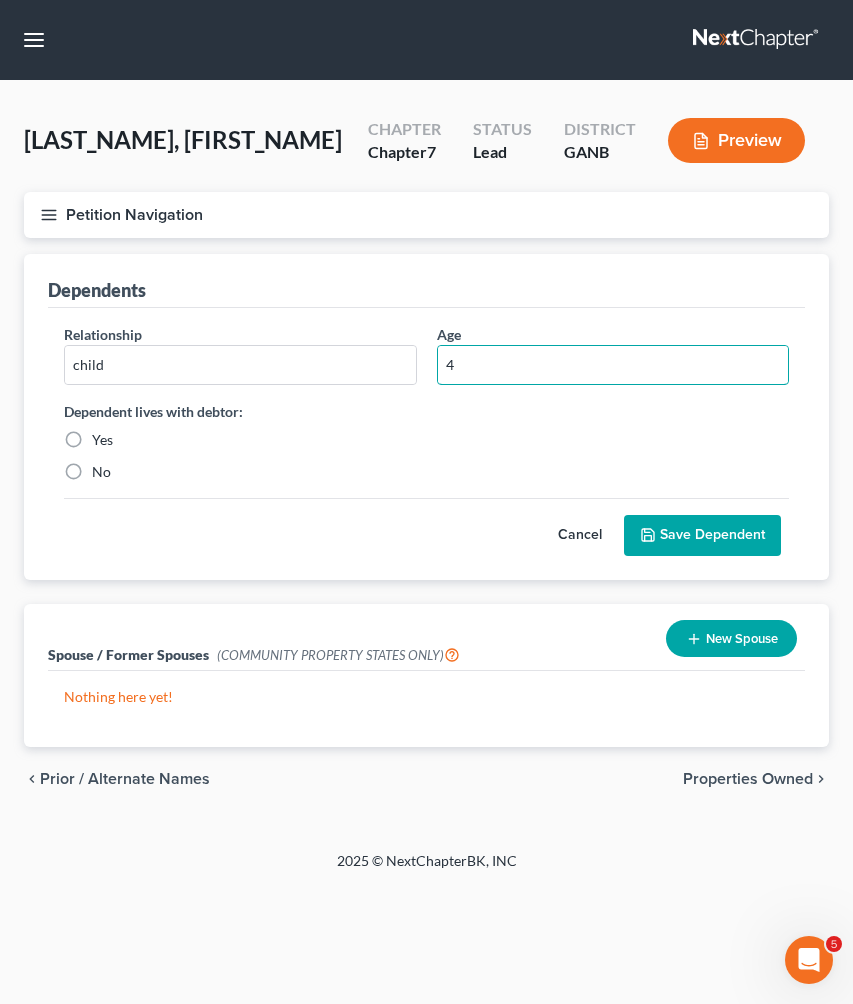 type on "4" 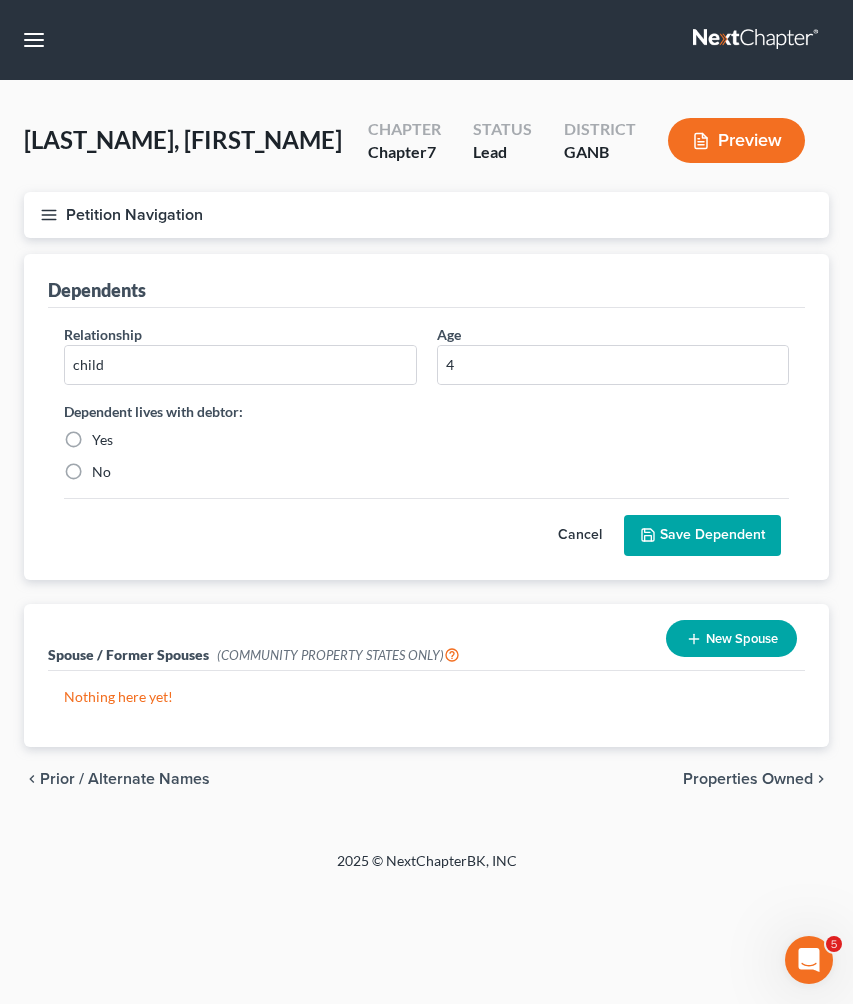 click on "Yes" at bounding box center [102, 440] 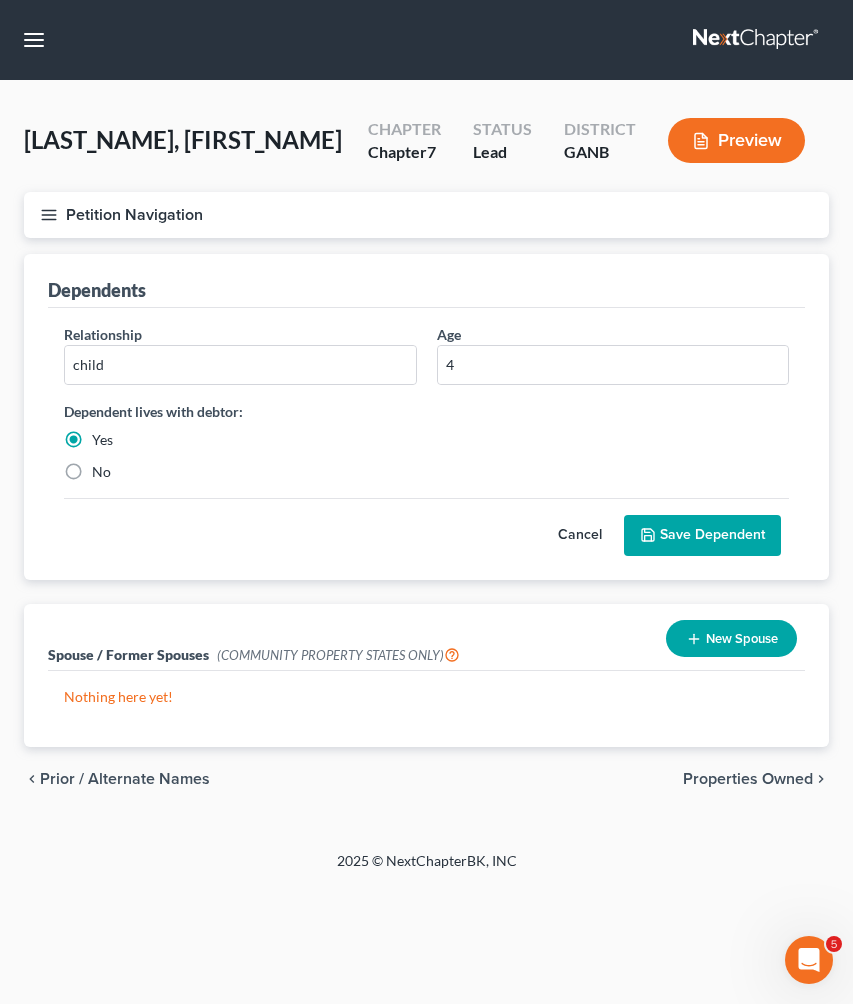 click 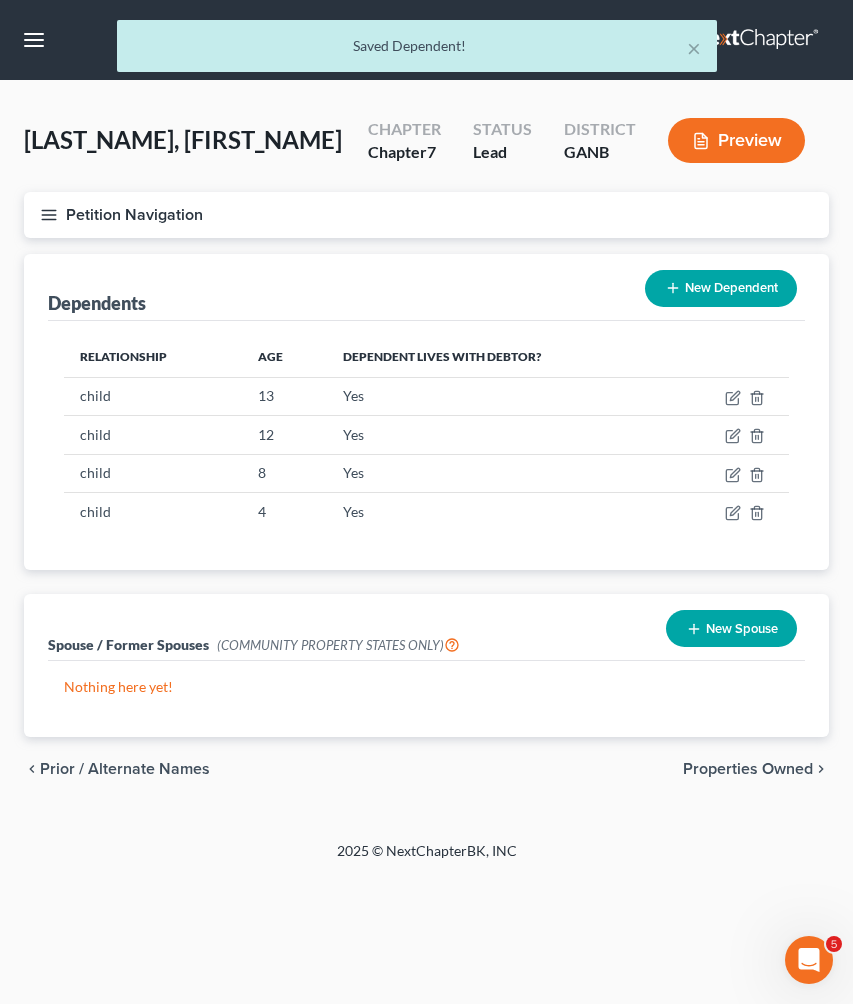 click on "New Dependent" at bounding box center [721, 288] 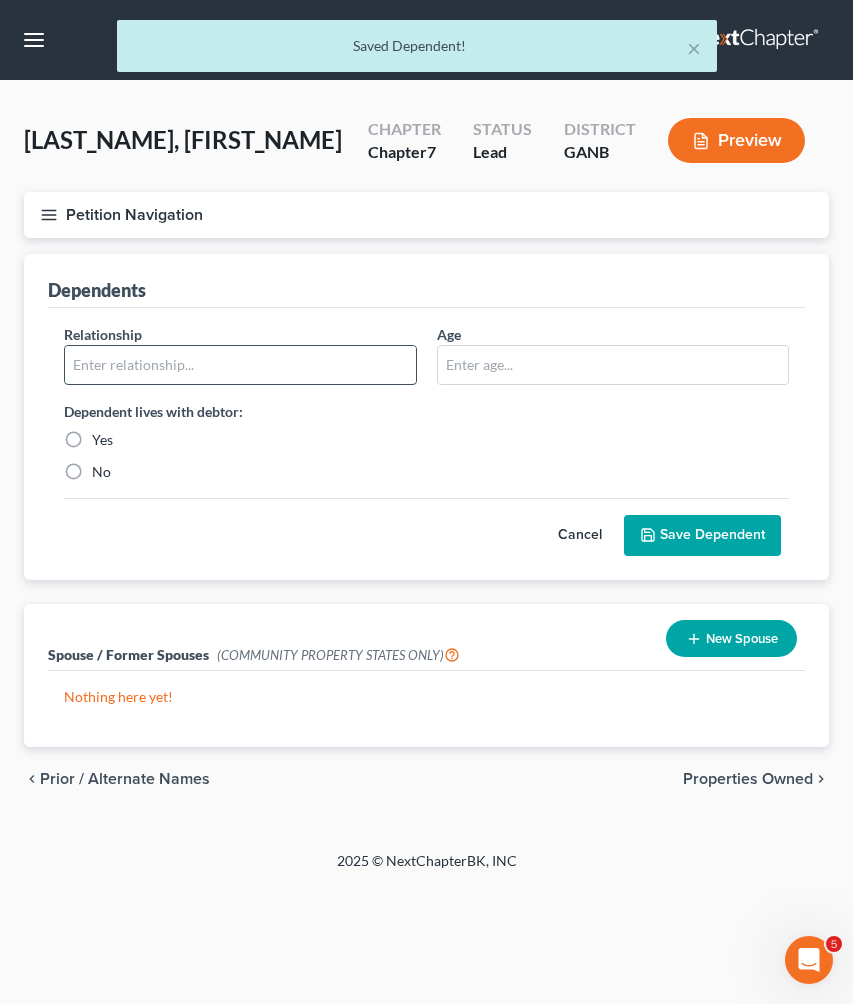 click at bounding box center [240, 365] 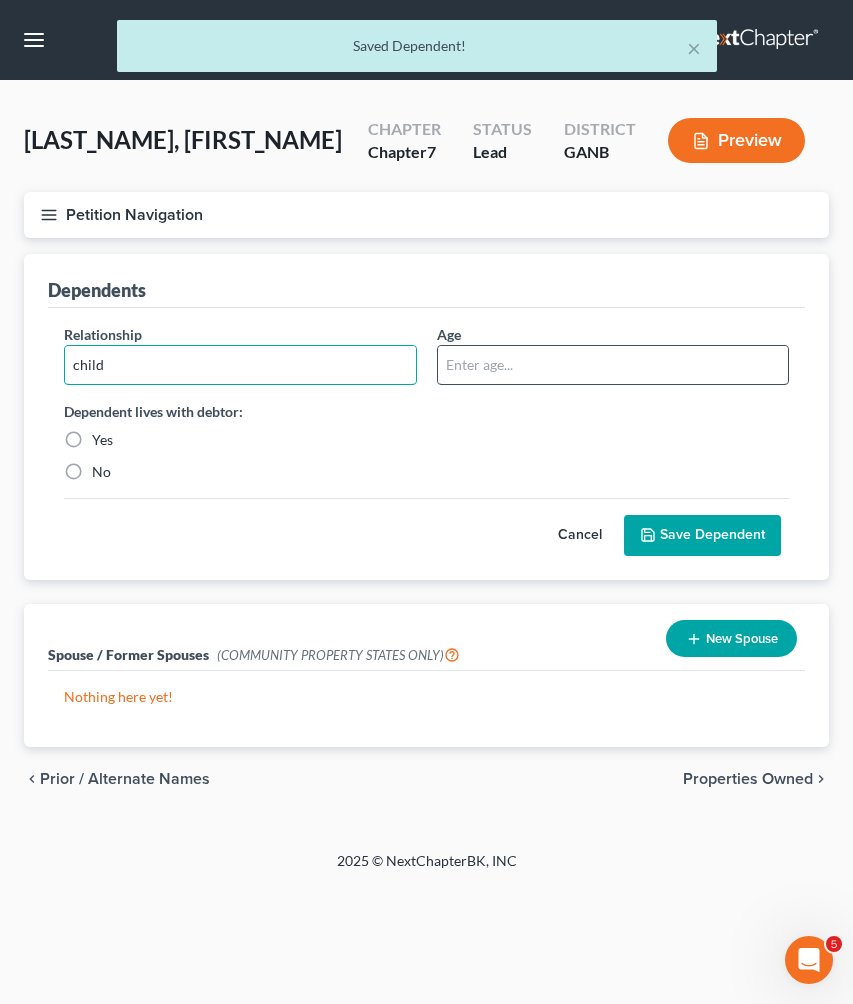 type on "child" 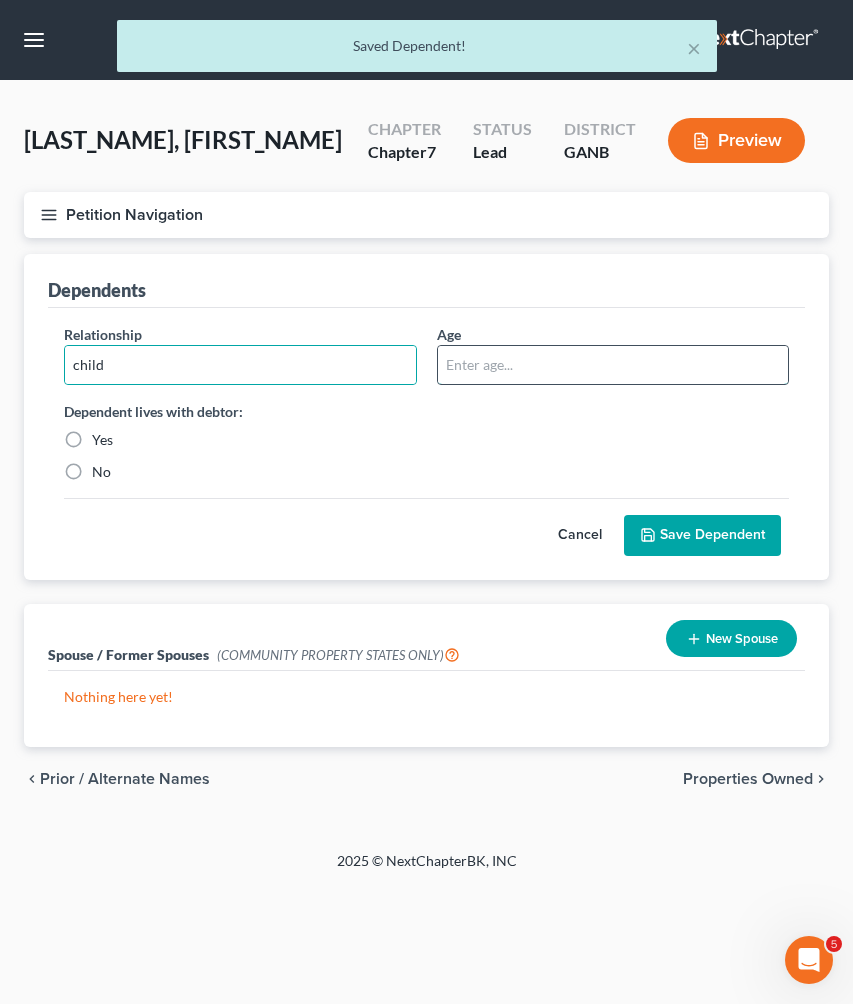 click at bounding box center (613, 365) 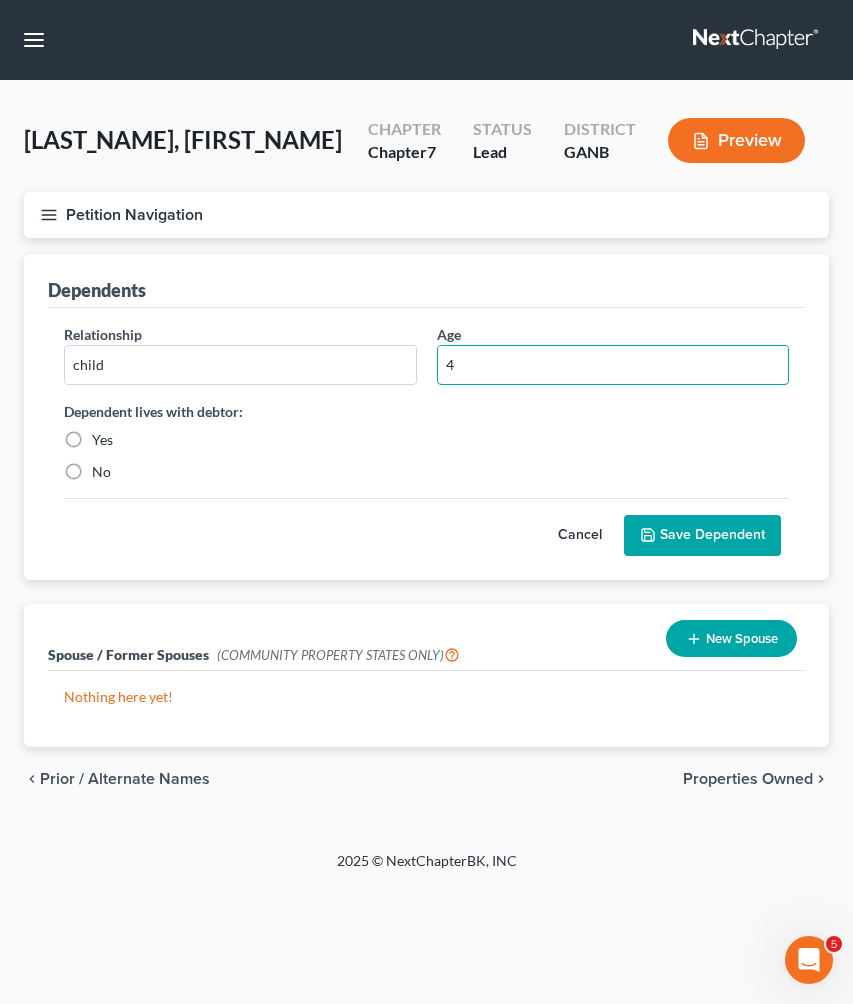 type on "4" 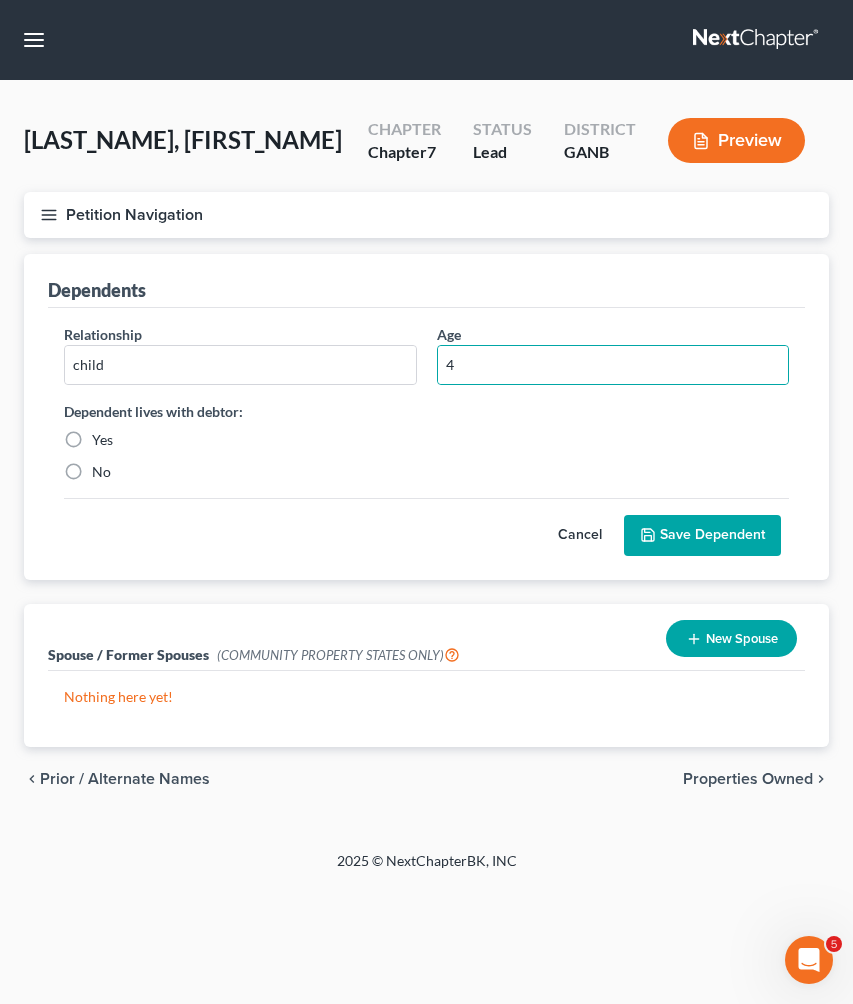 click on "Yes" at bounding box center (102, 440) 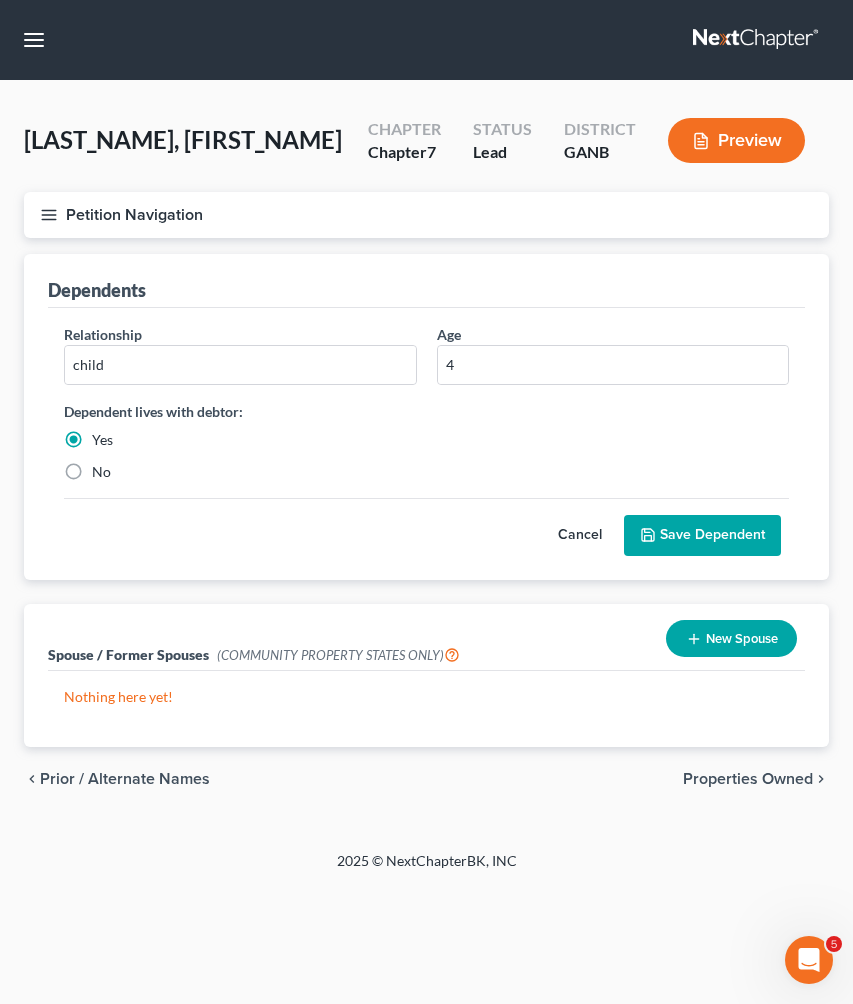 click on "Save Dependent" at bounding box center [702, 536] 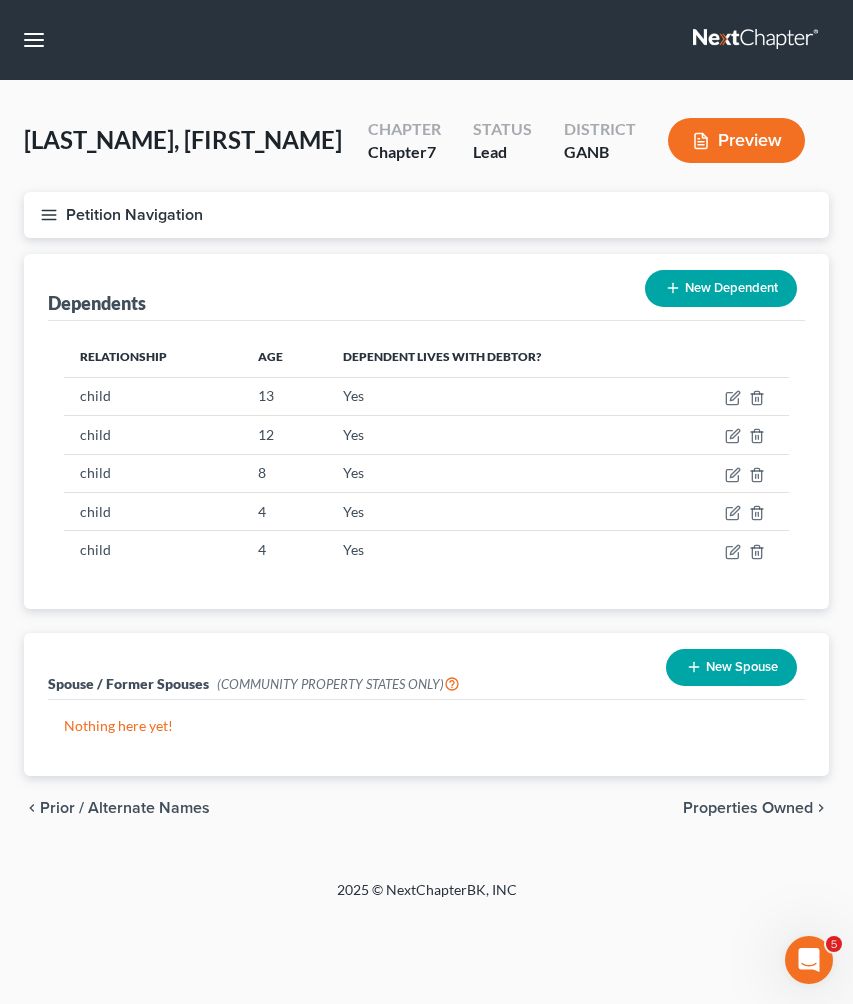click on "Petition Navigation" at bounding box center (426, 215) 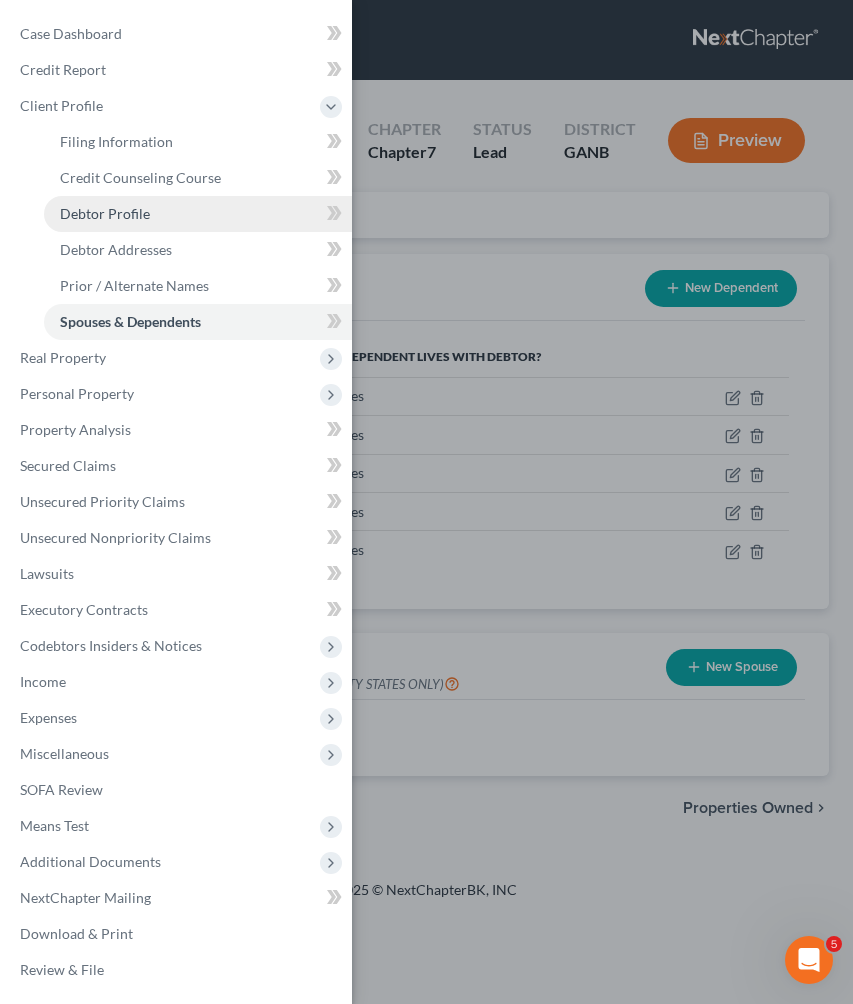 click on "Debtor Profile" at bounding box center (105, 213) 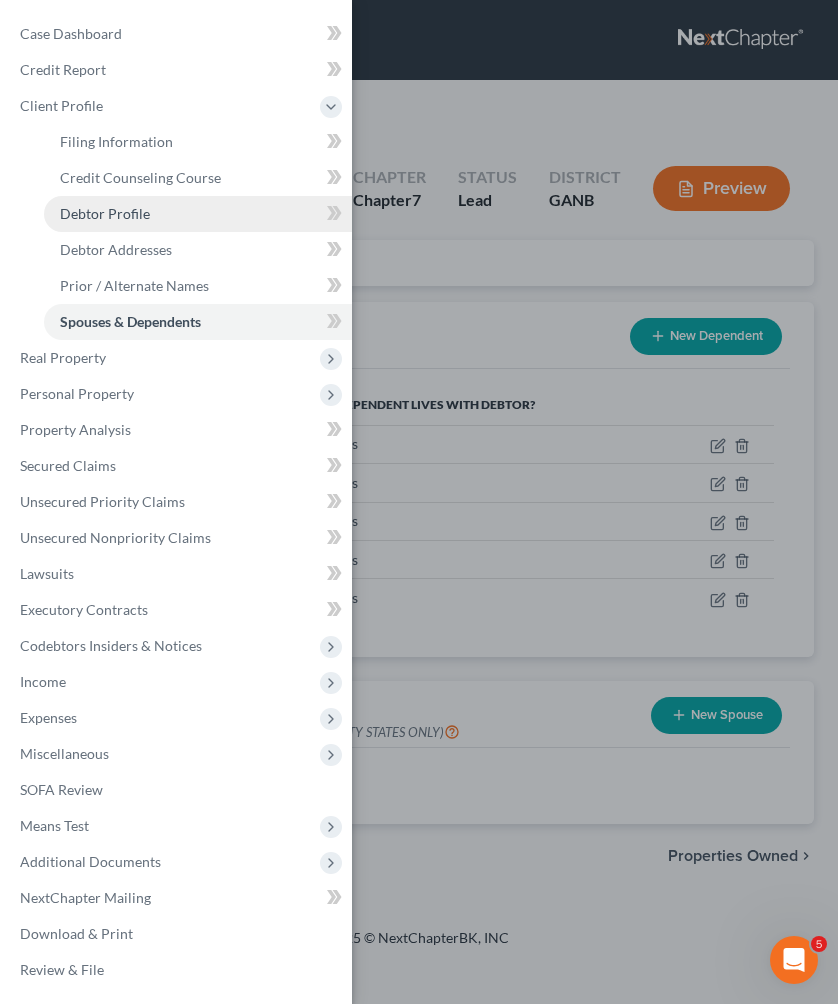 select on "1" 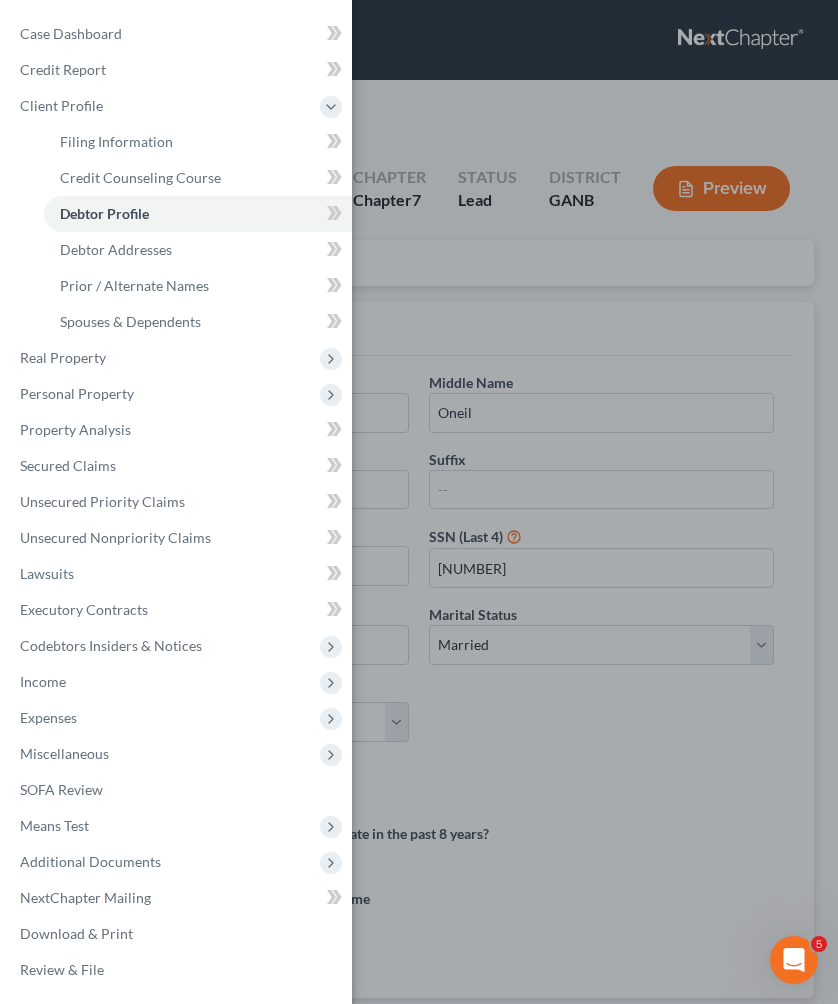 click on "Case Dashboard
Payments
Invoices
Payments
Payments
Credit Report
Client Profile" at bounding box center [419, 502] 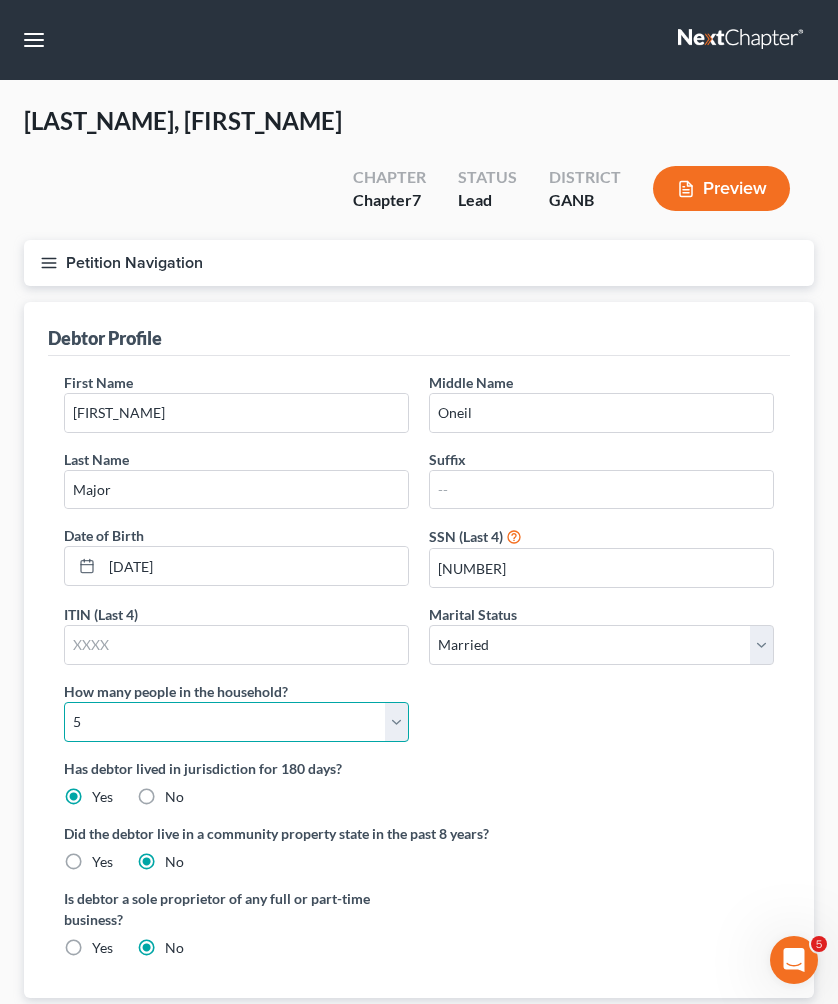 select on "6" 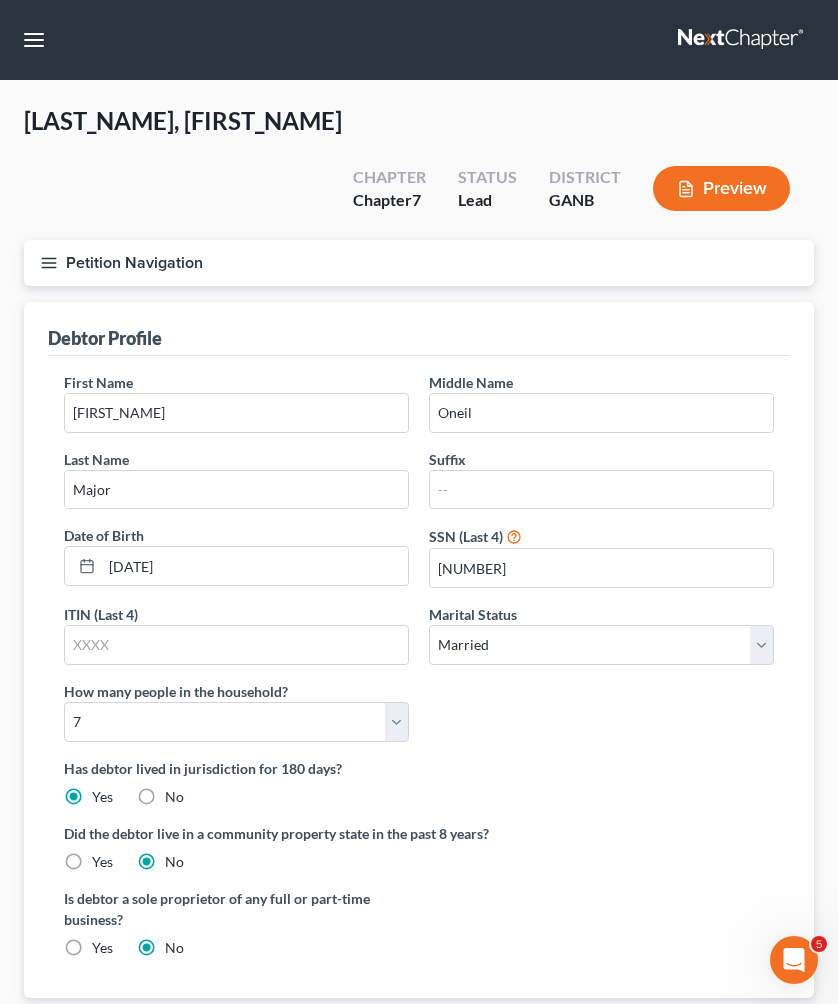 click on "First Name Lorenzo Middle Name Oneil Last Name Major Suffix Date of Birth         06/24/1987 SSN (Last 4)   8933 ITIN (Last 4) Marital Status Select Single Married Separated Divorced Widowed How many people in the household? Select 1 2 3 4 5 6 7 8 9 10 11 12 13 14 15 16 17 18 19 20" at bounding box center (419, 565) 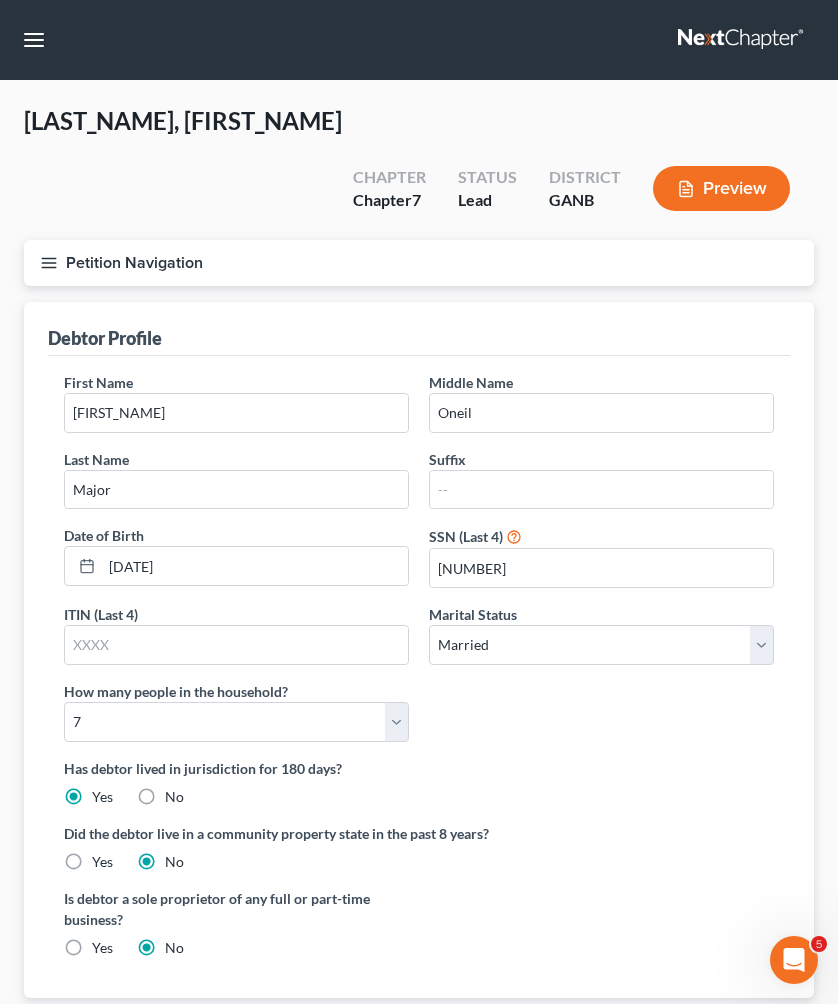click on "Petition Navigation" at bounding box center [419, 263] 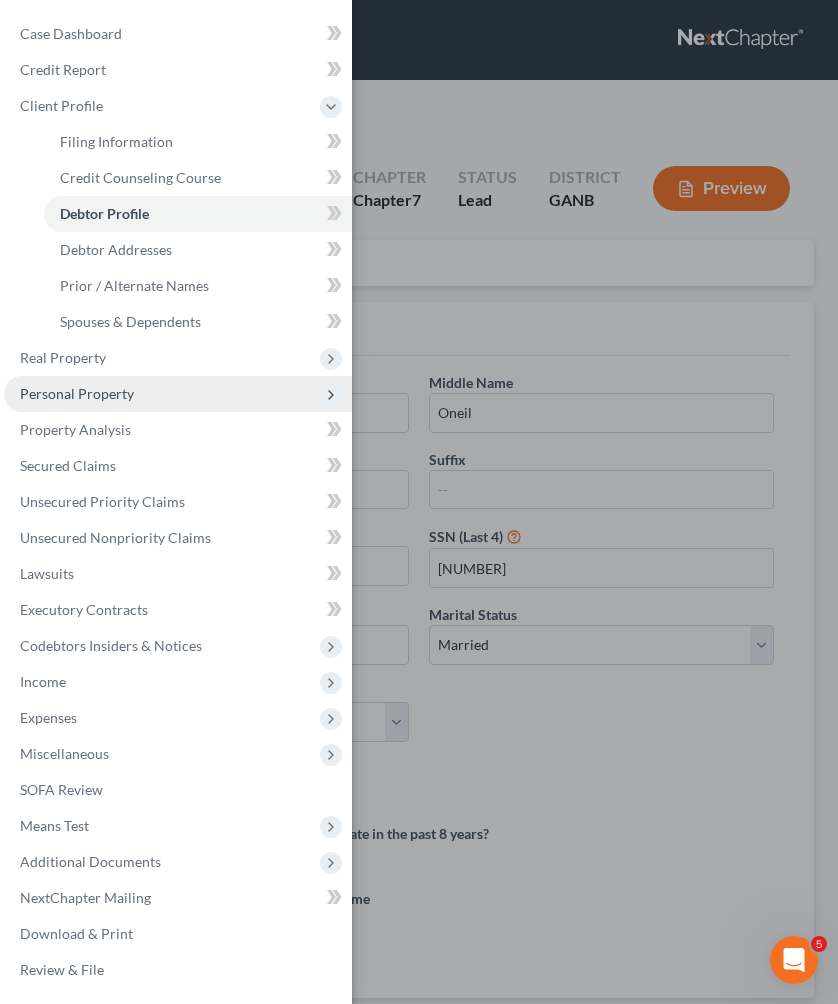 click on "Personal Property" at bounding box center [77, 393] 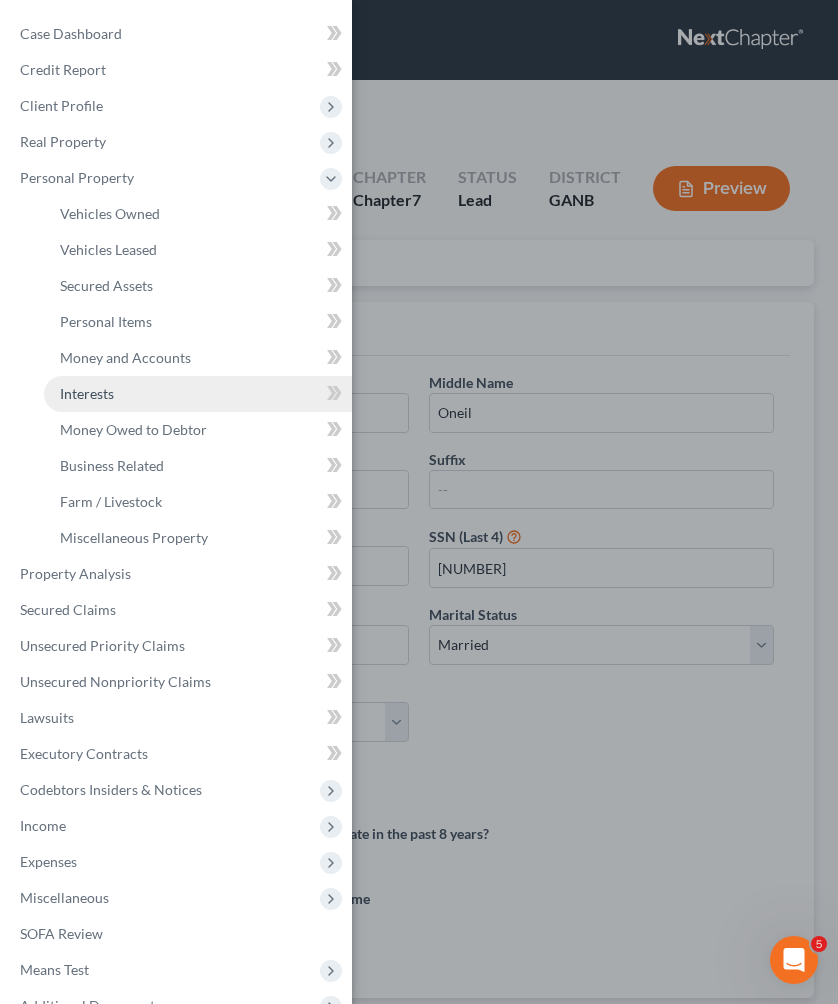 click on "Interests" at bounding box center [198, 394] 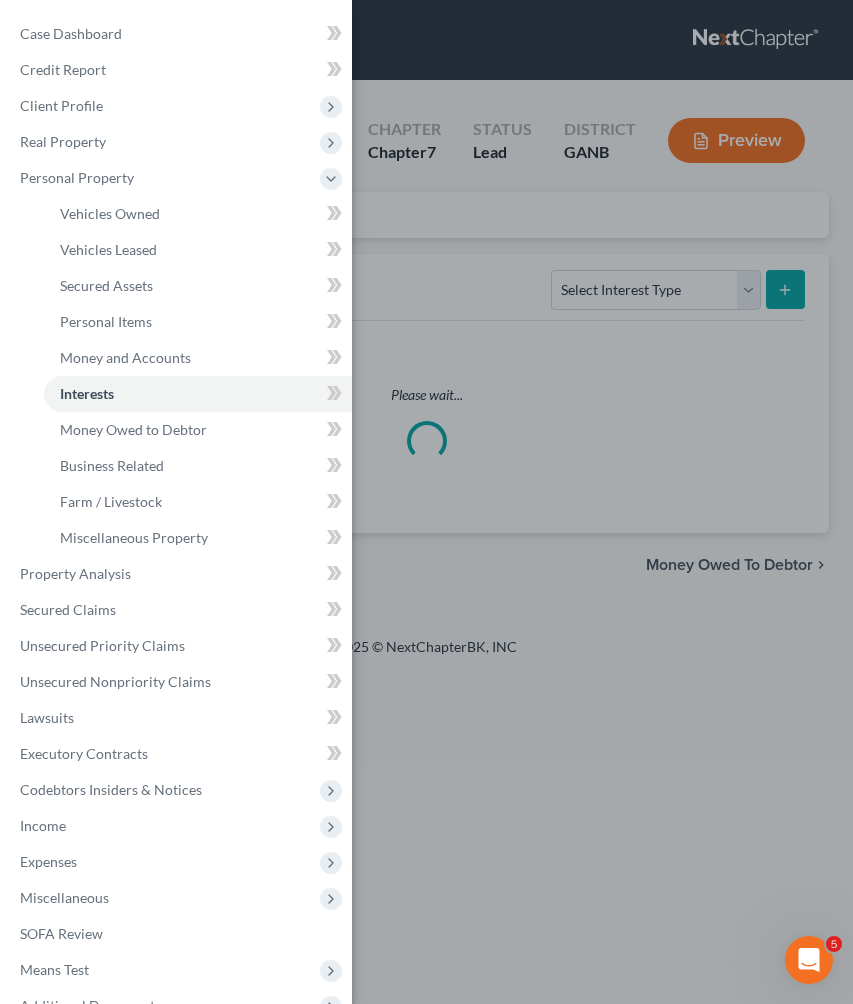 click on "Case Dashboard
Payments
Invoices
Payments
Payments
Credit Report
Client Profile" at bounding box center (426, 502) 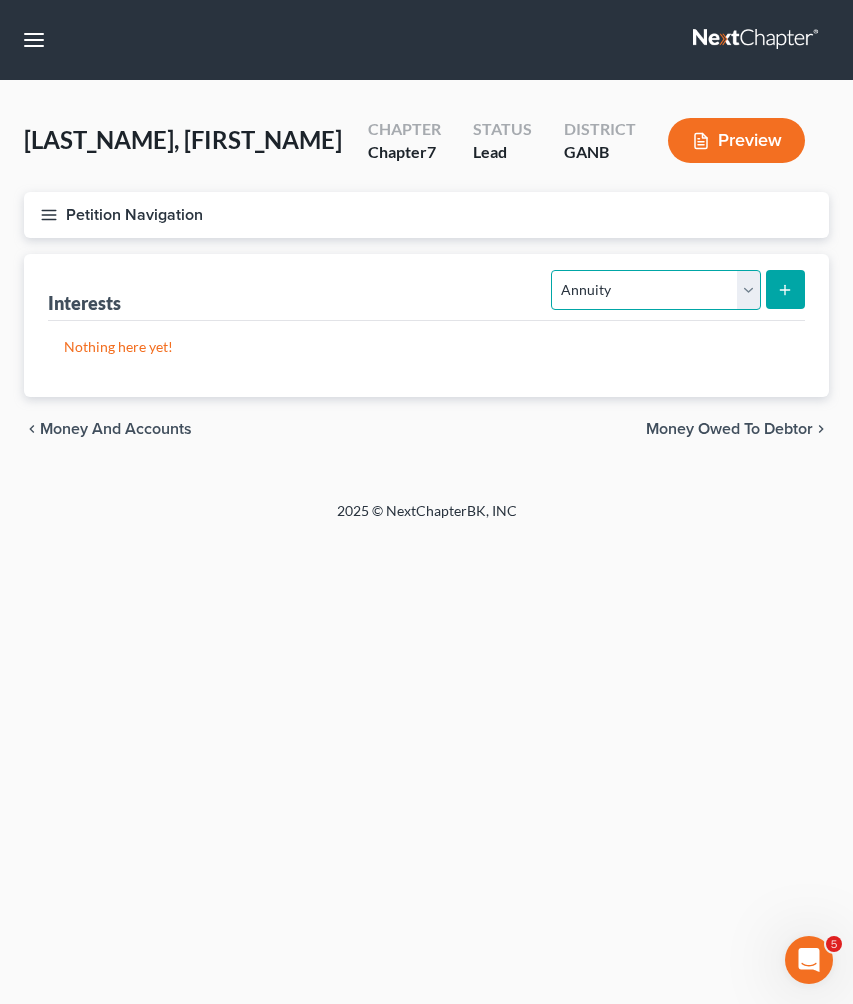 select on "401k" 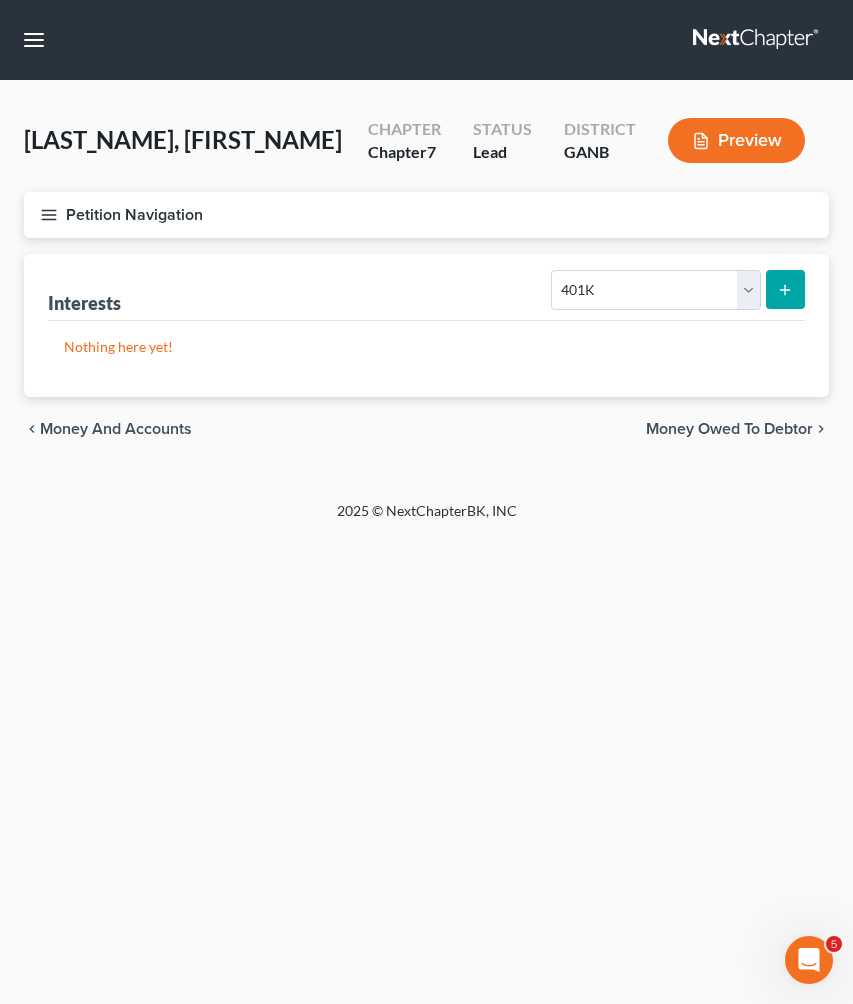 click 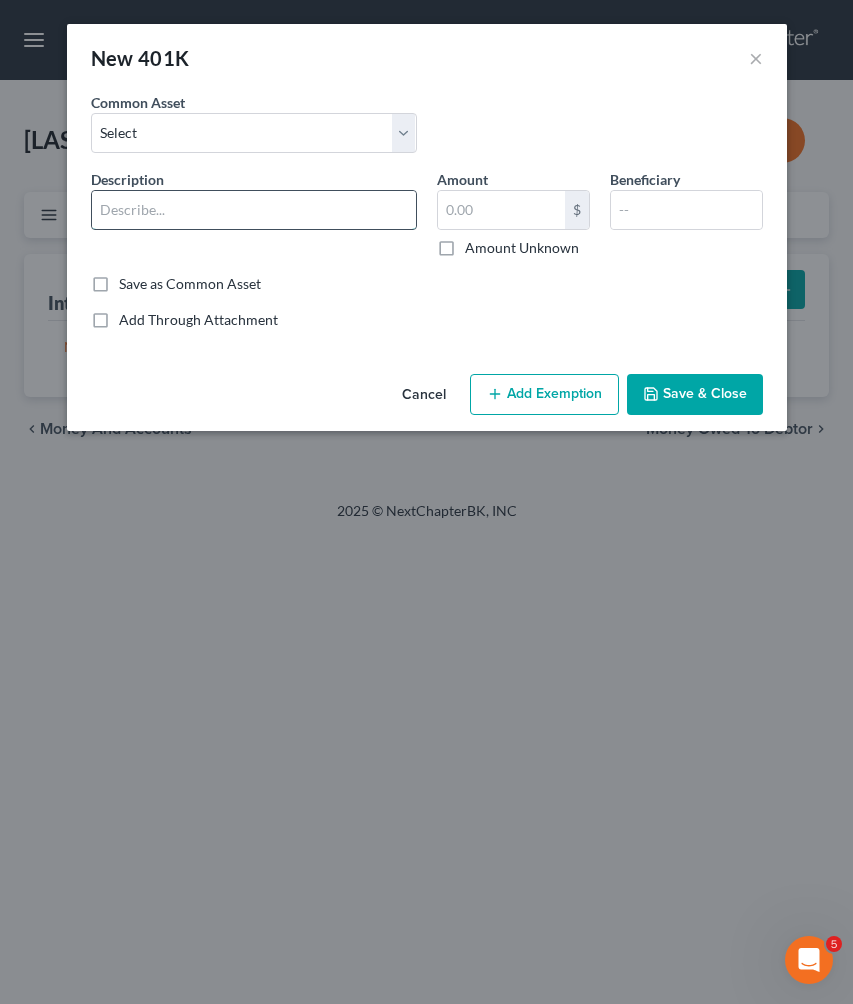 click at bounding box center (254, 210) 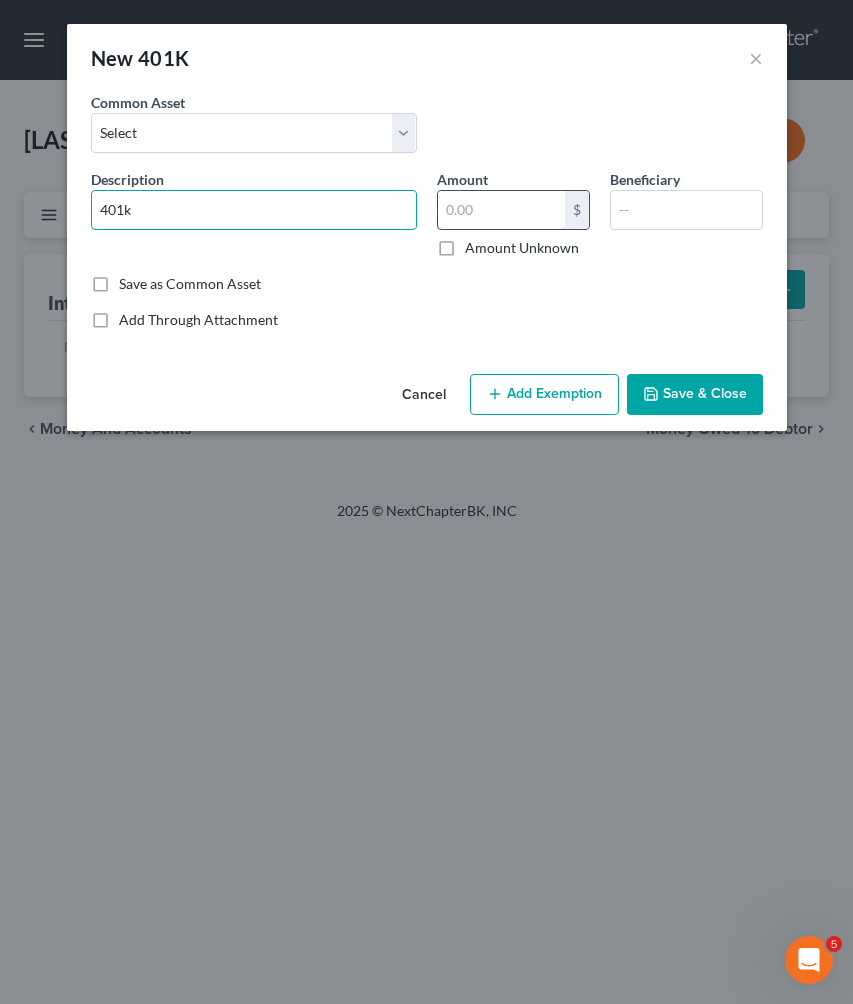 type on "401k" 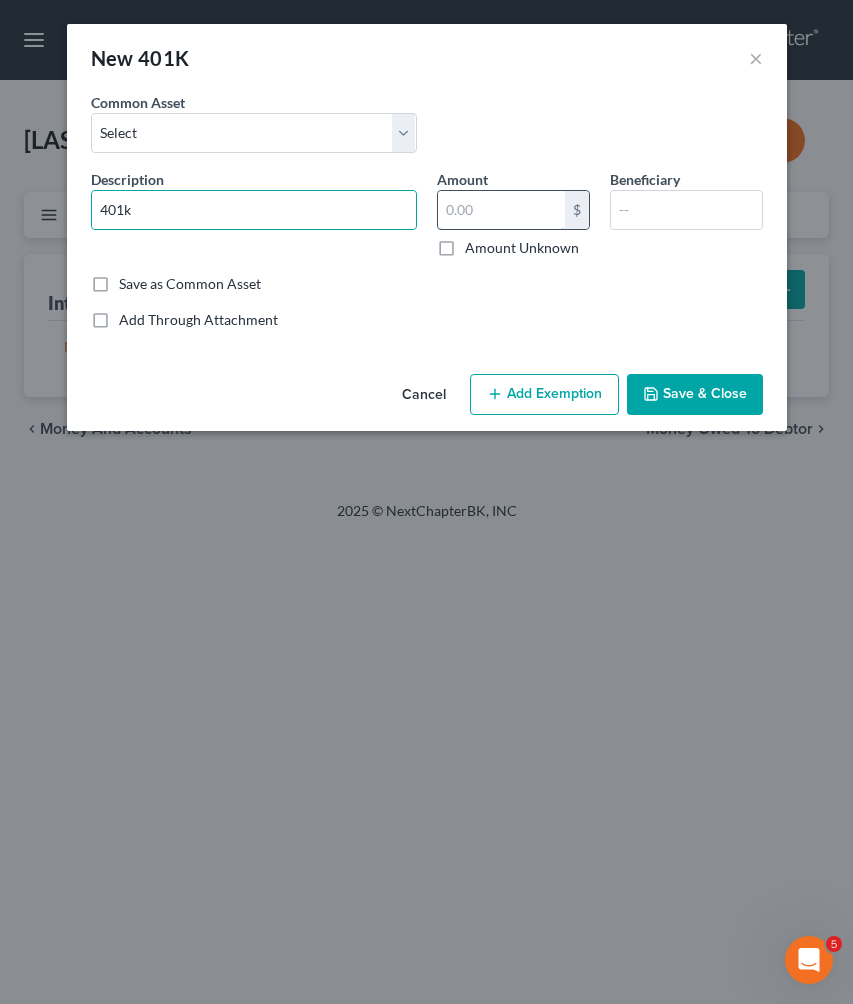 click at bounding box center [501, 210] 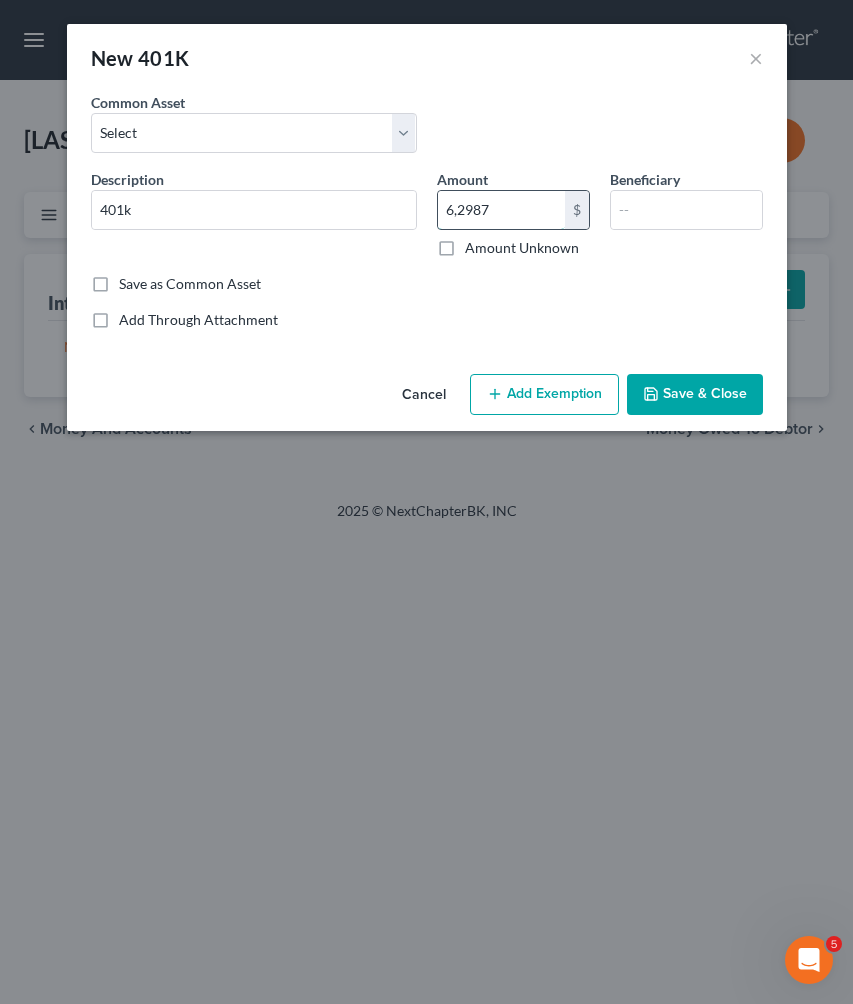 type on "62,987" 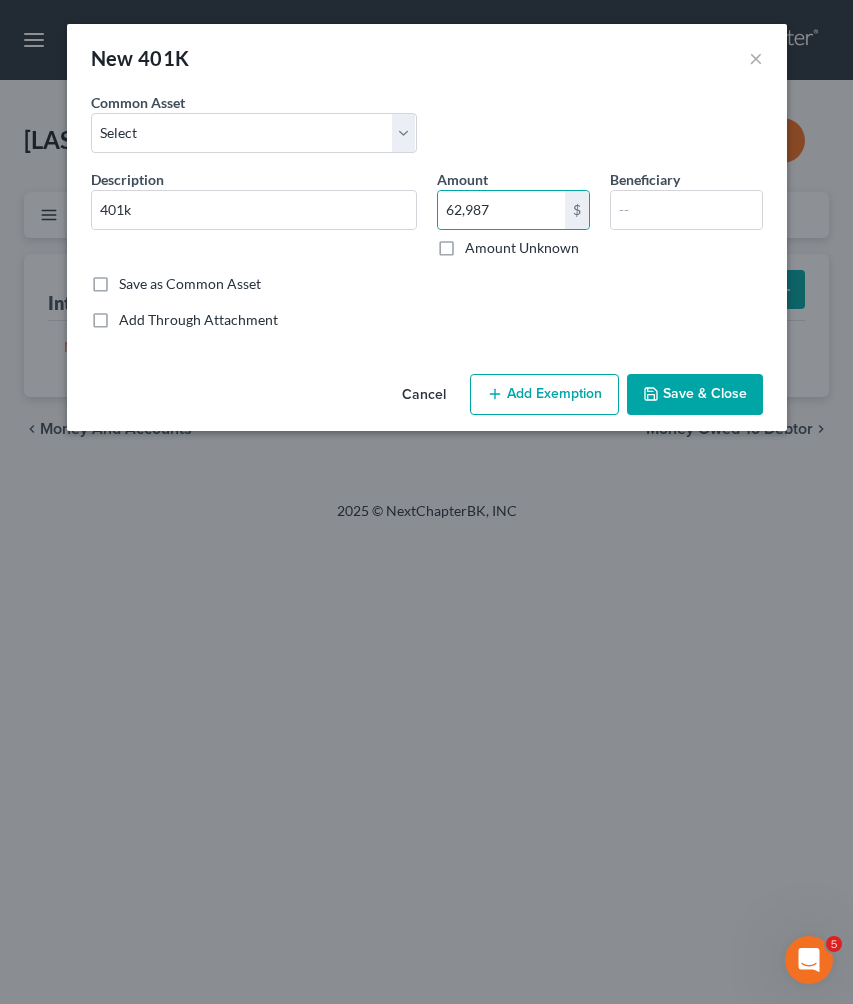 click on "Save & Close" at bounding box center [695, 395] 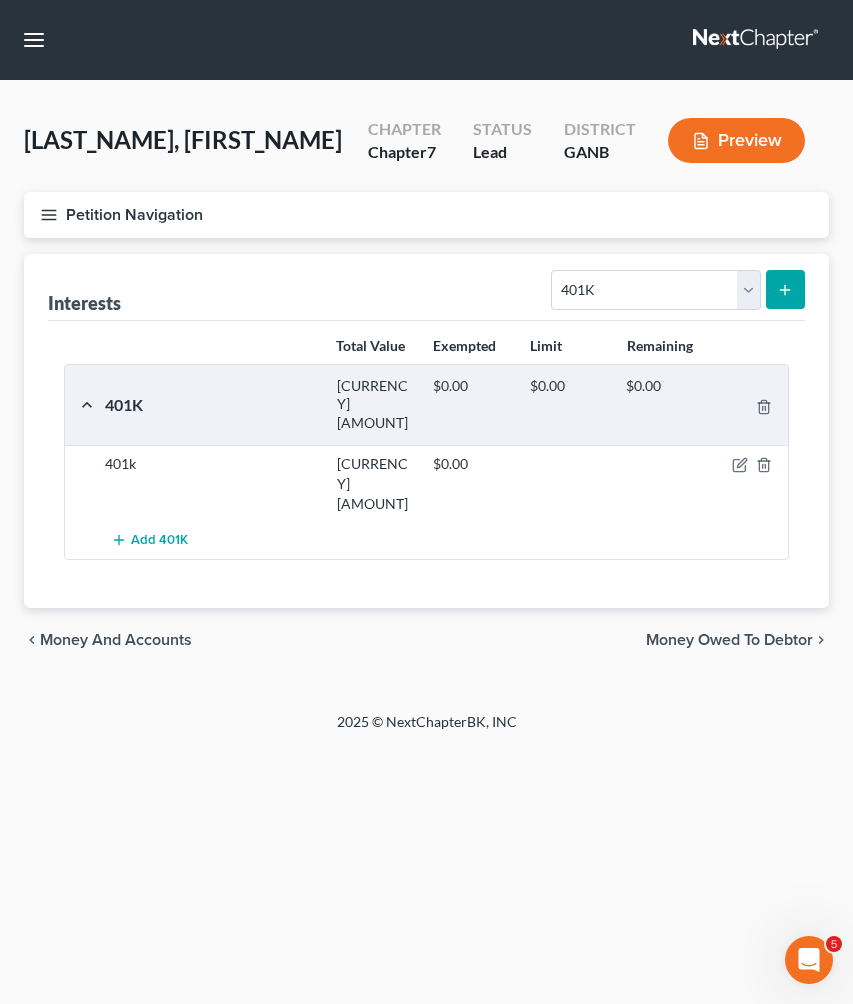 click on "Petition Navigation" at bounding box center [426, 215] 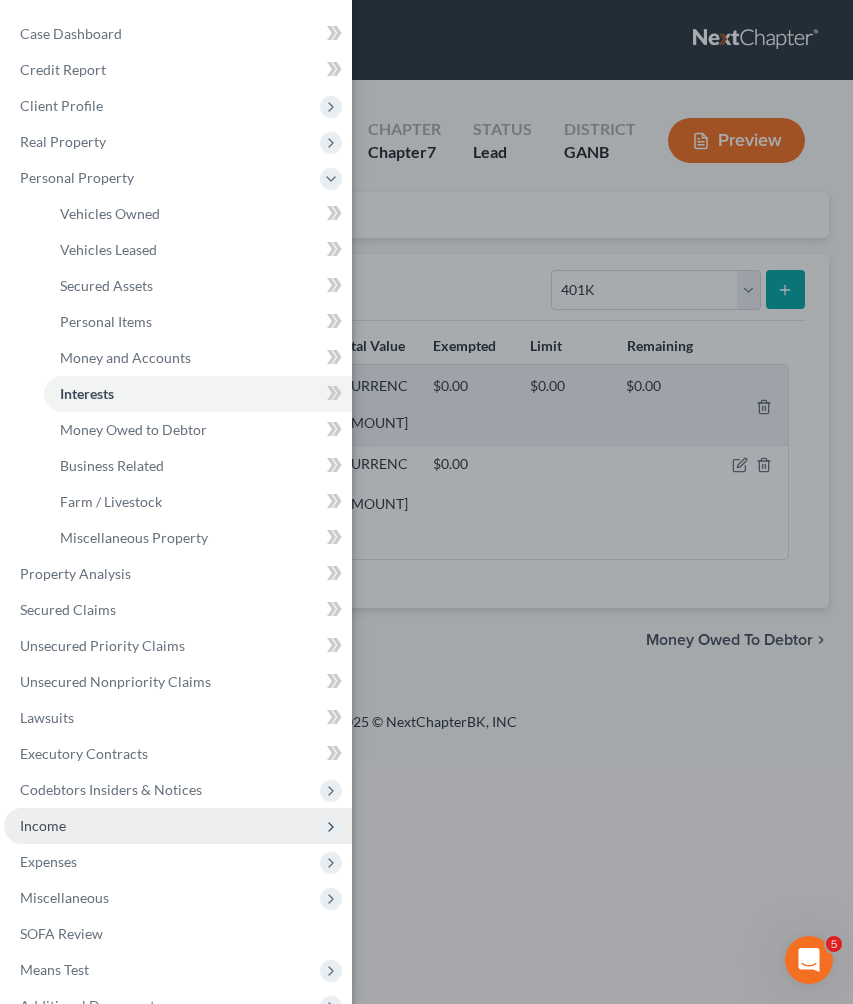 click on "Income" at bounding box center [178, 826] 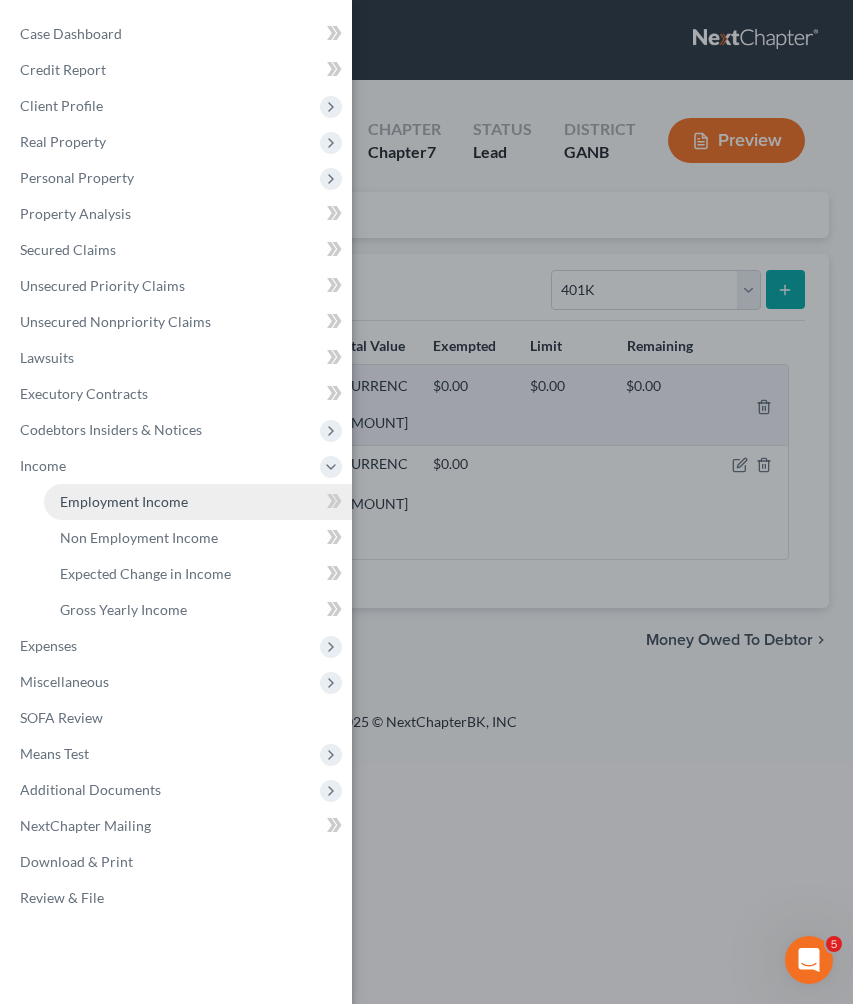 click on "Employment Income" at bounding box center (124, 501) 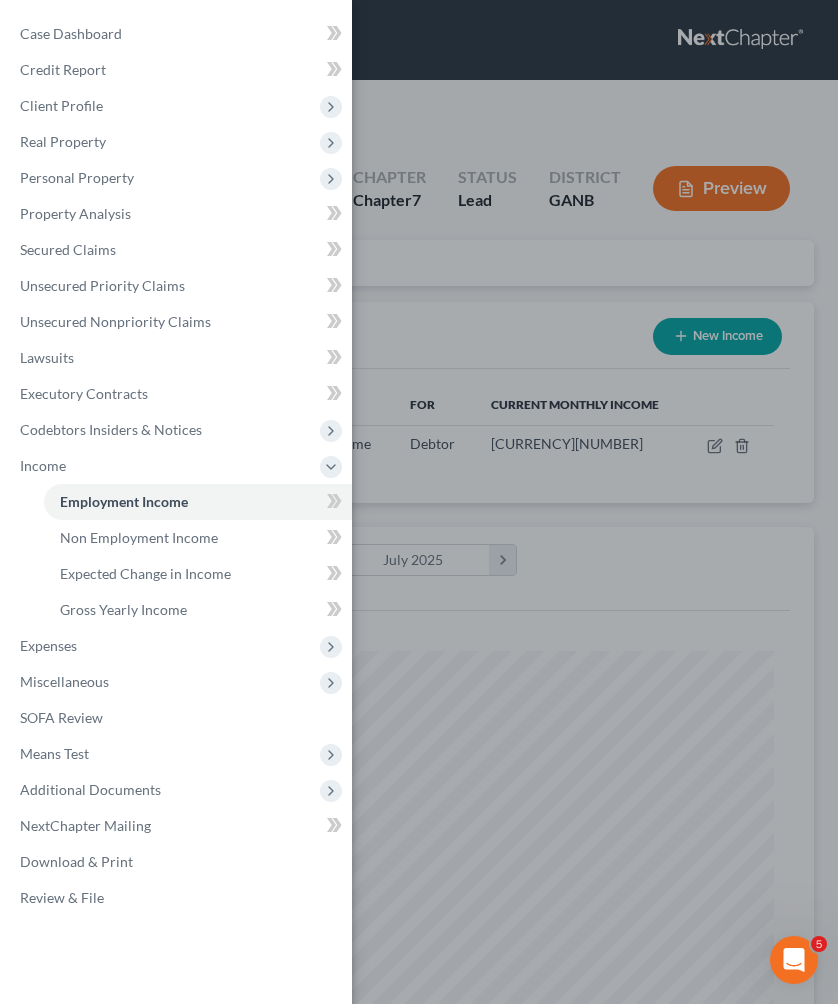 scroll, scrollTop: 999645, scrollLeft: 999250, axis: both 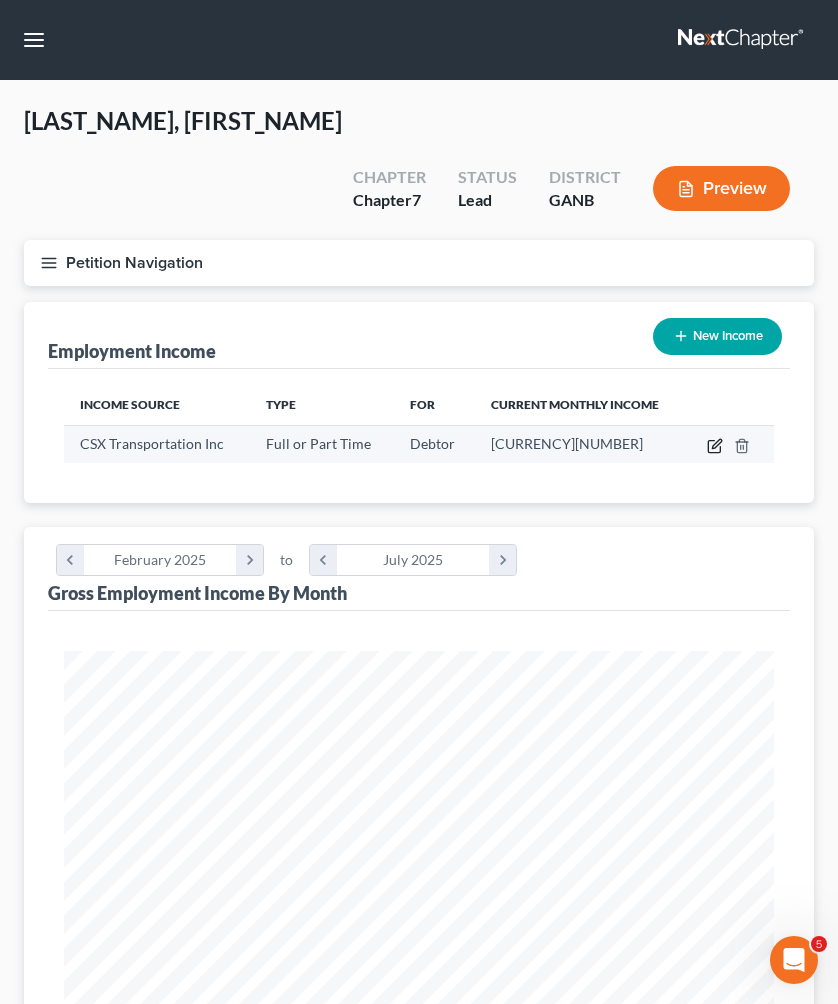 click 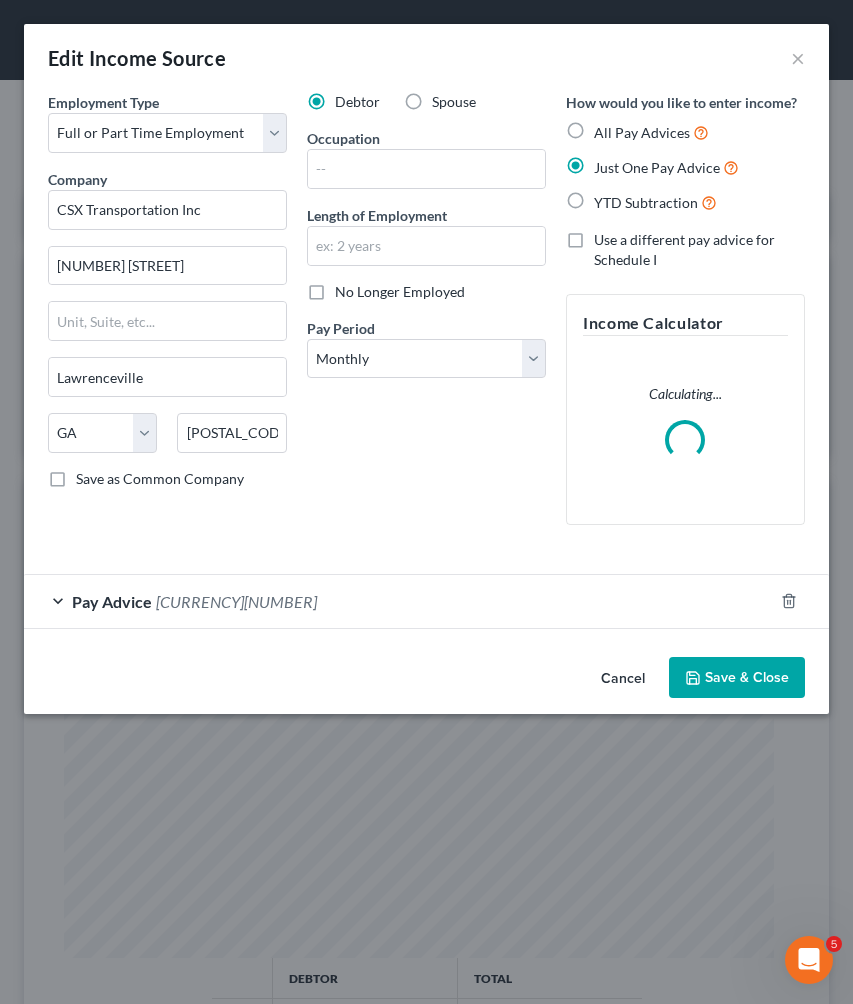 scroll, scrollTop: 999638, scrollLeft: 999235, axis: both 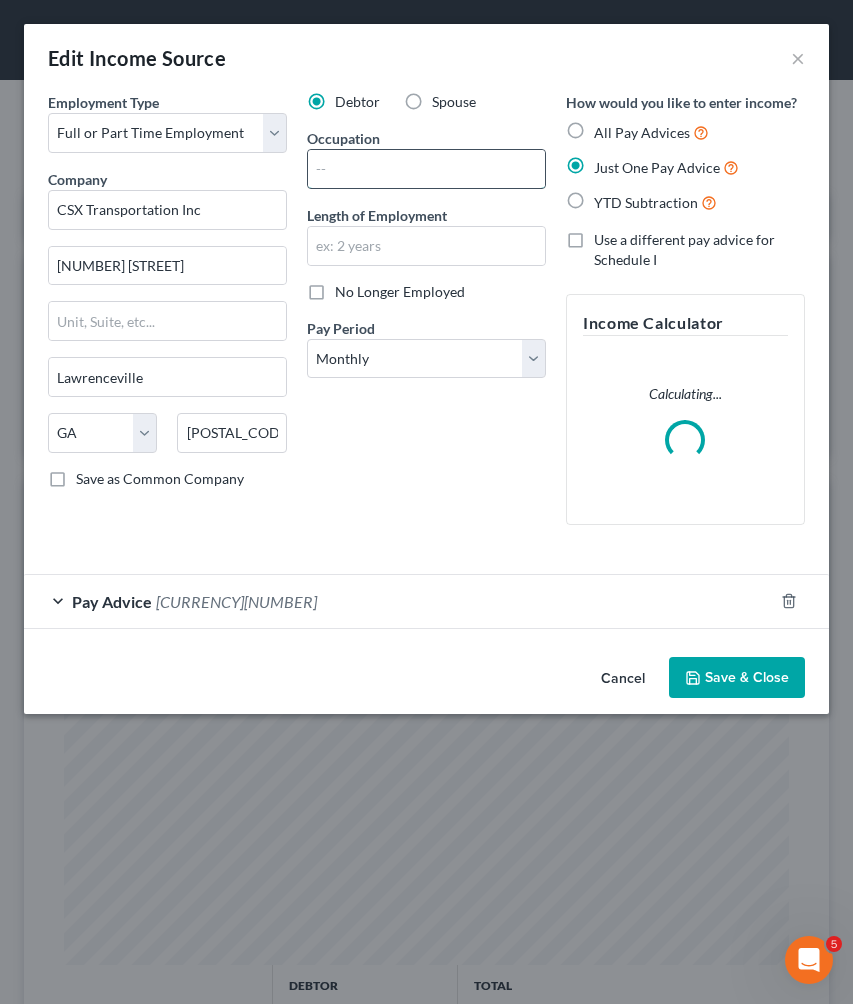 click at bounding box center [426, 169] 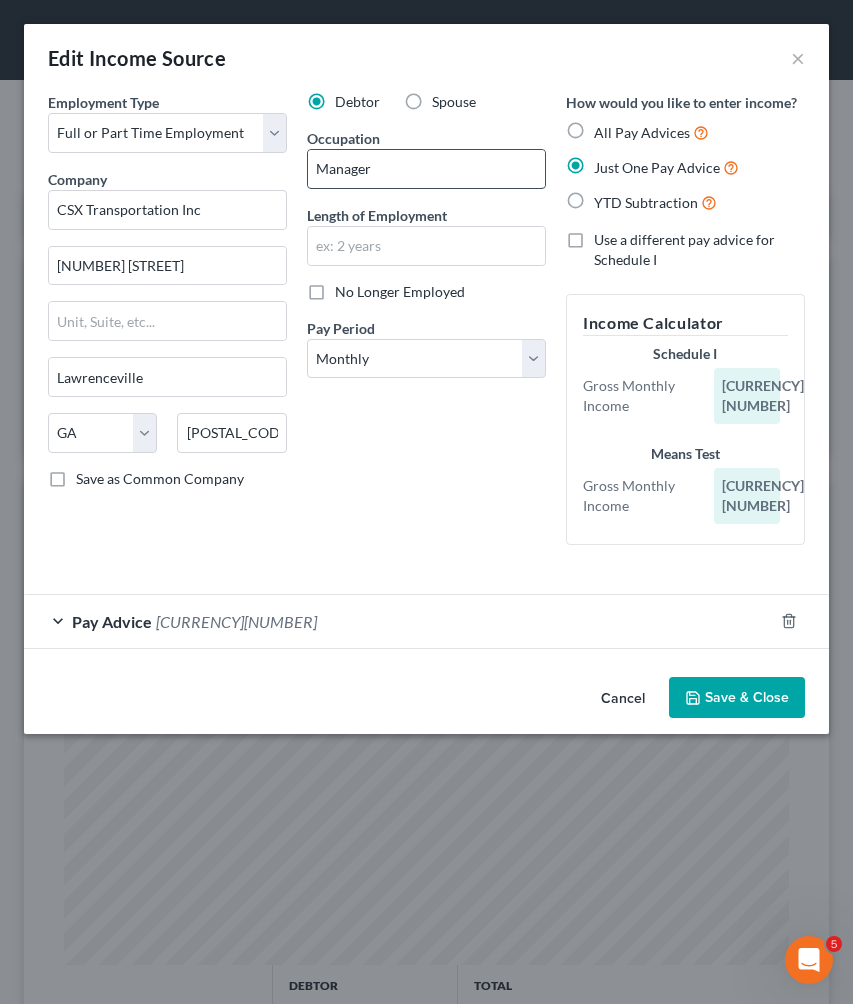 type on "Manager" 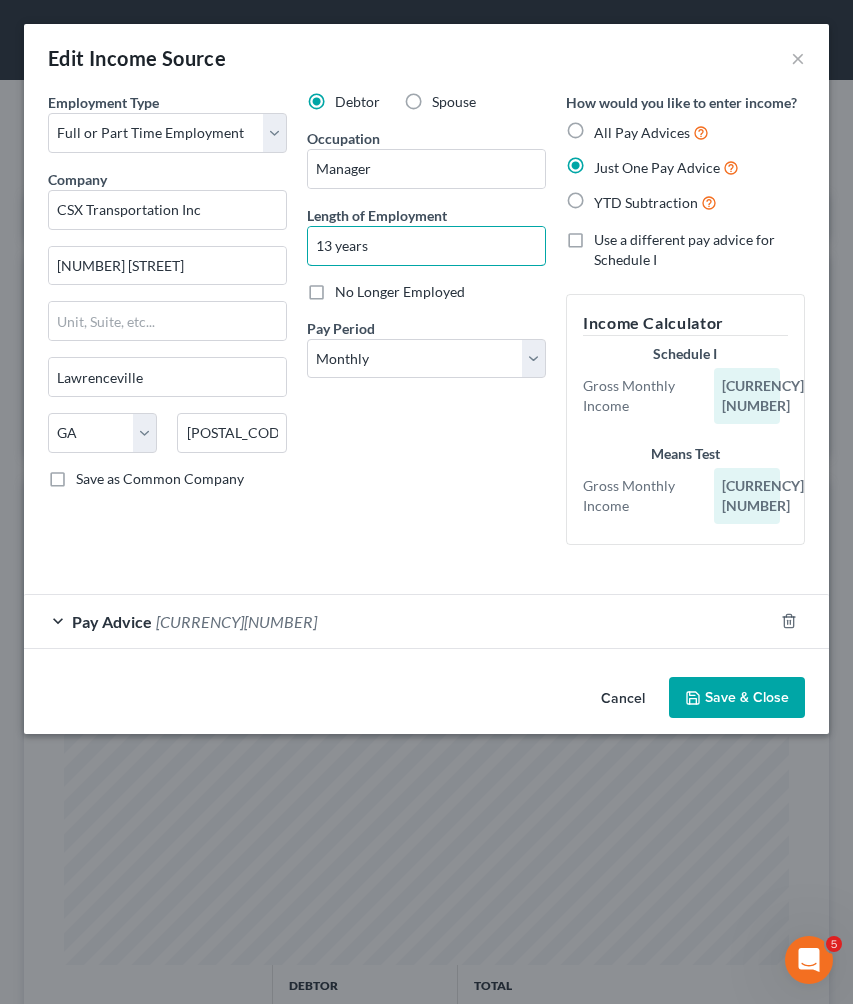 type on "13 years" 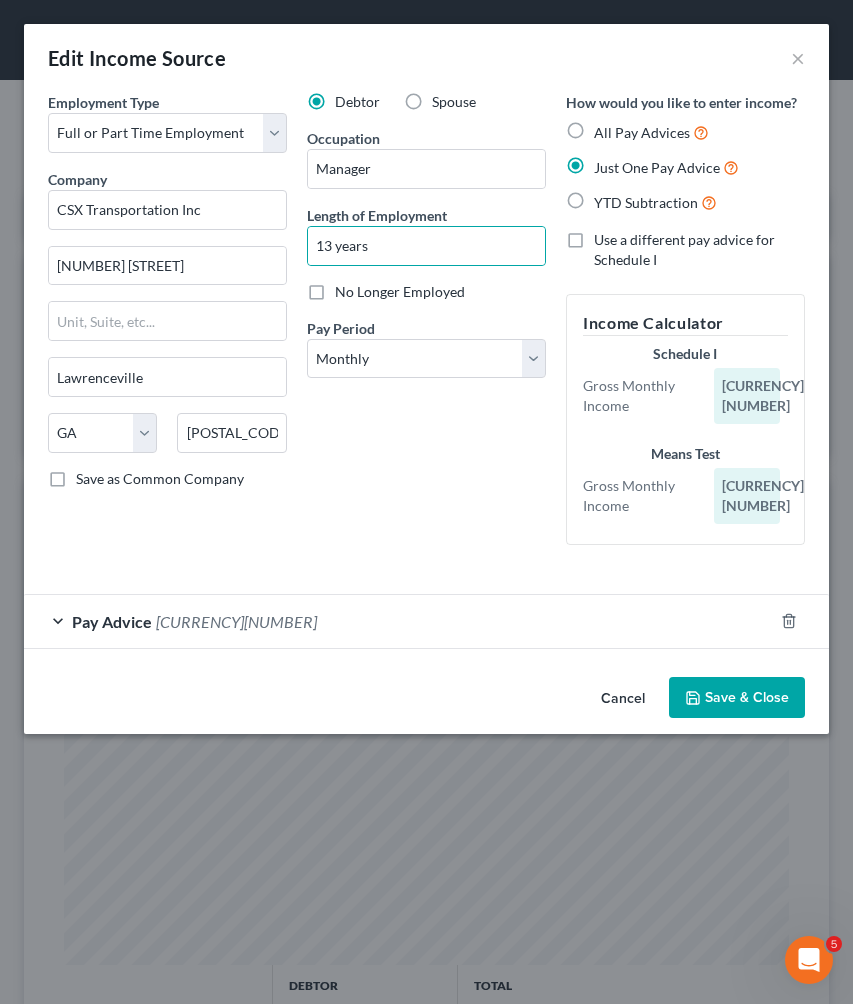 click on "Save & Close" at bounding box center [737, 698] 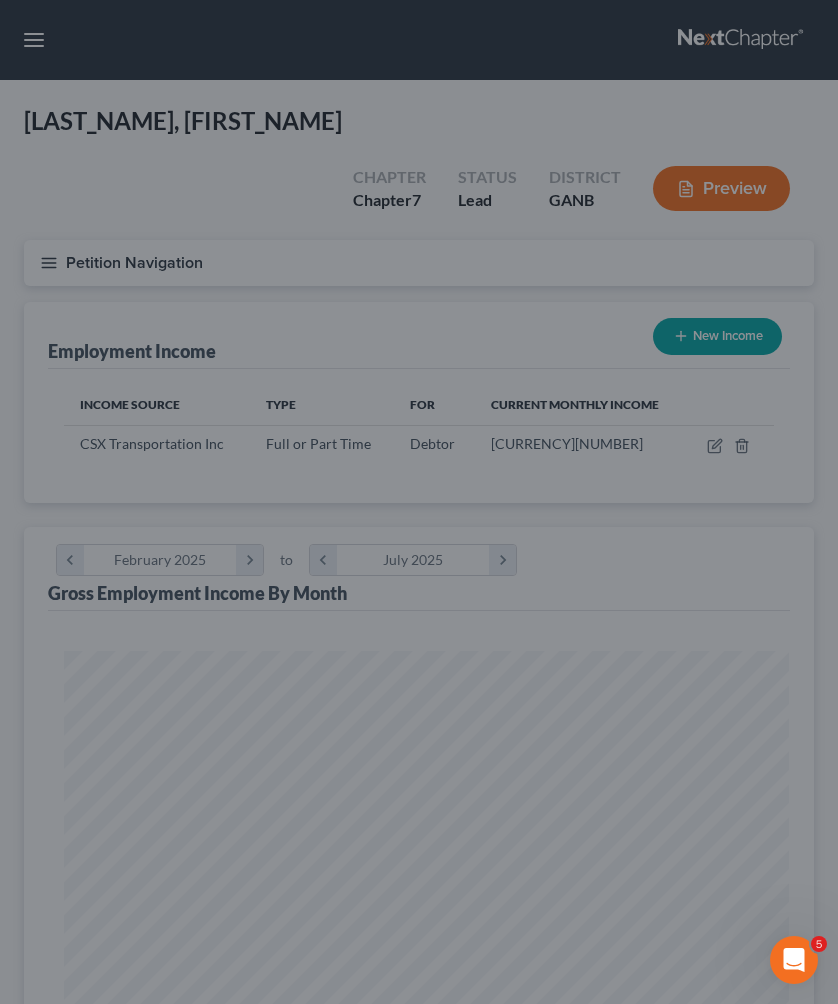 scroll, scrollTop: 355, scrollLeft: 750, axis: both 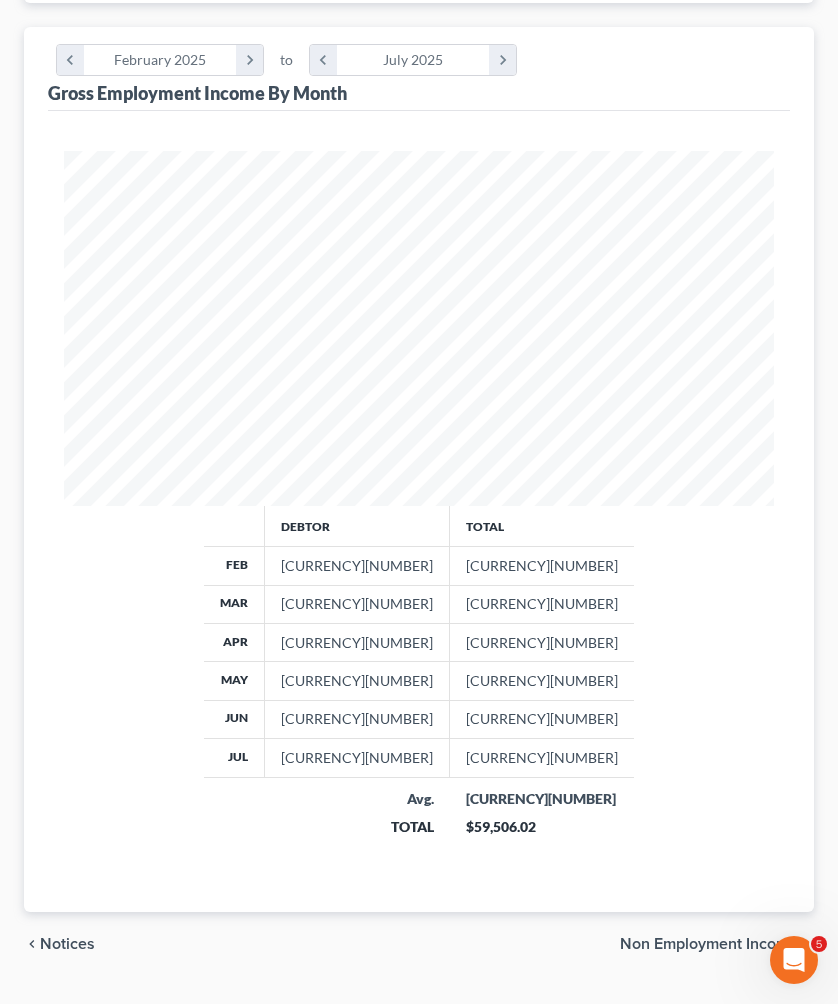 click on "Non Employment Income" at bounding box center (709, 944) 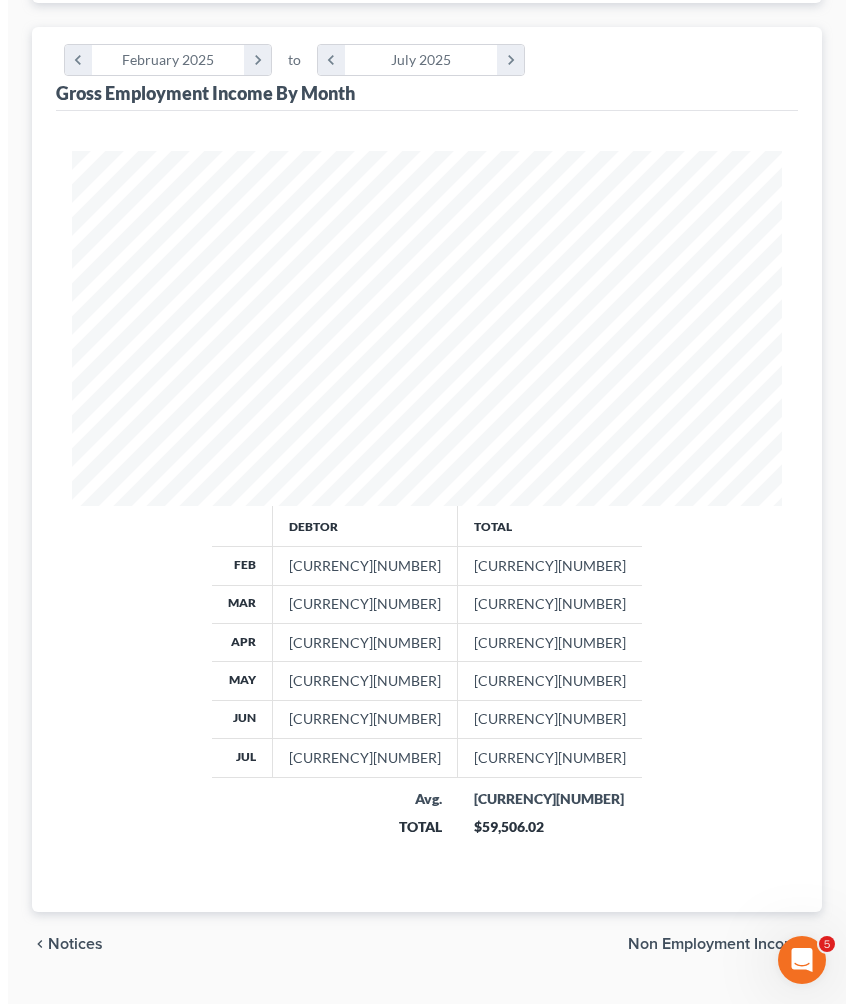 scroll, scrollTop: 0, scrollLeft: 0, axis: both 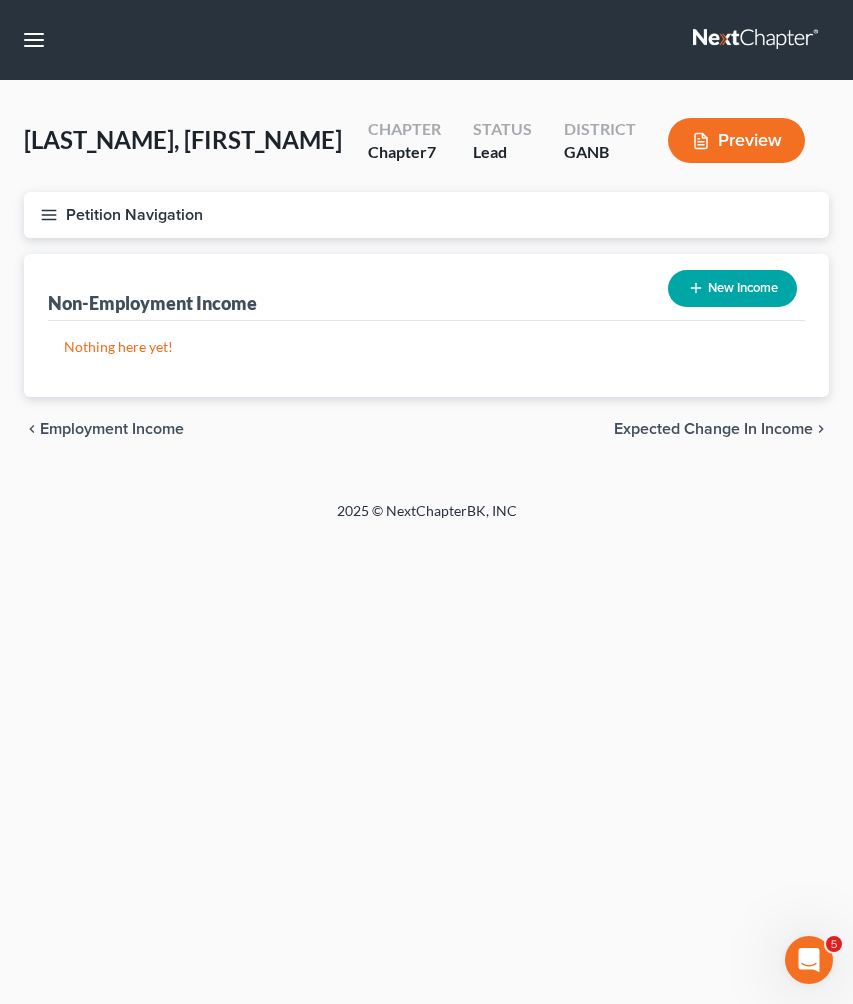 click on "Expected Change in Income" at bounding box center [713, 429] 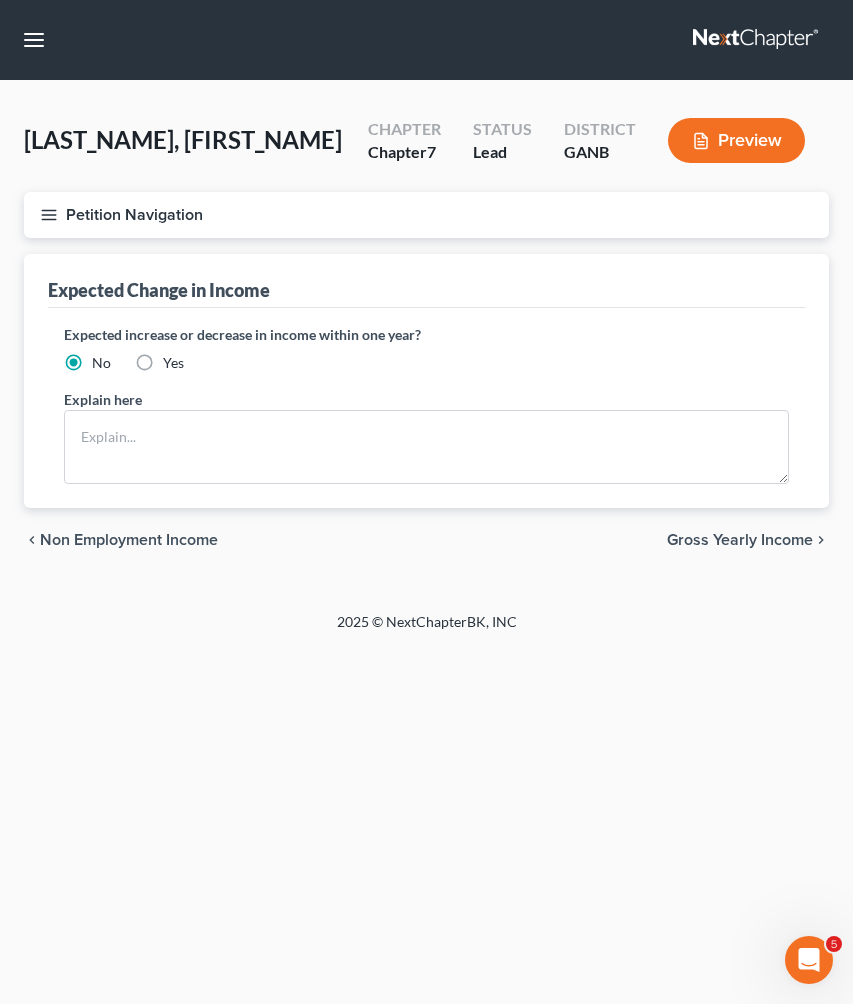 click on "Gross Yearly Income" at bounding box center [740, 540] 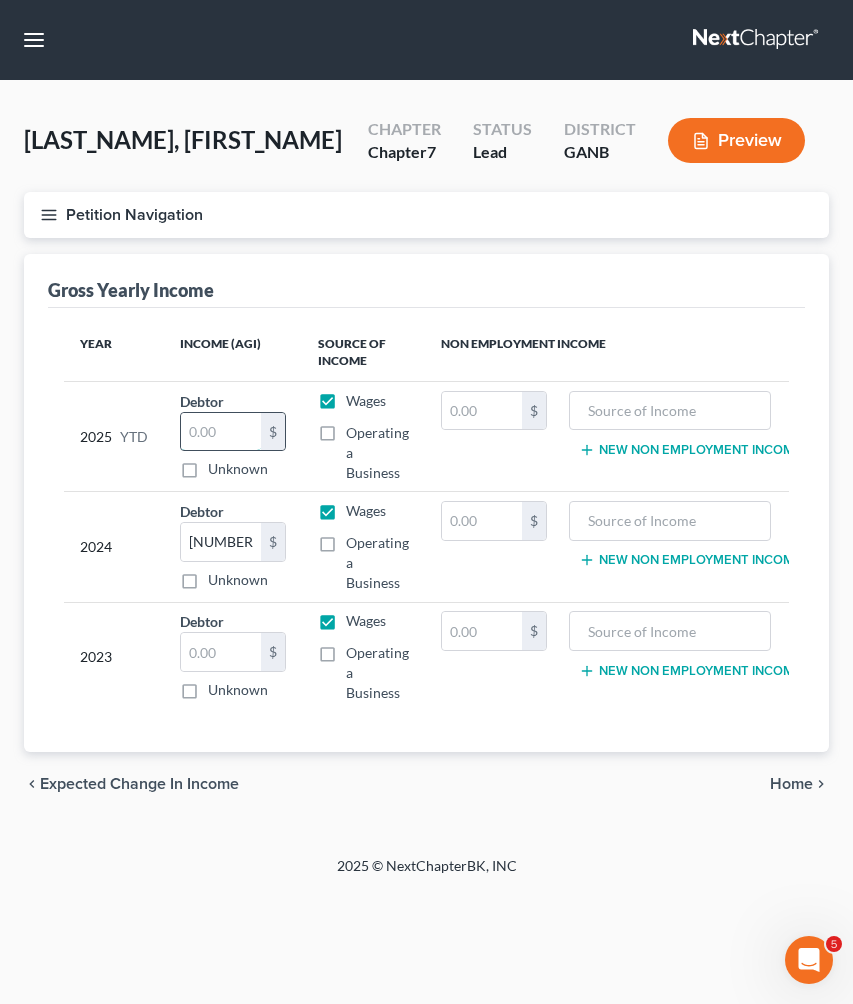 click at bounding box center (221, 432) 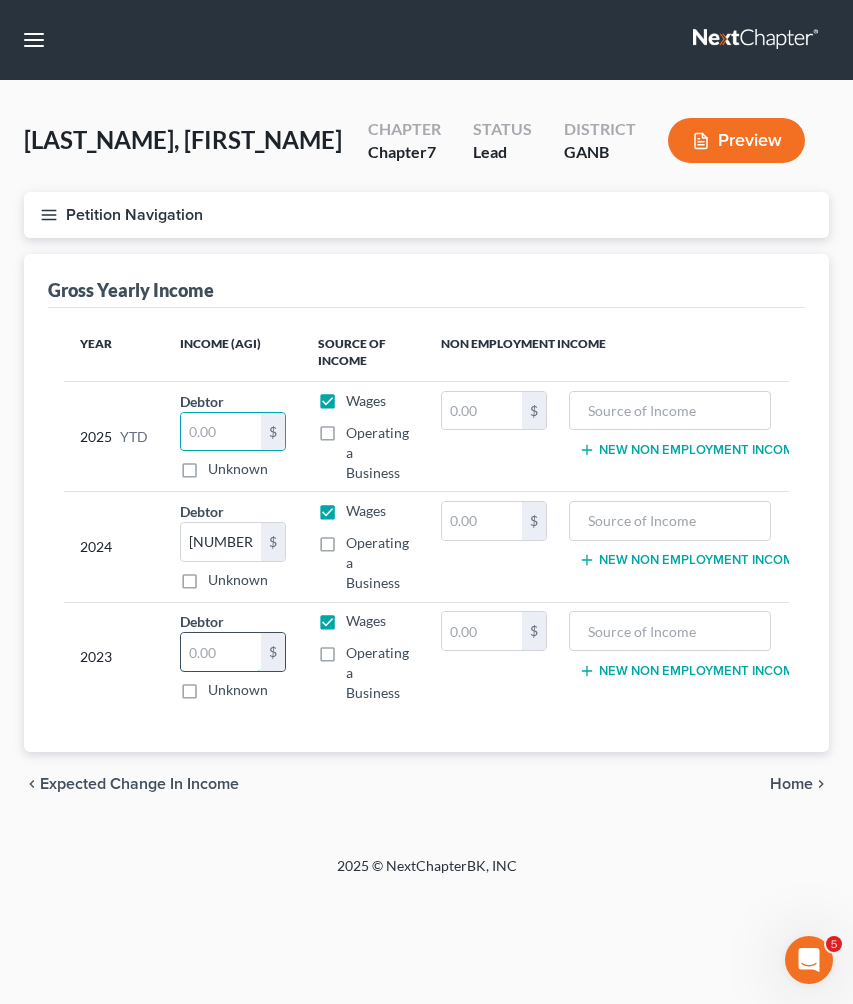 click at bounding box center (221, 652) 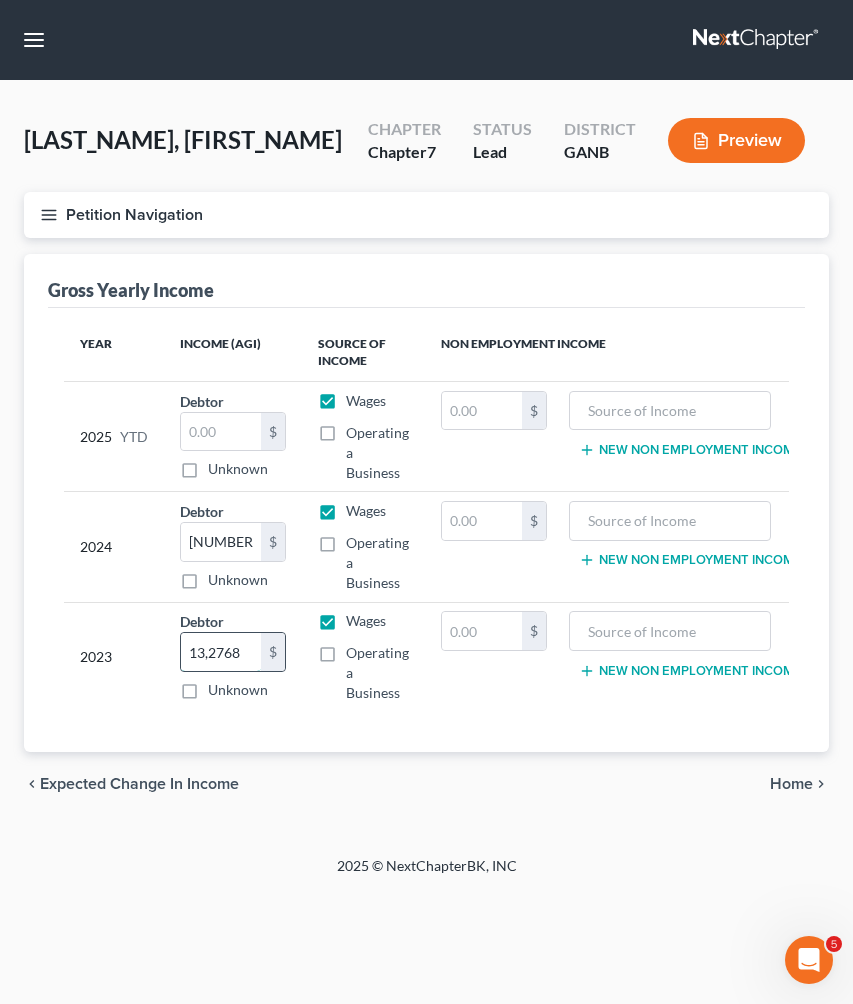 type on "132,768" 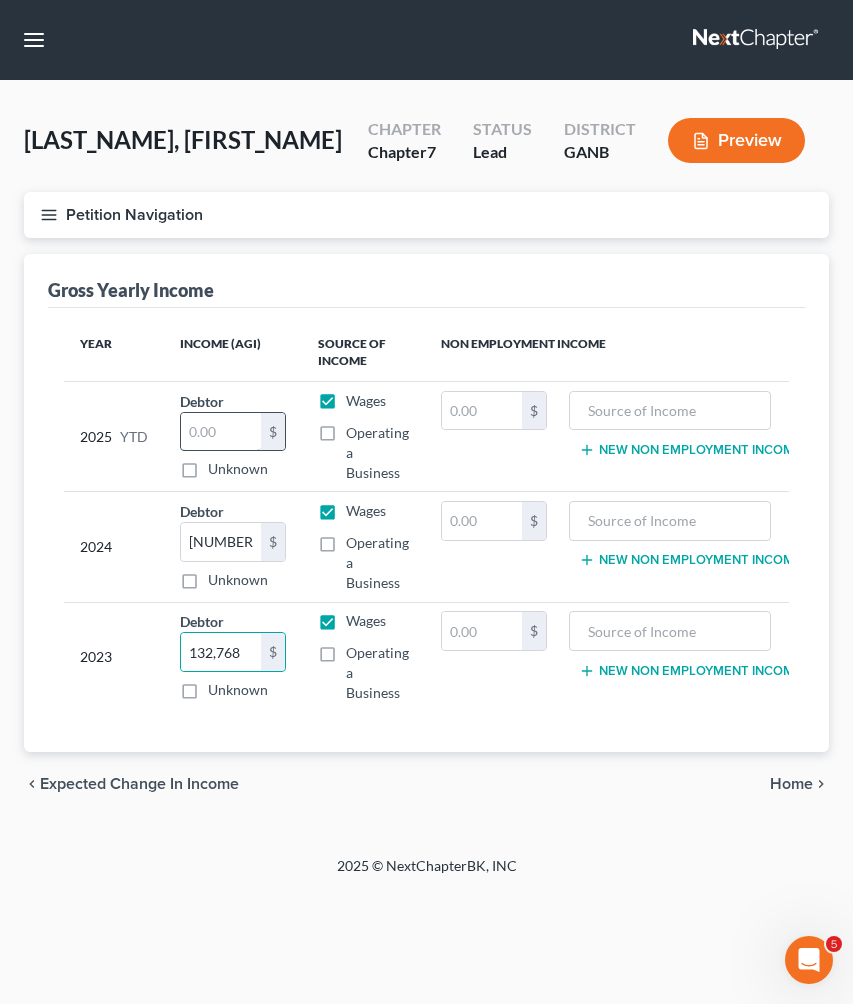 click at bounding box center [221, 432] 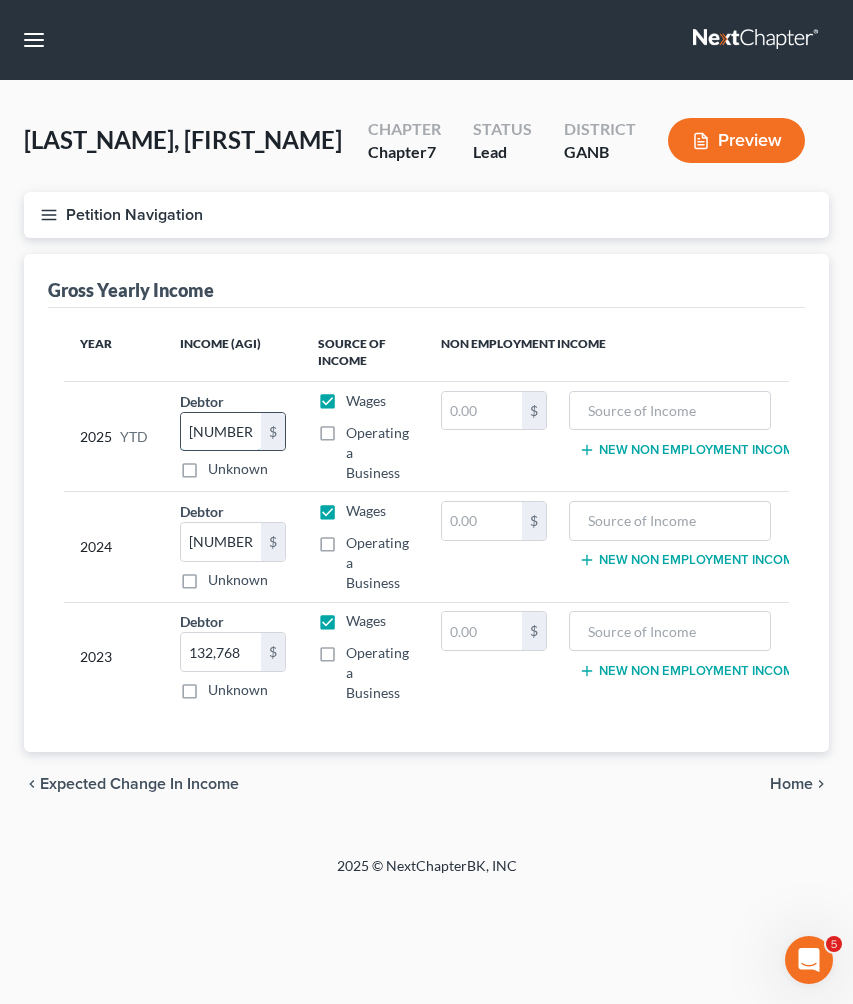 type on "67,582" 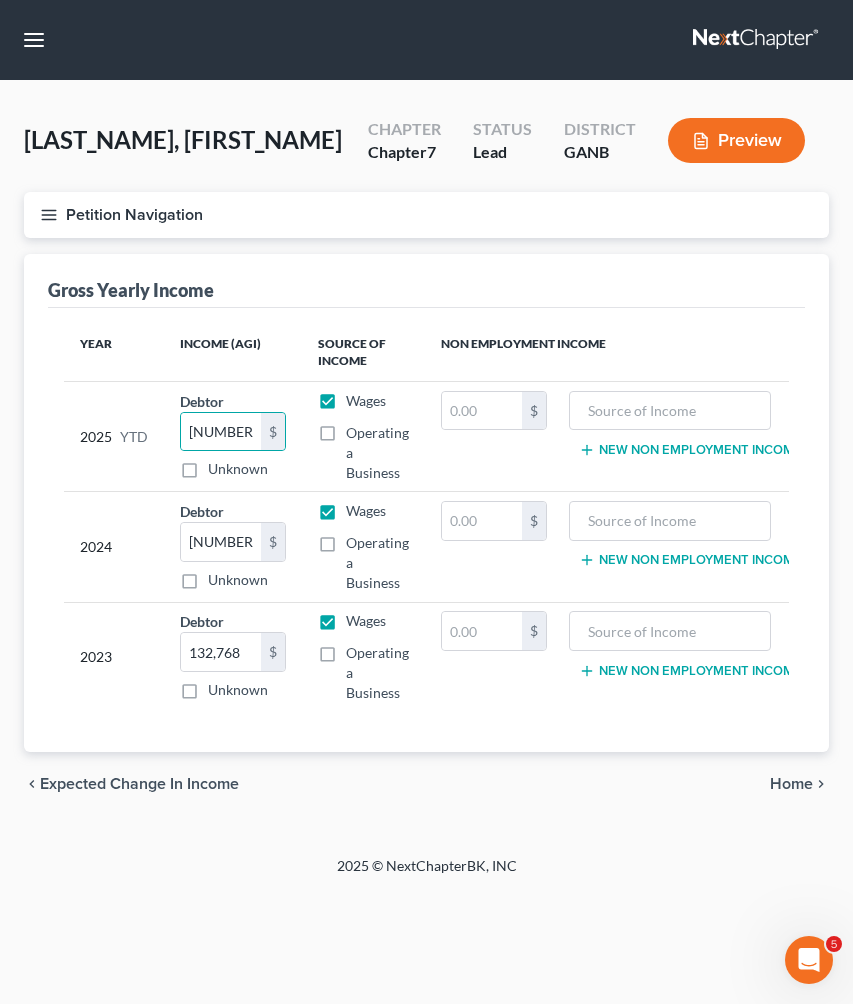 click on "Petition Navigation" at bounding box center (426, 215) 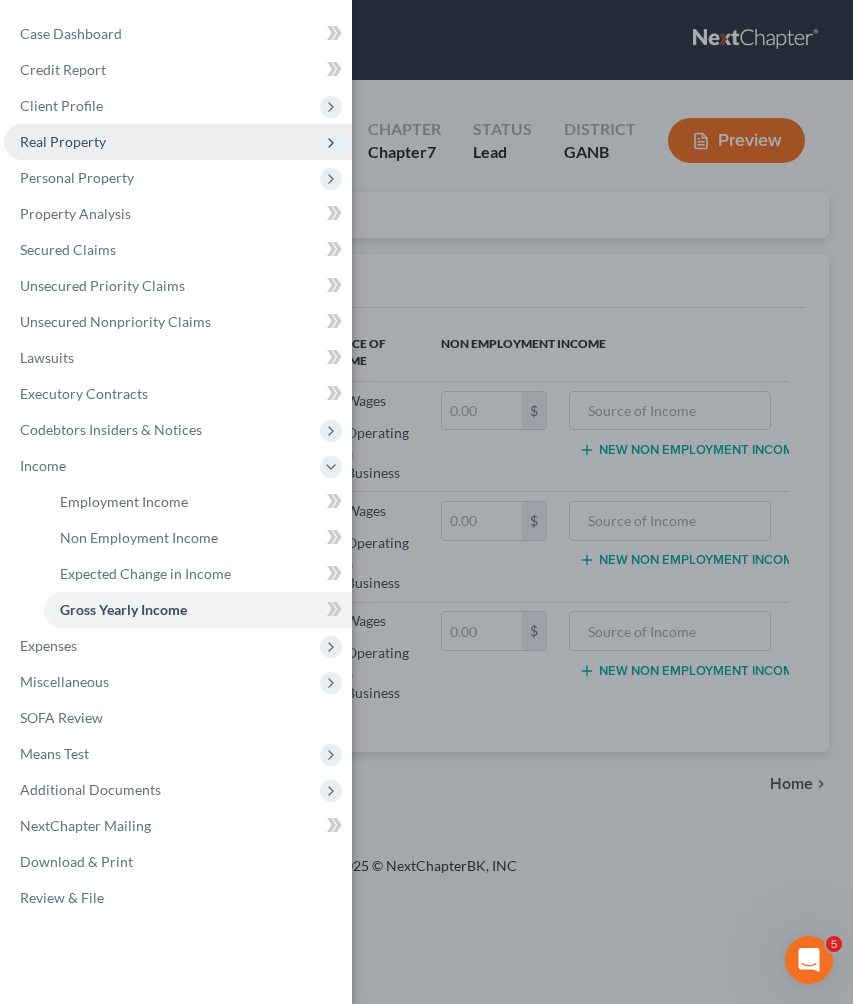 click on "Real Property" at bounding box center (178, 142) 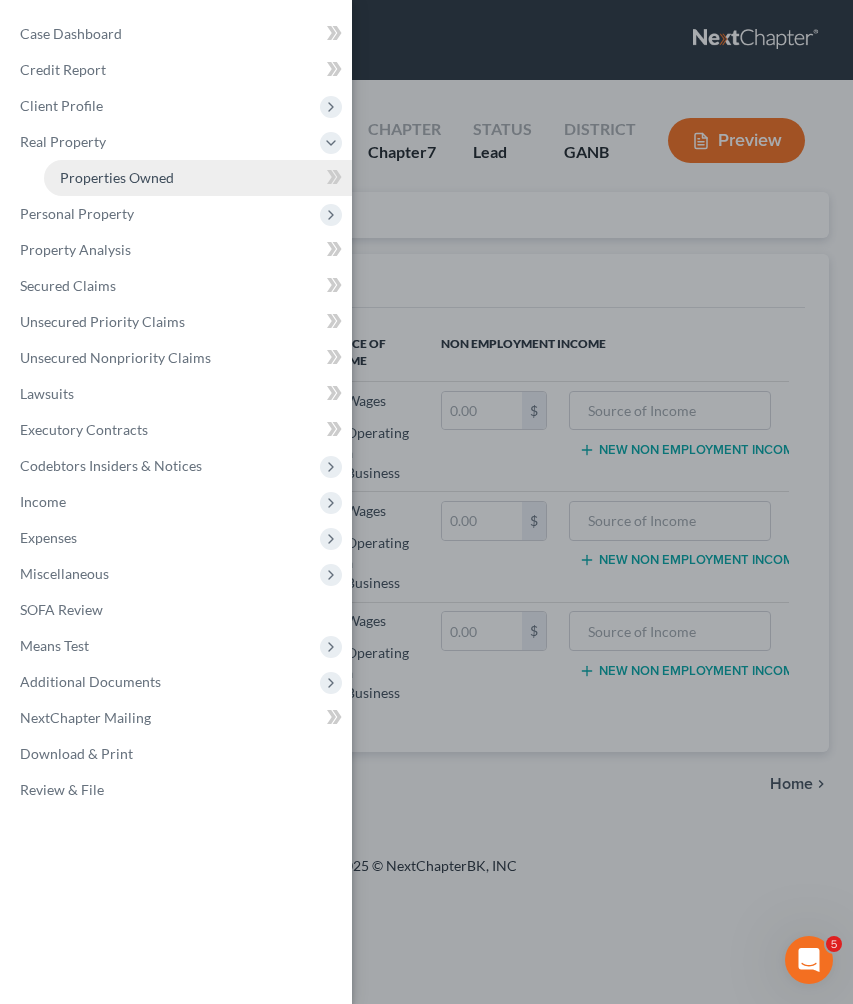 click on "Properties Owned" at bounding box center [117, 177] 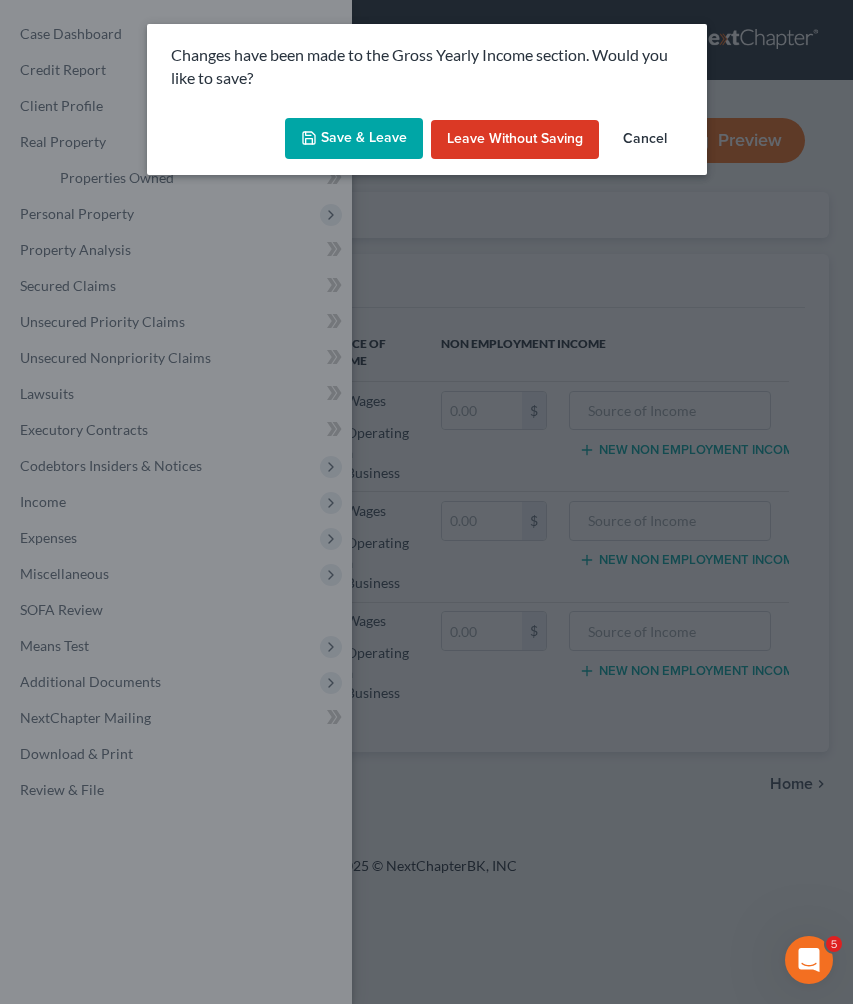 click on "Save & Leave" at bounding box center (354, 139) 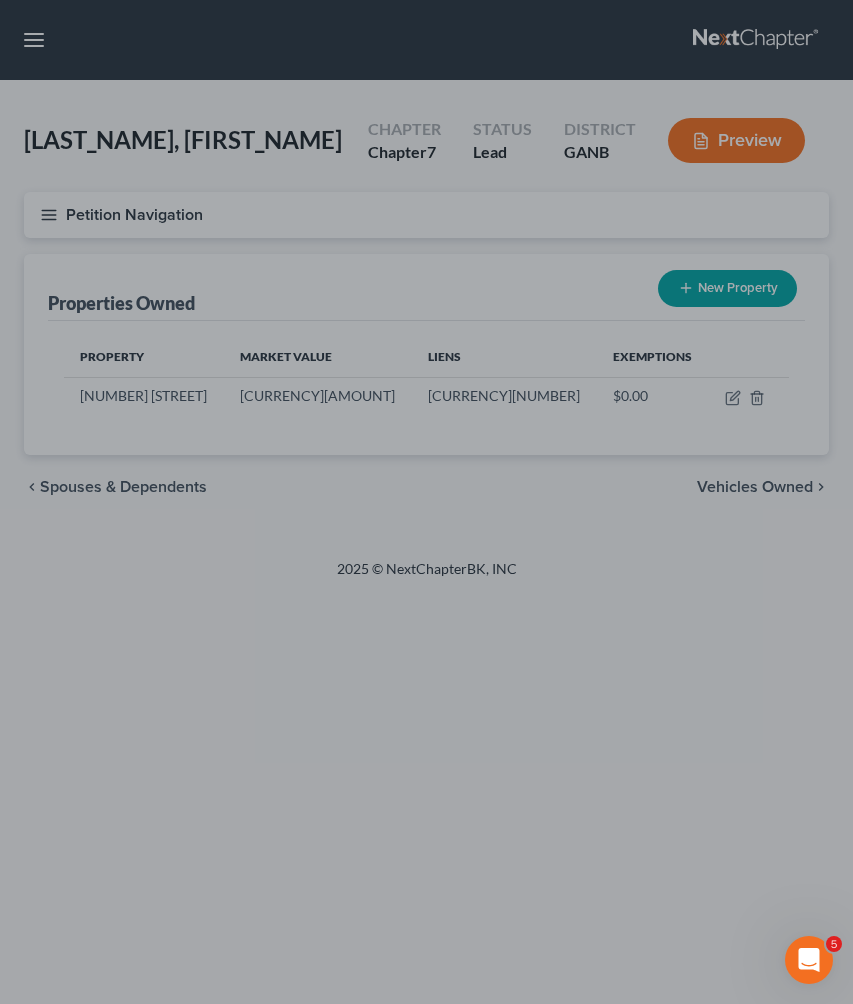 click at bounding box center (426, 502) 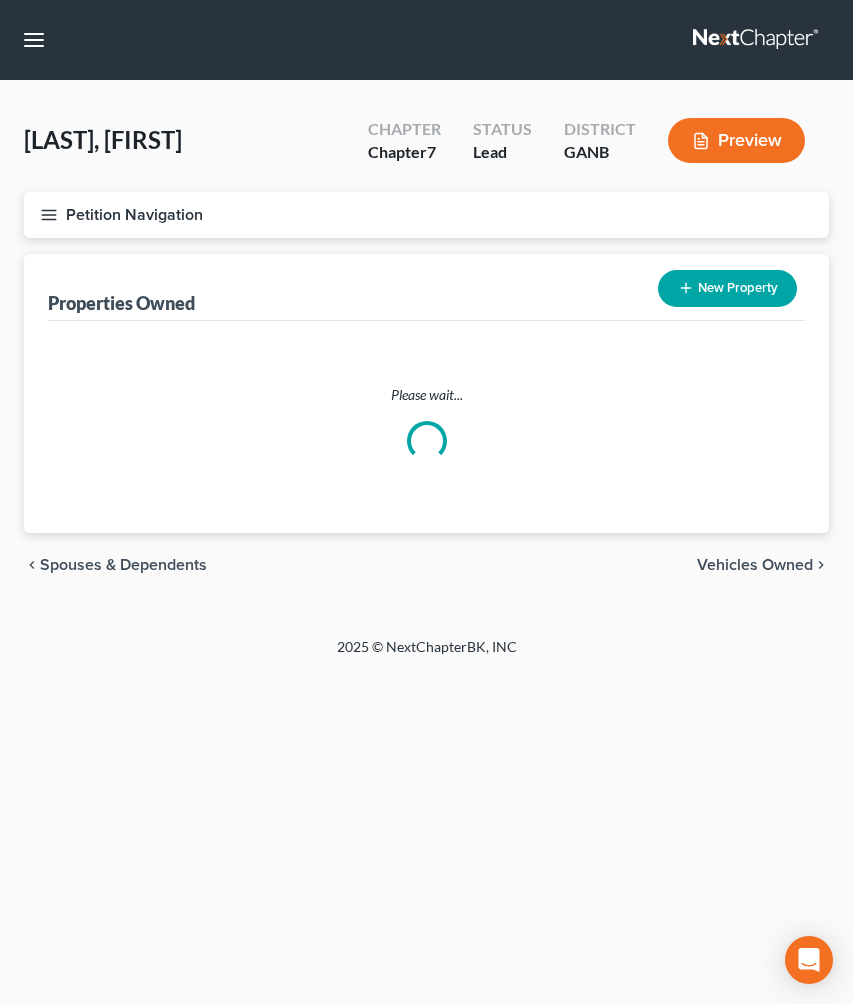 scroll, scrollTop: 0, scrollLeft: 0, axis: both 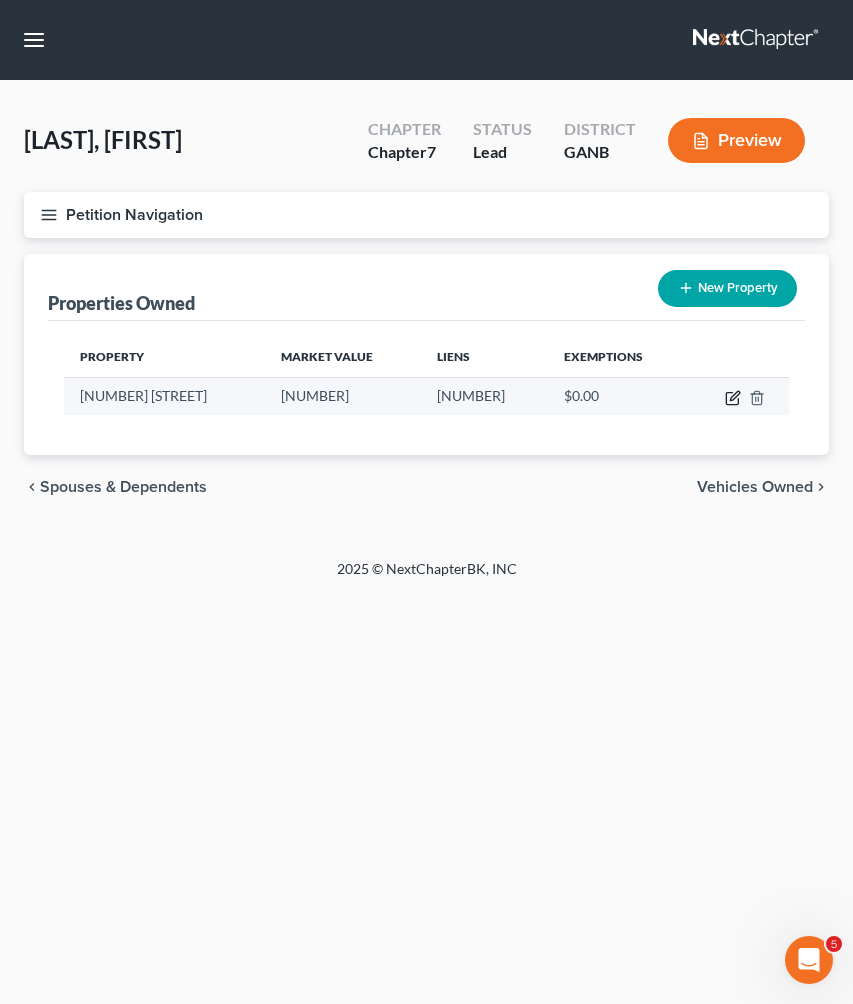 click 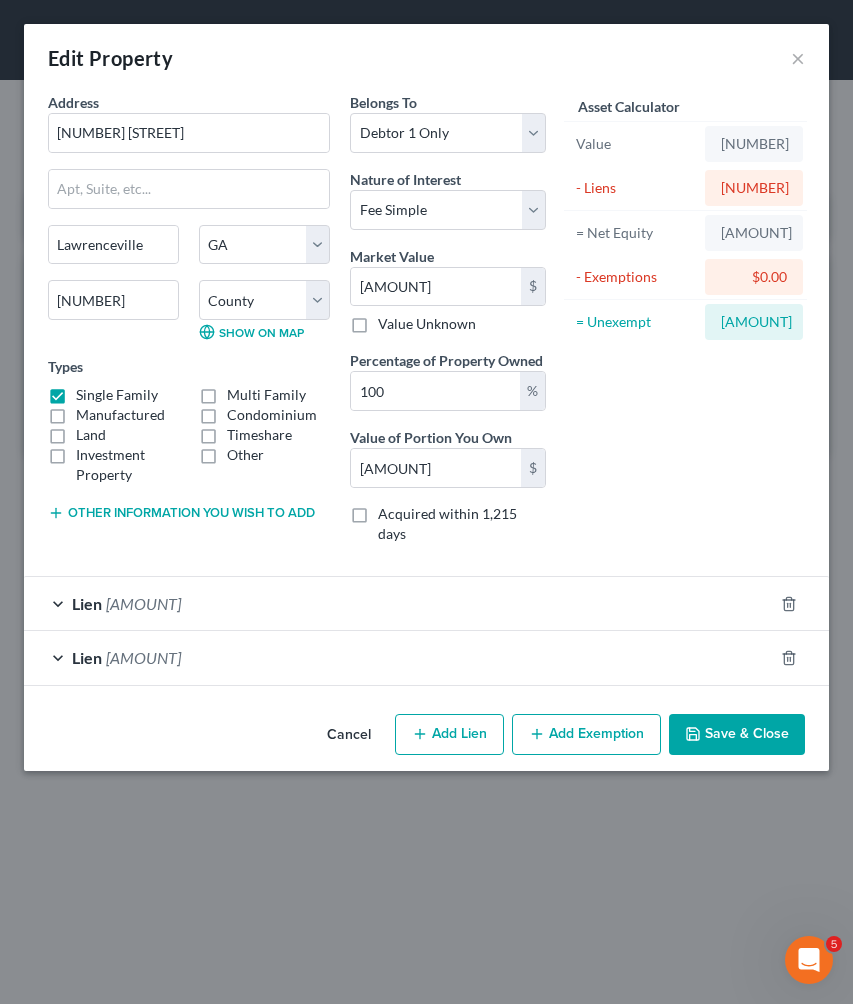 click on "Save & Close" at bounding box center (737, 735) 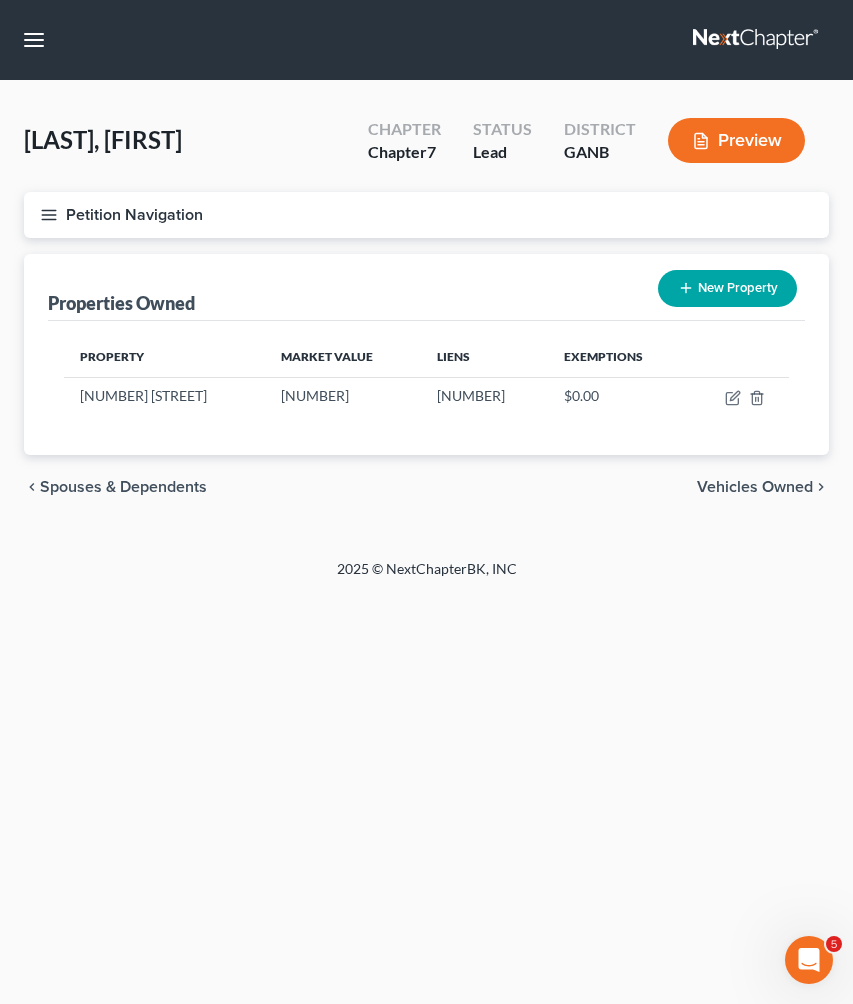 click on "New Property" at bounding box center [727, 288] 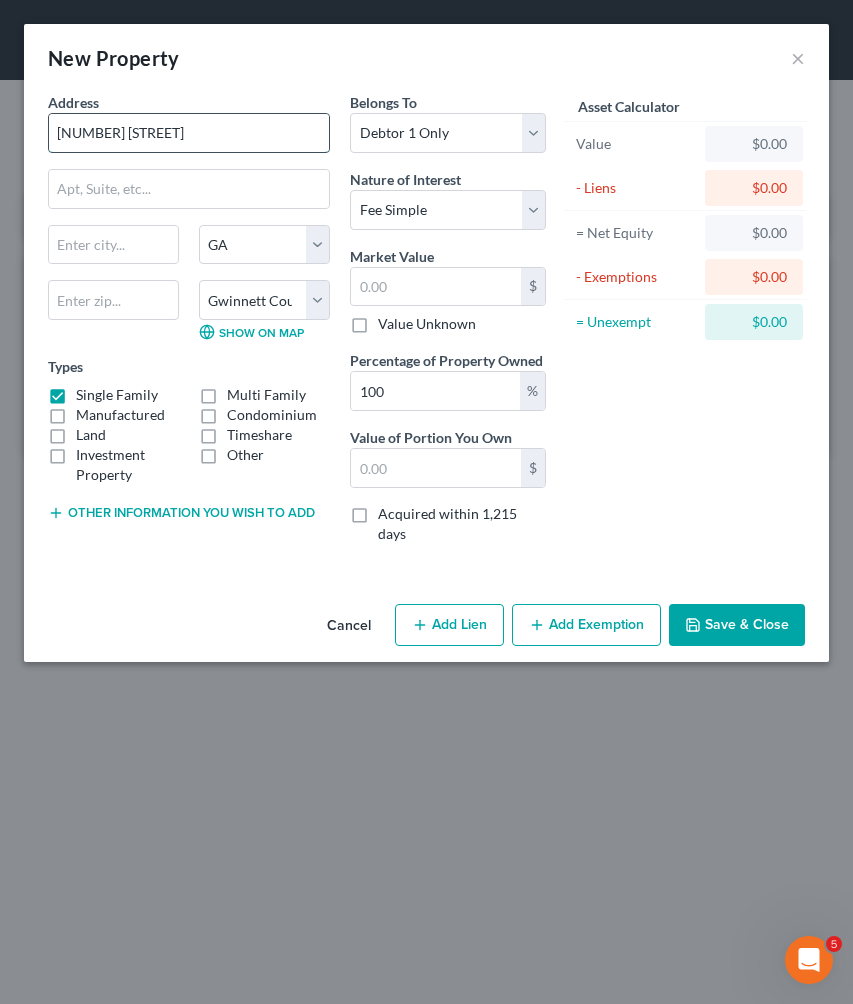type on "[NUMBER] [STREET]" 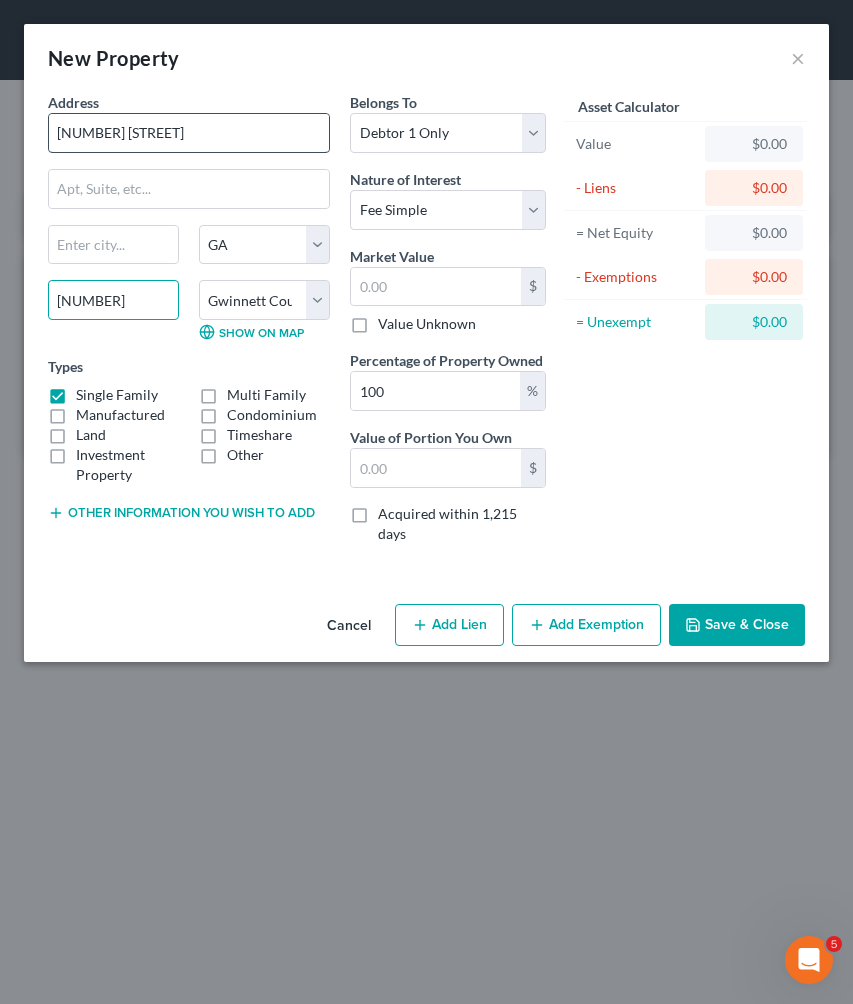 type on "[NUMBER]" 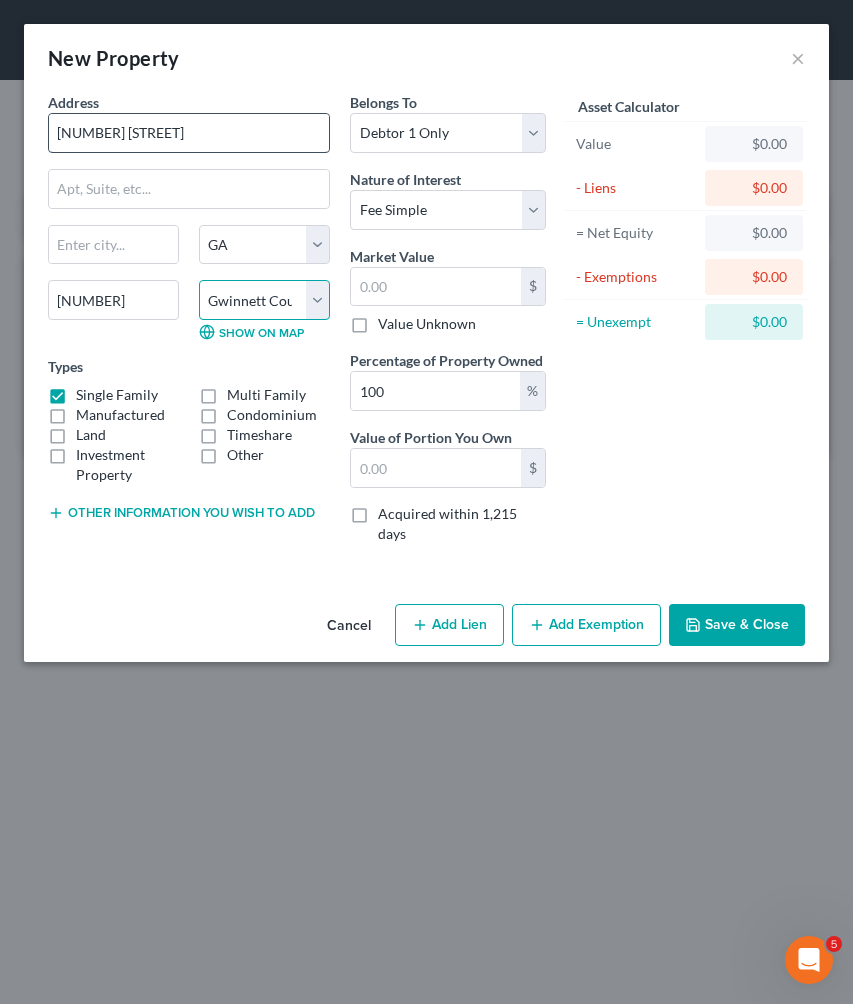 type on "[LAST]" 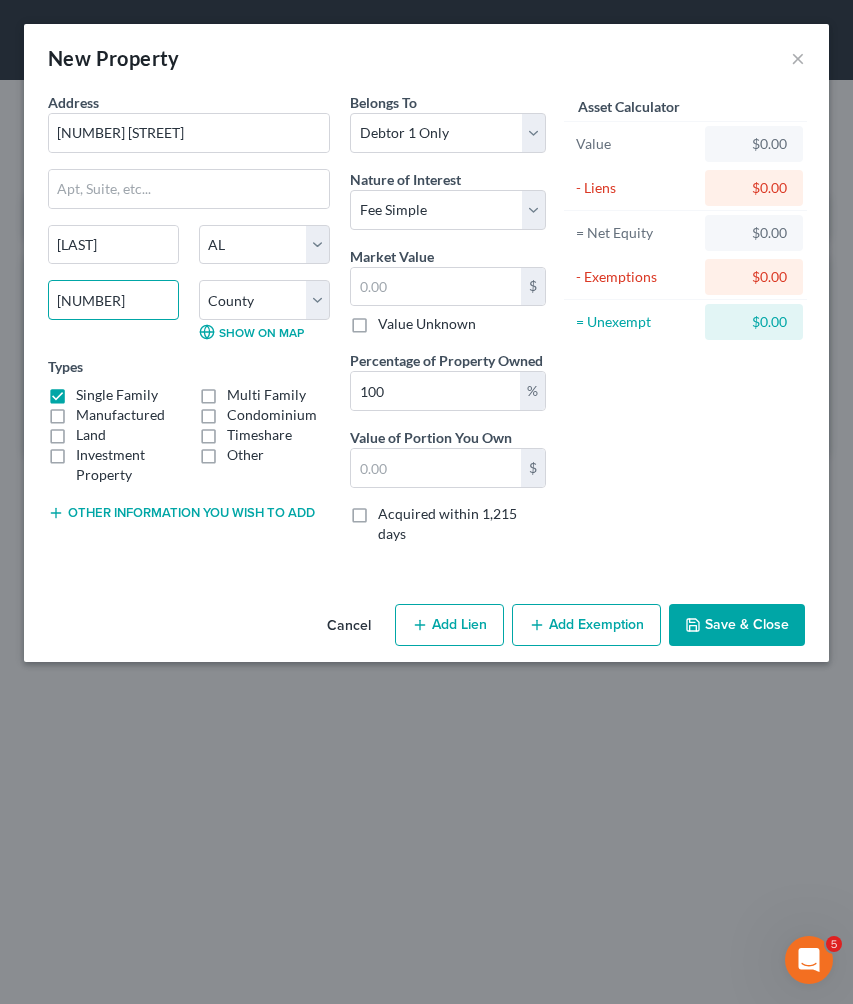 click on "[NUMBER]" at bounding box center [113, 300] 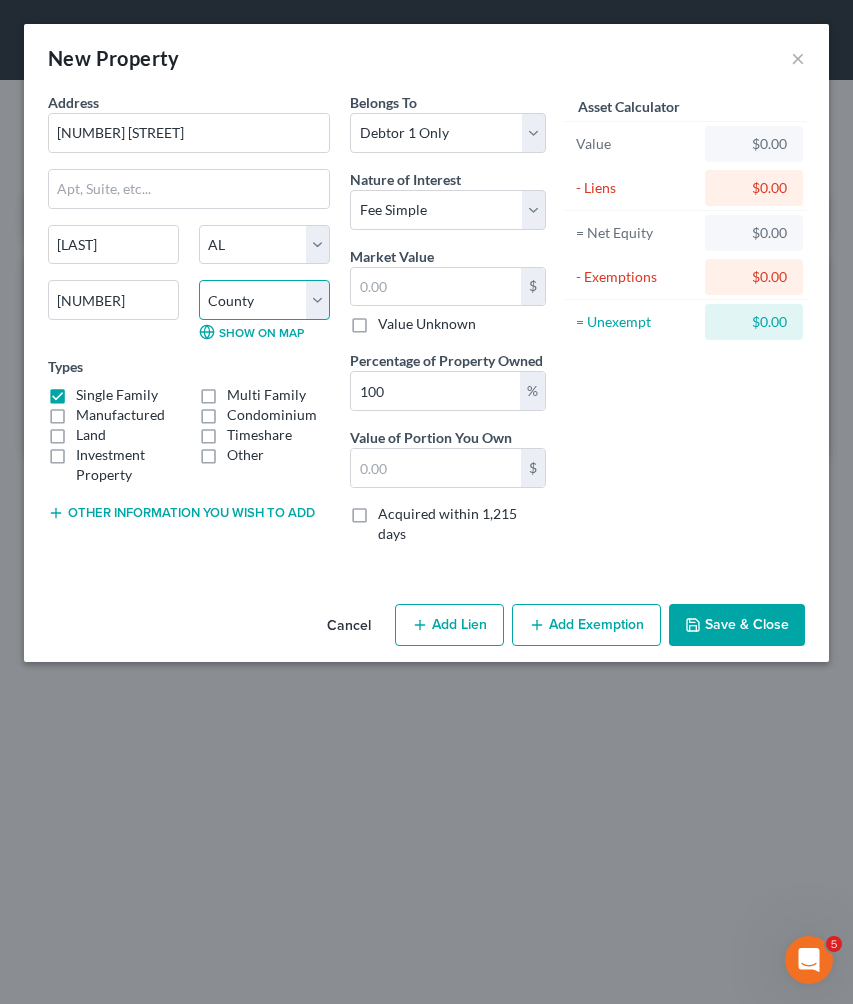 select on "65" 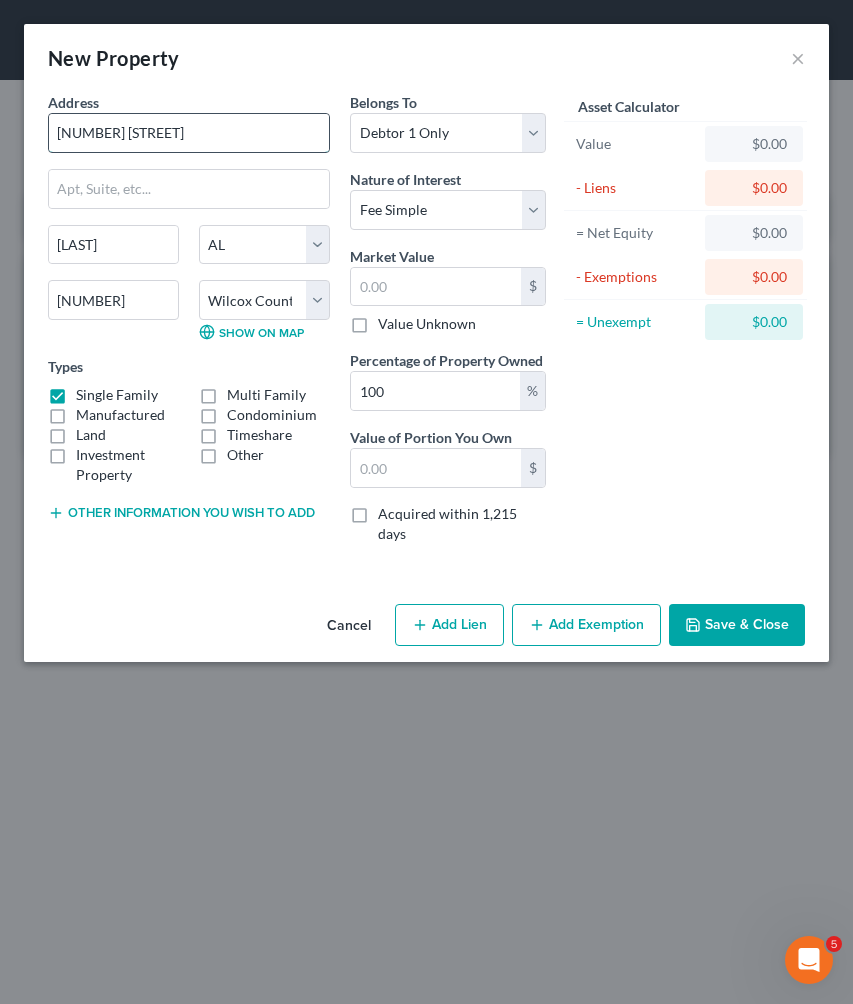 click on "[NUMBER] [STREET]" at bounding box center (189, 133) 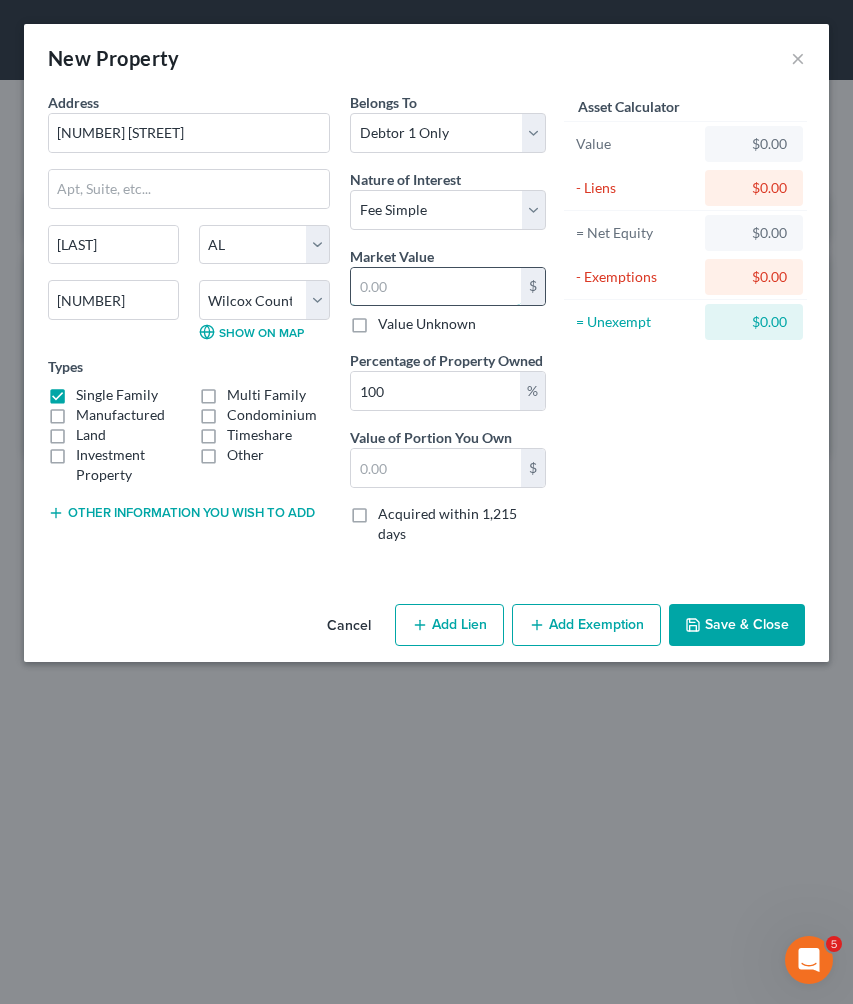 click at bounding box center [436, 287] 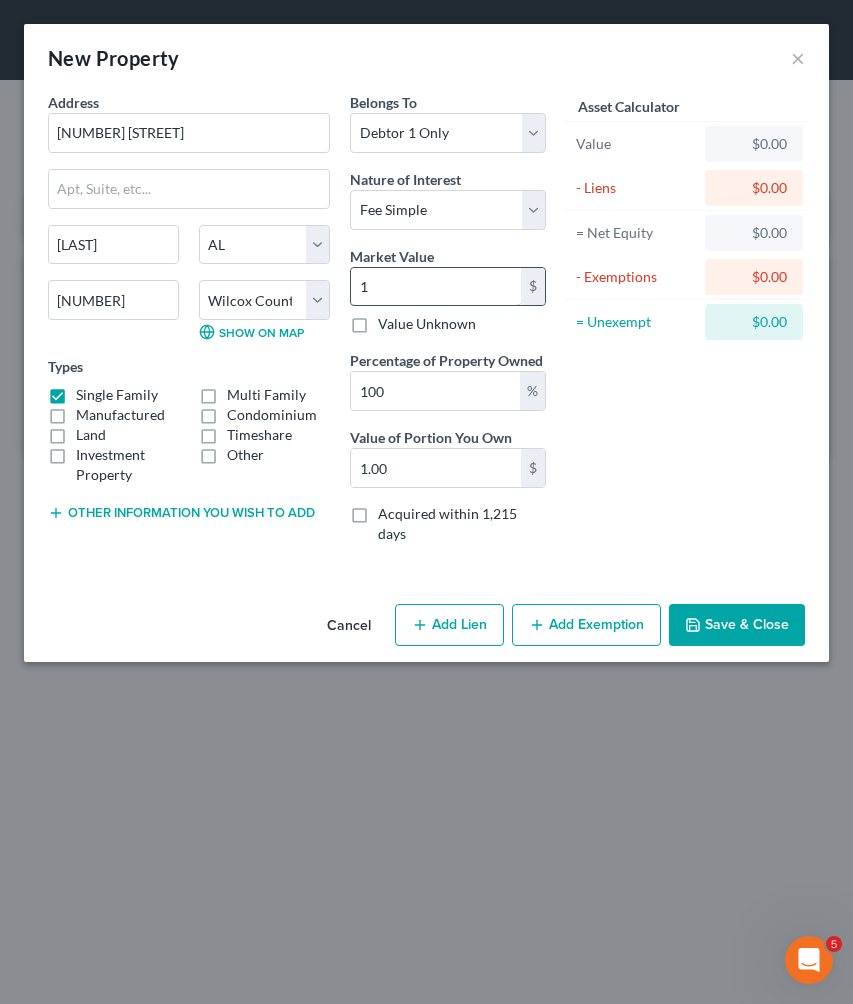 type on "13" 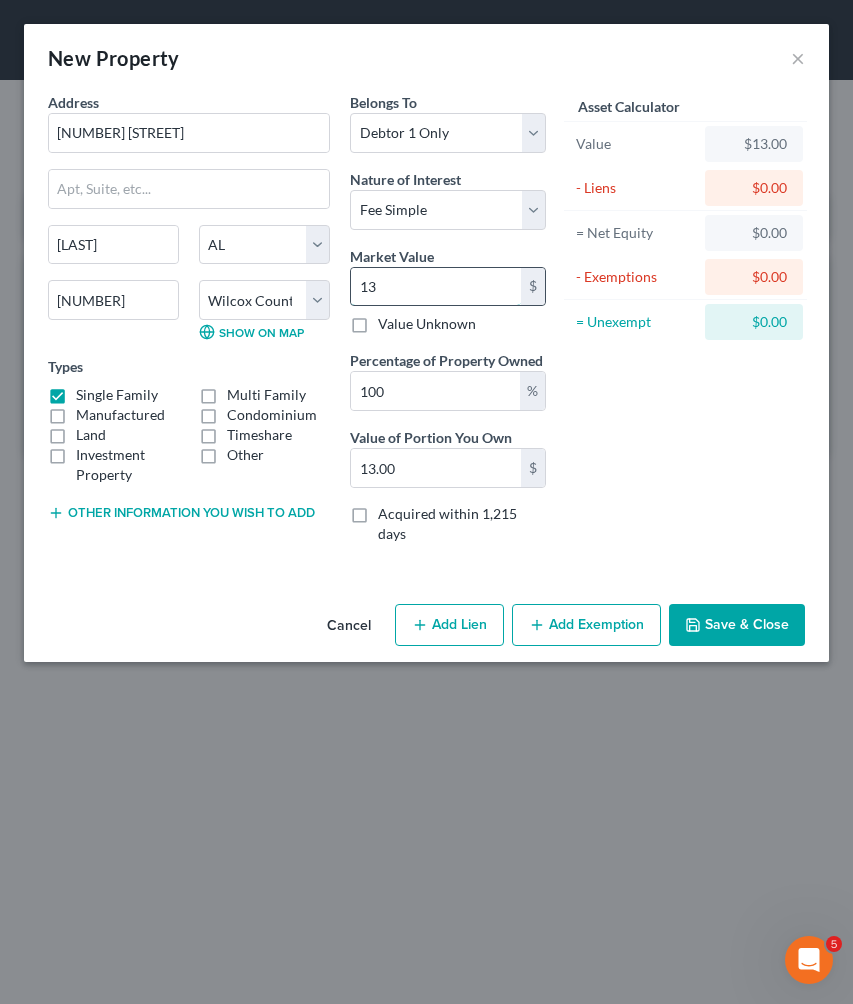 type on "[NUMBER]" 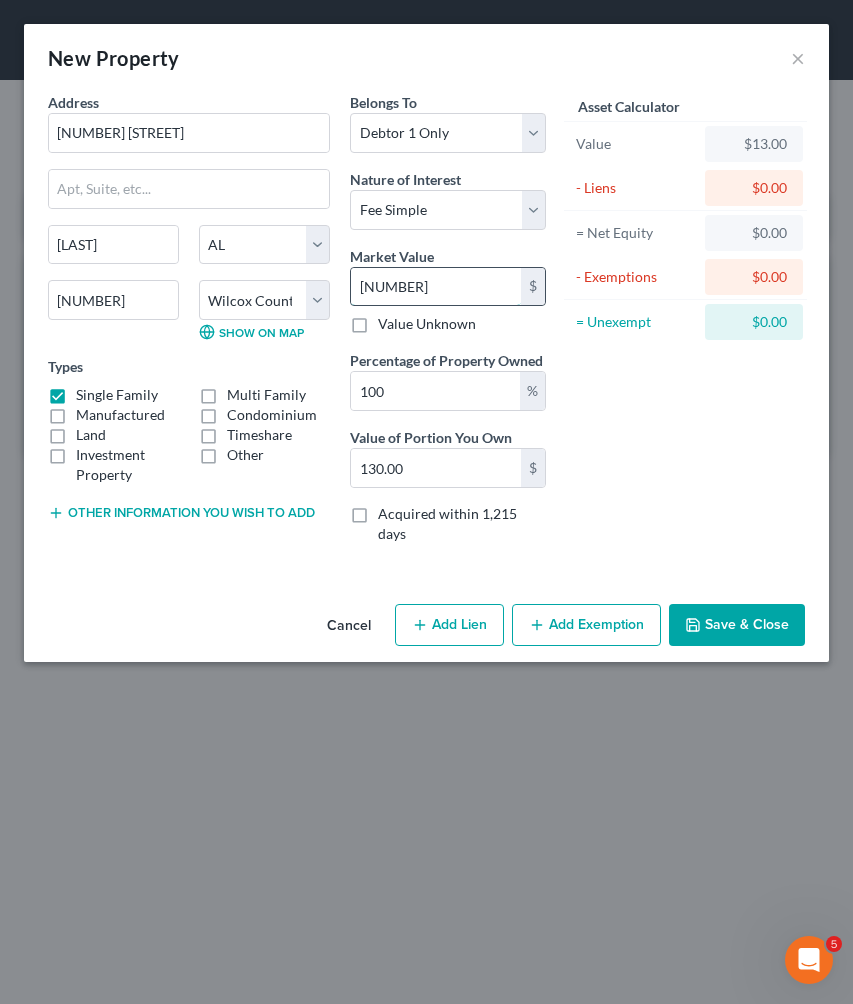 type on "[NUMBER]" 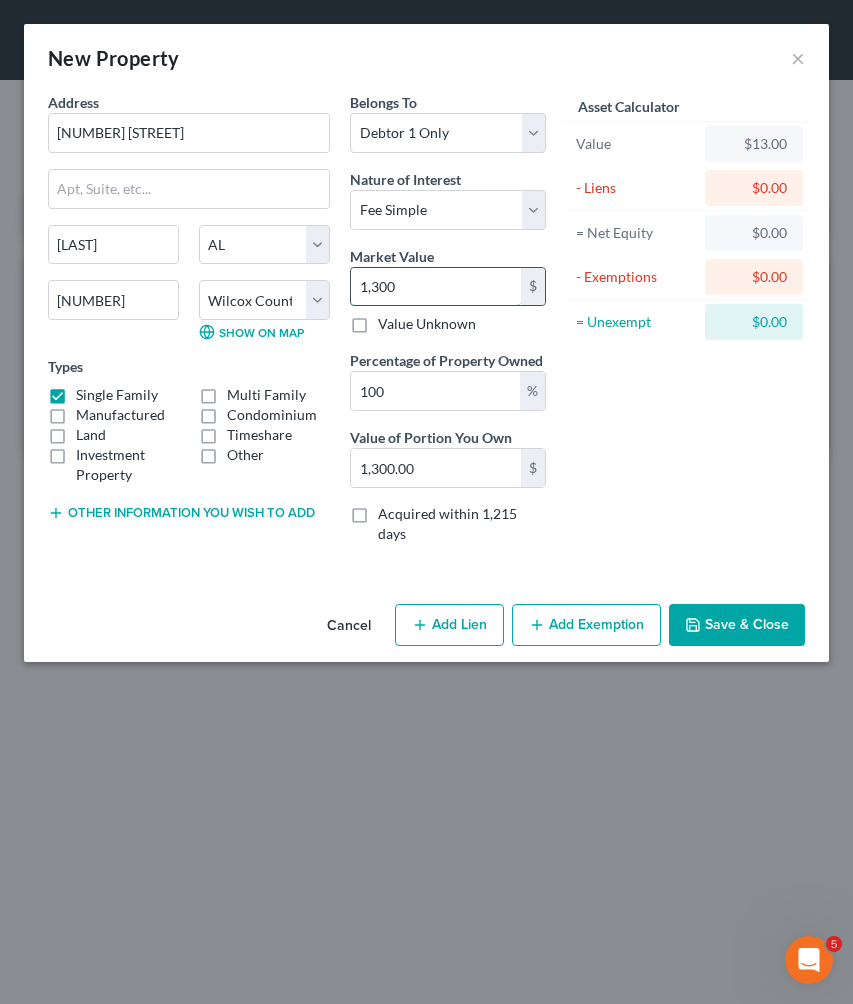 type on "1,3000" 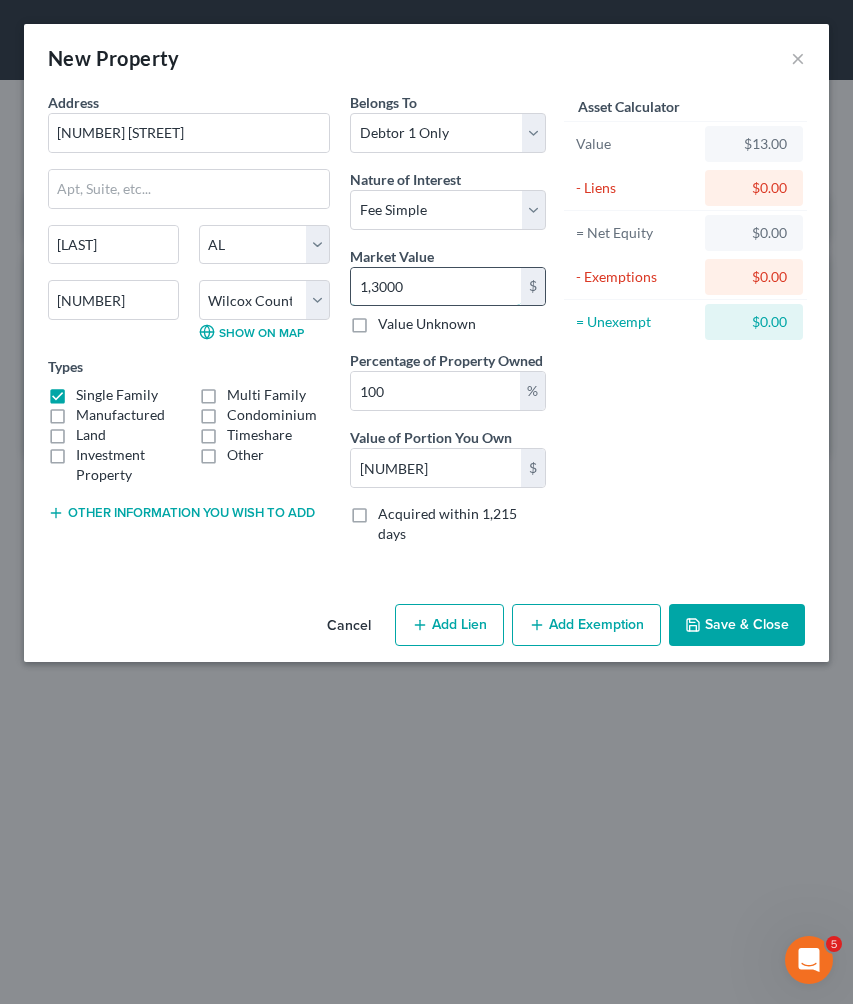 type on "13,000" 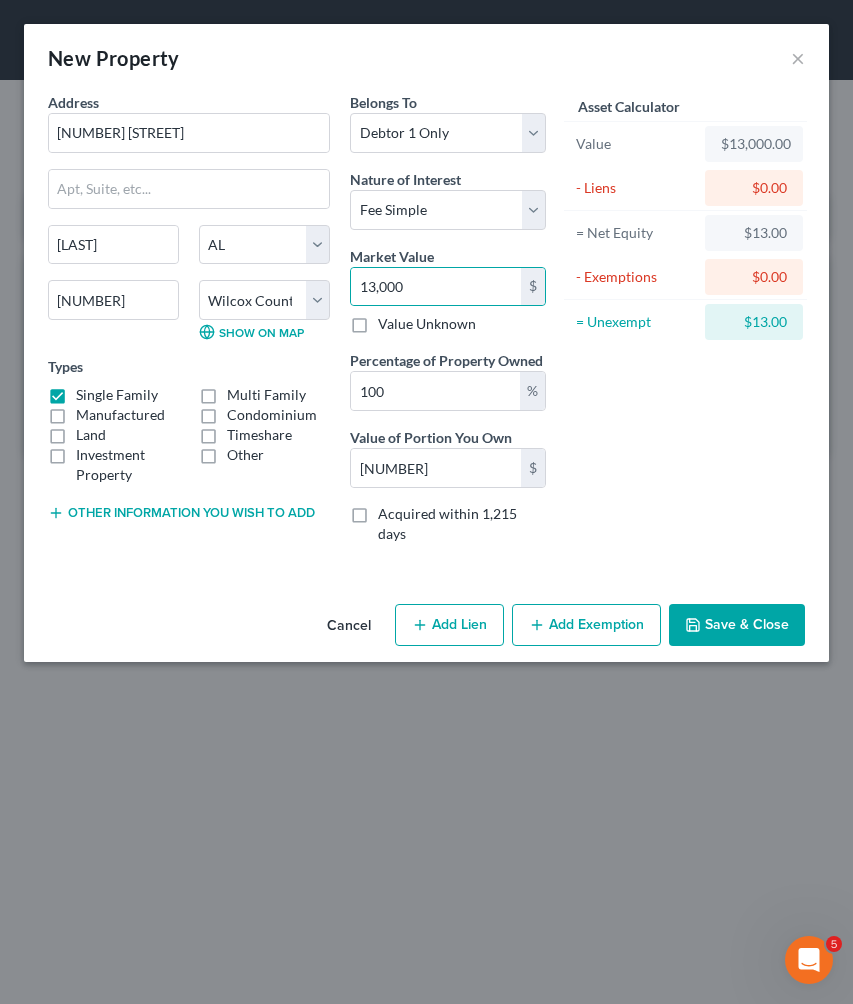 click on "Save & Close" at bounding box center [737, 625] 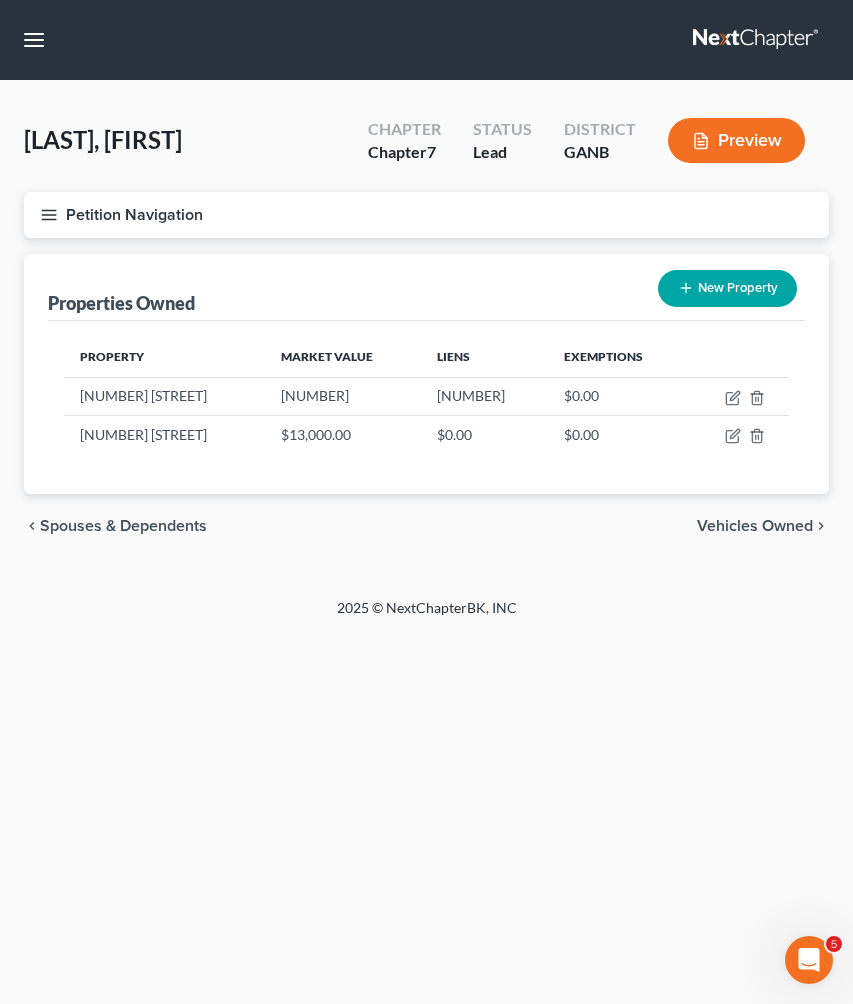 click on "Vehicles Owned" at bounding box center [755, 526] 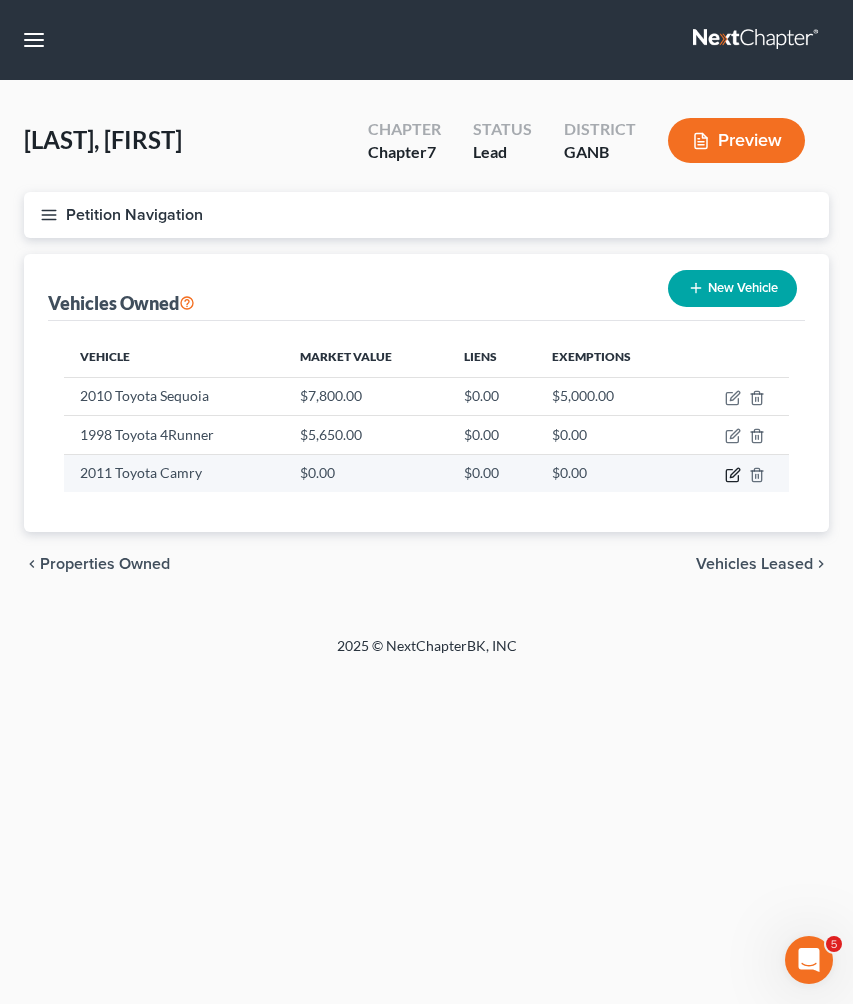 click 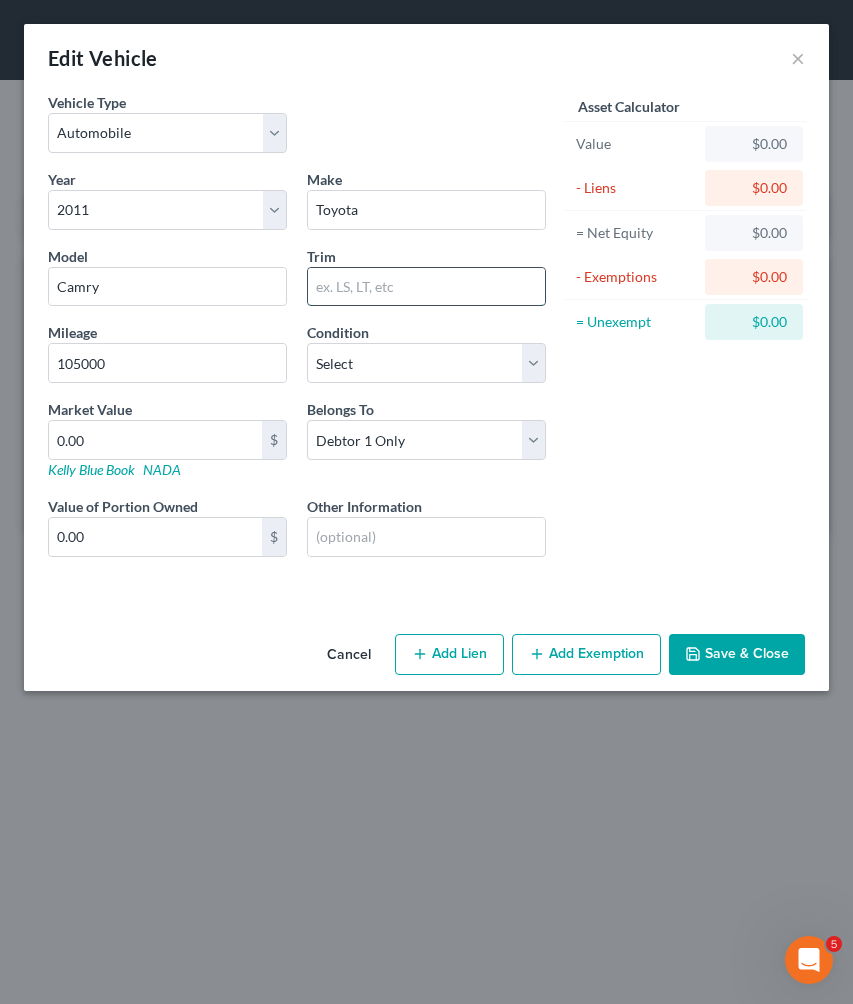 click at bounding box center (426, 287) 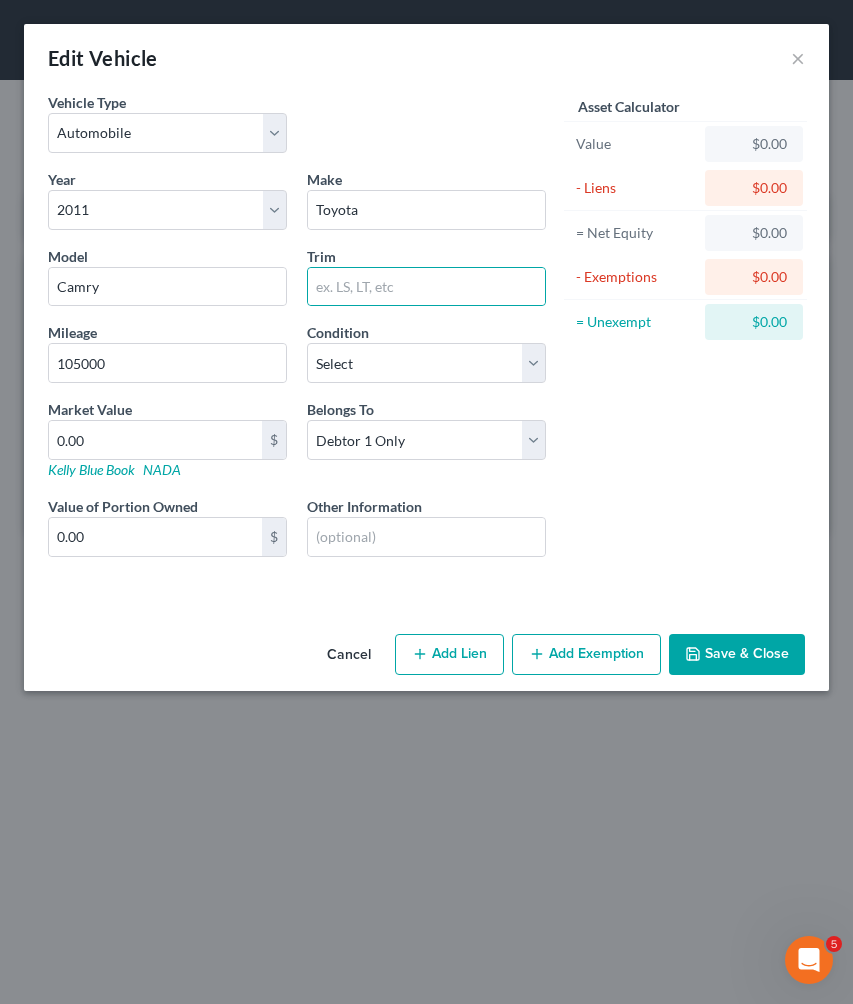 click on "Market Value 0.00 $ Kelly Blue Book NADA" at bounding box center (167, 439) 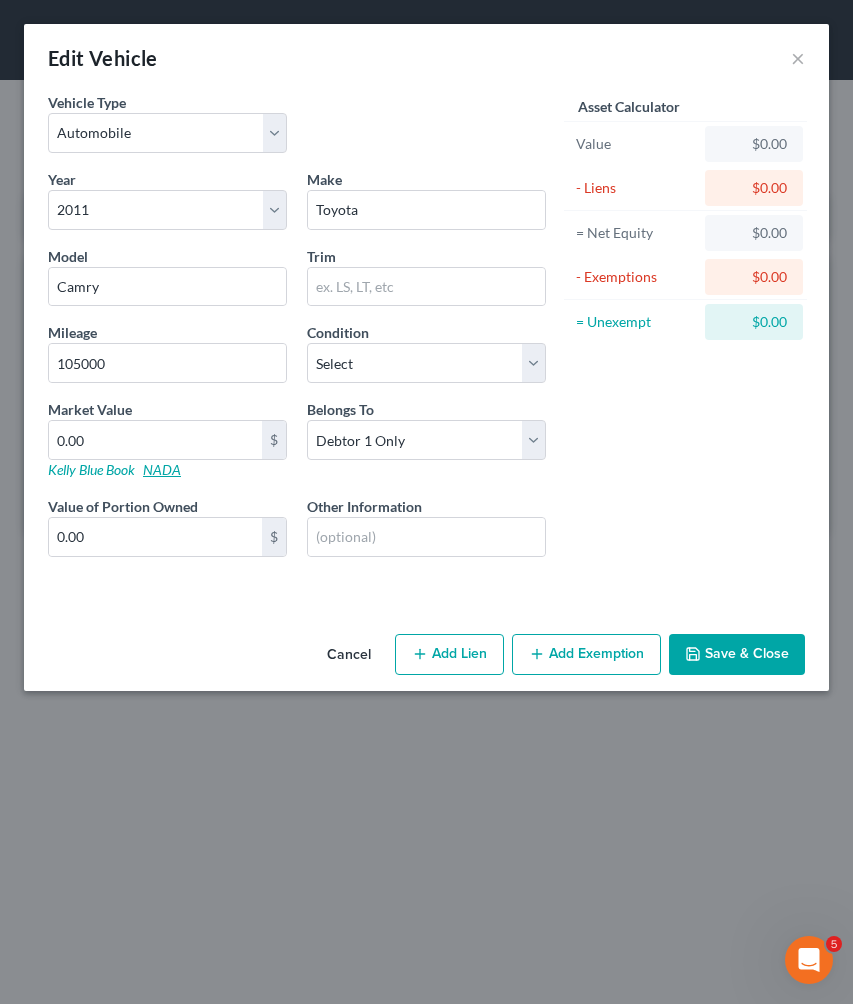 click on "NADA" at bounding box center (162, 469) 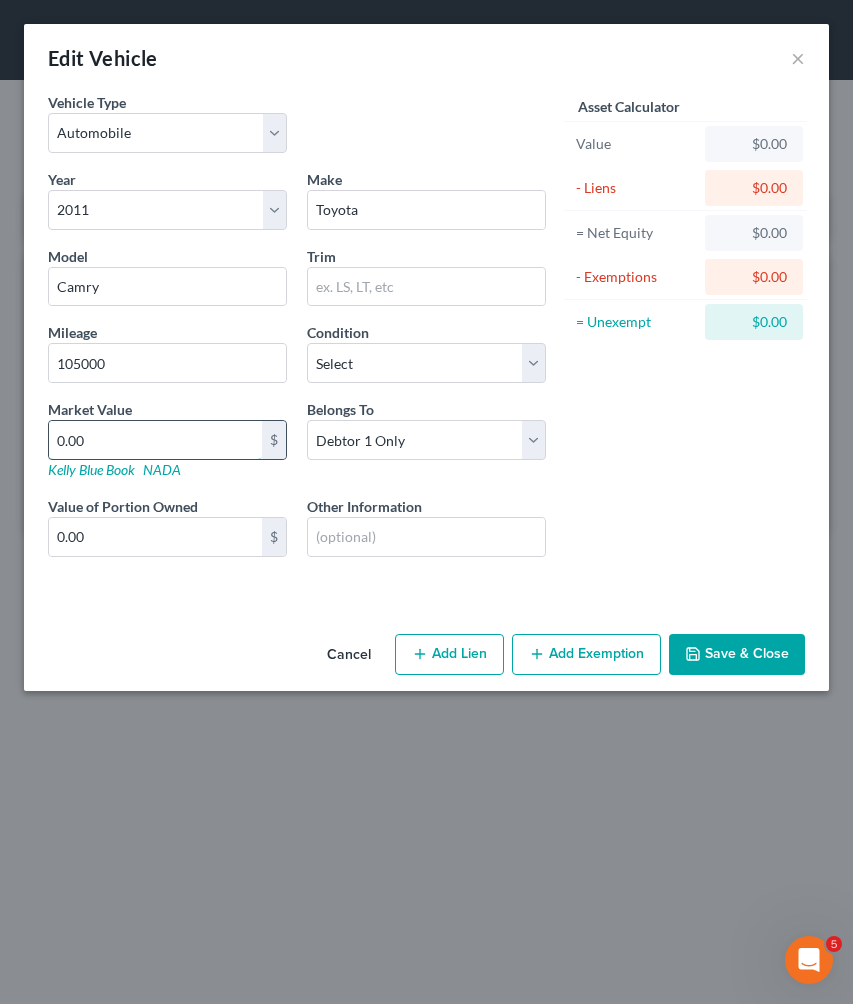 click on "0.00" at bounding box center [155, 440] 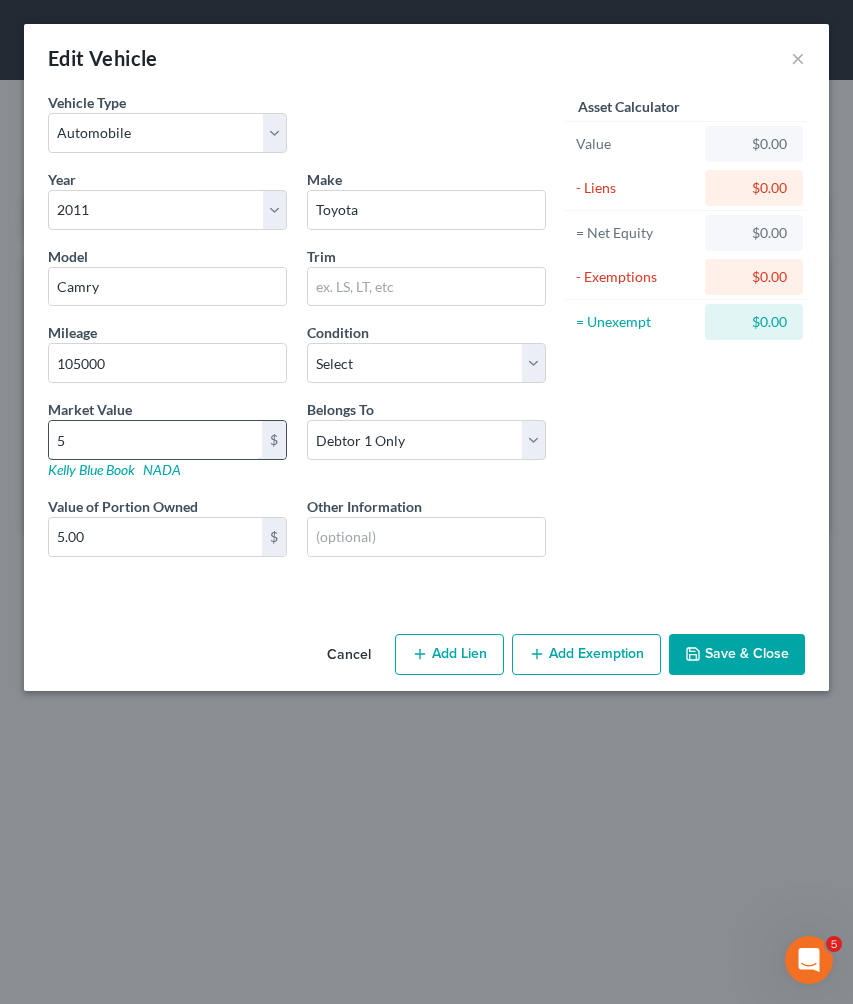 type on "56" 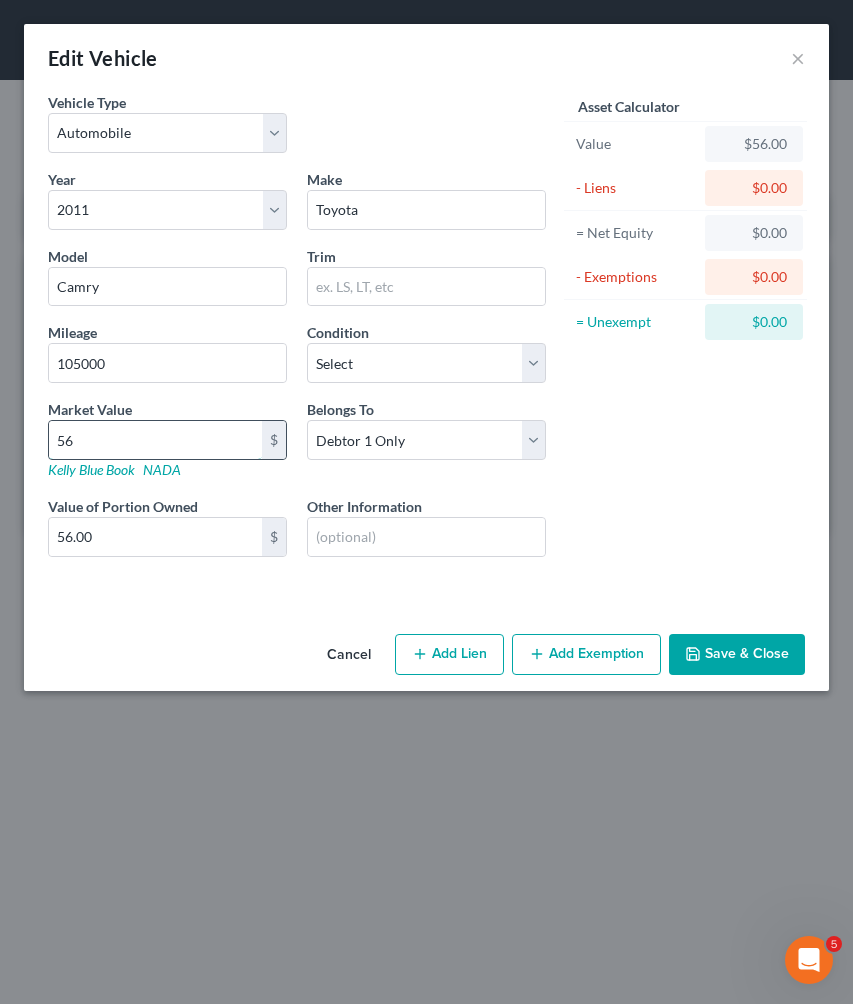 type on "562" 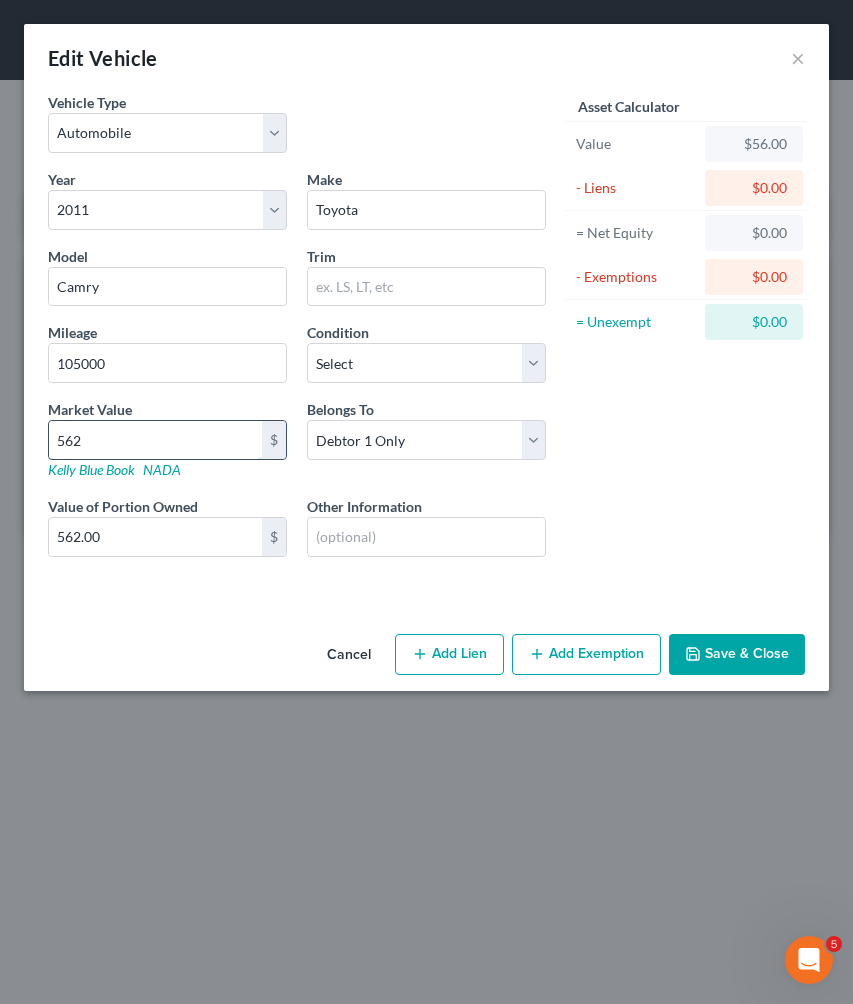 type on "5625" 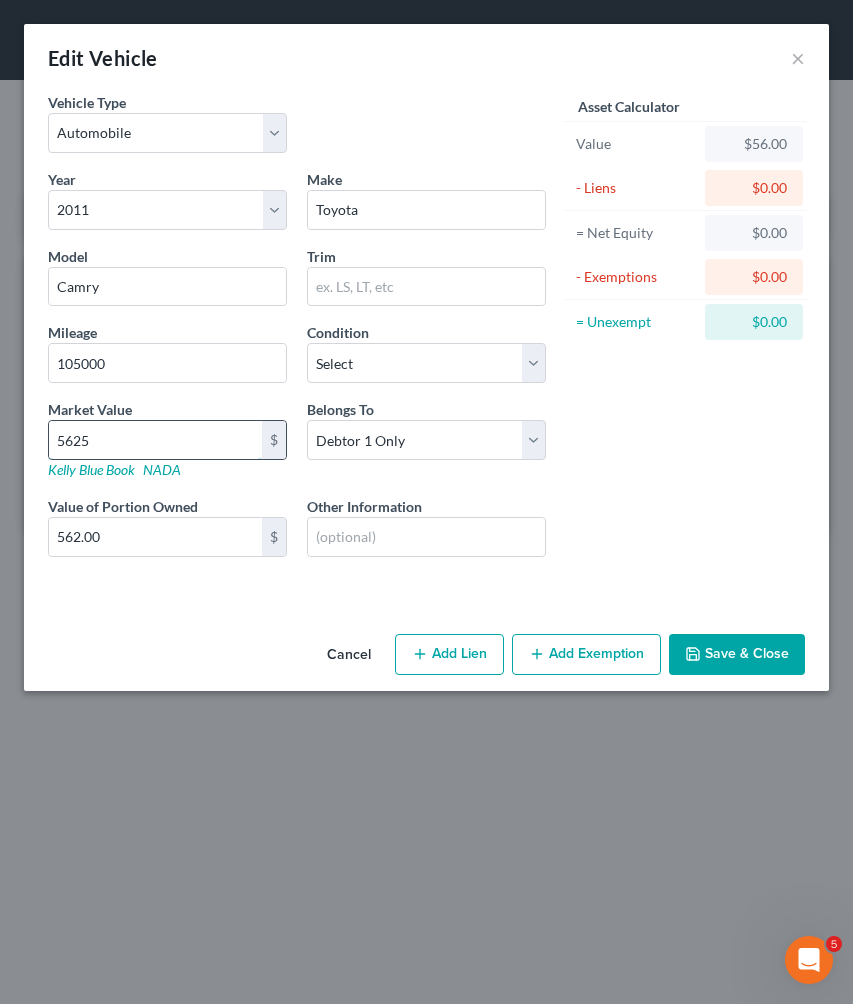 type on "5,625.00" 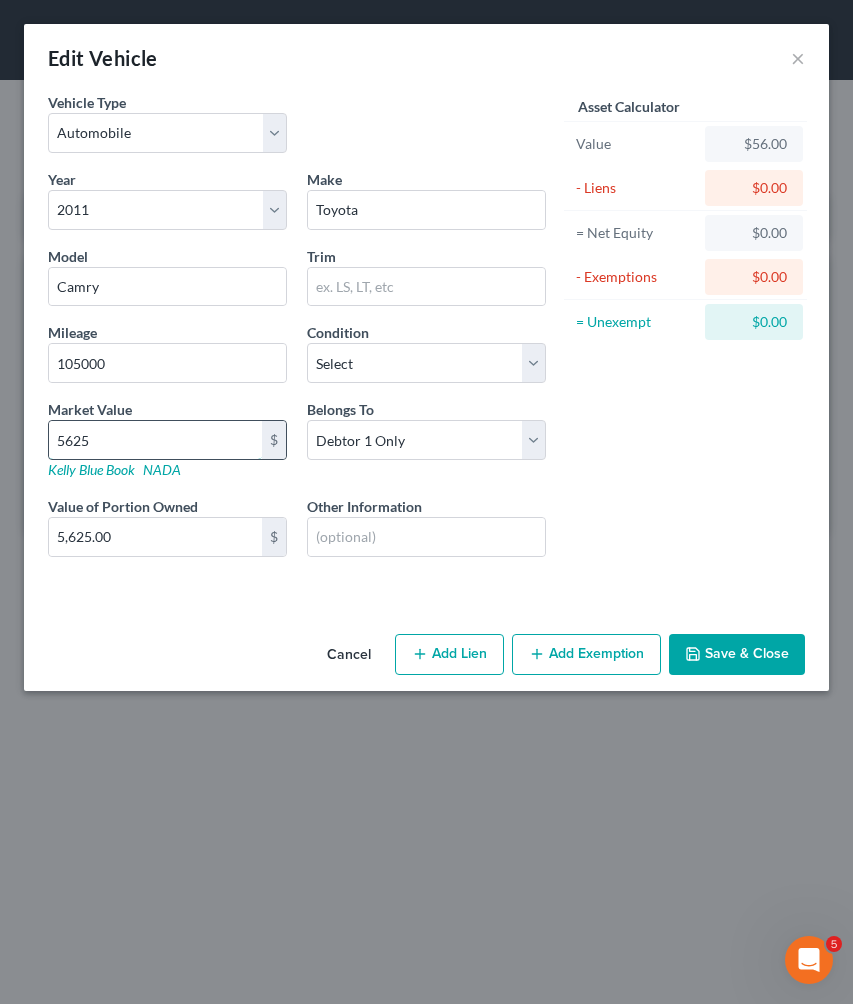 type on "[NUMBER]" 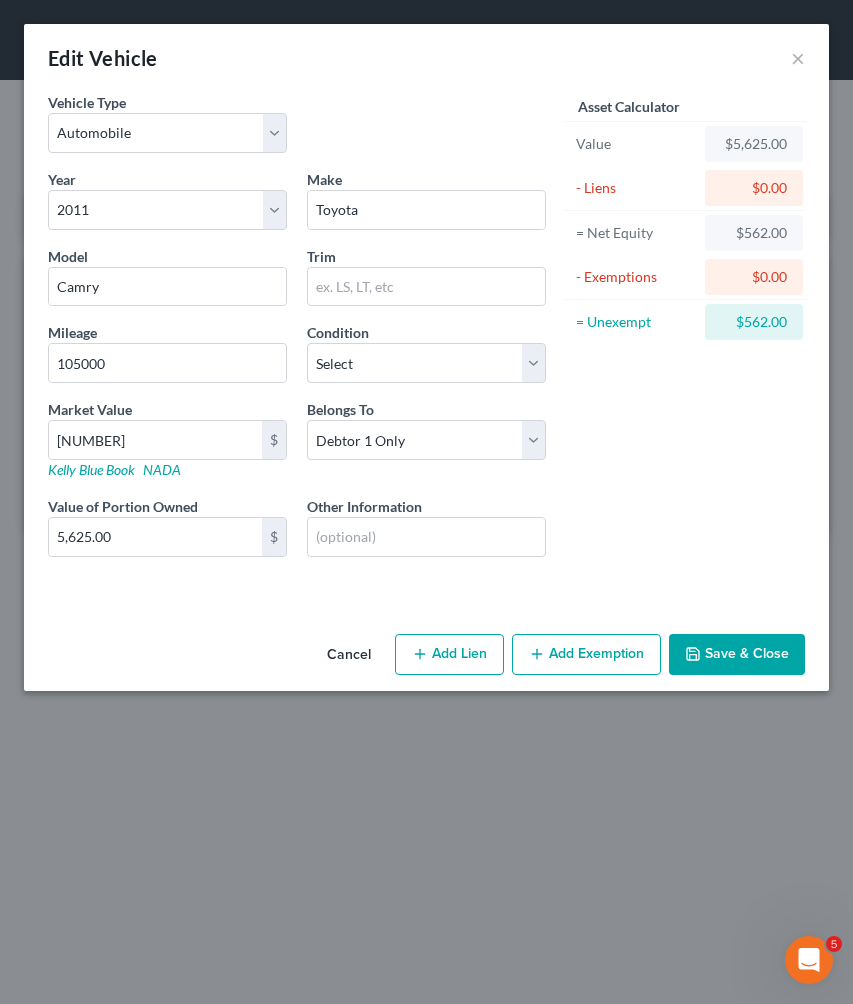 click on "Save & Close" at bounding box center (737, 655) 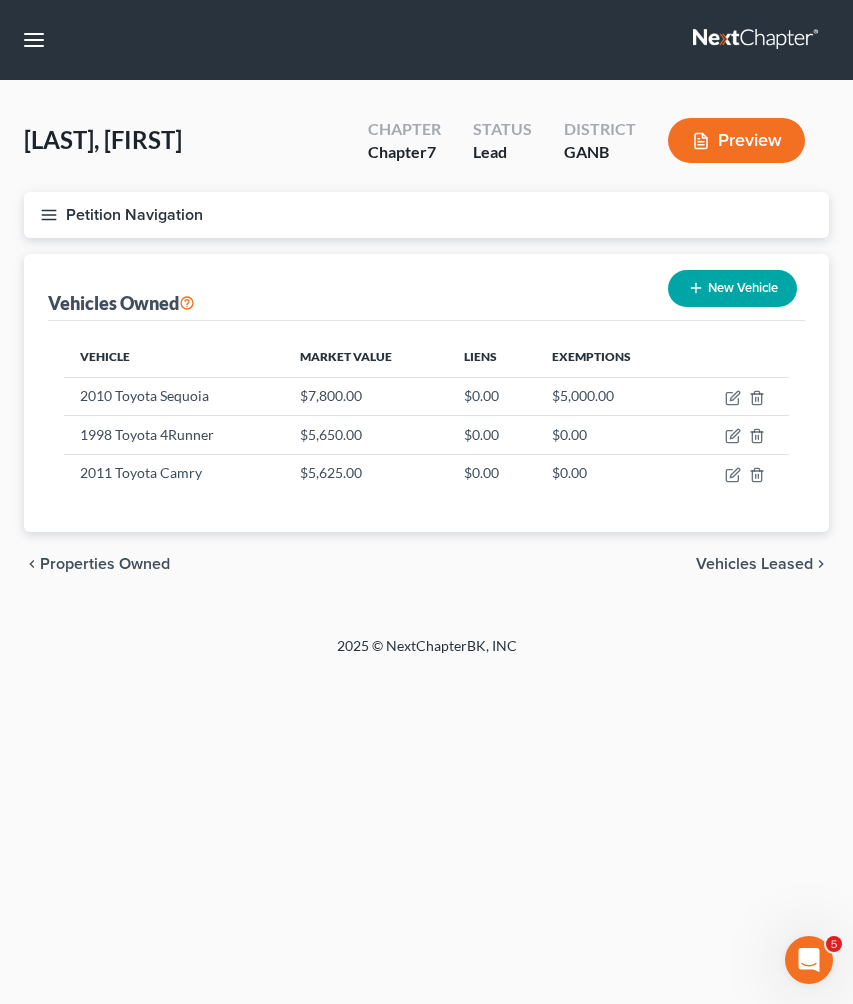 click on "Vehicles Leased" at bounding box center (754, 564) 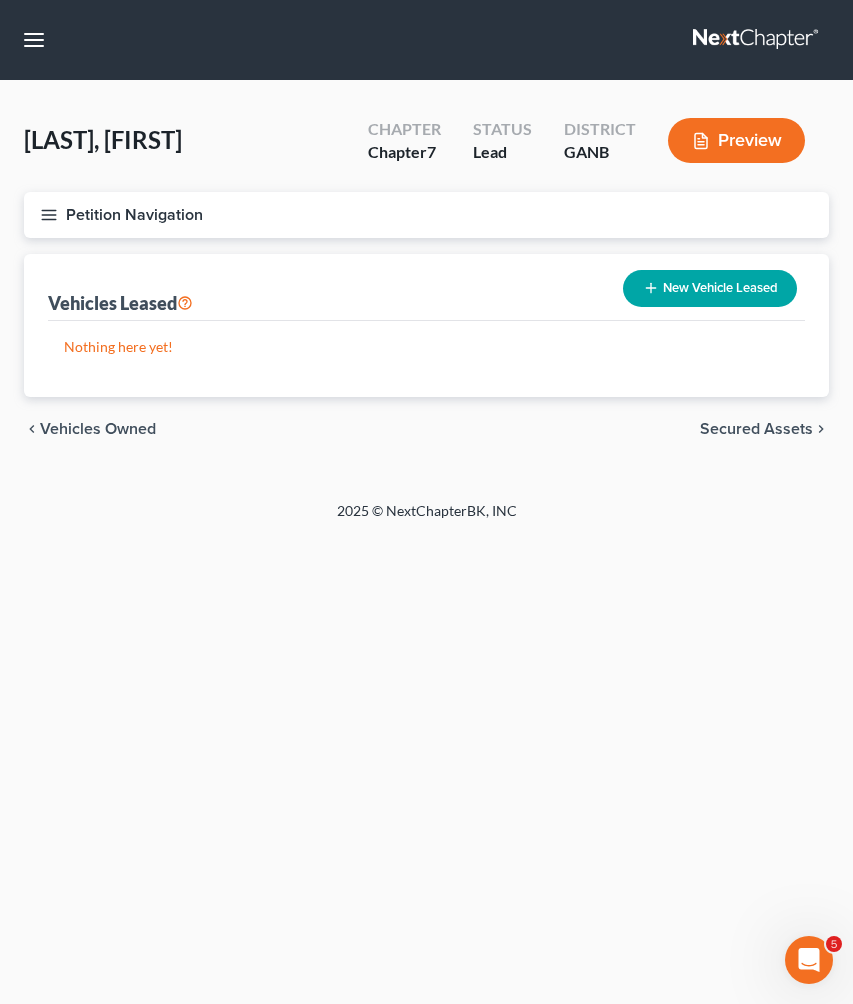 click on "Secured Assets" at bounding box center (756, 429) 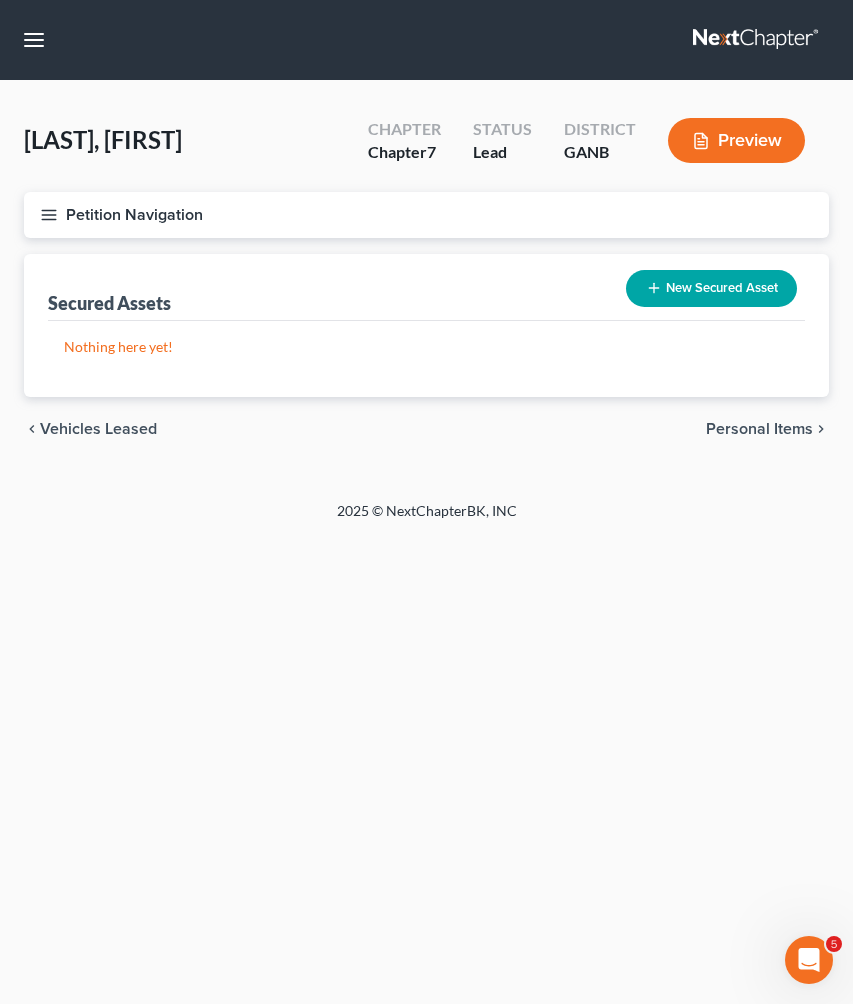 click on "chevron_left
Vehicles Leased
Personal Items
chevron_right" at bounding box center (426, 429) 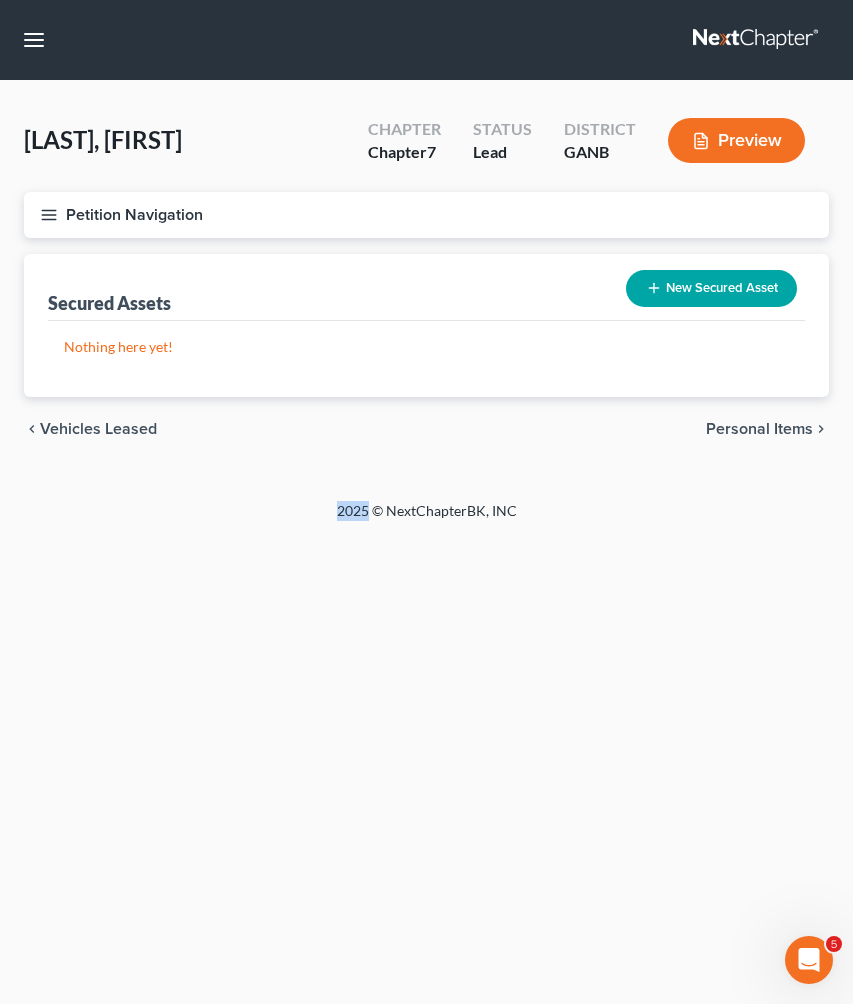 click on "chevron_left
Vehicles Leased
Personal Items
chevron_right" at bounding box center (426, 429) 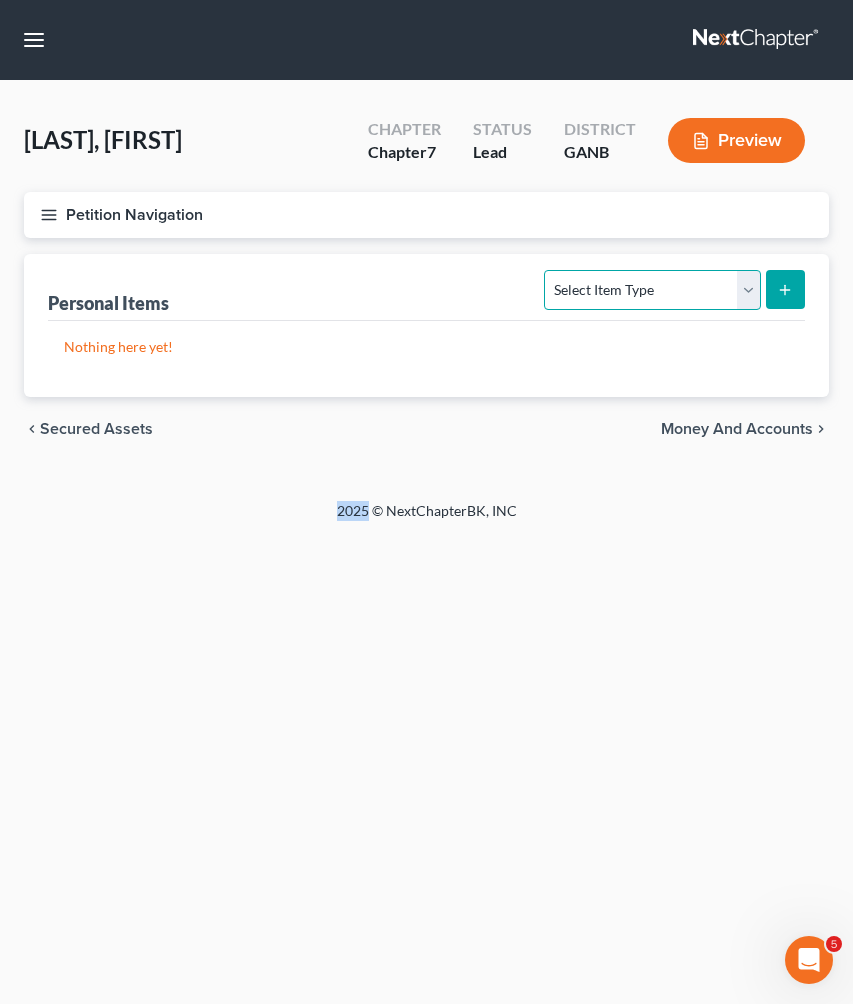 select on "clothing" 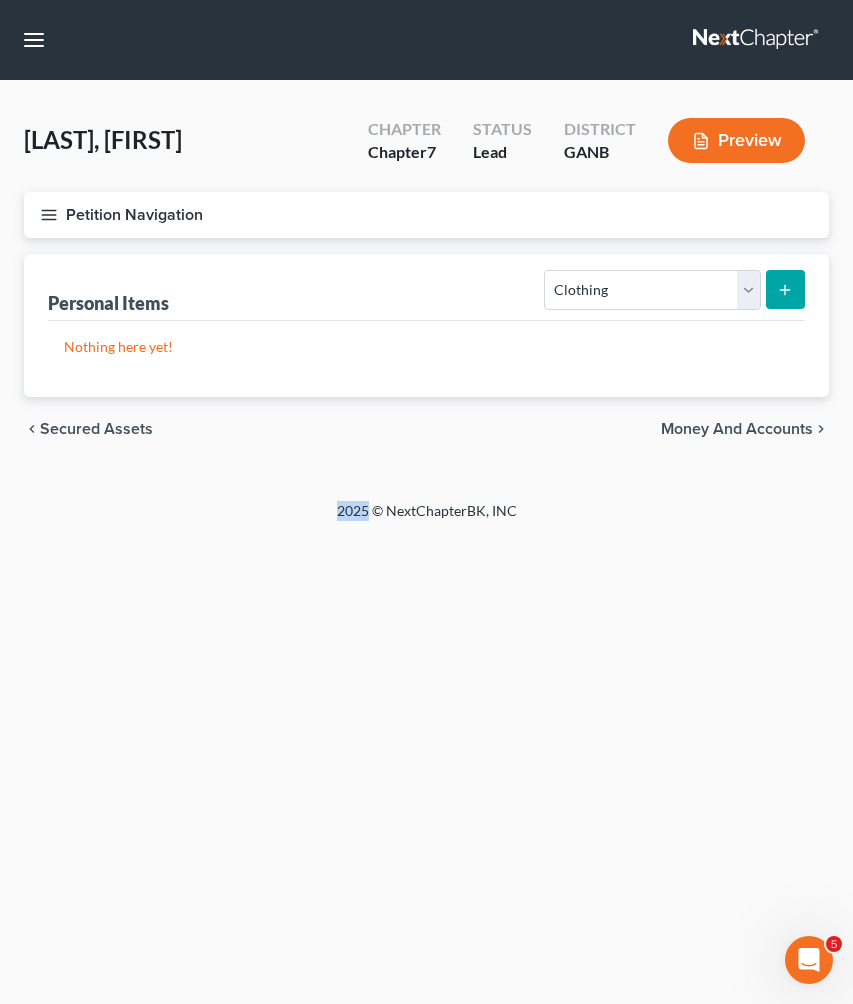 click at bounding box center (785, 289) 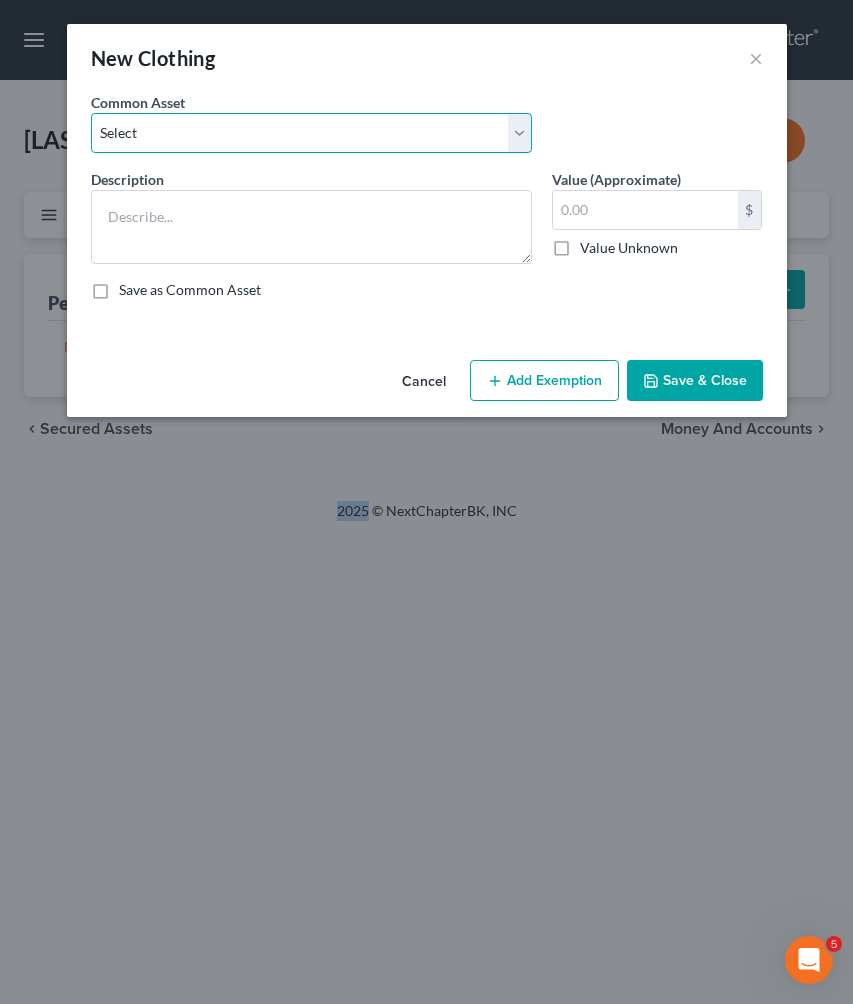select on "0" 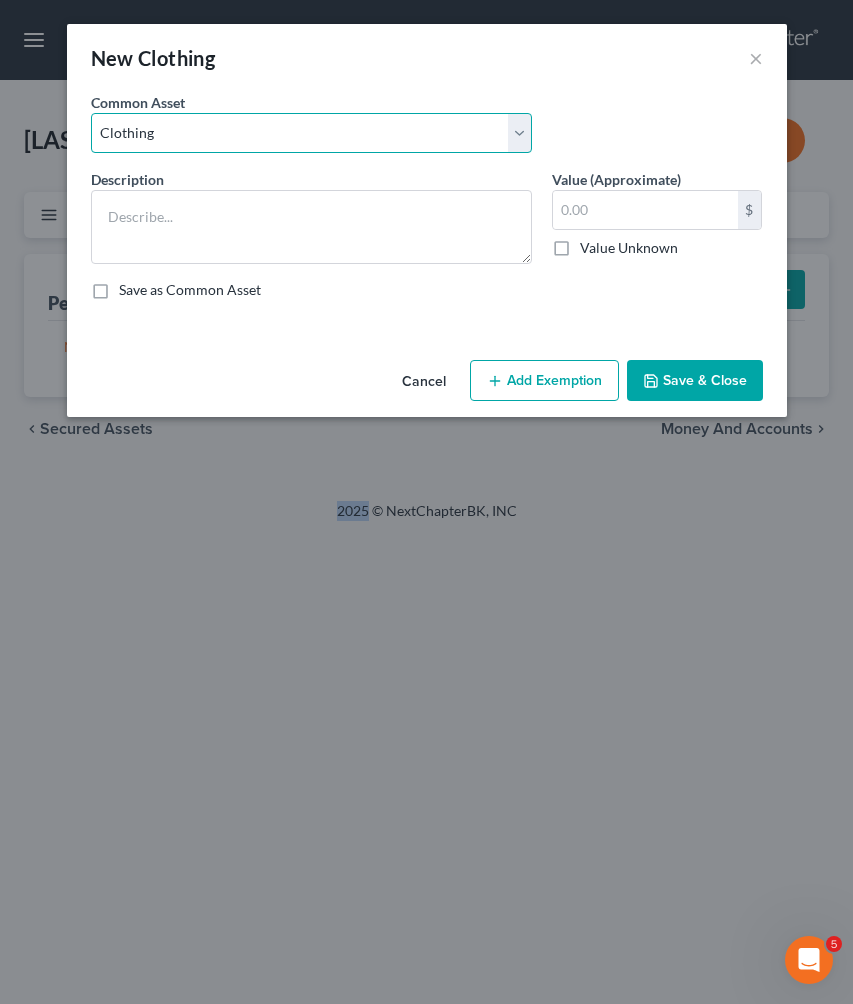 type on "Clothing" 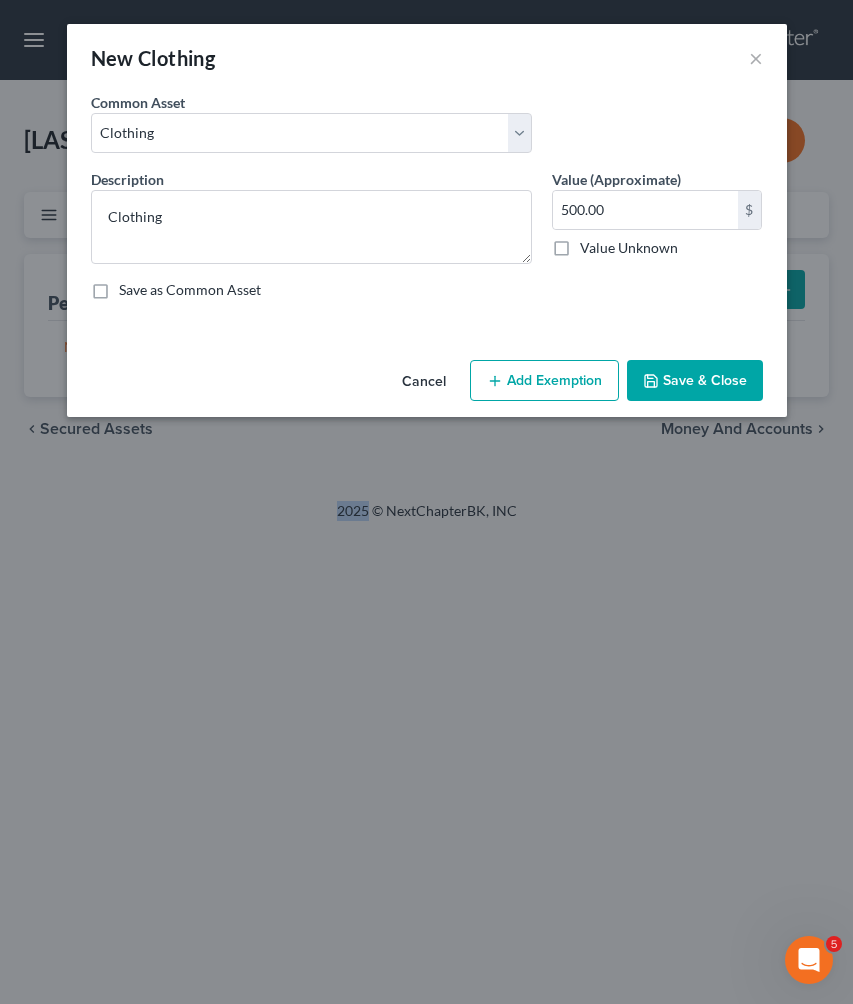 click on "Add Exemption" at bounding box center [544, 381] 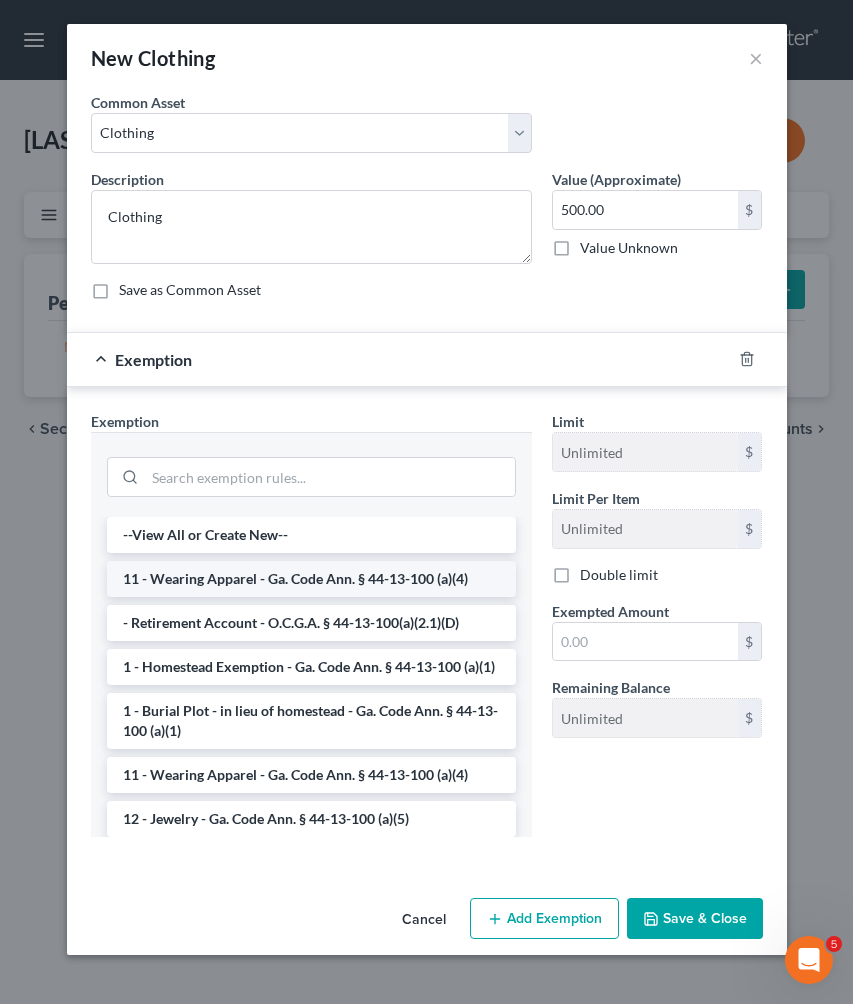 click on "11 - Wearing Apparel - Ga. Code Ann. § 44-13-100 (a)(4)" at bounding box center [311, 579] 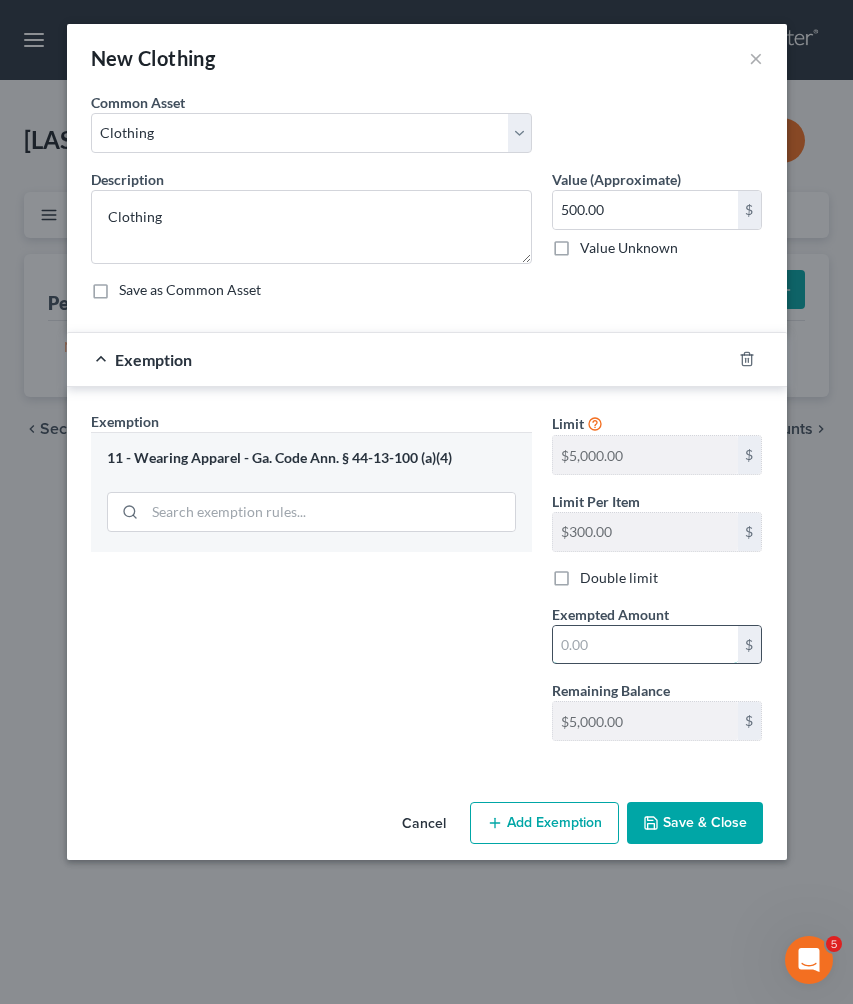 click at bounding box center (645, 645) 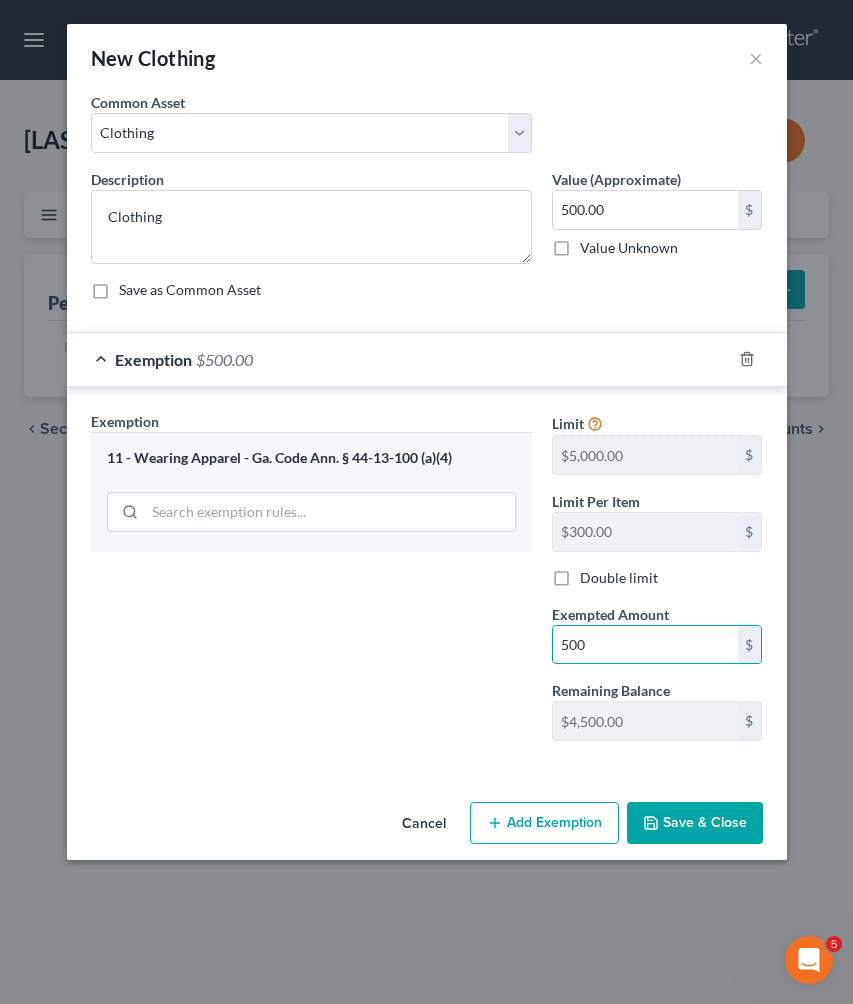 type on "500" 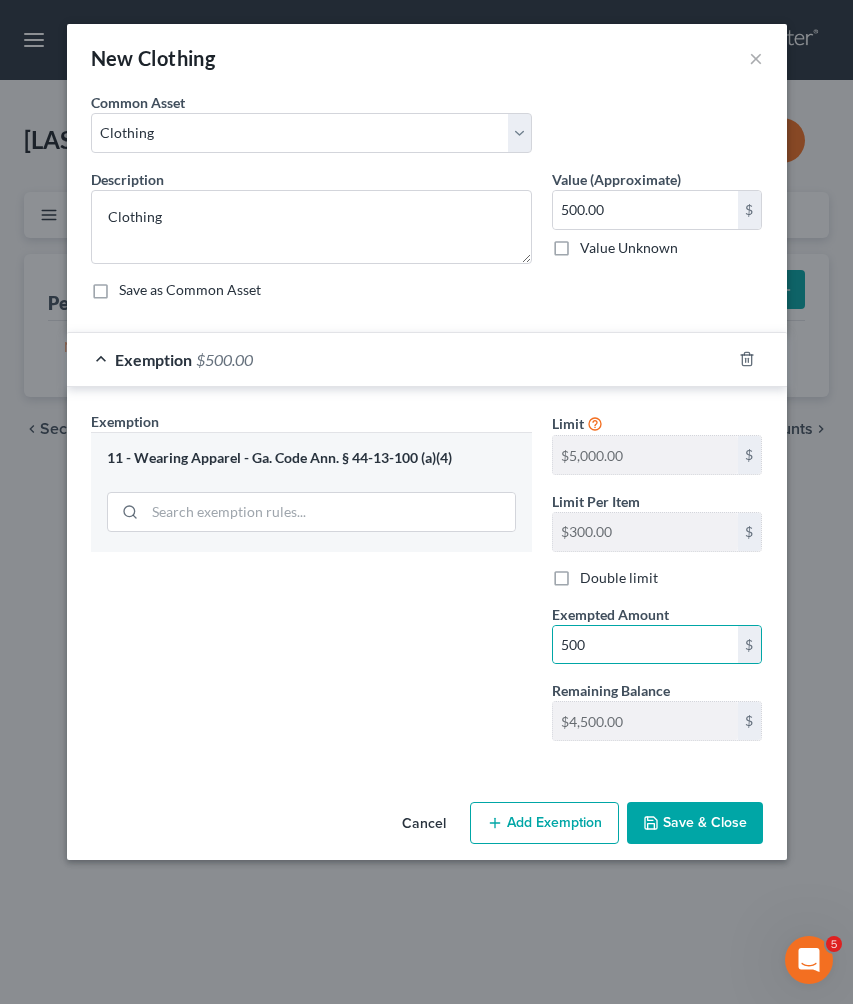 click on "Save & Close" at bounding box center [695, 823] 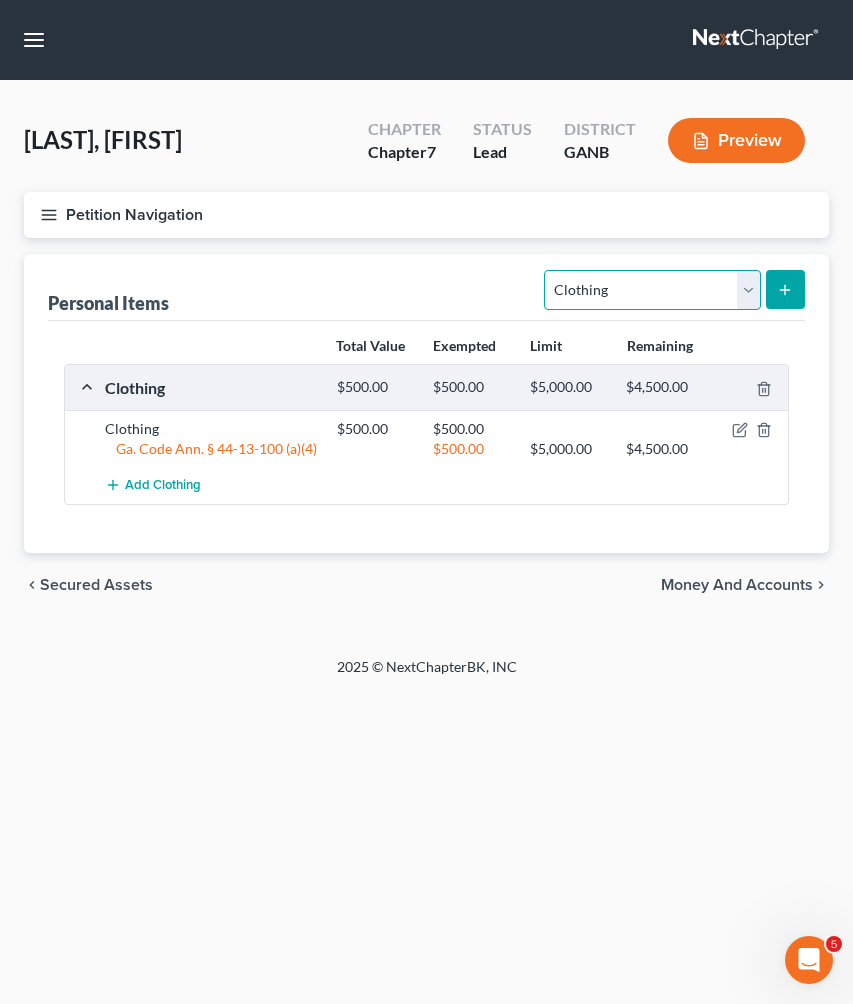 select on "electronics" 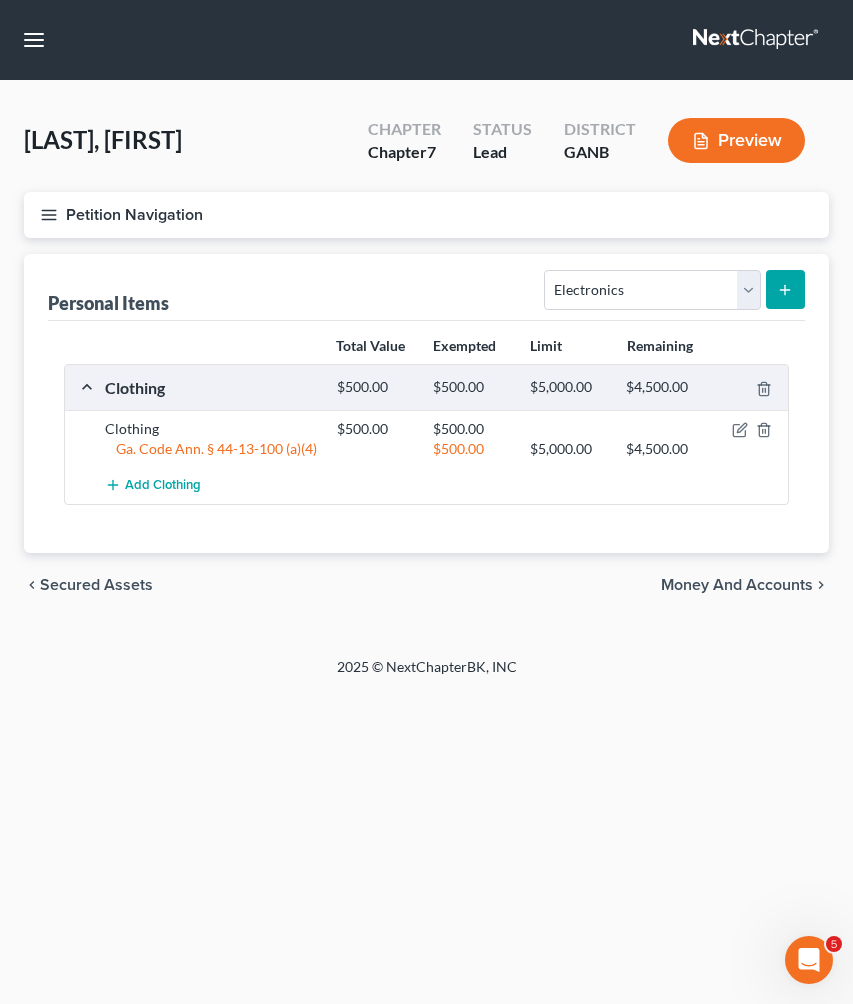 click 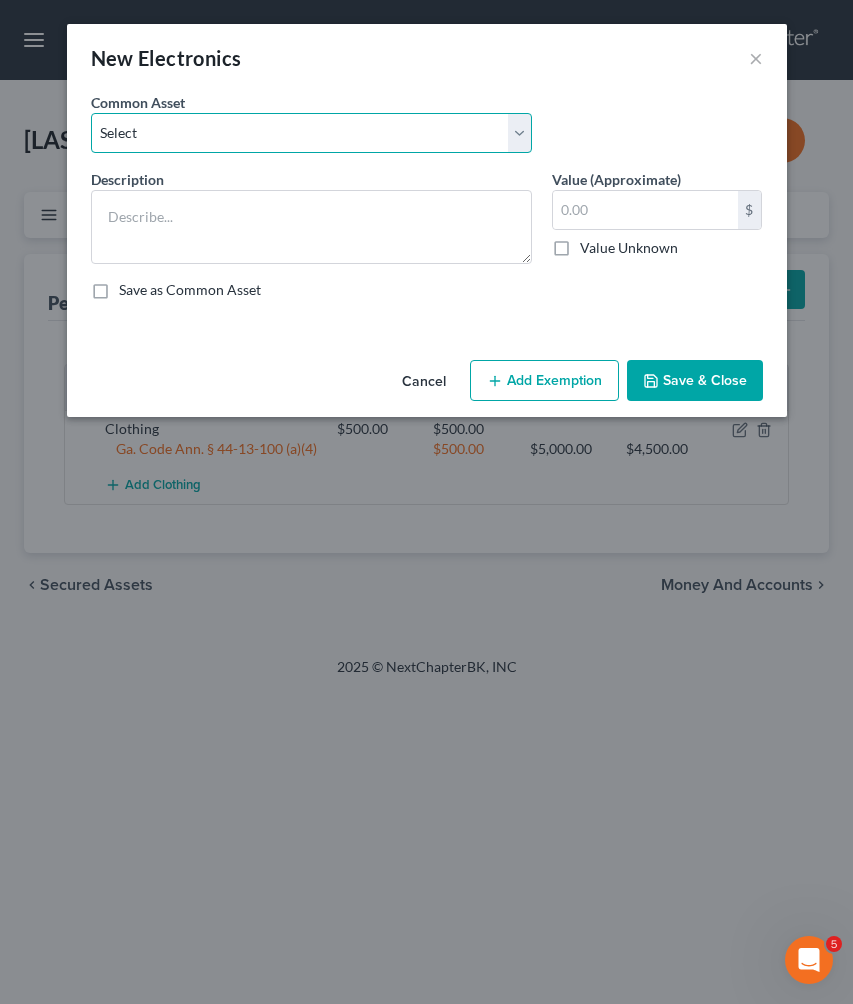select on "1" 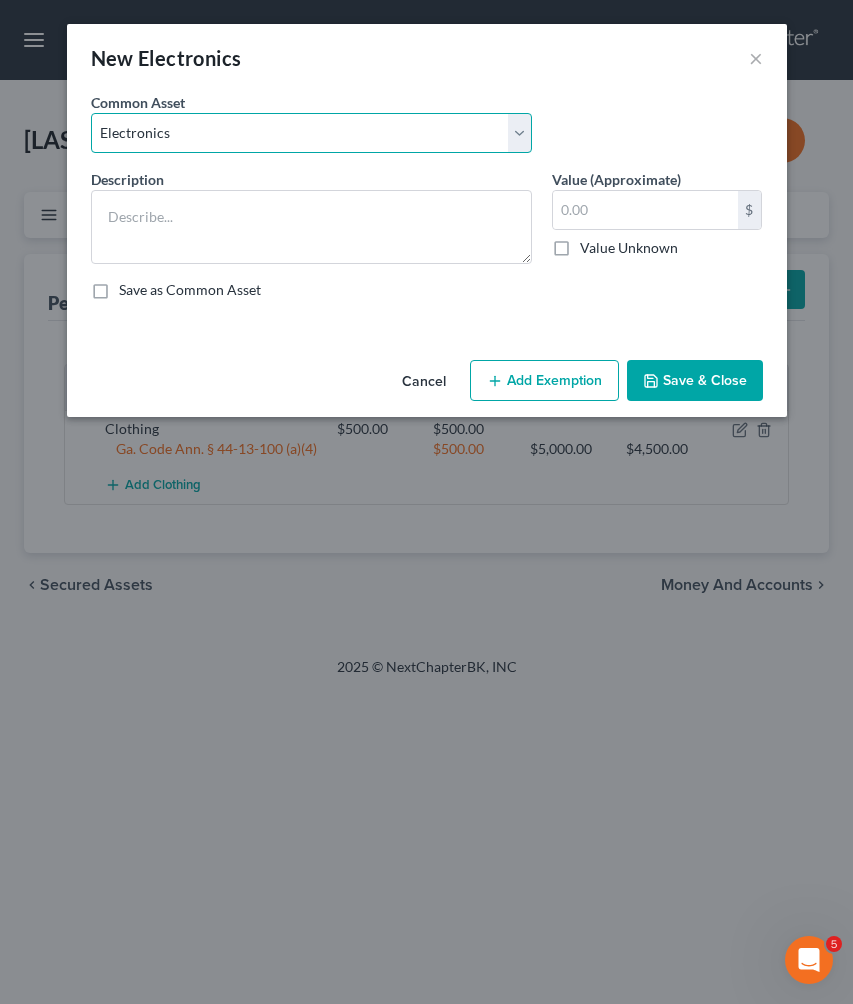 type on "Electronics" 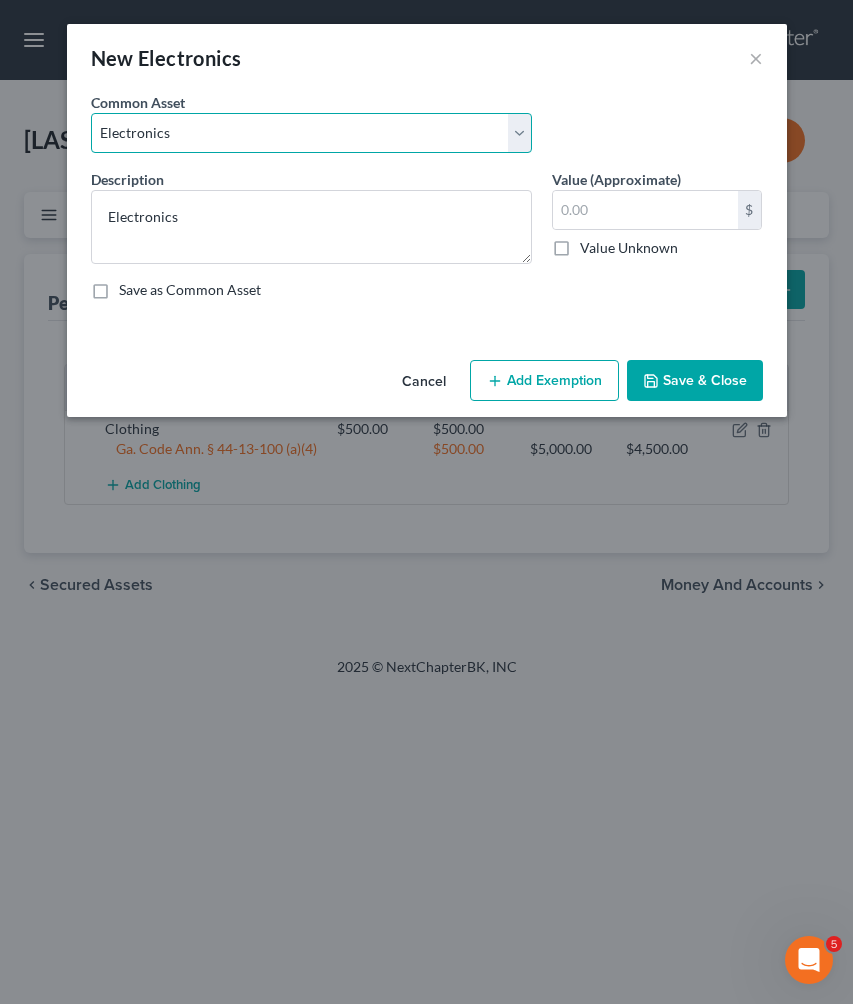 type on "500.00" 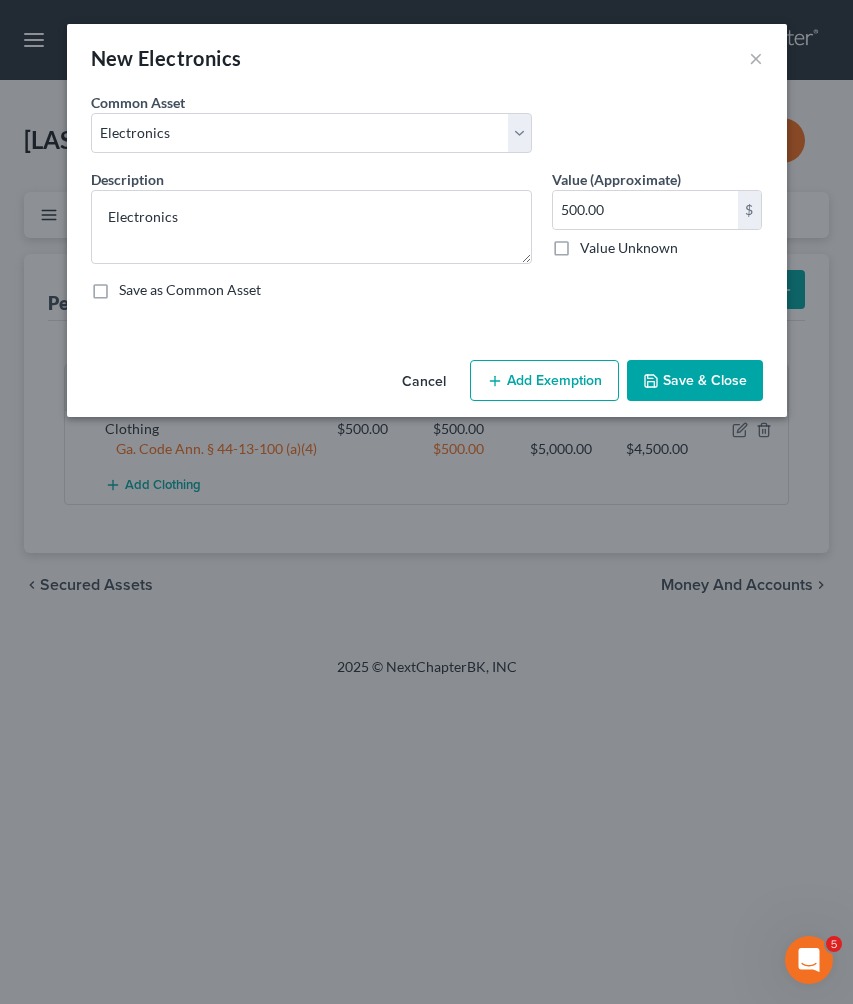 click on "Add Exemption" at bounding box center [544, 381] 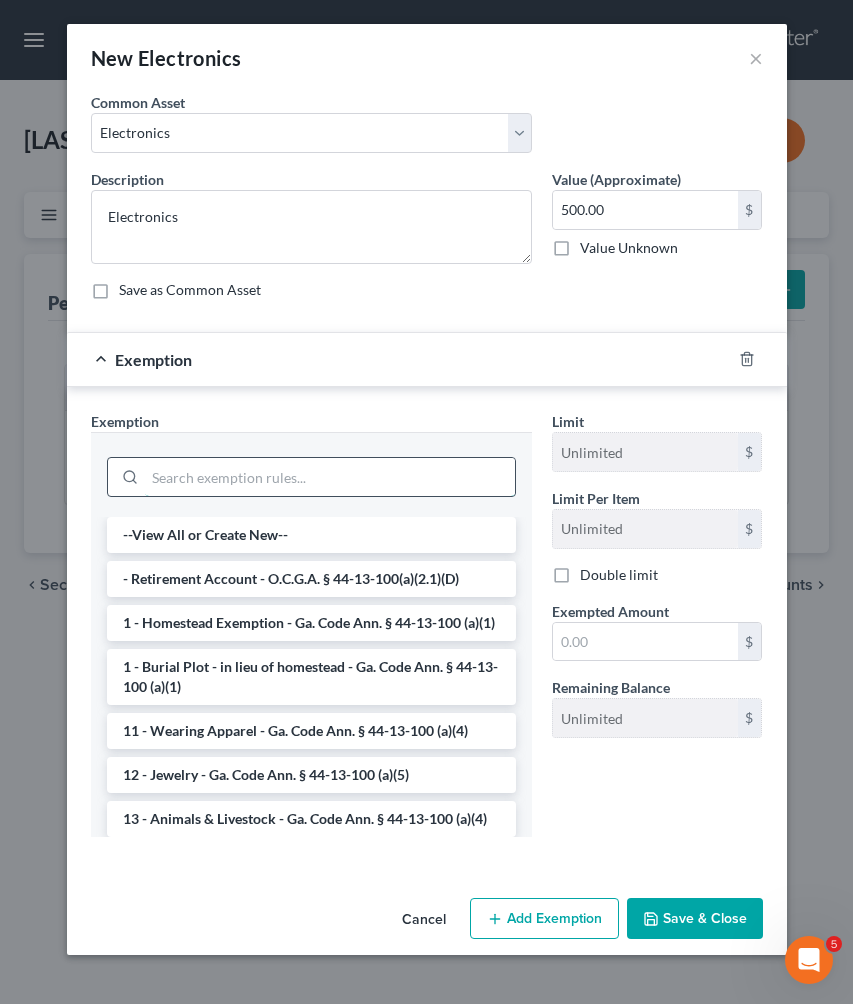 click at bounding box center [330, 477] 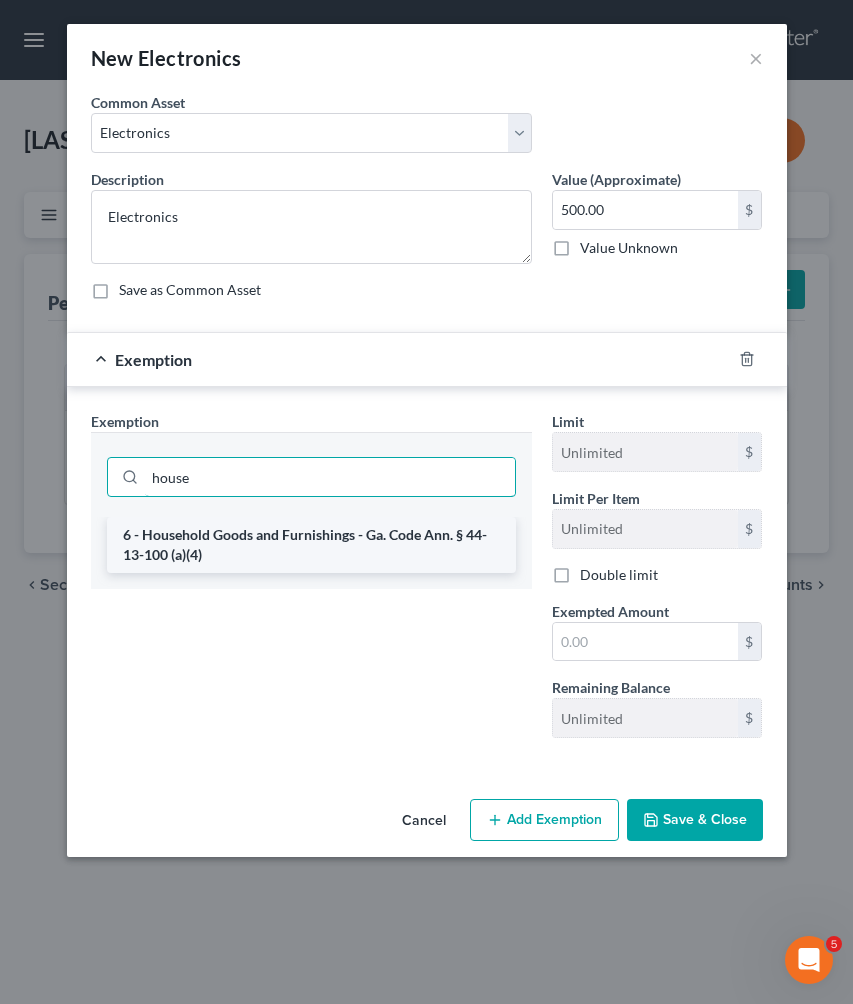 type on "house" 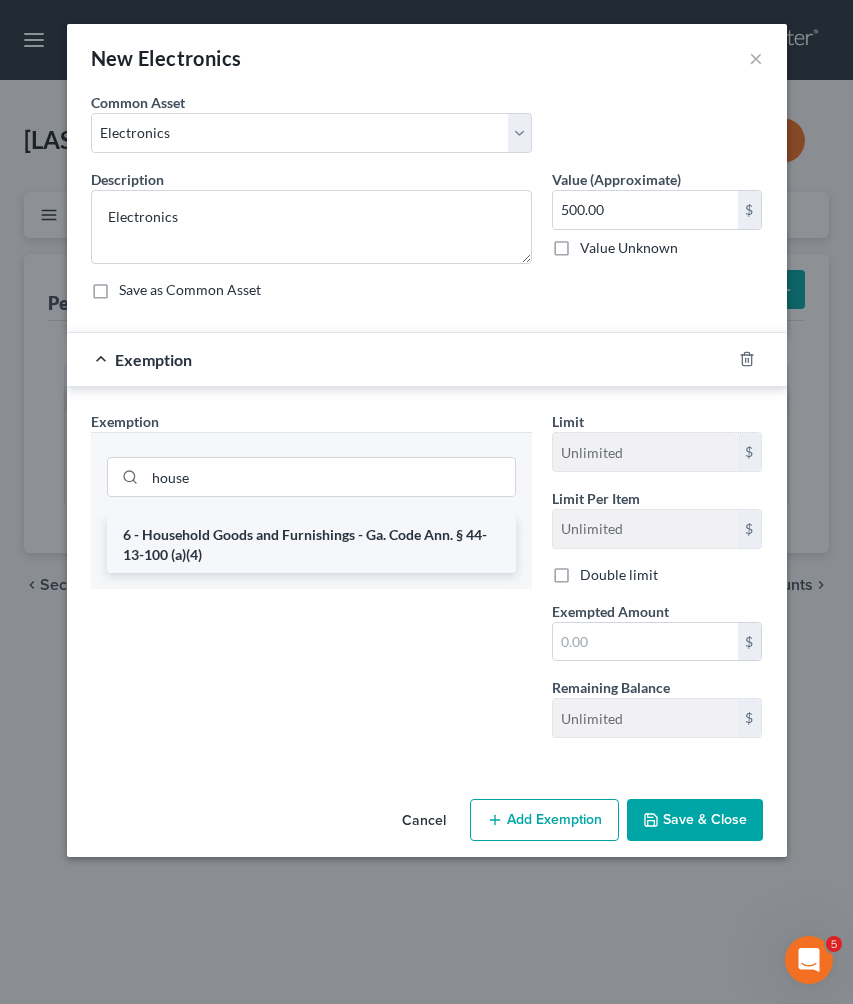 click on "6 - Household Goods and Furnishings - Ga. Code Ann. § 44-13-100 (a)(4)" at bounding box center [311, 545] 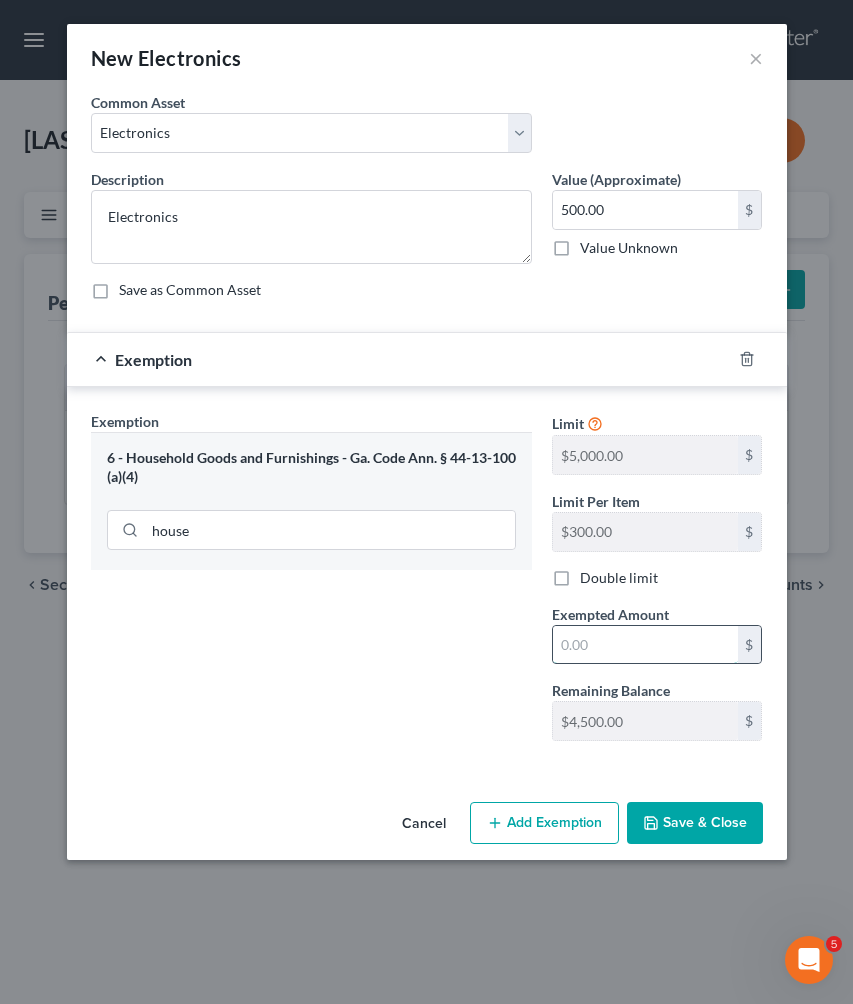 click at bounding box center [645, 645] 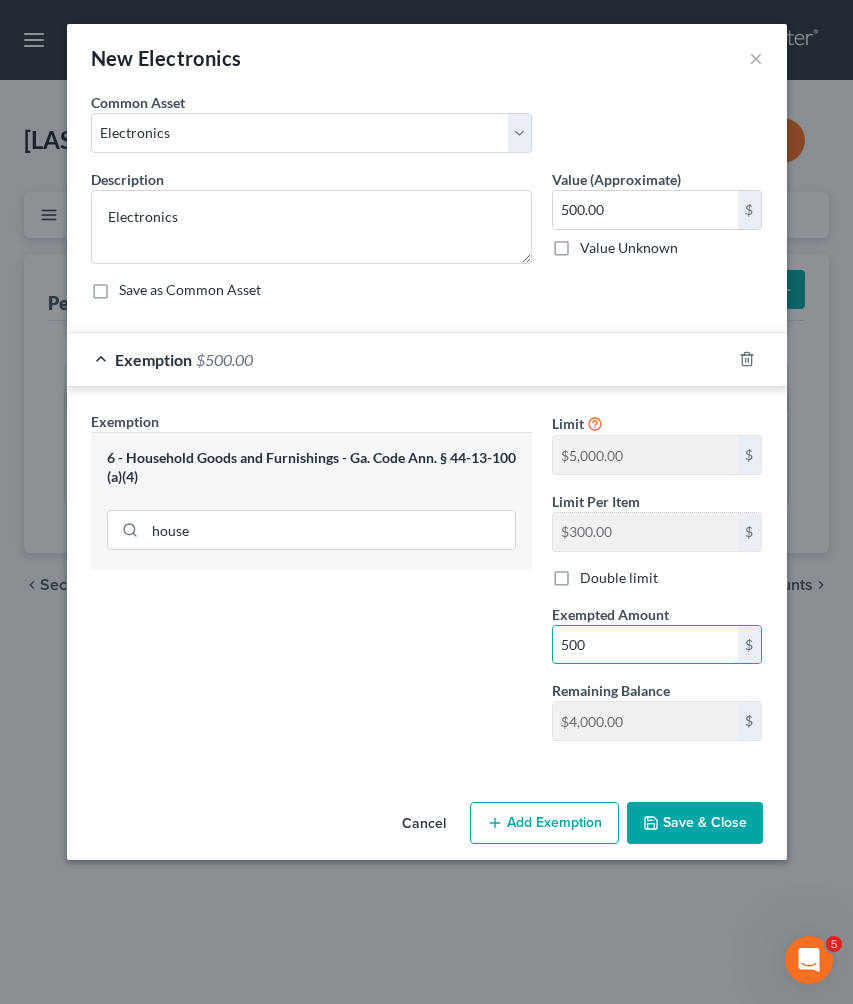 type on "500" 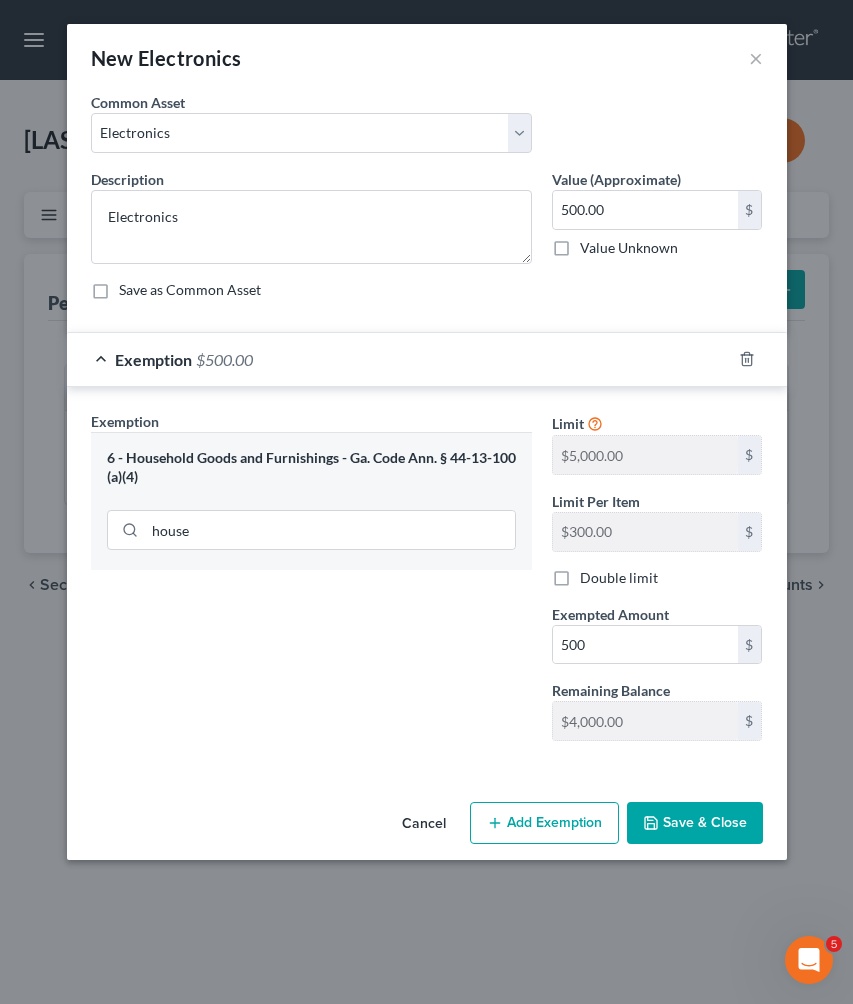 click 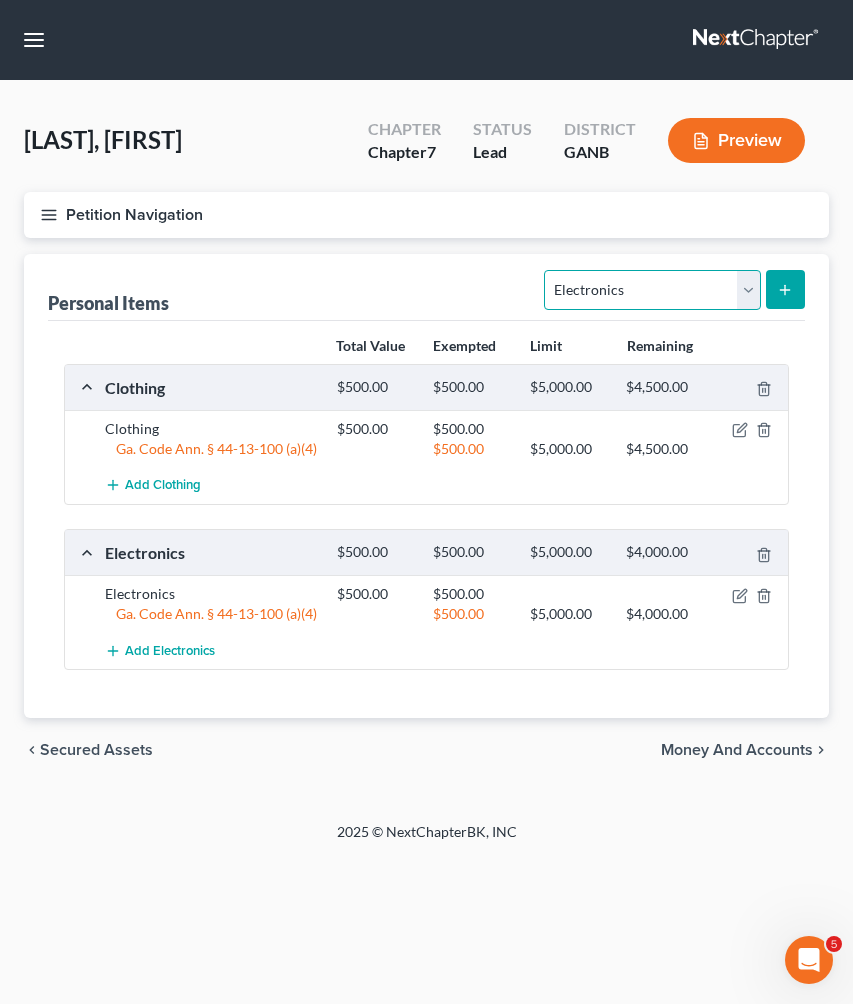 select on "household_goods" 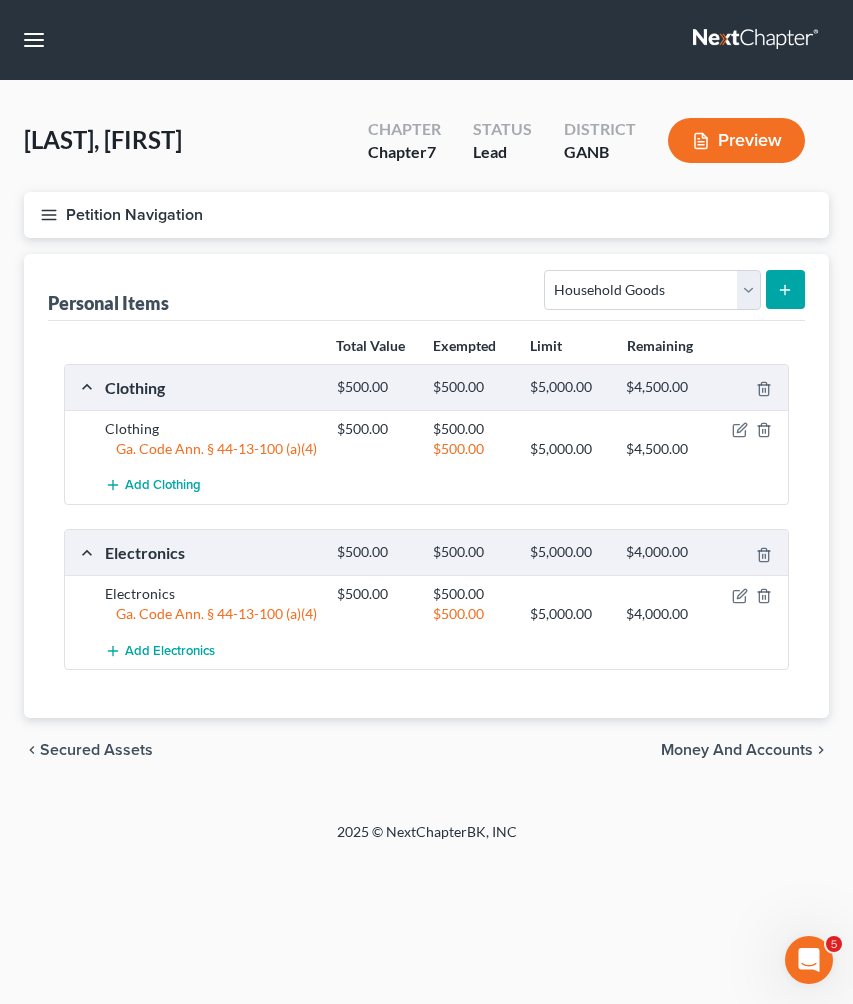 click at bounding box center (785, 289) 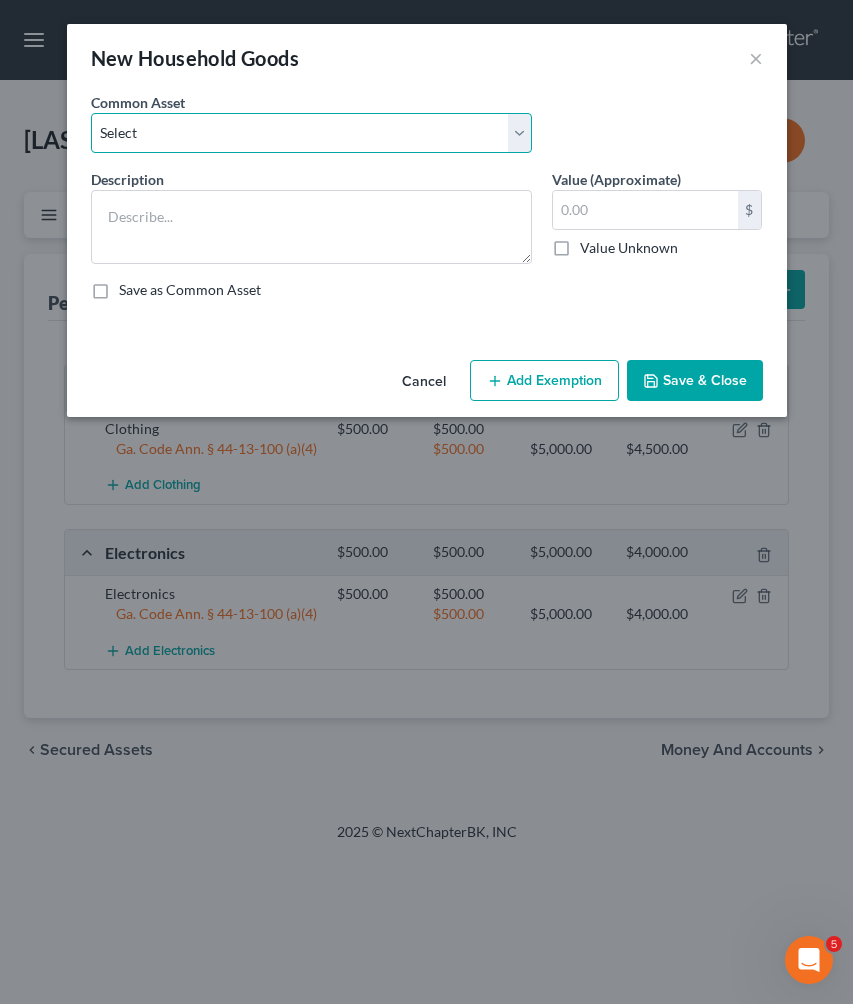 select on "0" 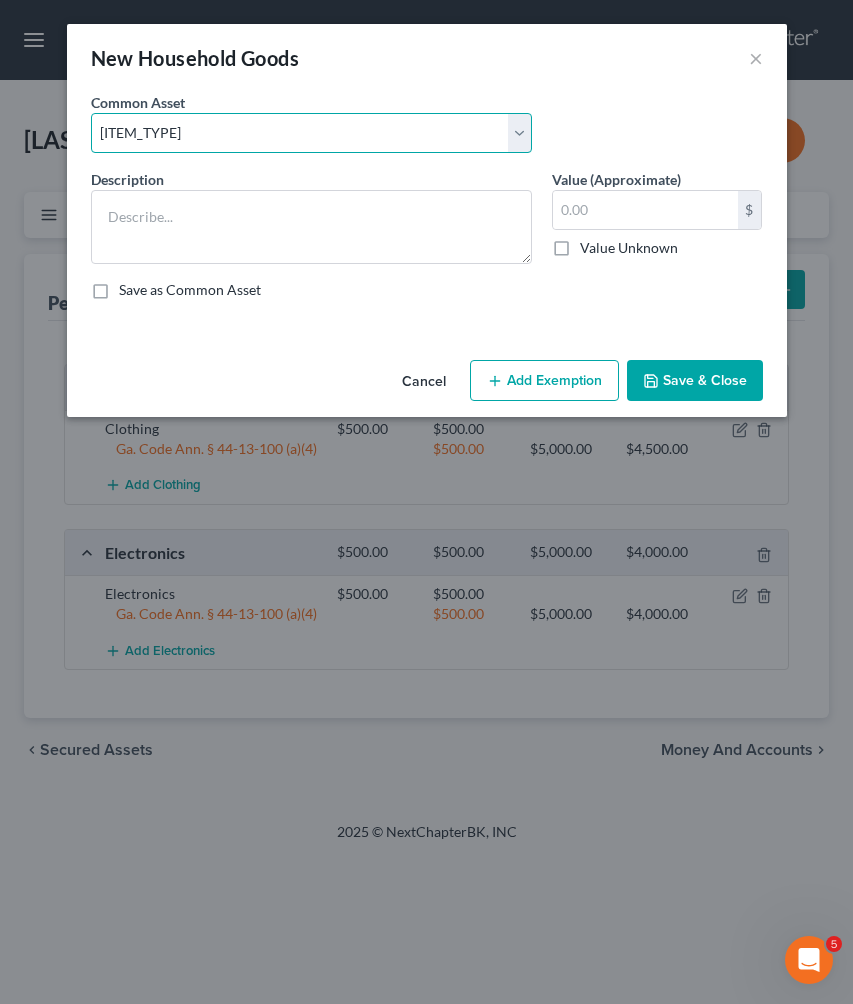 type on "[ITEM_TYPE]" 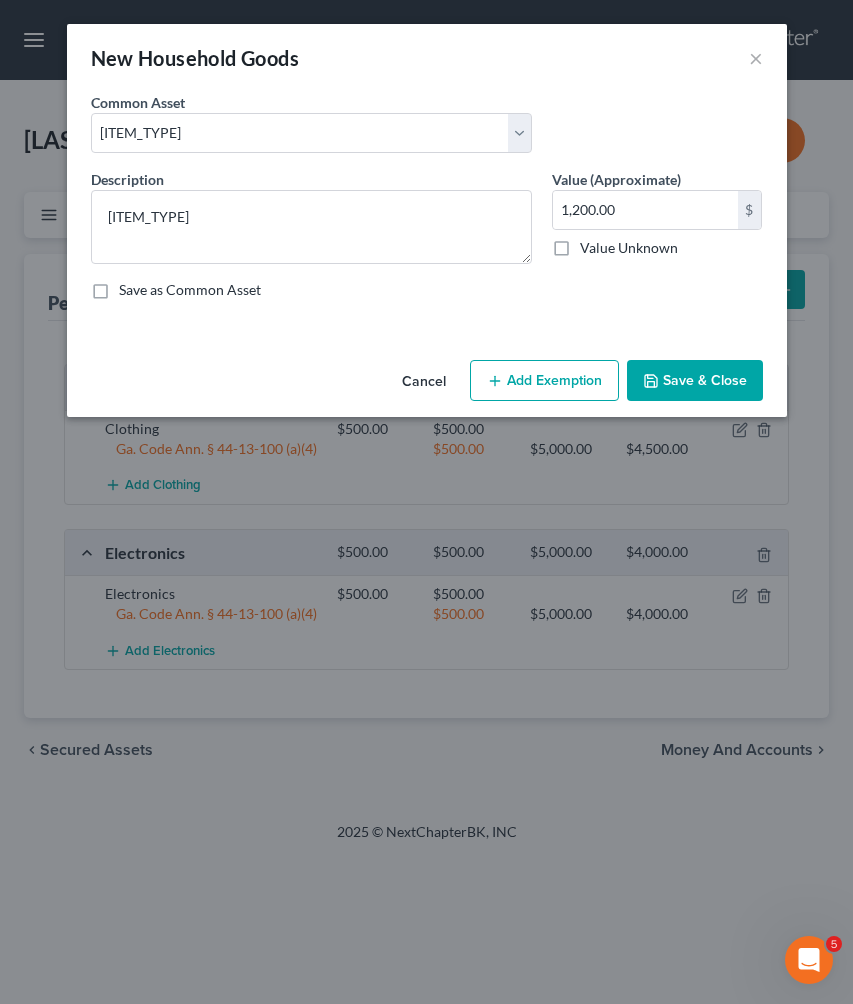 click on "Add Exemption" at bounding box center [544, 381] 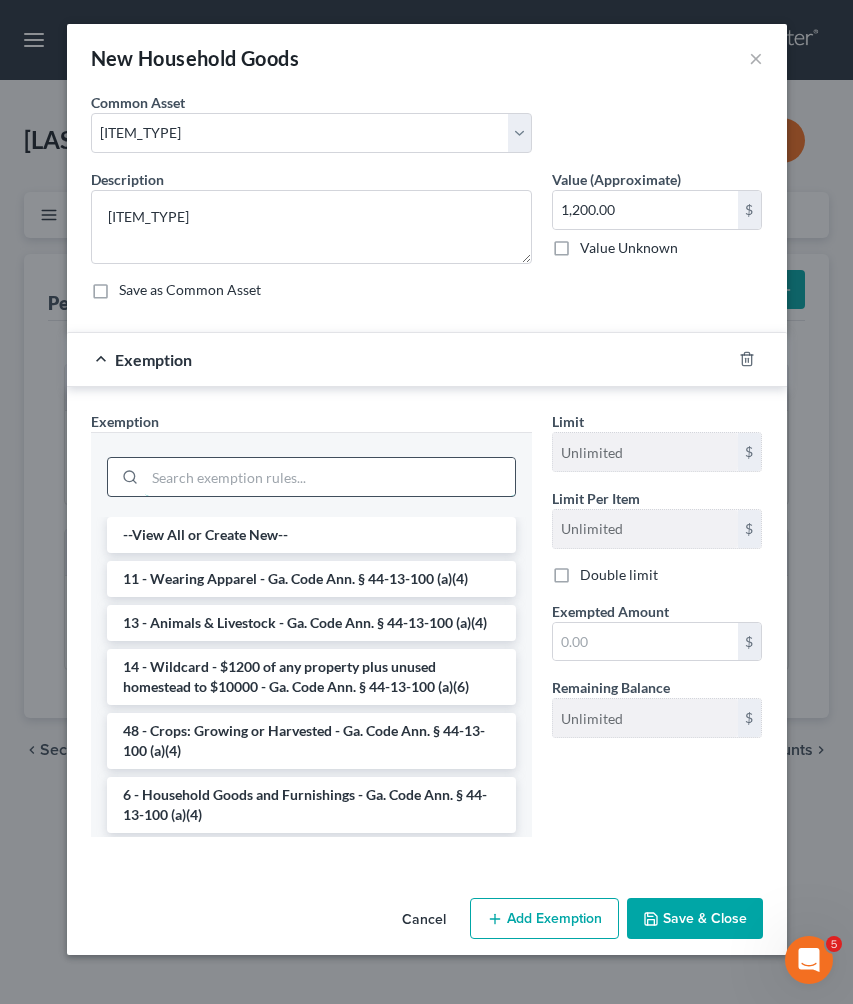 click at bounding box center [330, 477] 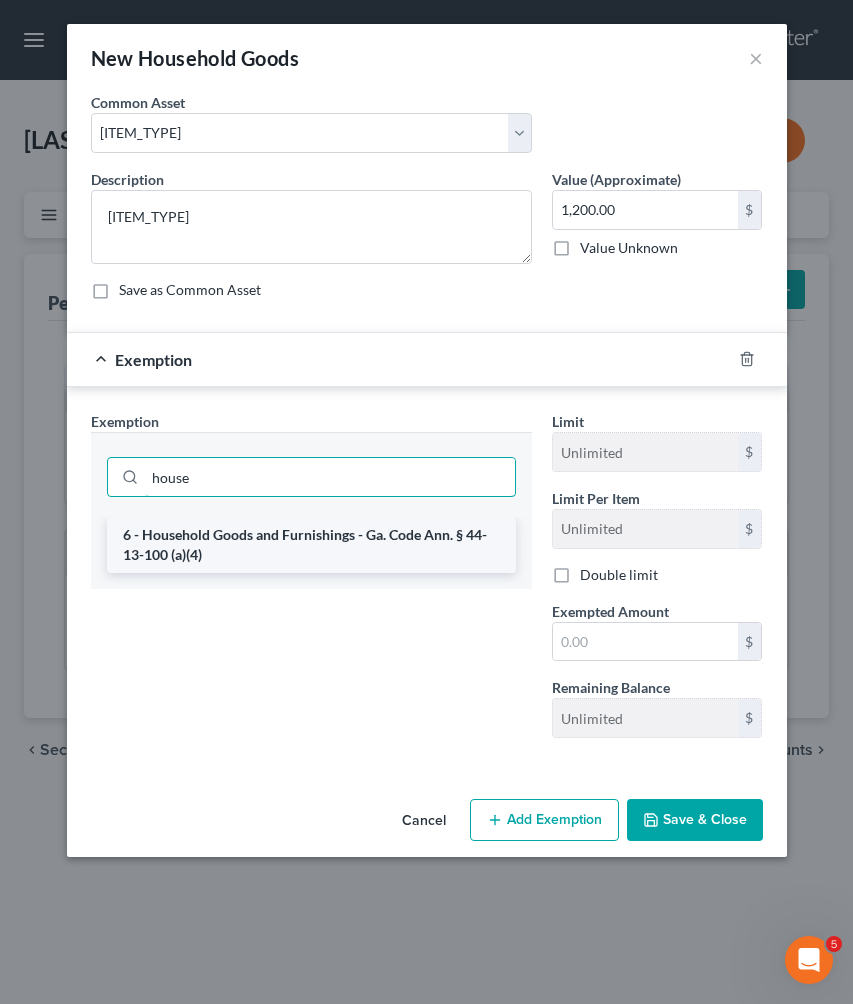 type on "house" 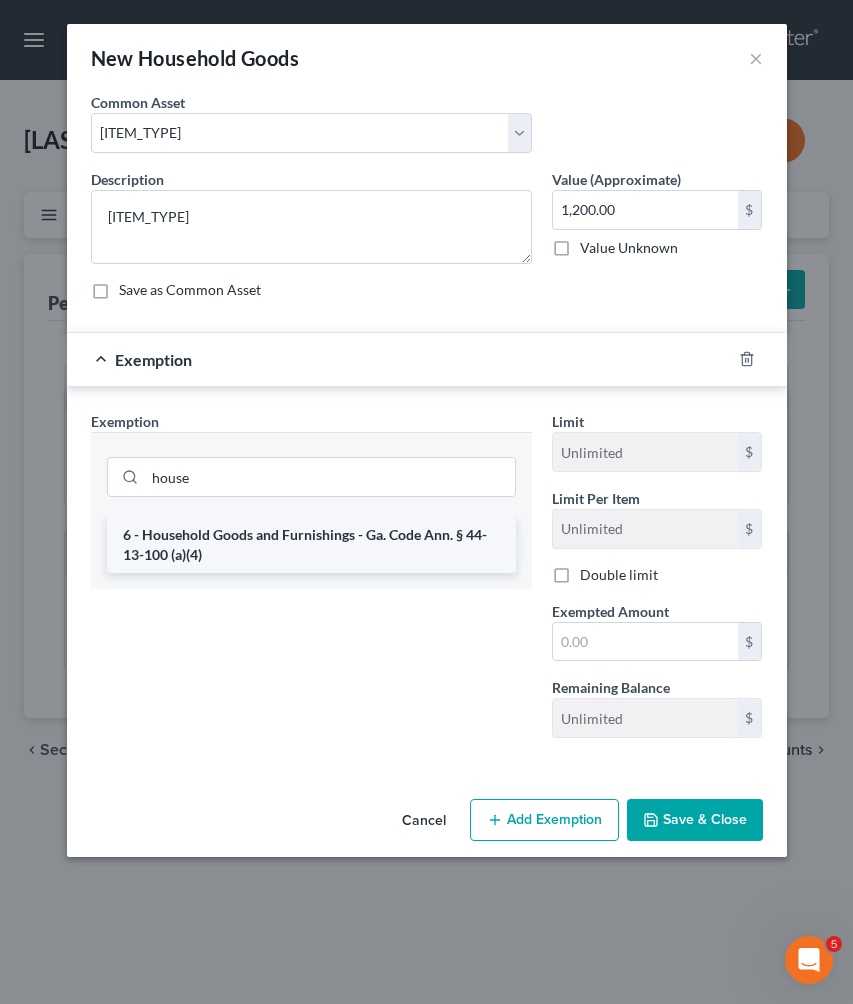 click on "6 - Household Goods and Furnishings - Ga. Code Ann. § 44-13-100 (a)(4)" at bounding box center [311, 545] 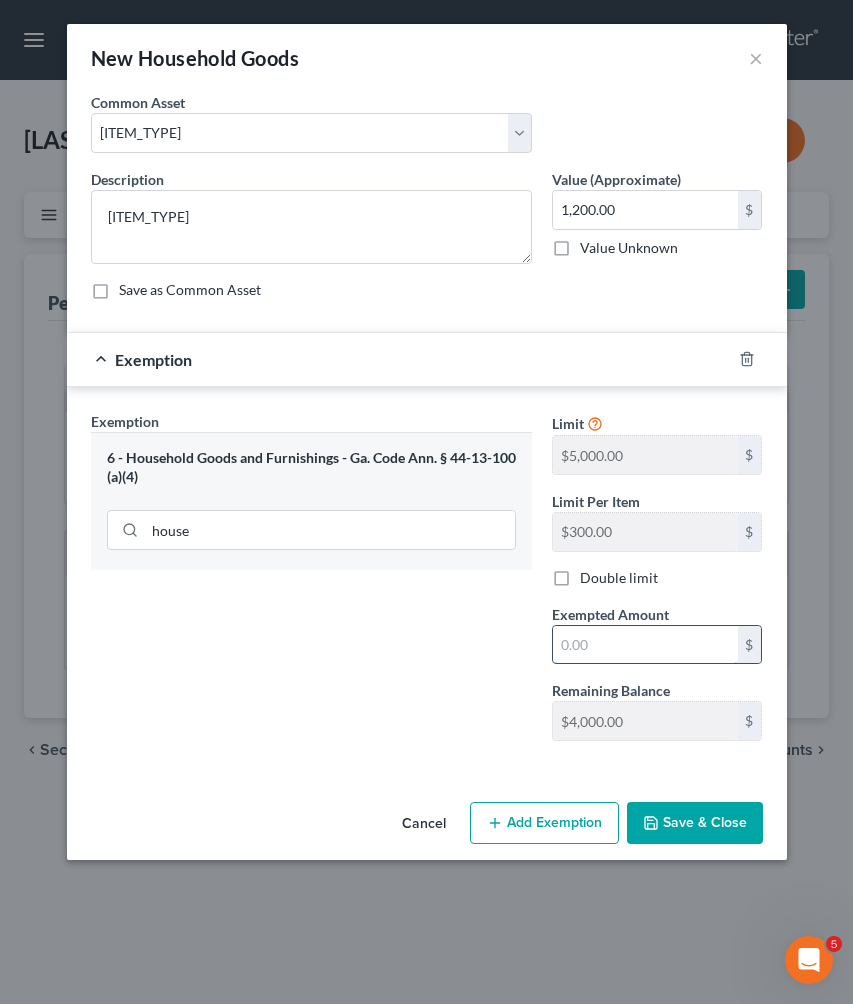click at bounding box center [645, 645] 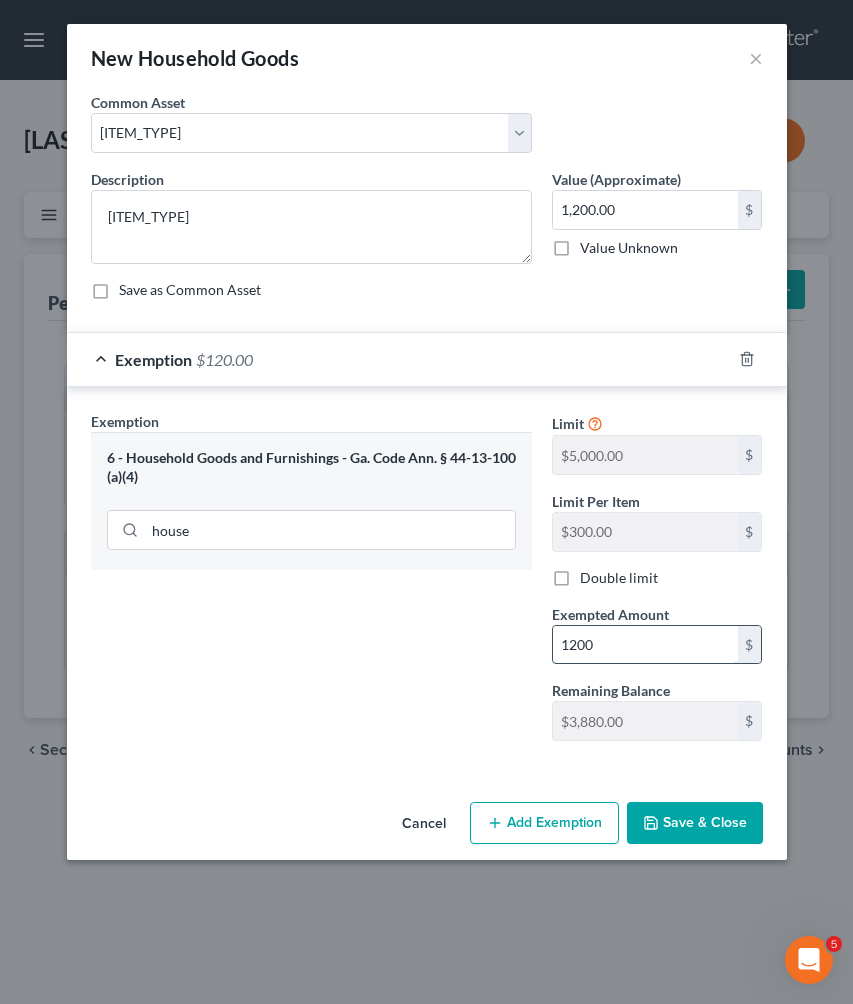 type on "1,200" 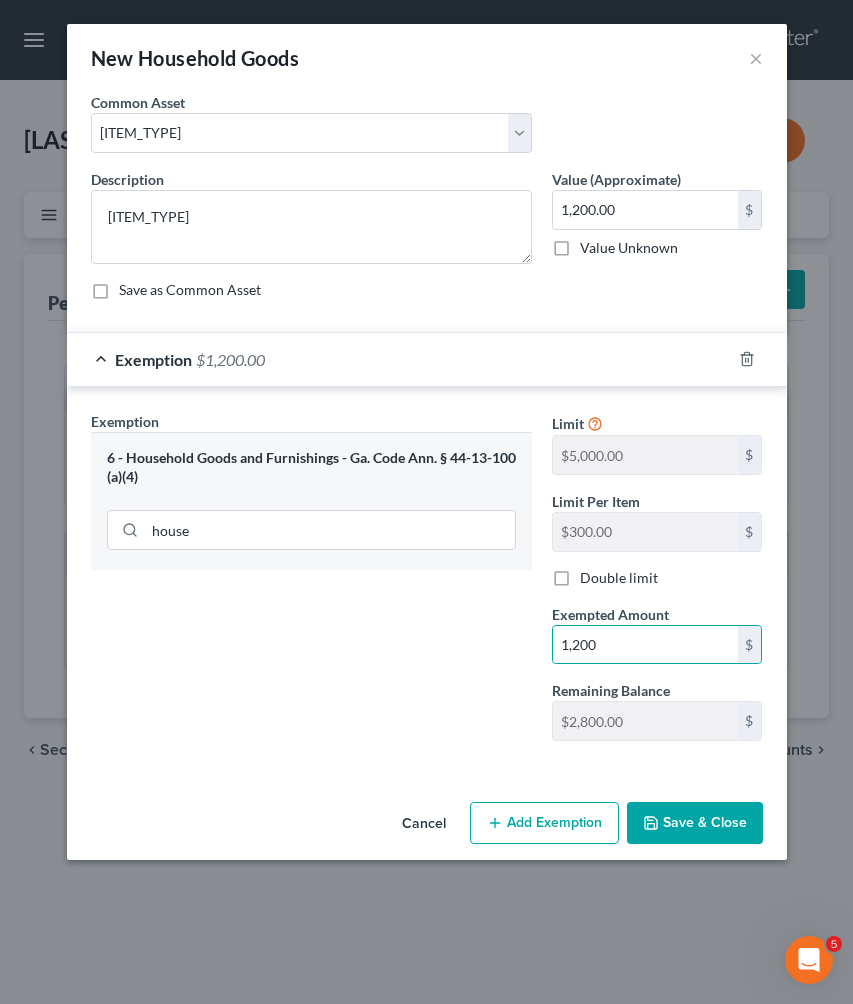 click on "Save & Close" at bounding box center [695, 823] 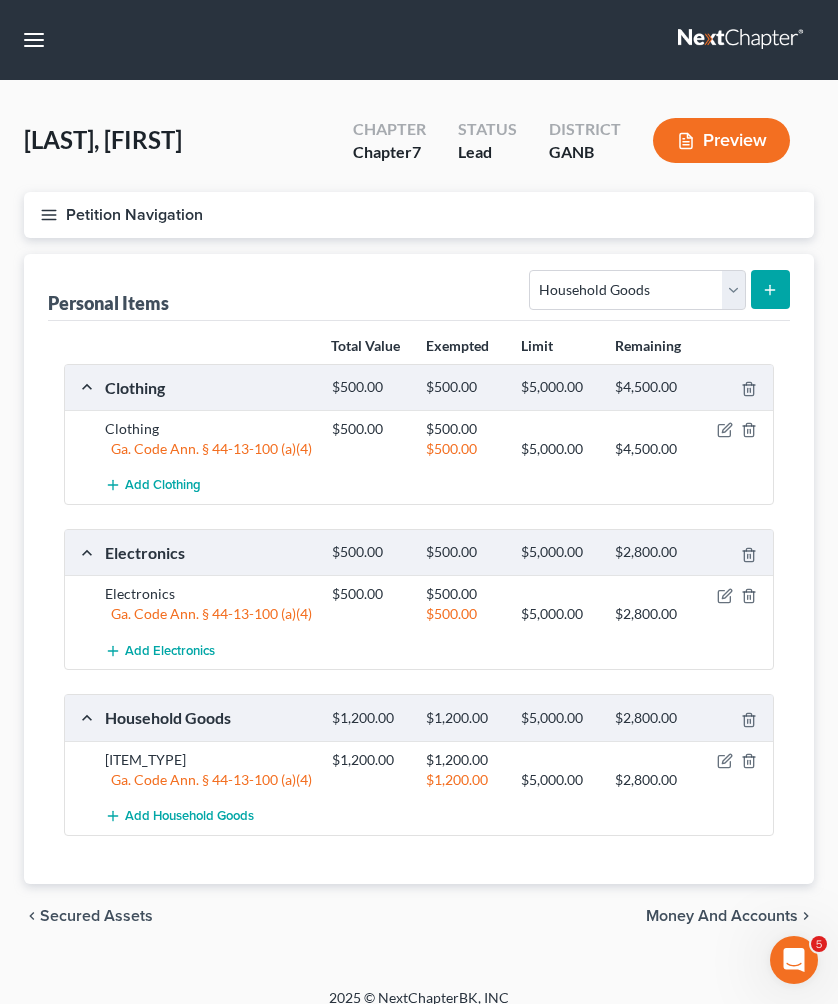 click on "Money and Accounts" at bounding box center [722, 916] 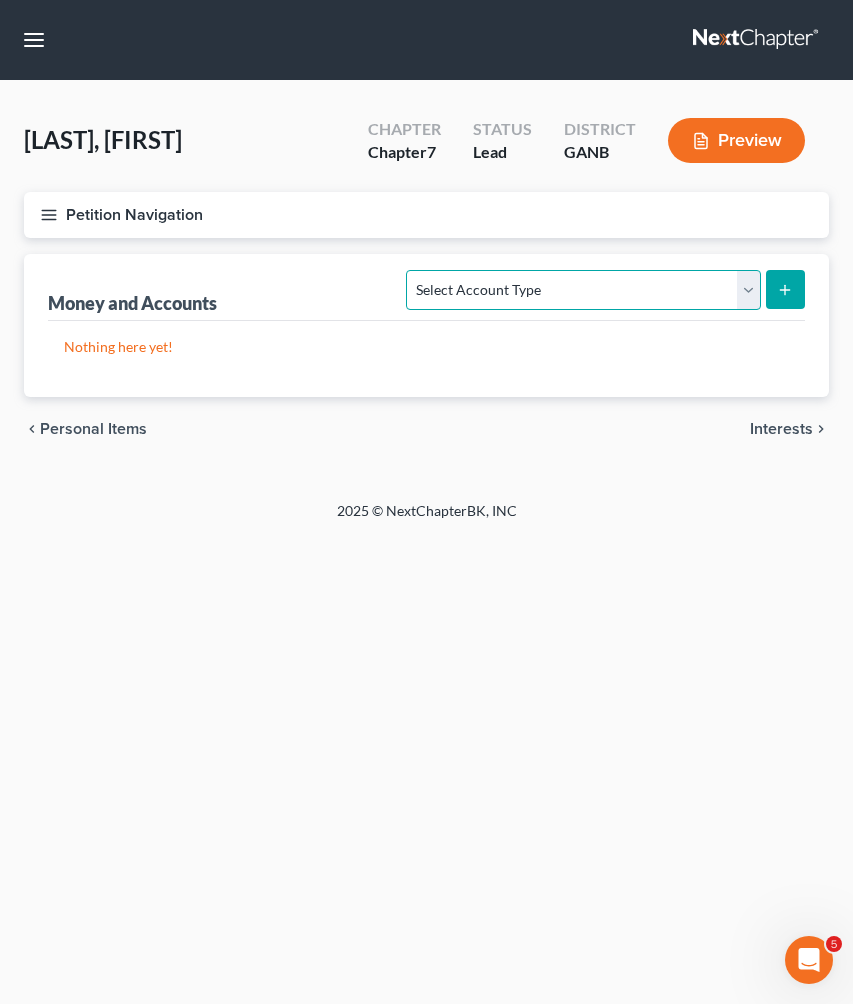 select on "checking" 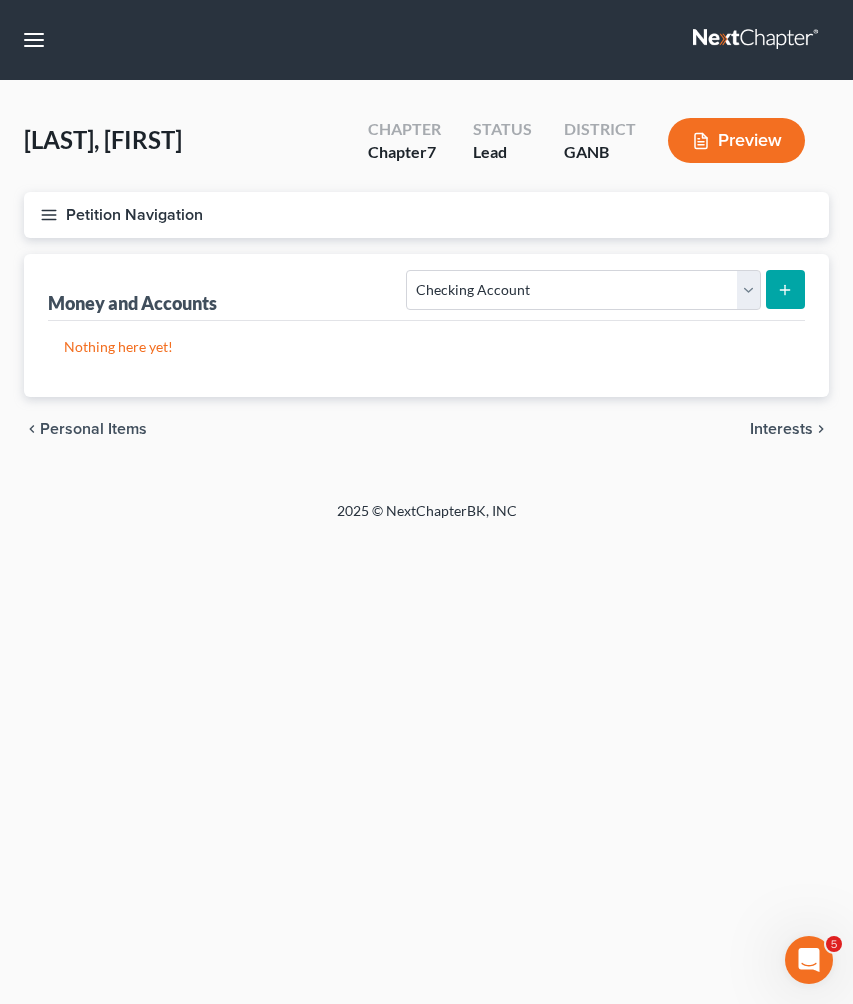 click 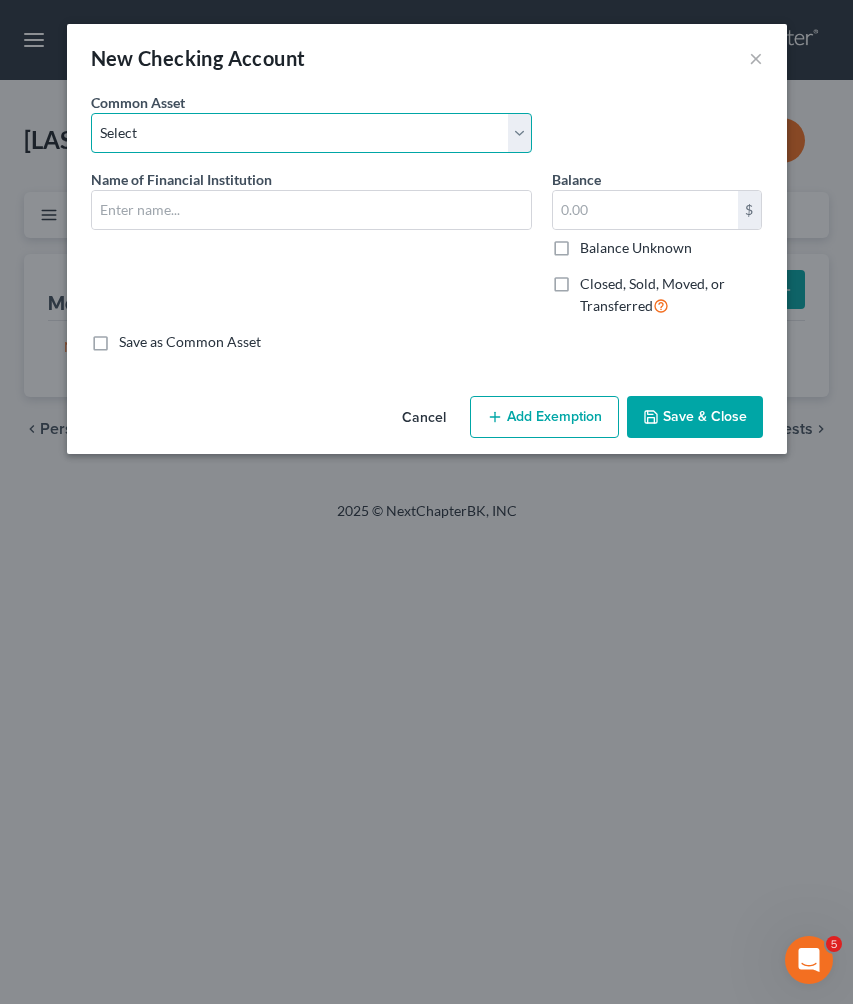 select on "4" 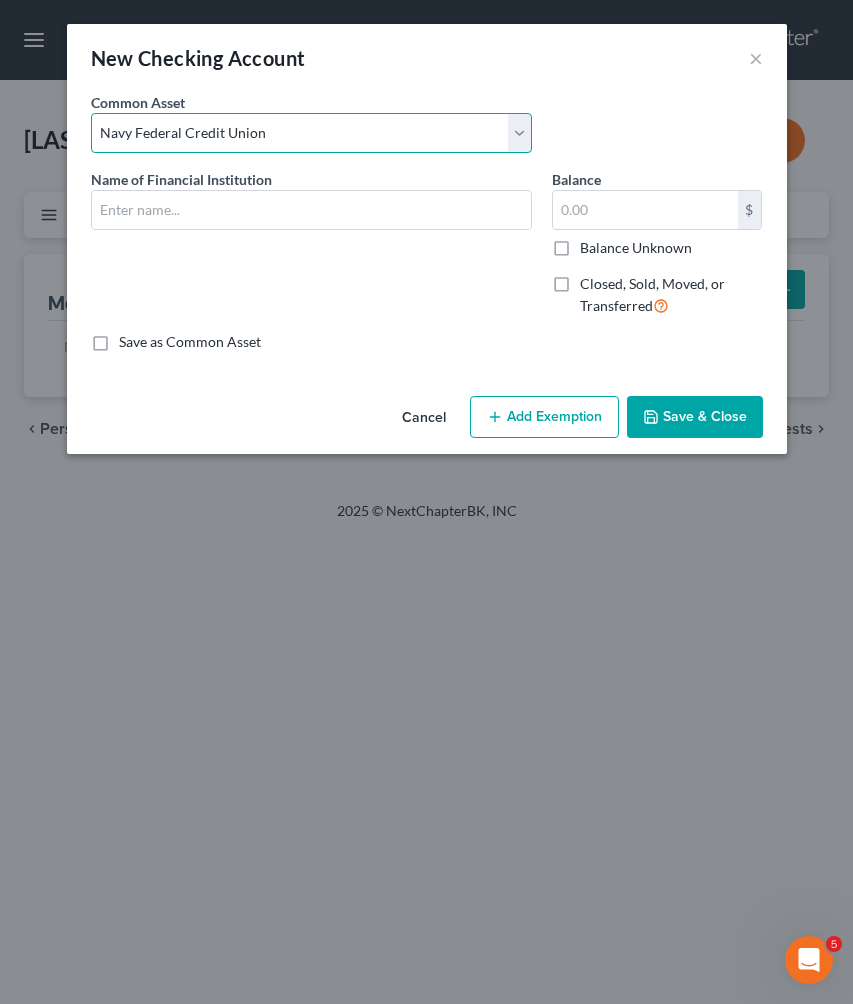 type on "Navy Federal Credit Union" 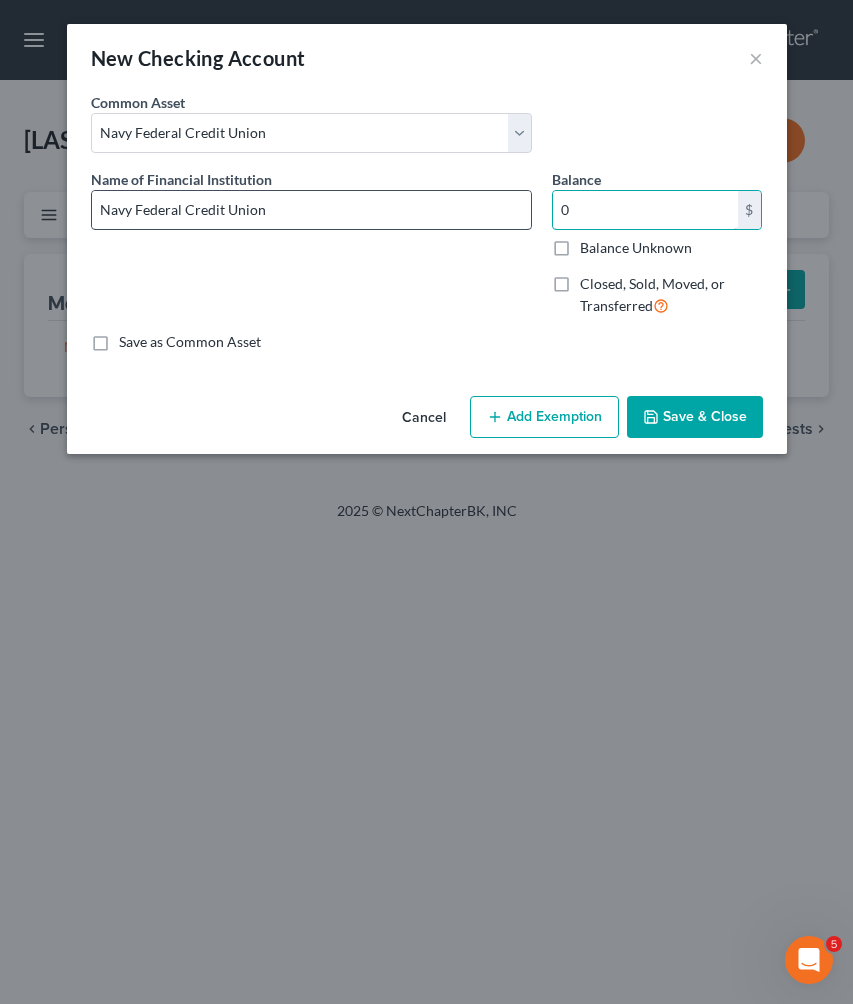 drag, startPoint x: 653, startPoint y: 210, endPoint x: 479, endPoint y: 203, distance: 174.14075 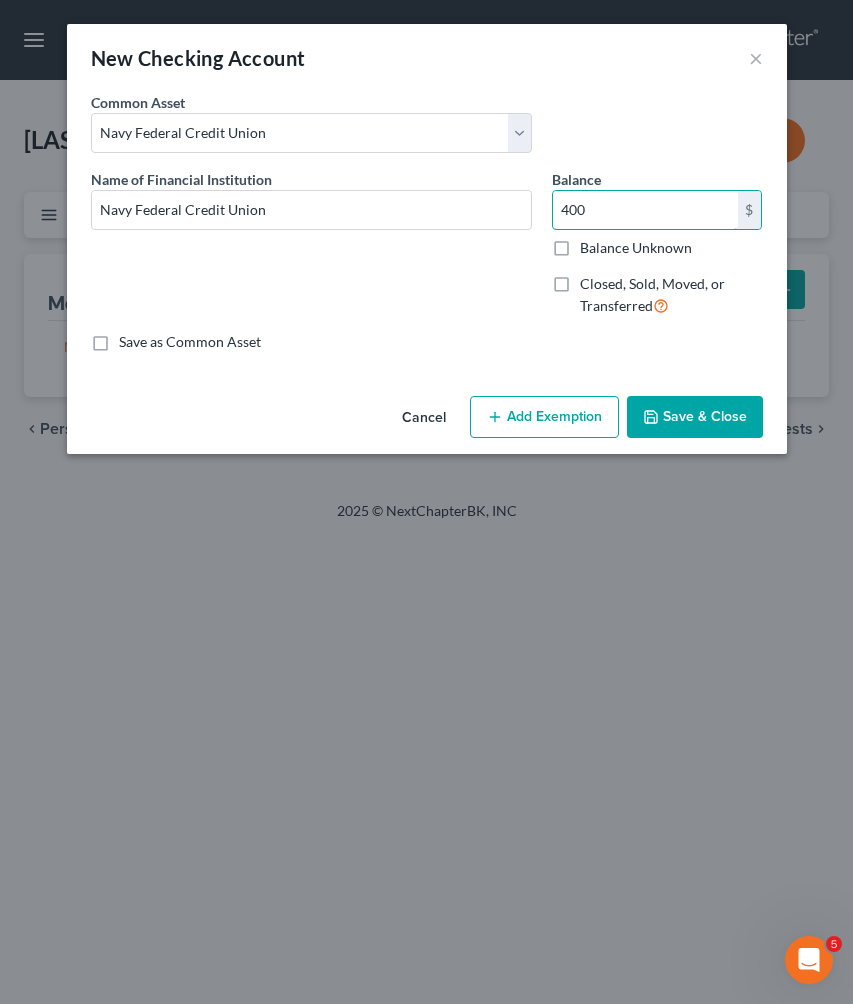 type on "400" 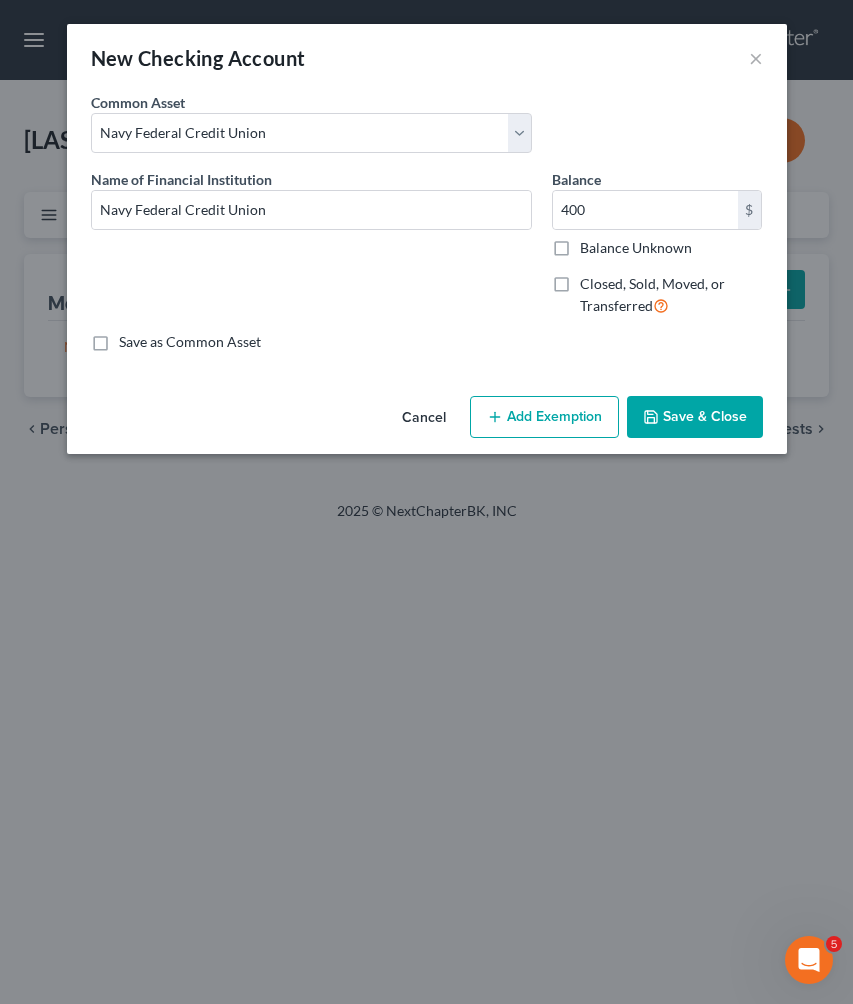 click on "Add Exemption" at bounding box center (544, 417) 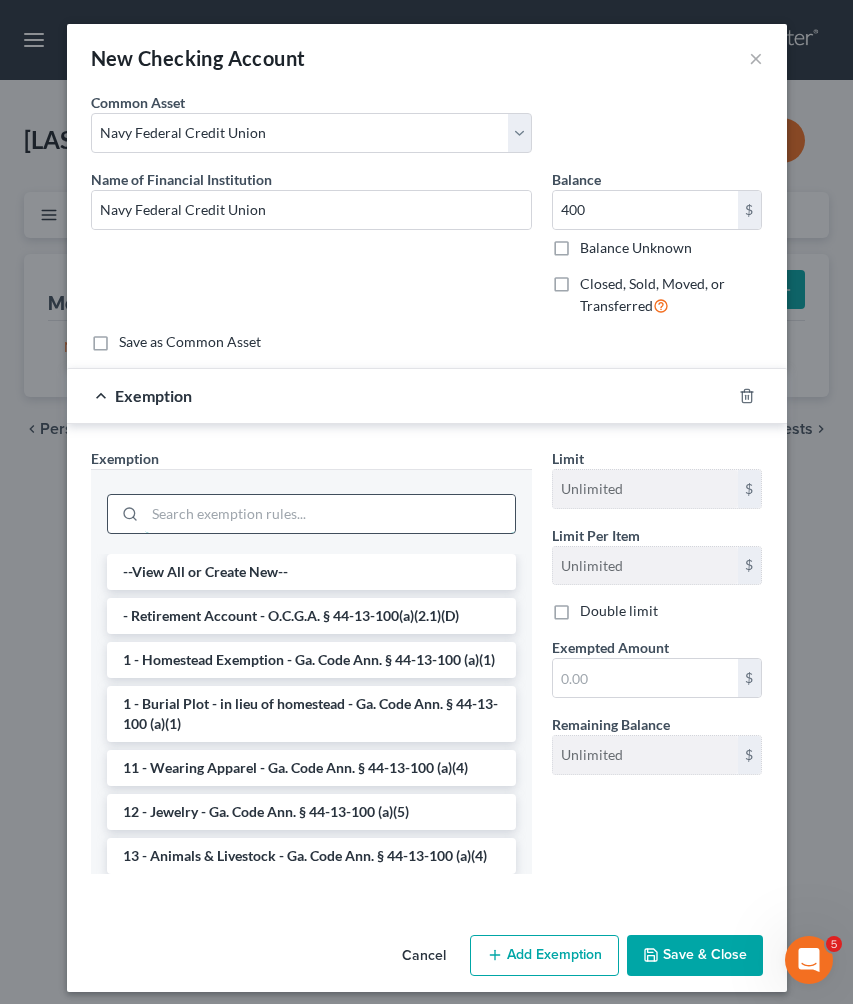 click at bounding box center (330, 514) 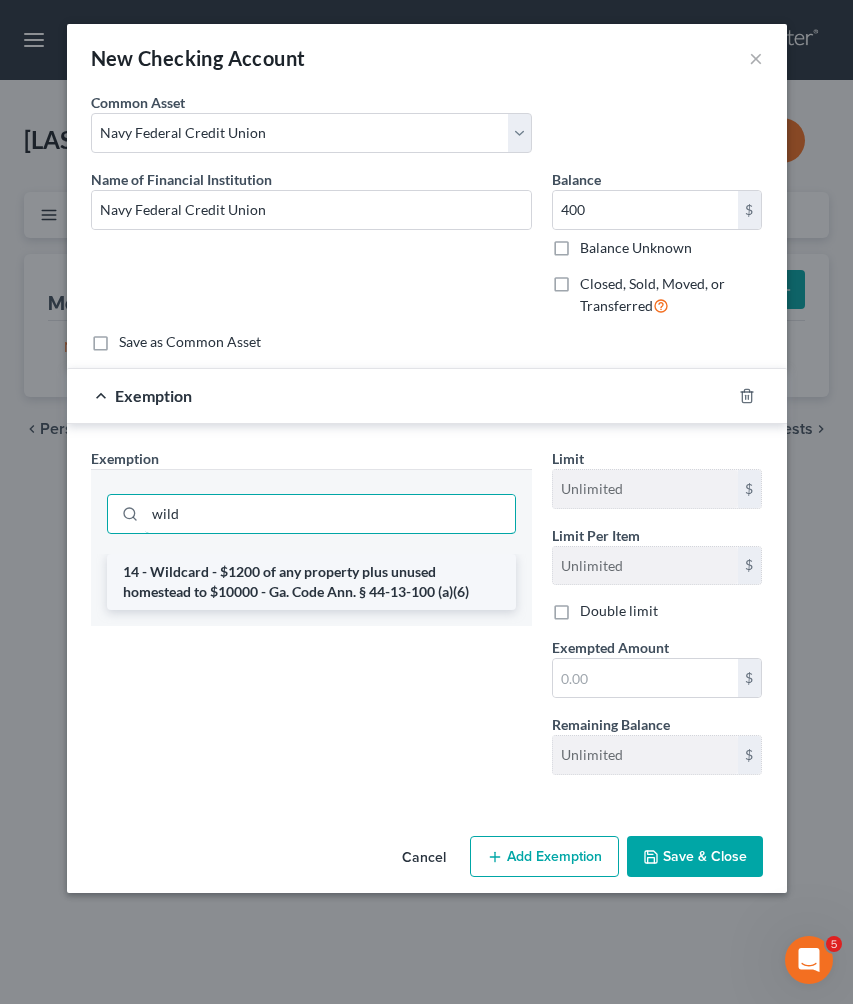 type on "wild" 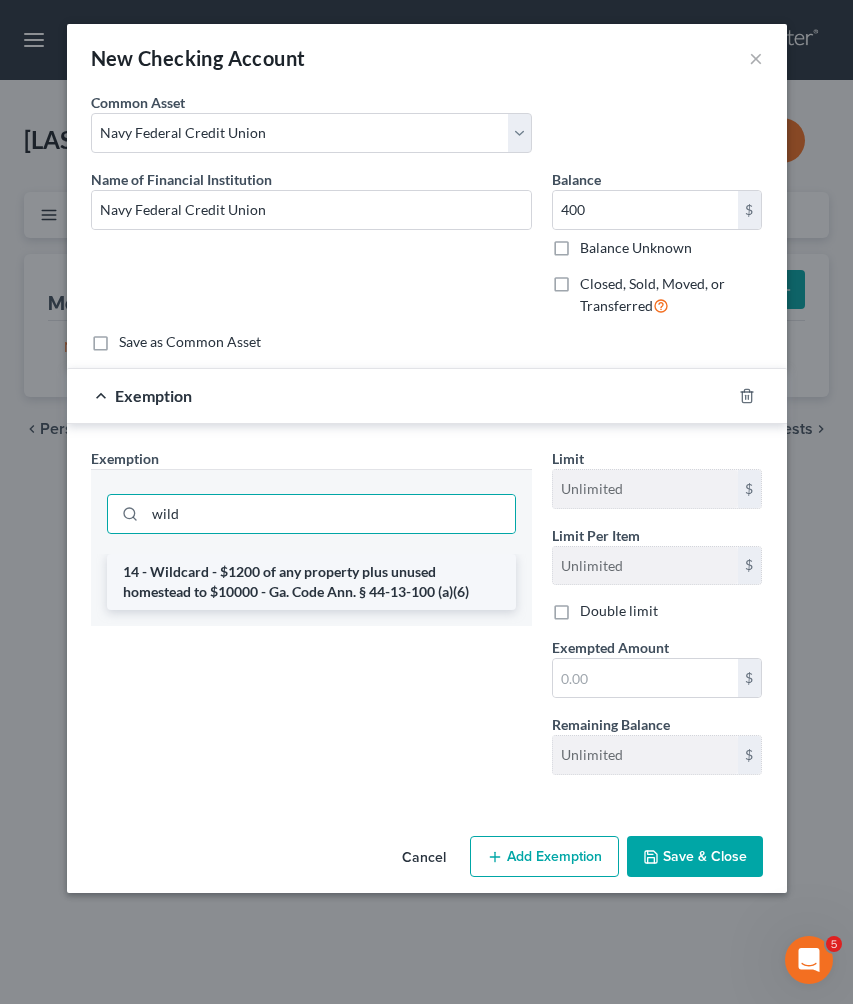 click on "14 - Wildcard -  $1200 of any property plus unused homestead to $10000 - Ga. Code Ann. § 44-13-100 (a)(6)" at bounding box center (311, 582) 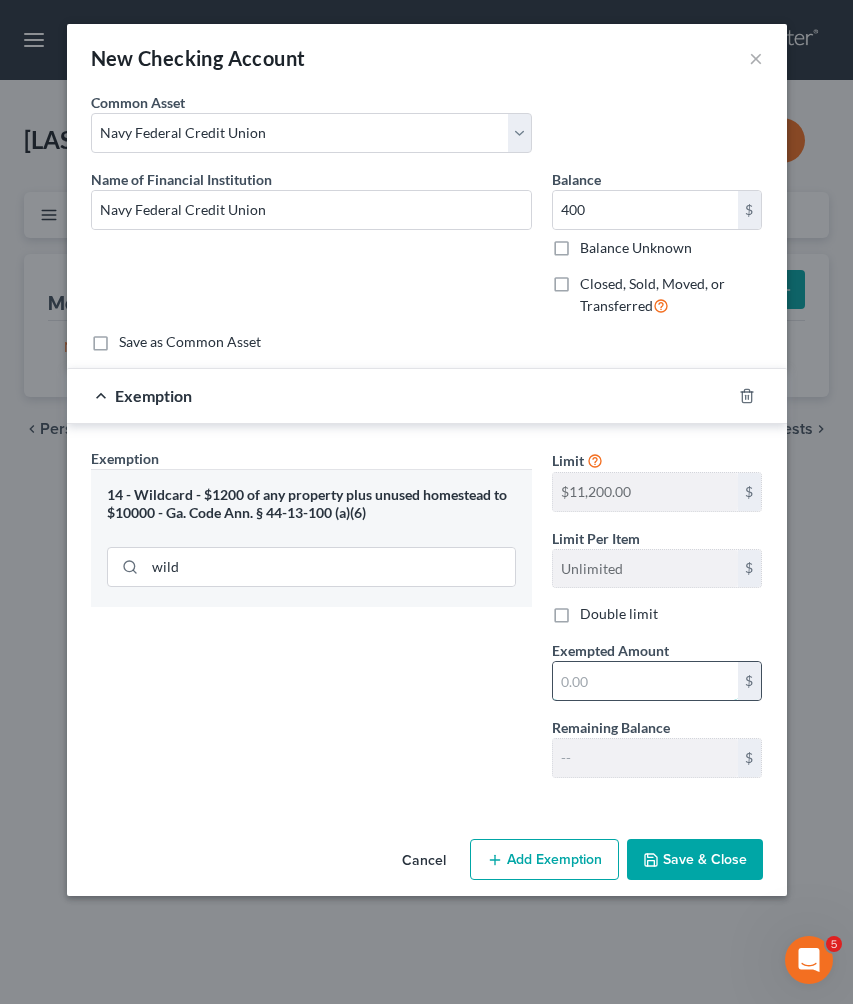 click at bounding box center [645, 681] 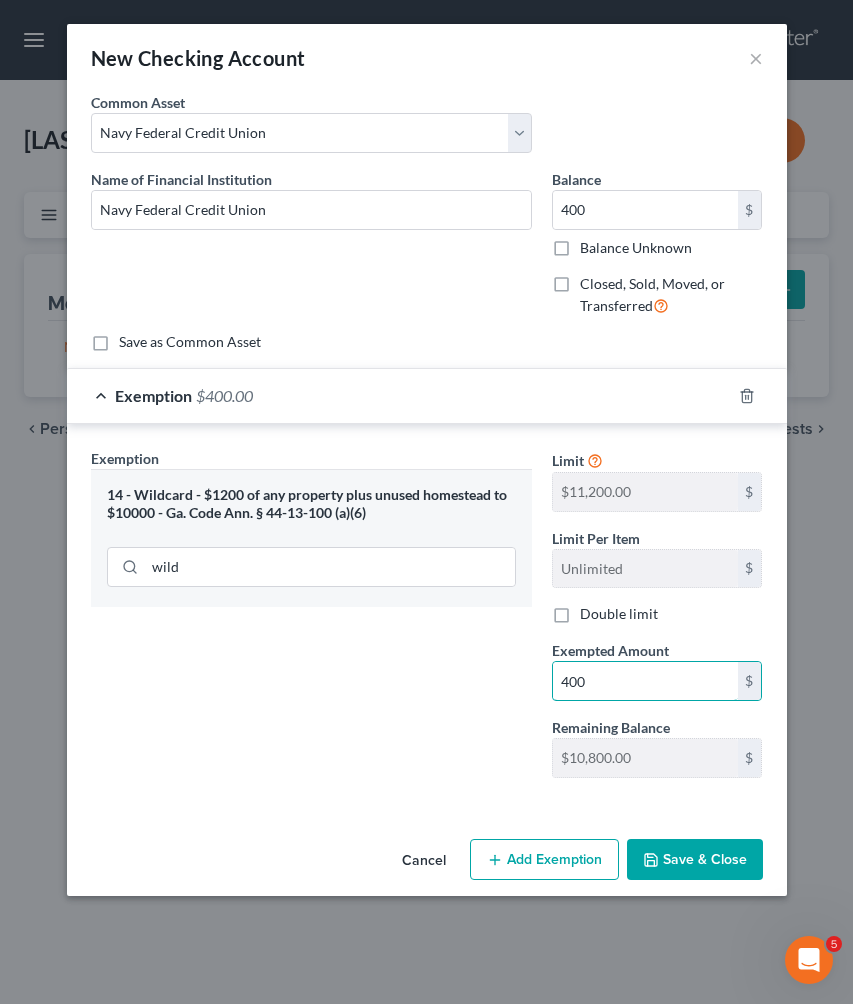type on "400" 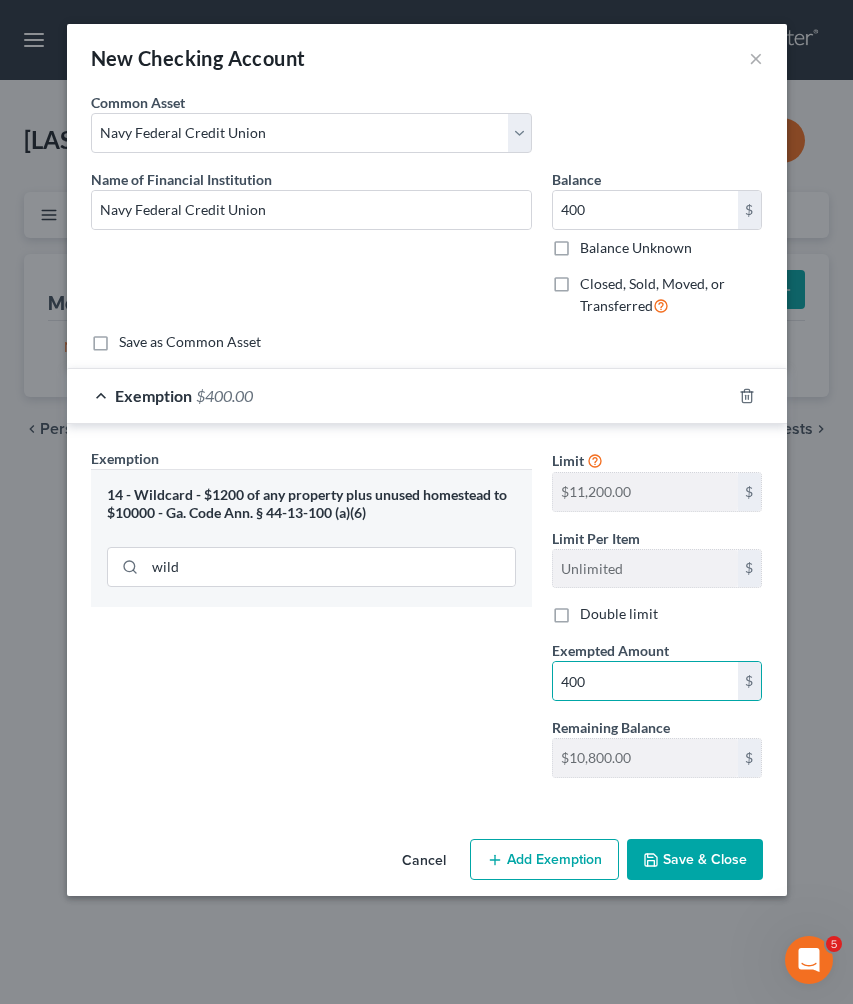 click on "Save & Close" at bounding box center (695, 860) 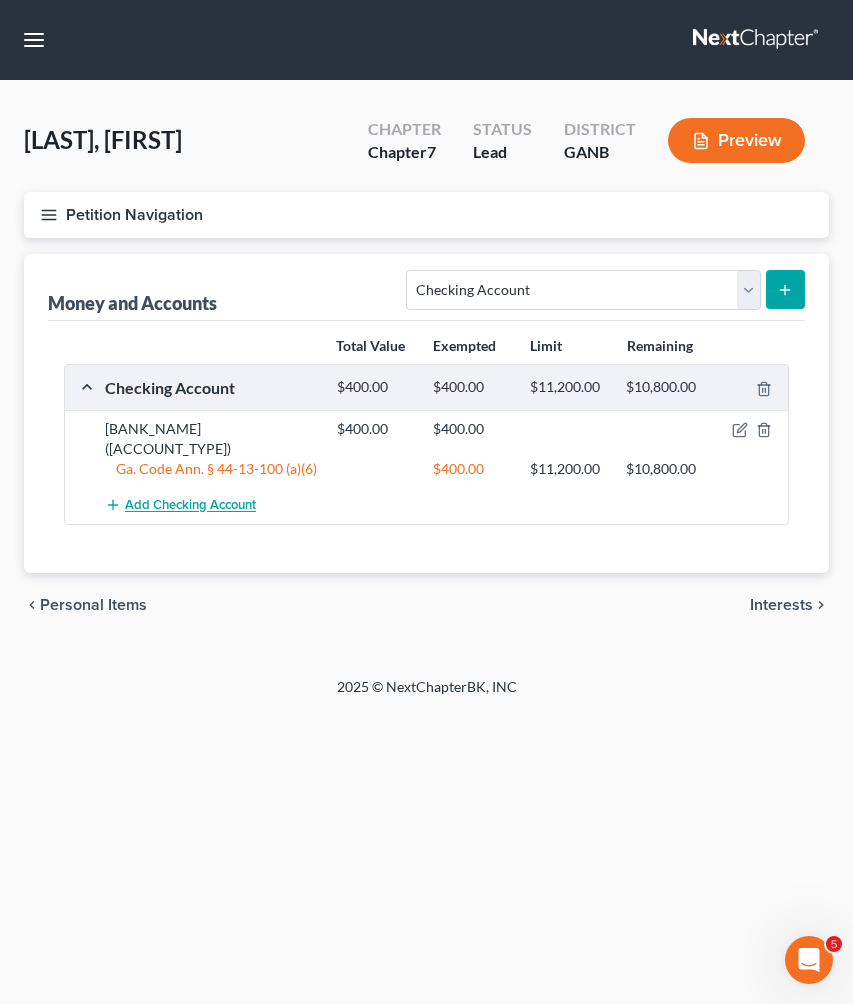 click on "Add Checking Account" at bounding box center [190, 506] 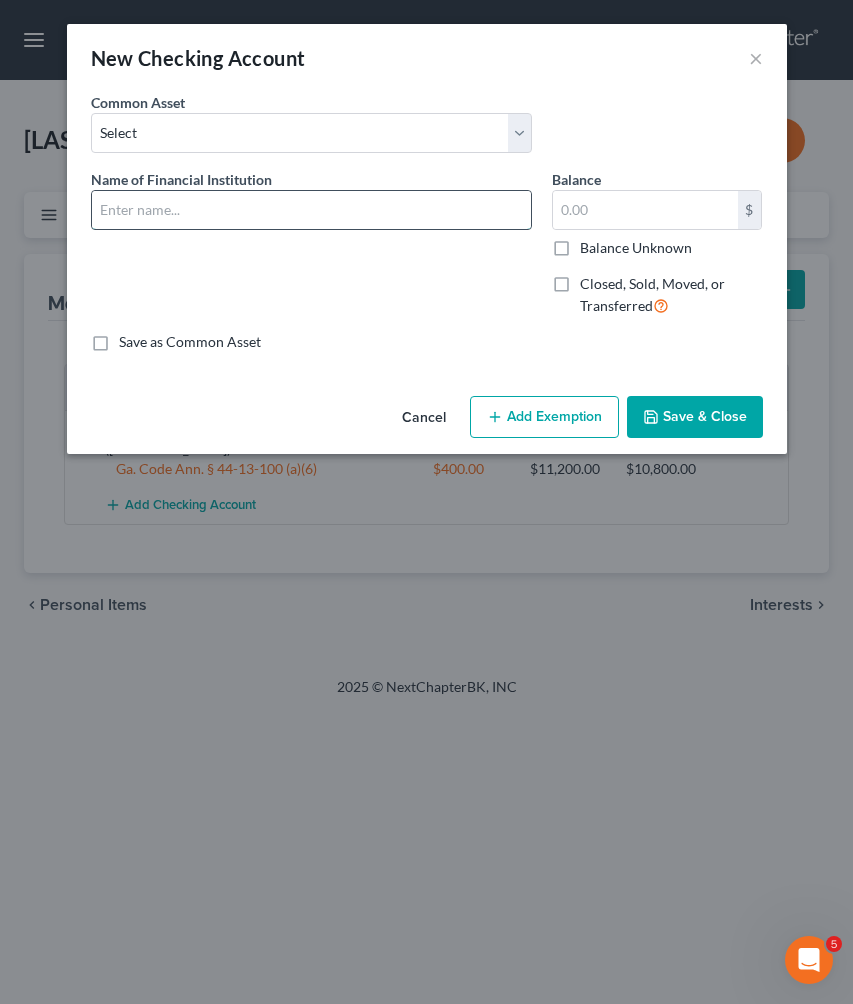 click at bounding box center [311, 210] 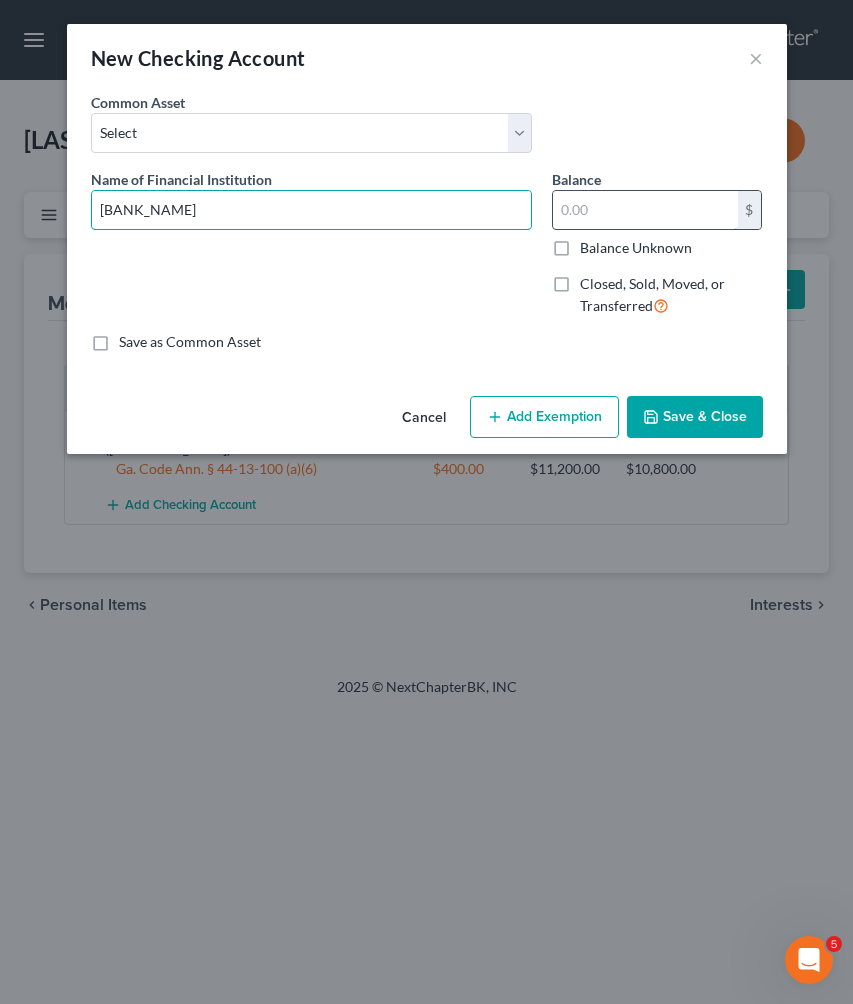 type on "[BANK_NAME]" 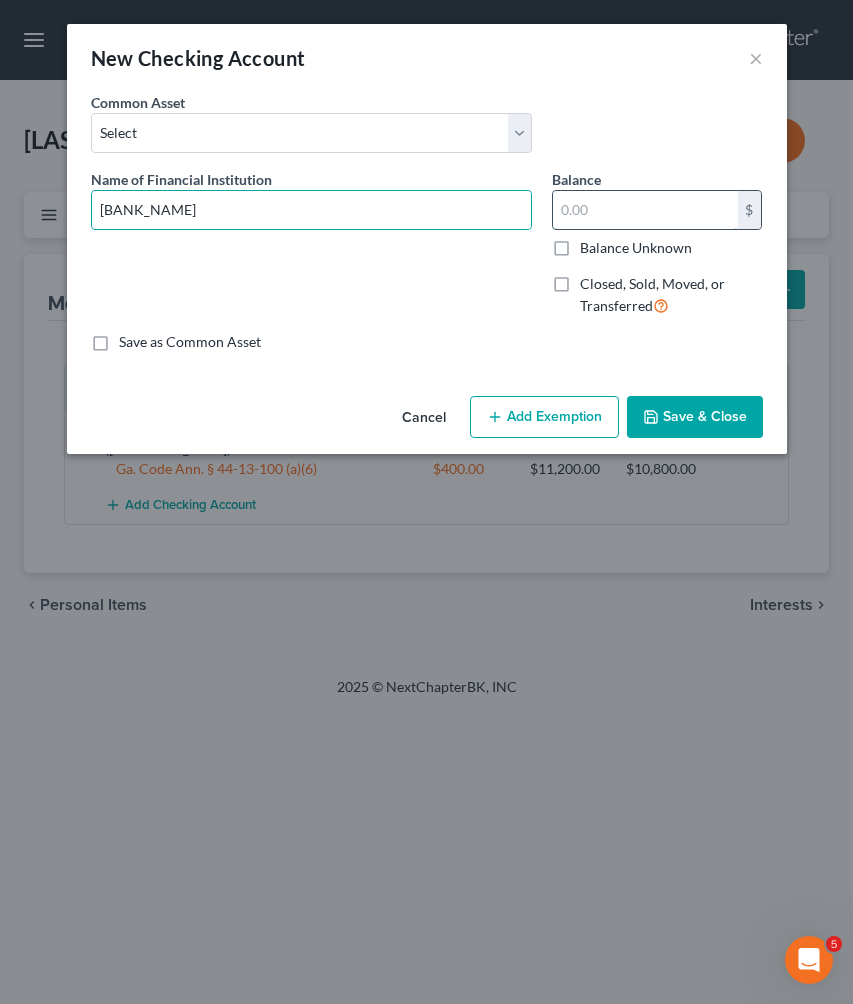 click at bounding box center [645, 210] 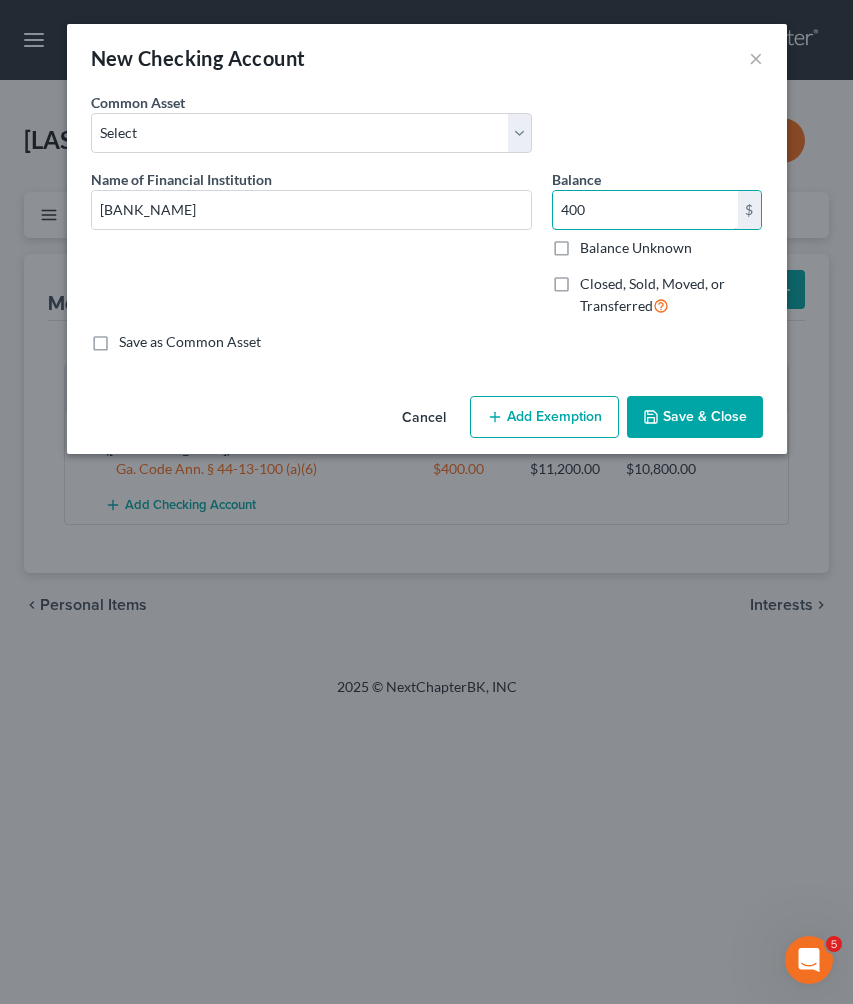type on "400" 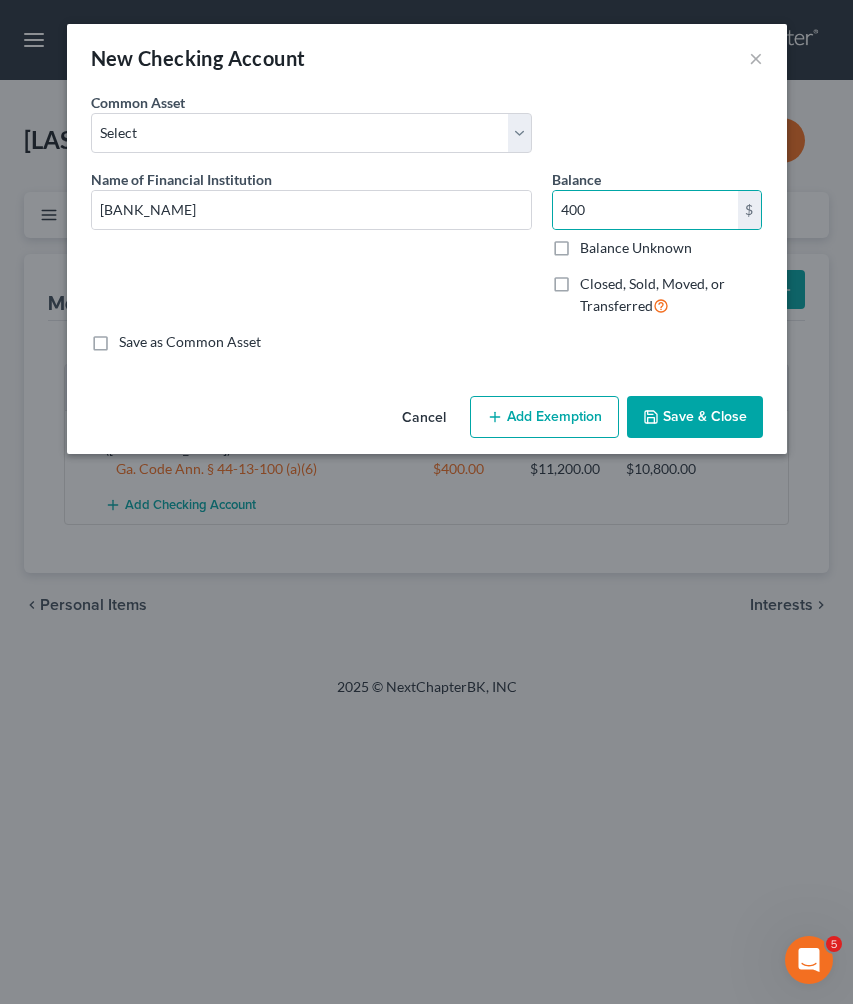 click on "Add Exemption" at bounding box center [544, 417] 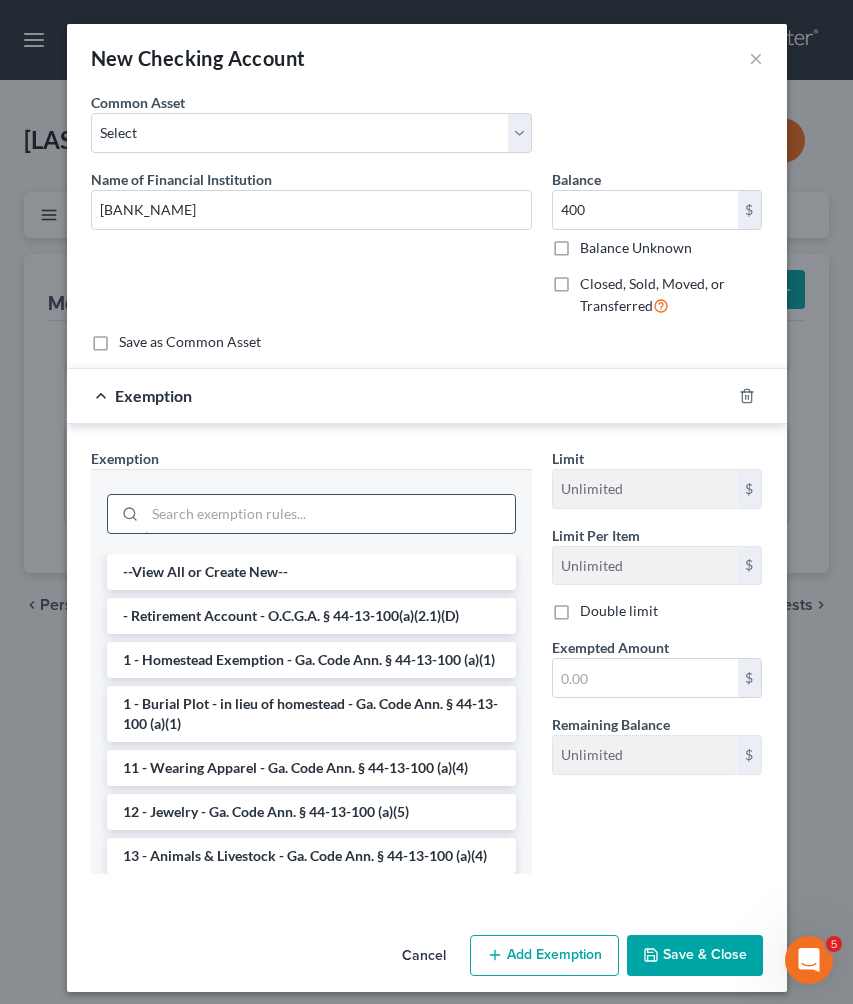 click at bounding box center (330, 514) 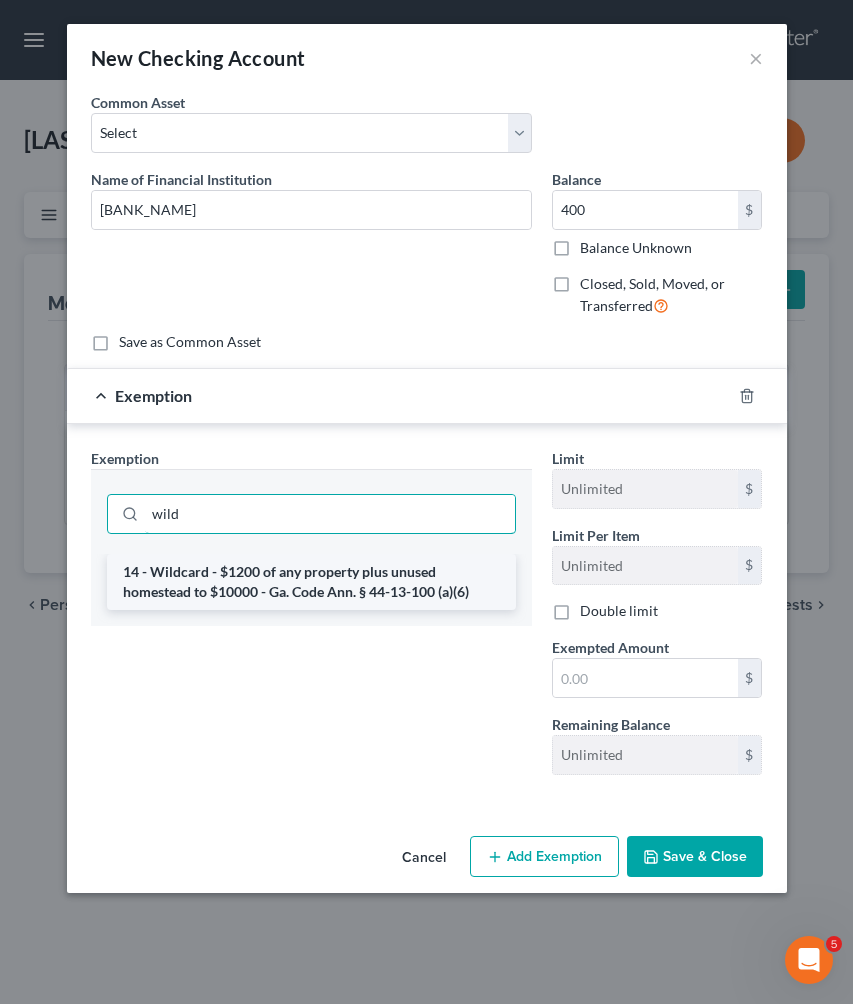 type on "wild" 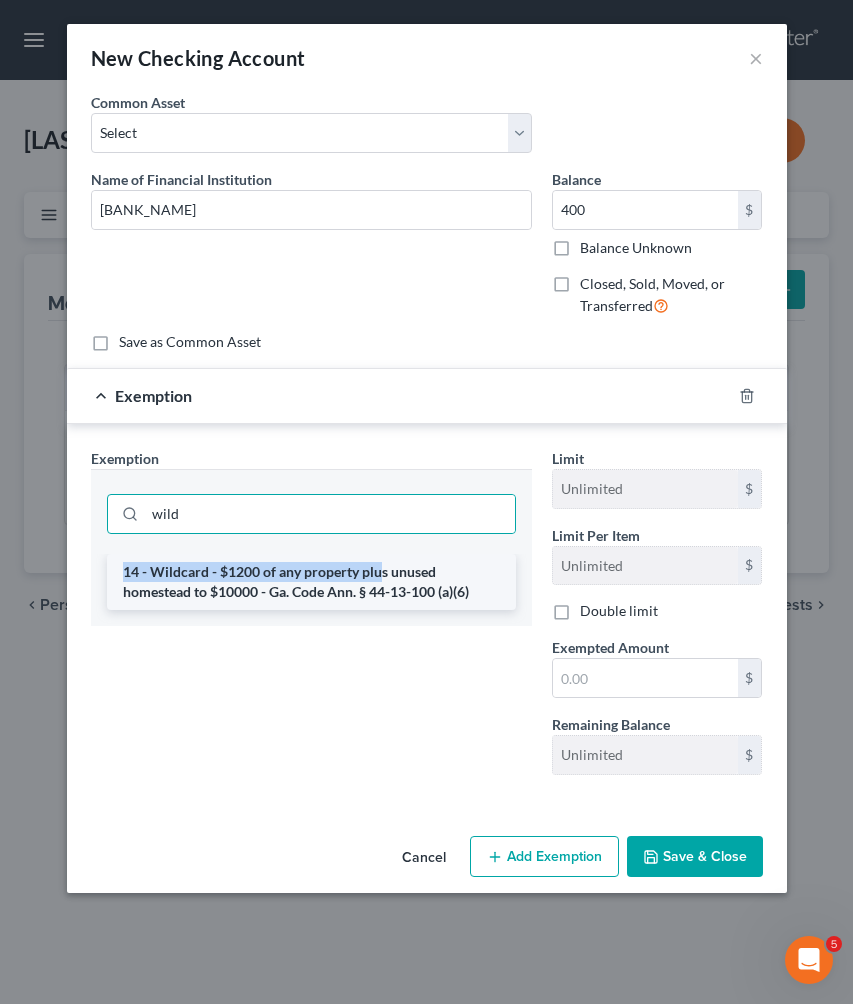 click on "14 - Wildcard -  $1200 of any property plus unused homestead to $10000 - Ga. Code Ann. § 44-13-100 (a)(6)" at bounding box center (311, 582) 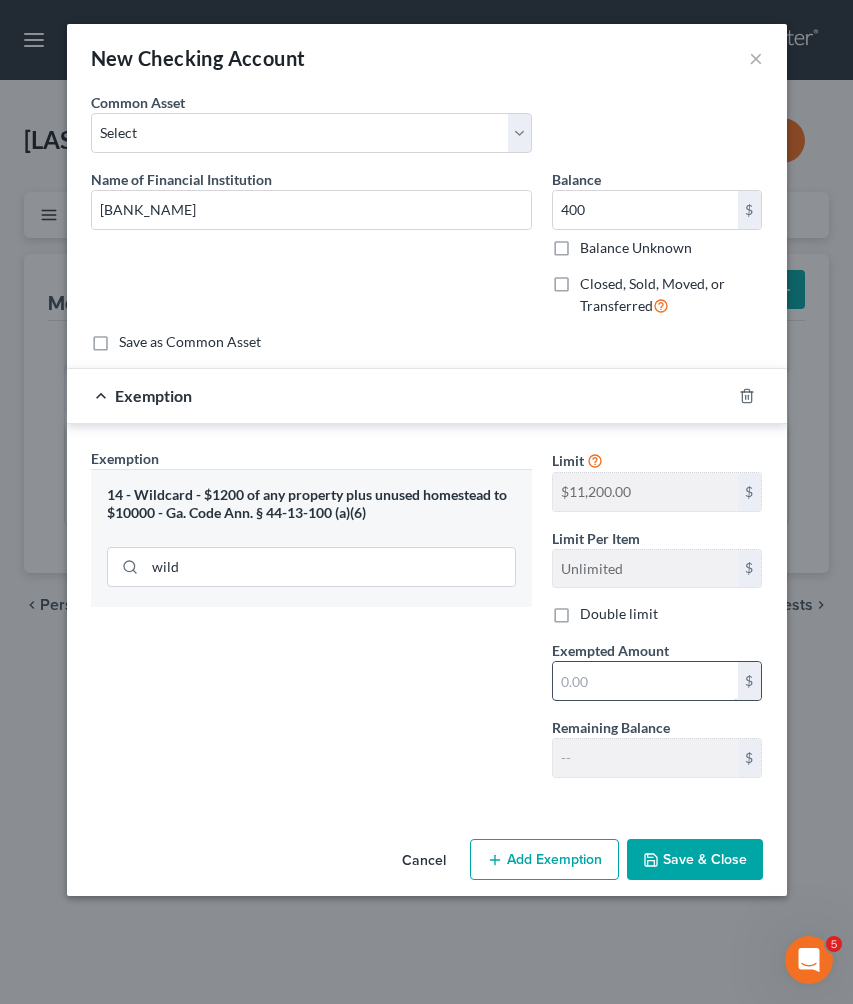 click at bounding box center (645, 681) 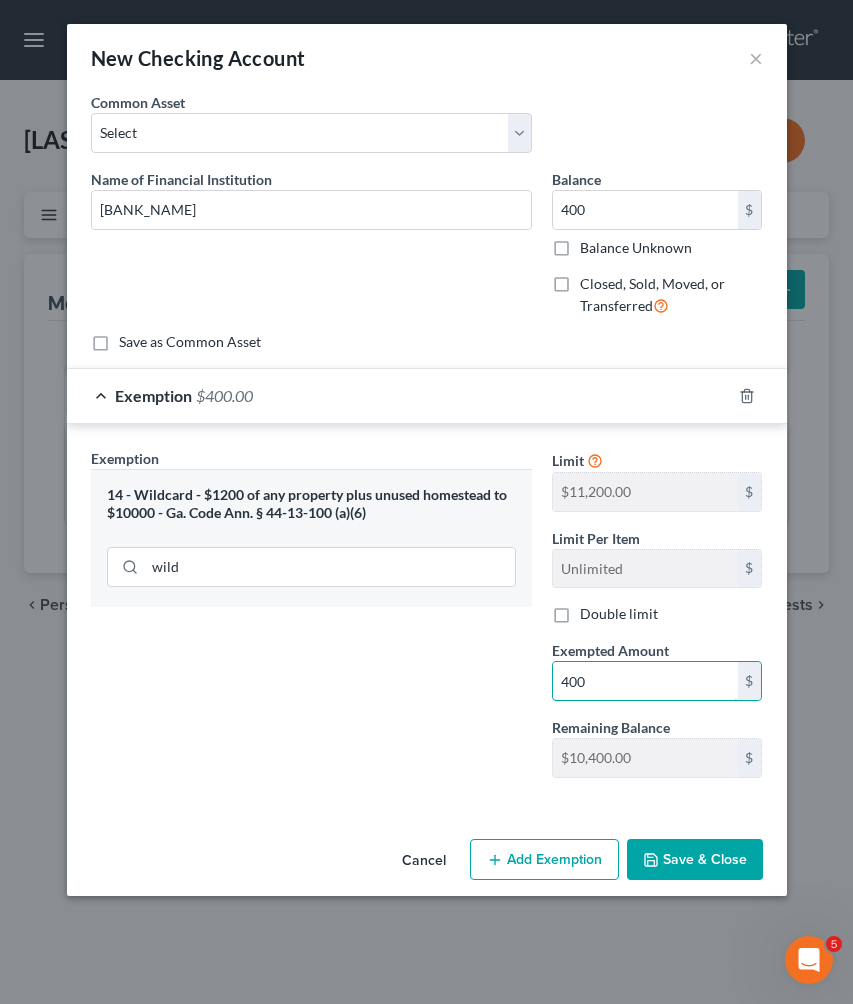 type on "400" 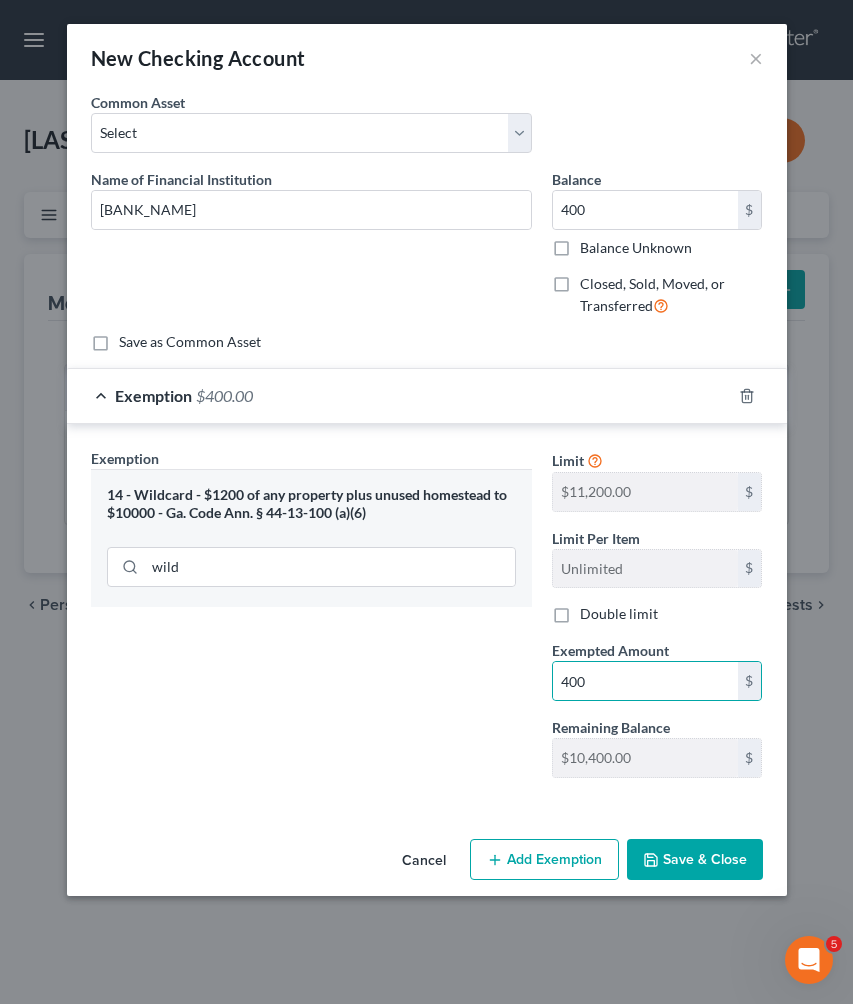 click on "Save & Close" at bounding box center (695, 860) 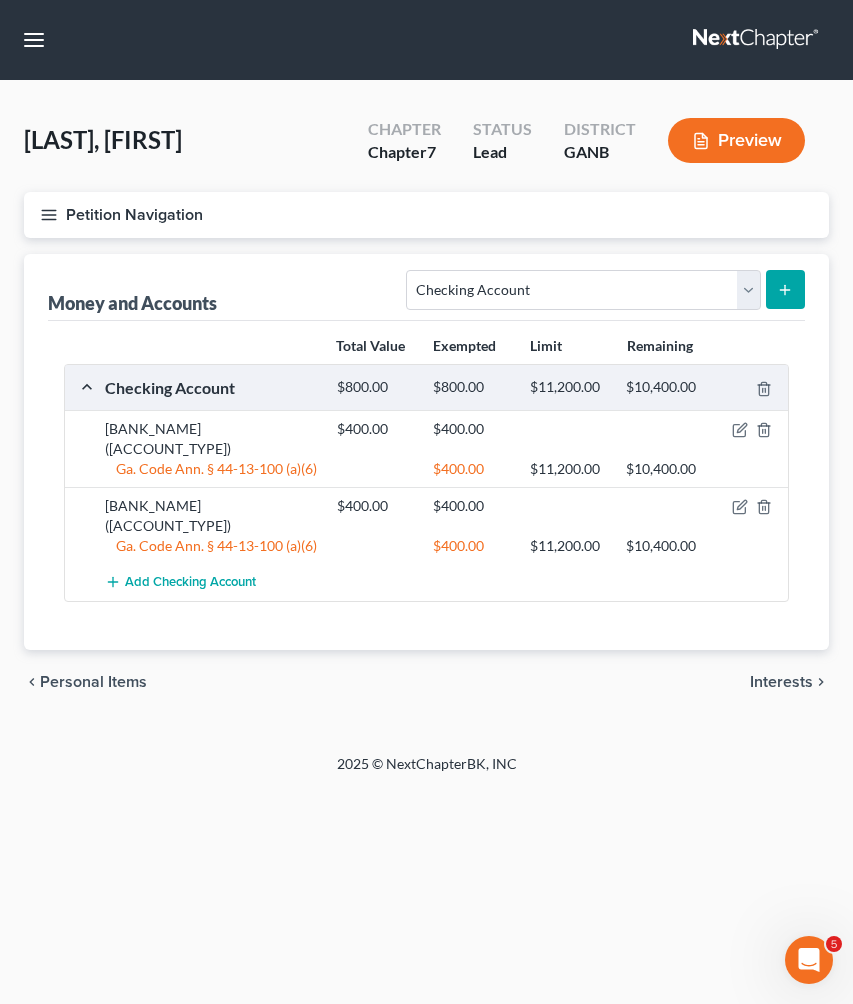 click on "Interests" at bounding box center (781, 682) 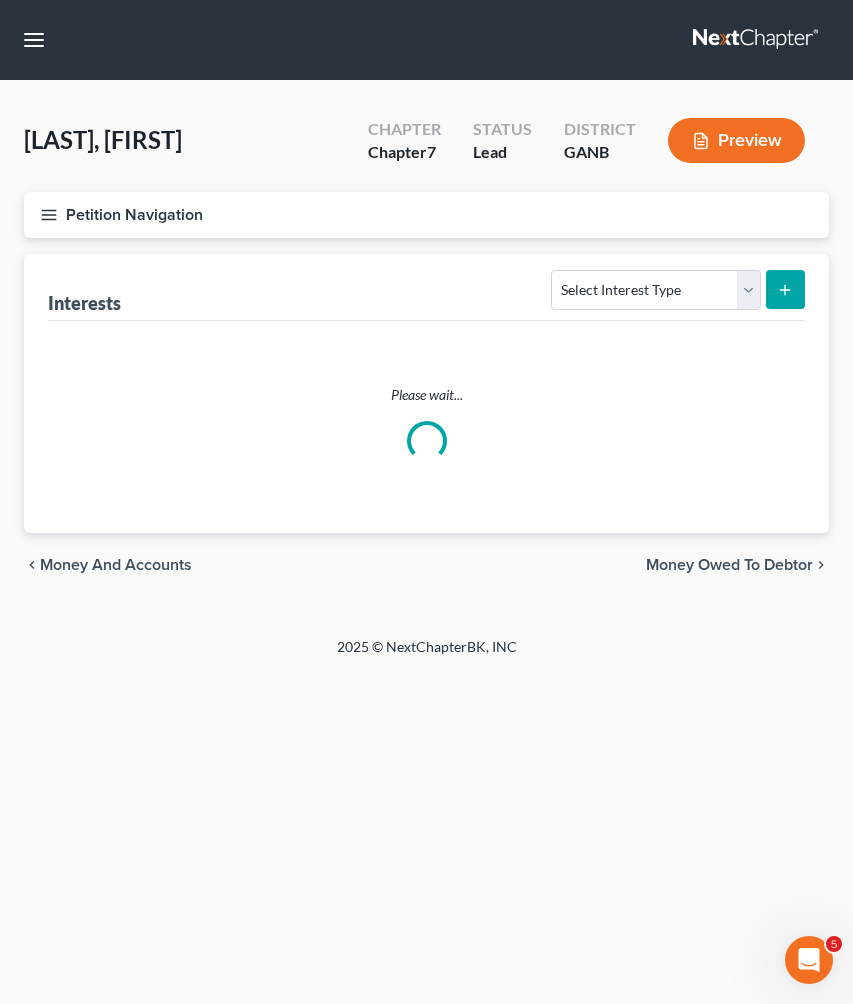 click on "Money Owed to Debtor" at bounding box center [729, 565] 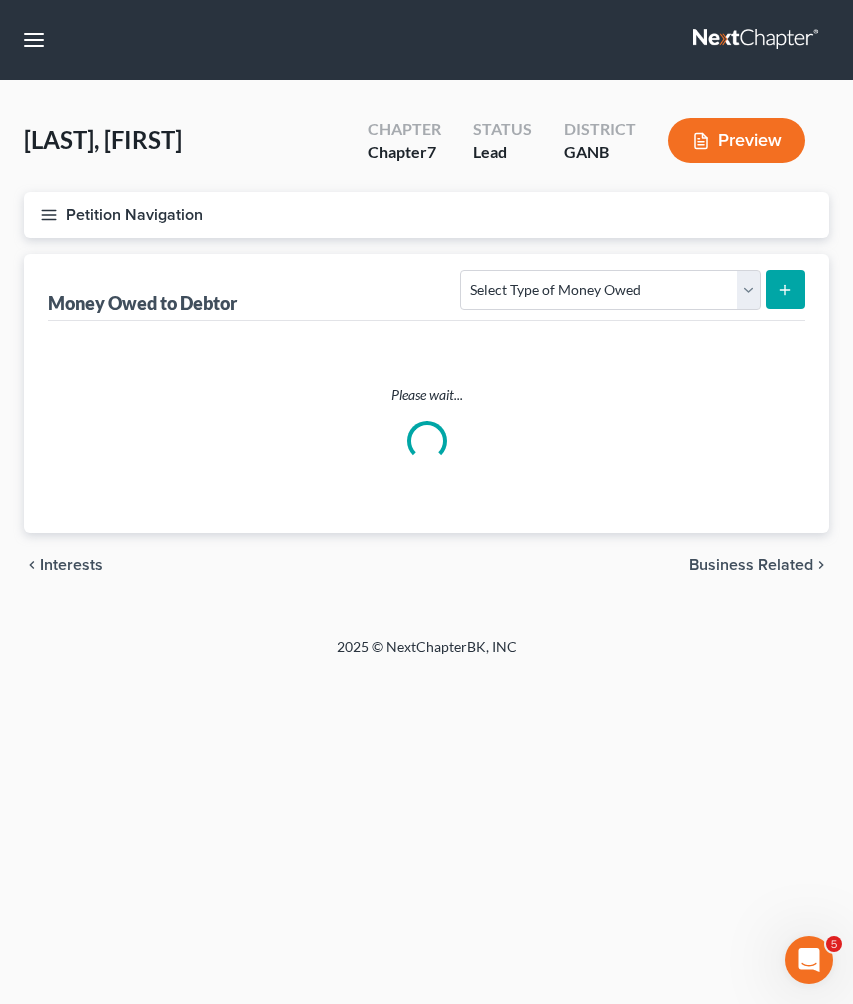 click on "Business Related" at bounding box center (751, 565) 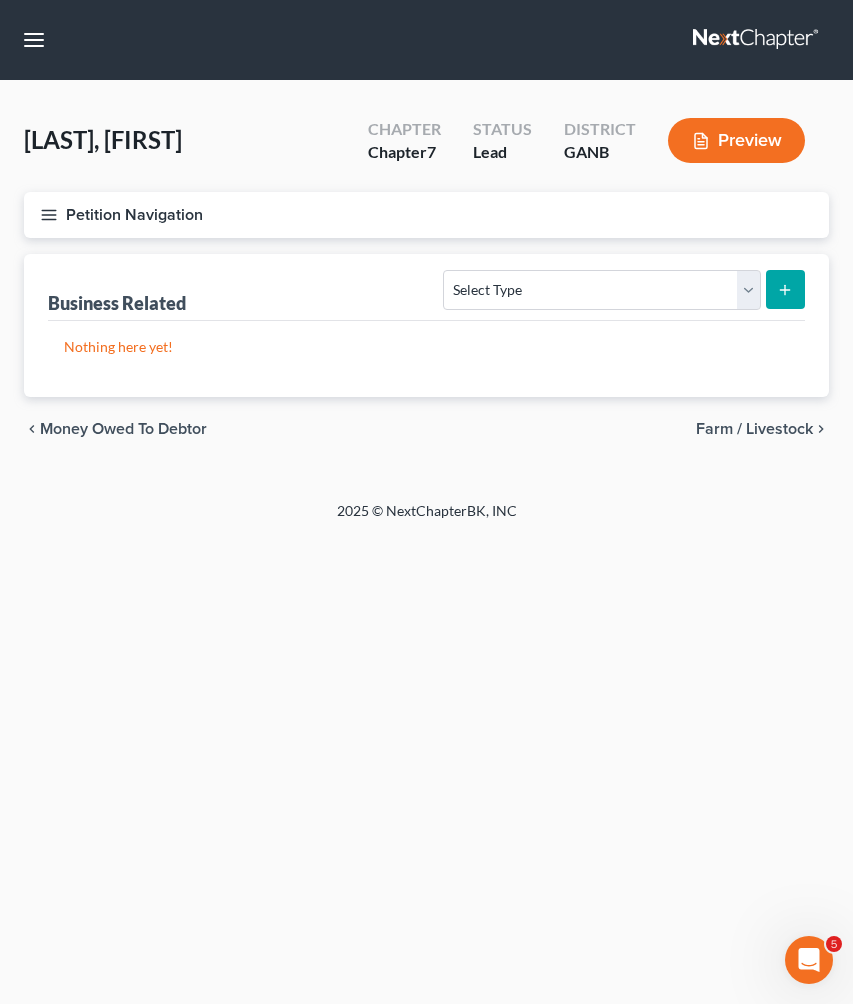 click on "Home New Case Client Portal Saedi Law Group [EMAIL] My Account Settings Plan + Billing Account Add-Ons Upgrade to Whoa Help Center Webinars Training Videos What's new Log out New Case Home Client Portal         - No Result - See all results Or Press Enter... Help Help Center Webinars Training Videos What's new Saedi Law Group Saedi Law Group [EMAIL] My Account Settings Plan + Billing Account Add-Ons Upgrade to Whoa Log out 	 [FIRST] [LAST] Upgraded Chapter Chapter  7 Status Lead District GANB Preview Petition Navigation
Case Dashboard
Payments
Invoices" at bounding box center [426, 502] 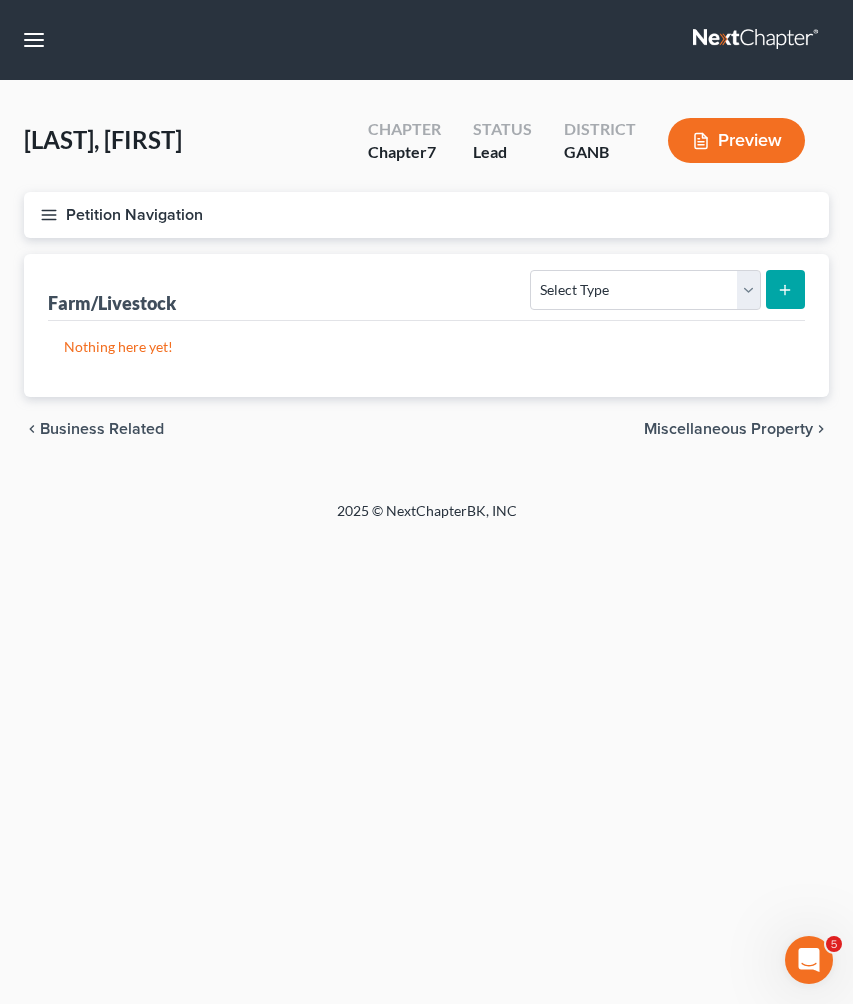 click on "Miscellaneous Property" at bounding box center (728, 429) 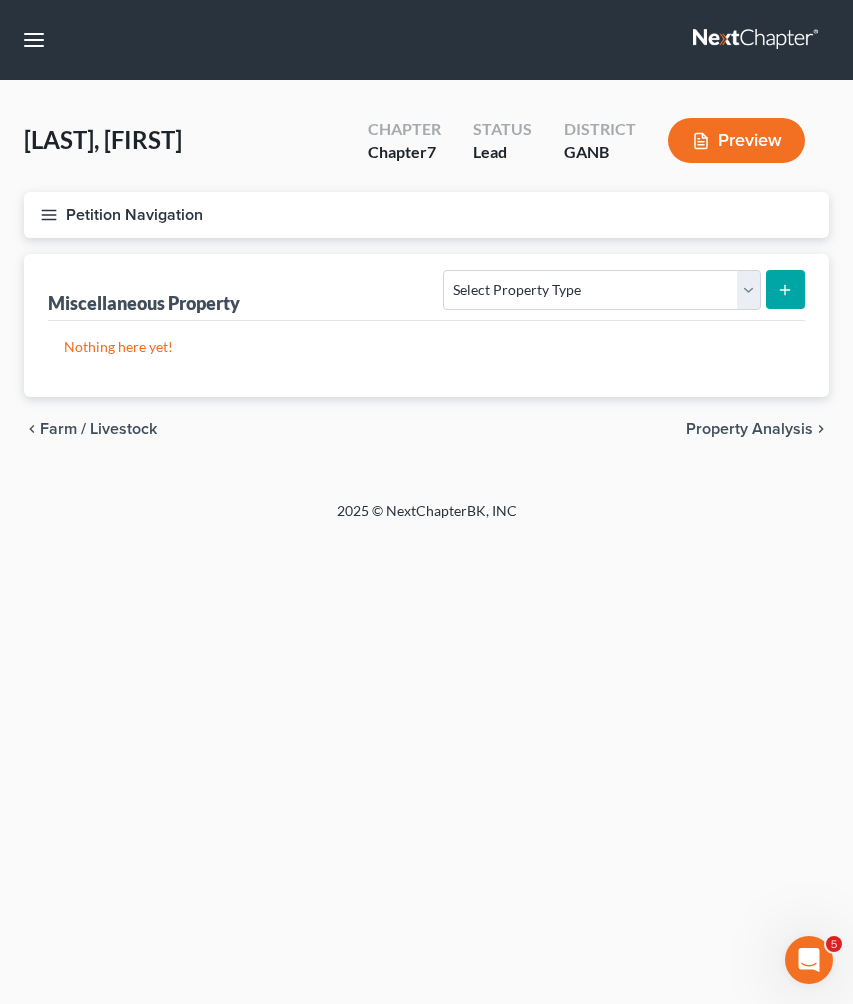 click on "Property Analysis" at bounding box center (749, 429) 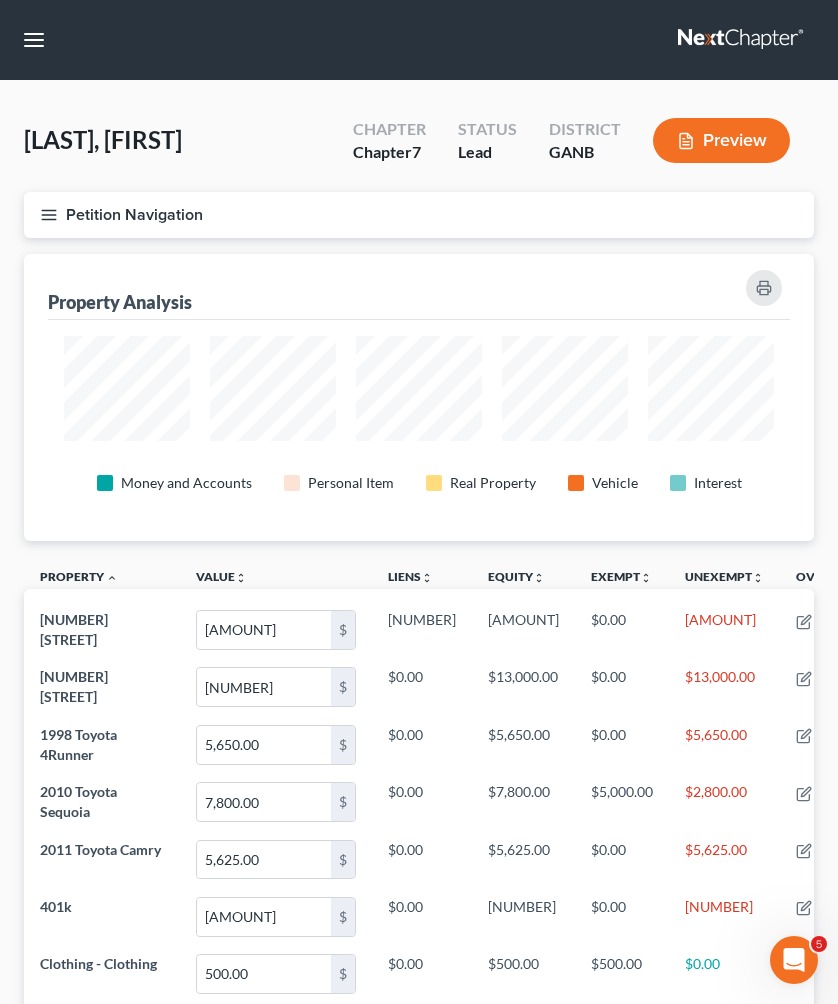 scroll, scrollTop: 999713, scrollLeft: 999210, axis: both 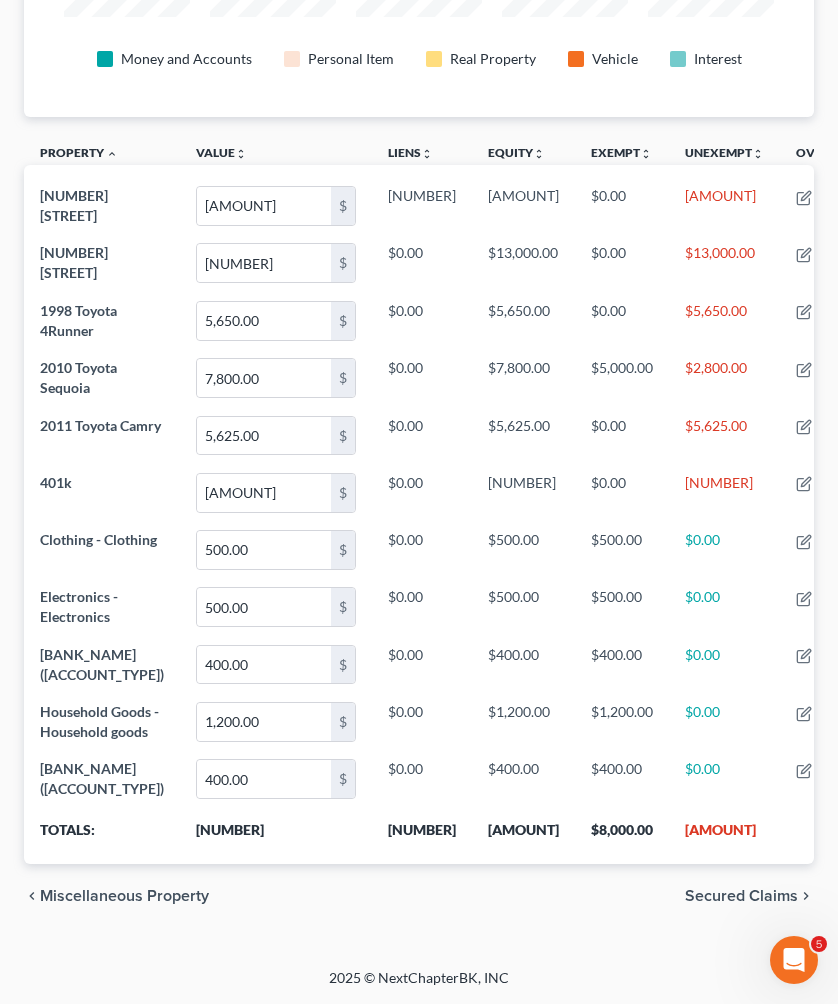 click on "Secured Claims" at bounding box center (741, 896) 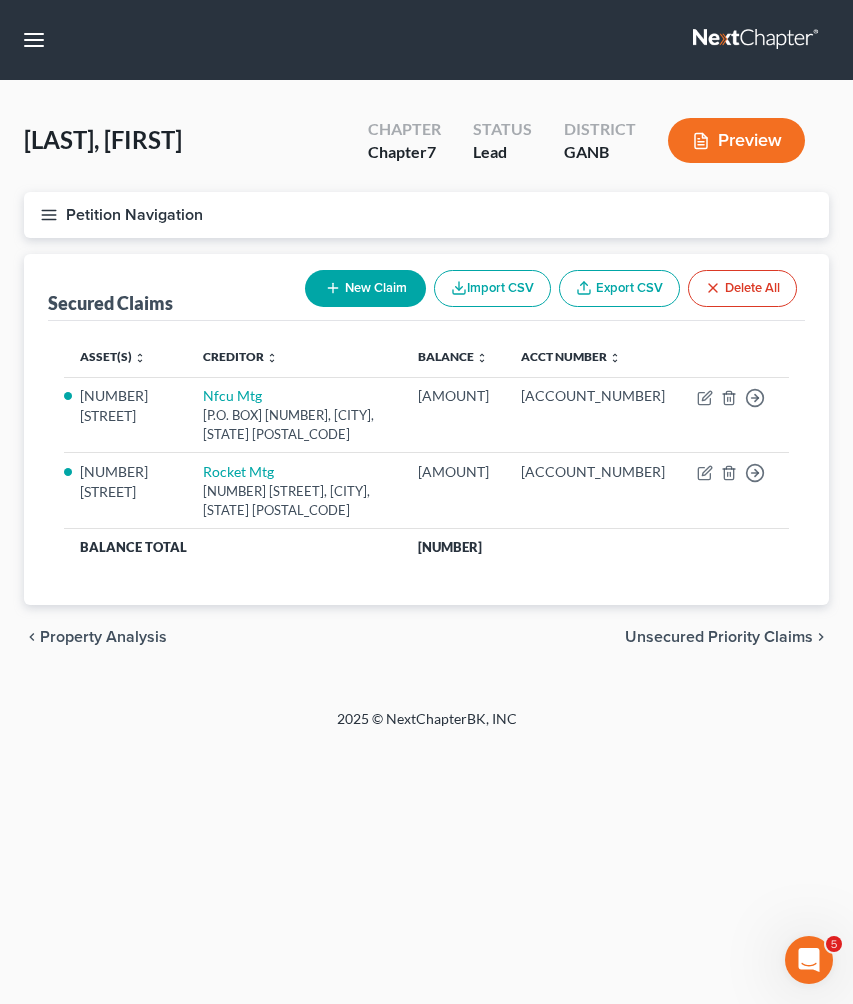 click on "Unsecured Priority Claims" at bounding box center [719, 637] 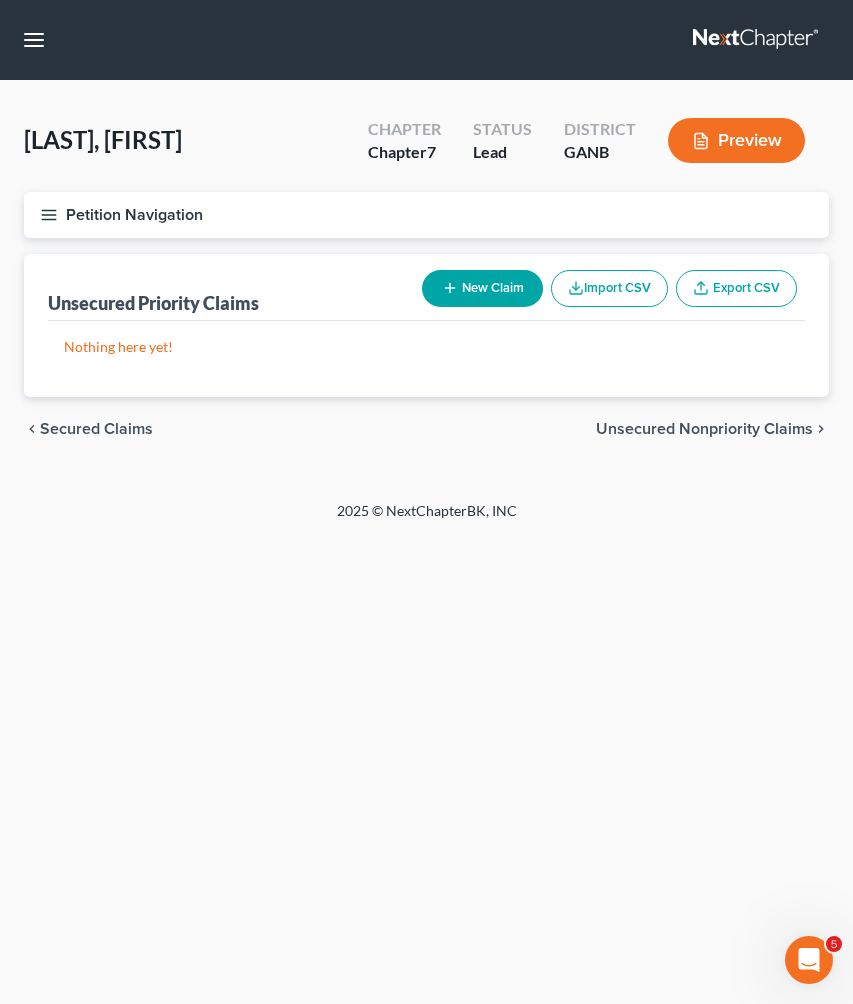 click on "New Claim" at bounding box center [482, 288] 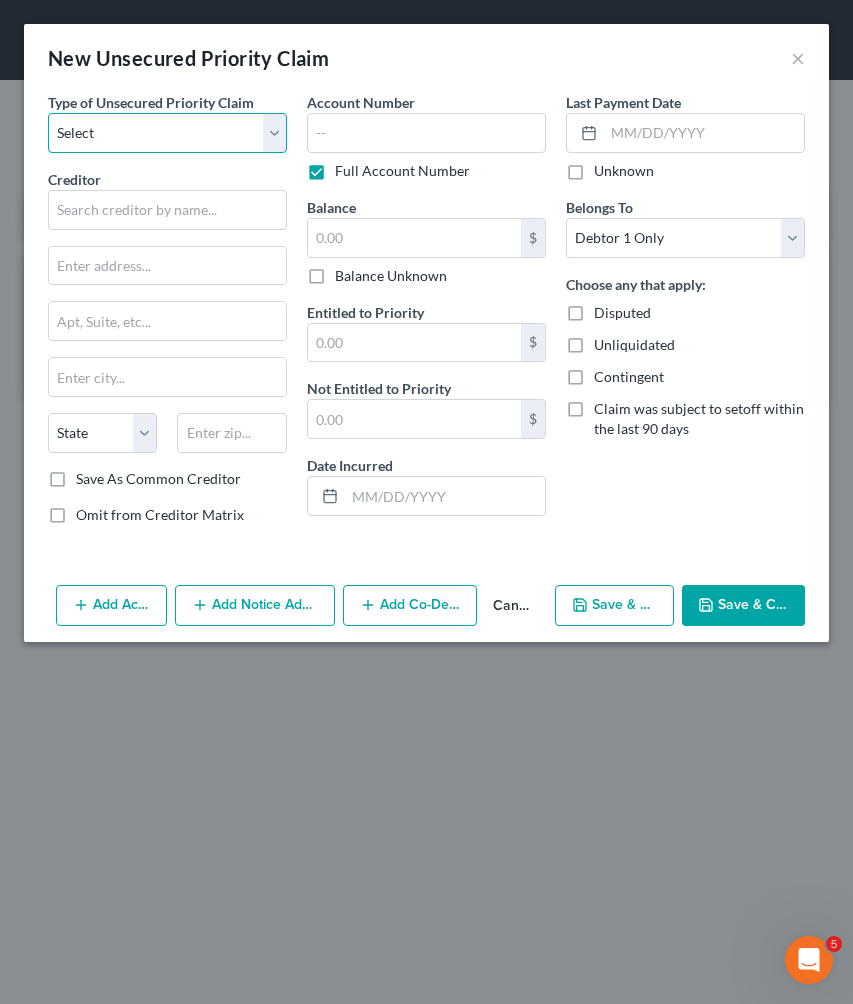 select on "0" 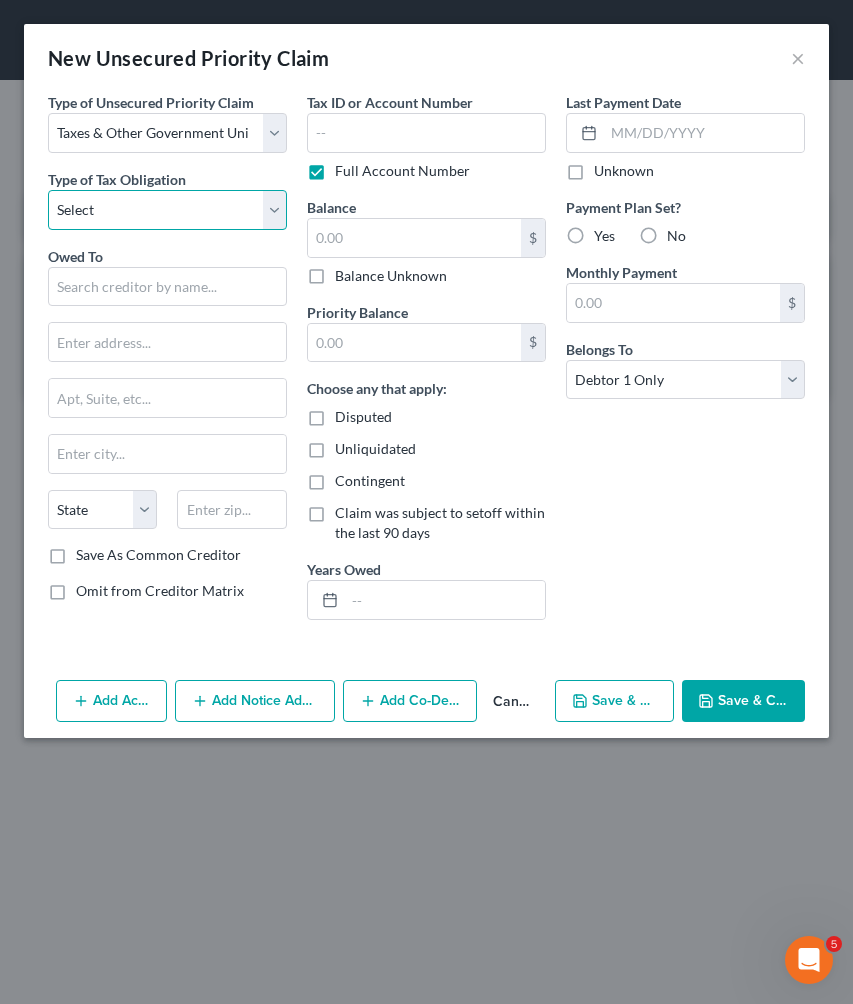select on "0" 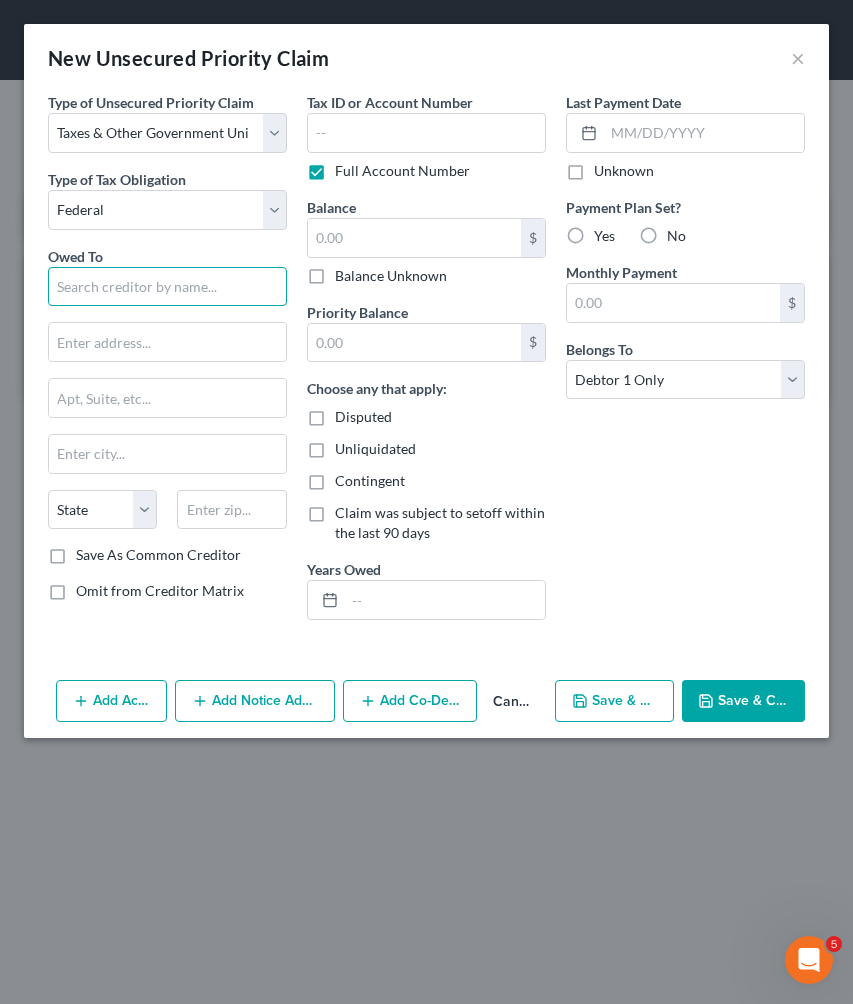 click at bounding box center (167, 287) 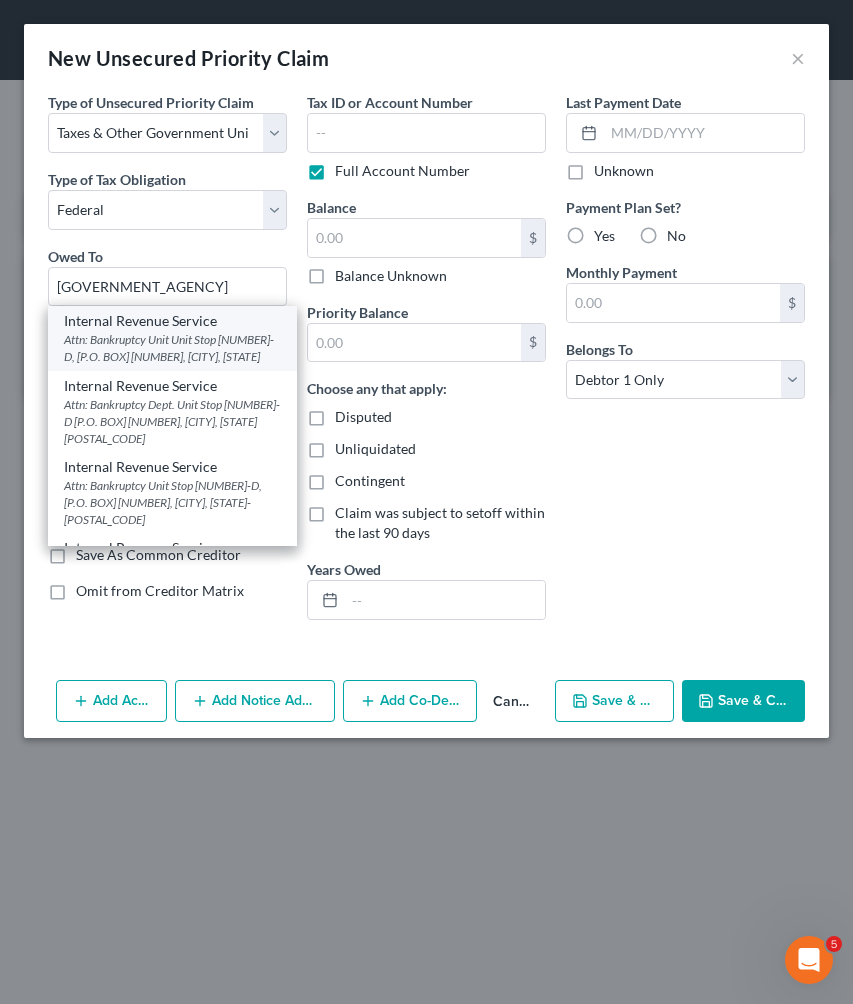 click on "Attn: Bankruptcy Unit Unit Stop [NUMBER]-D, [P.O. BOX] [NUMBER], [CITY], [STATE]" at bounding box center (172, 348) 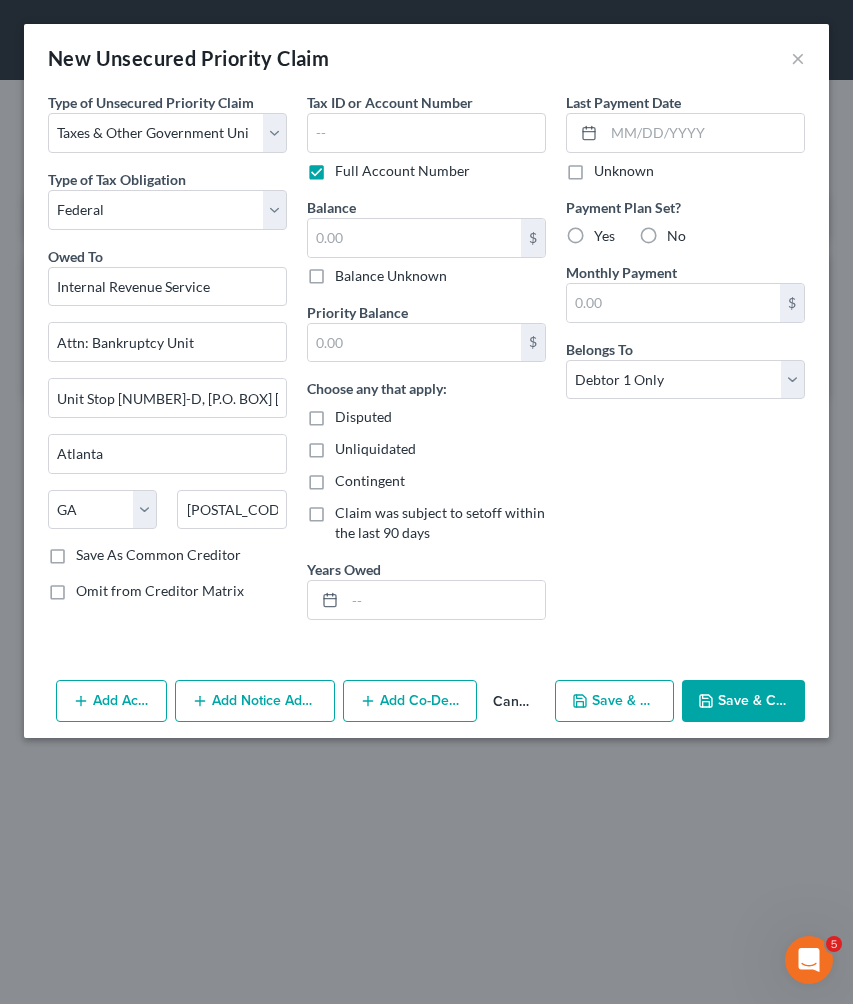 click on "Balance Unknown" at bounding box center [391, 276] 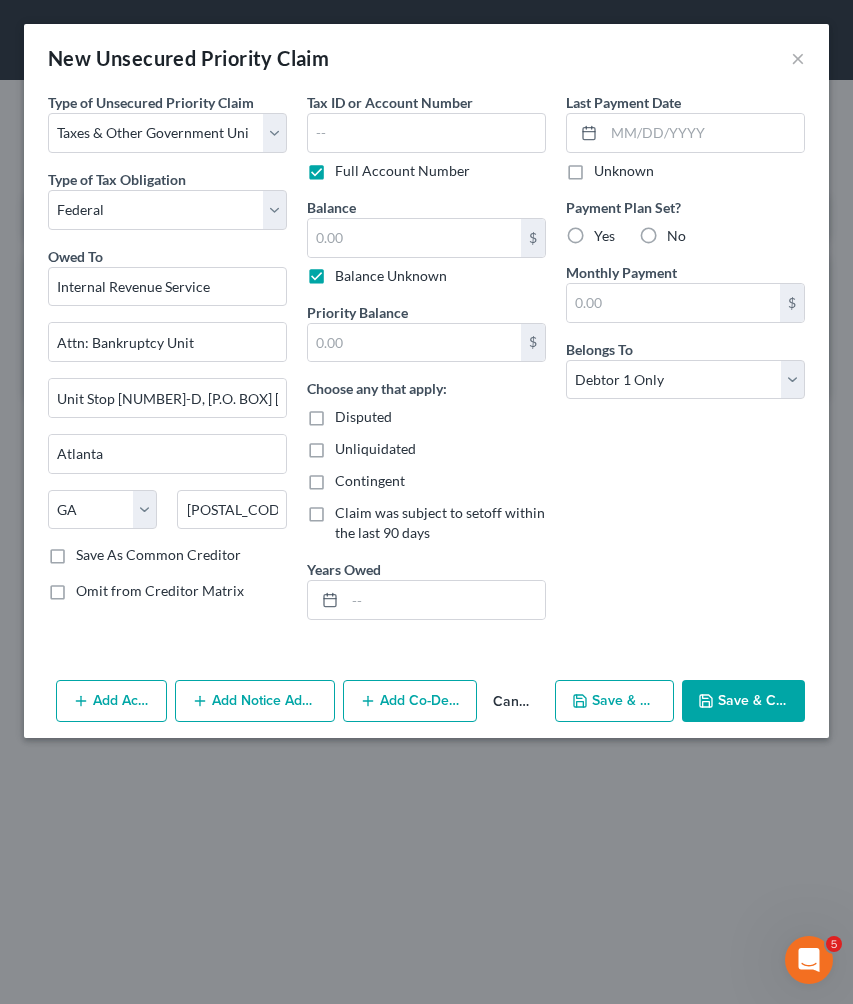 type on "0.00" 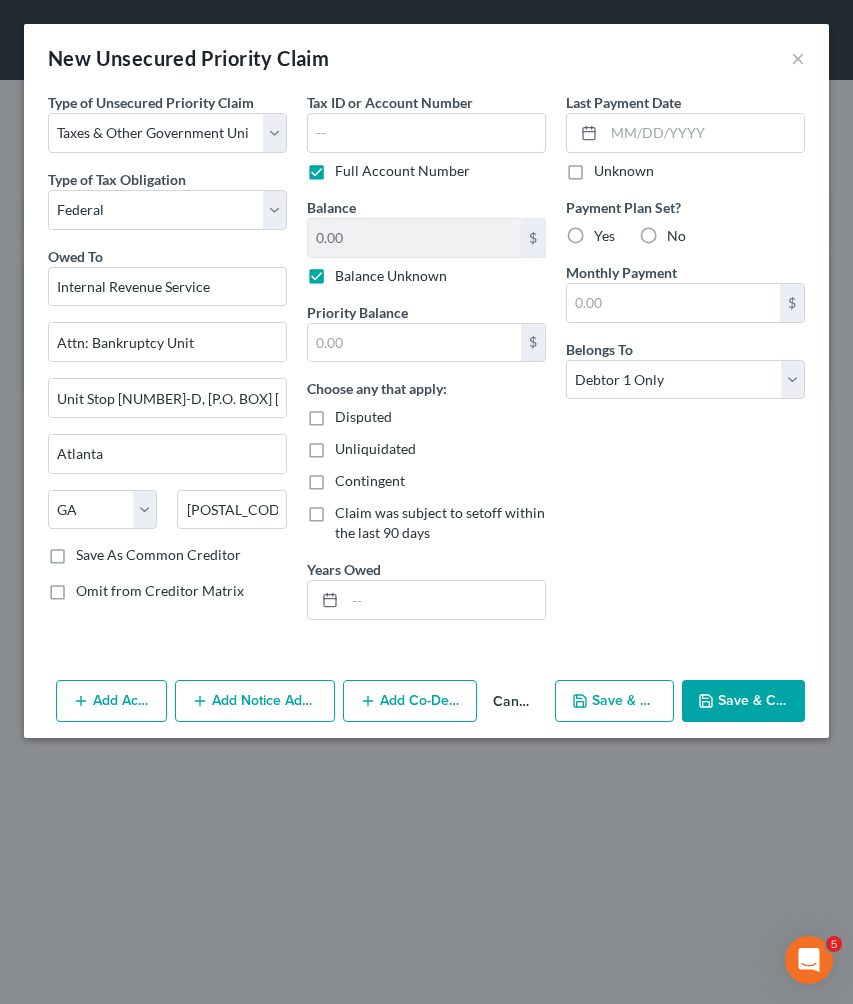 click on "Save & Close" at bounding box center (743, 701) 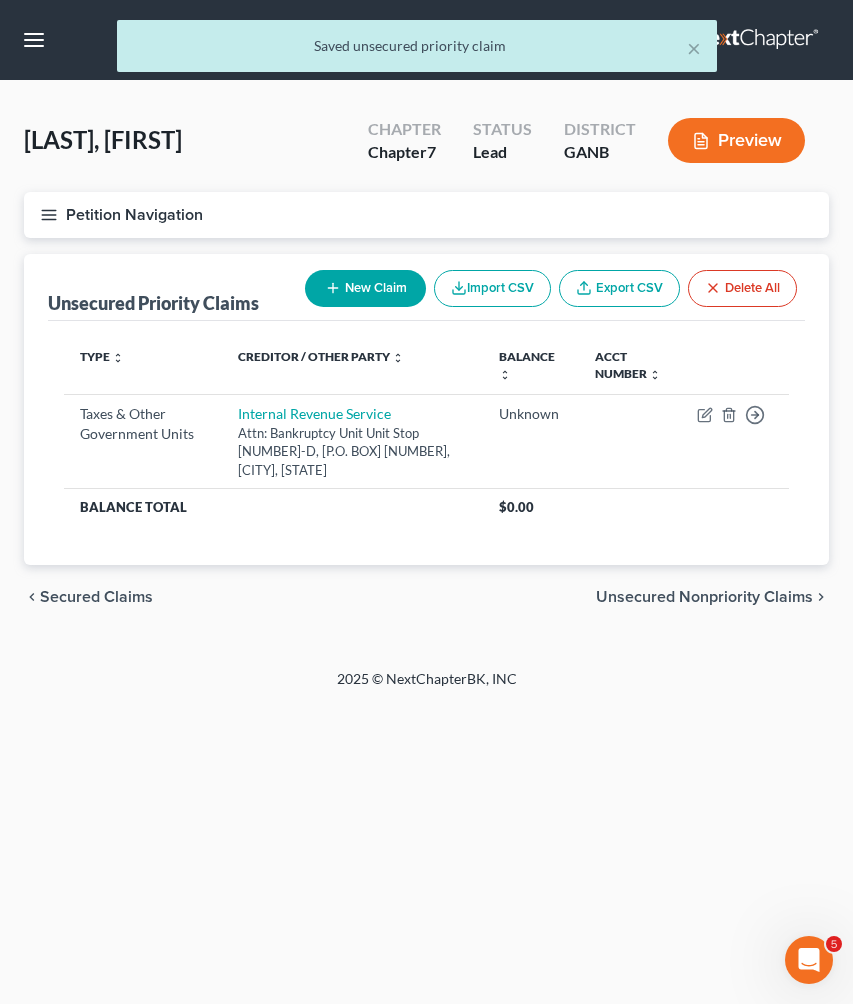 click on "New Claim" at bounding box center (365, 288) 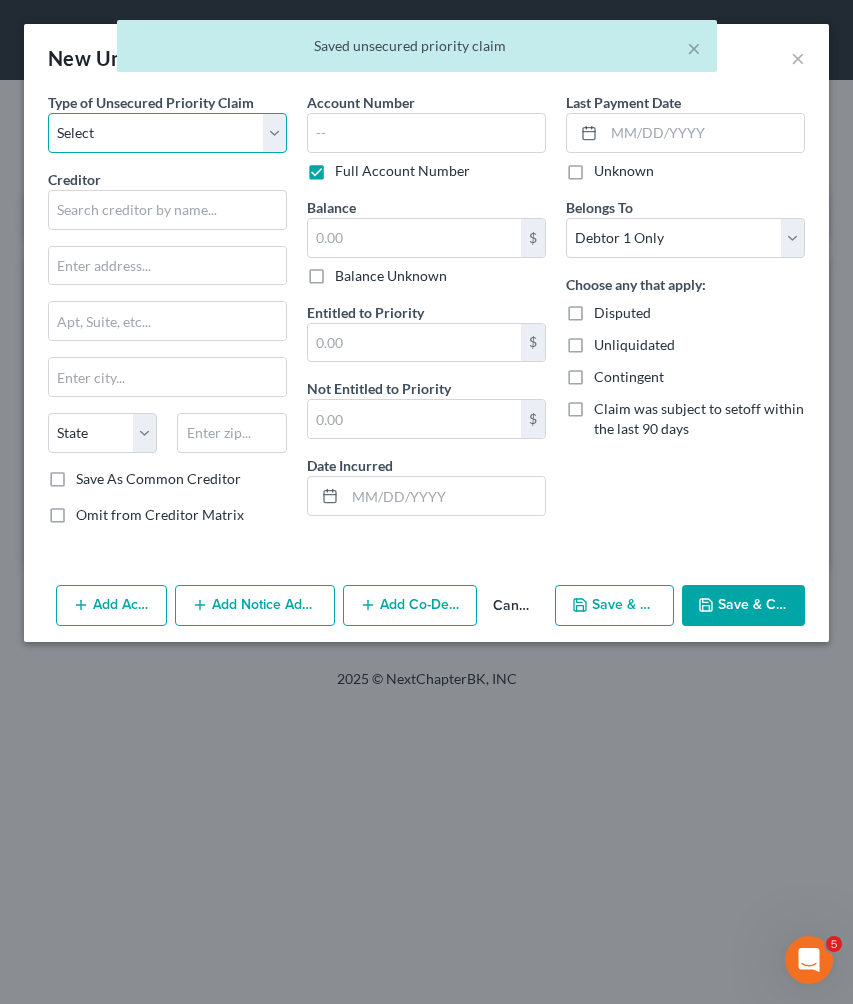 select on "0" 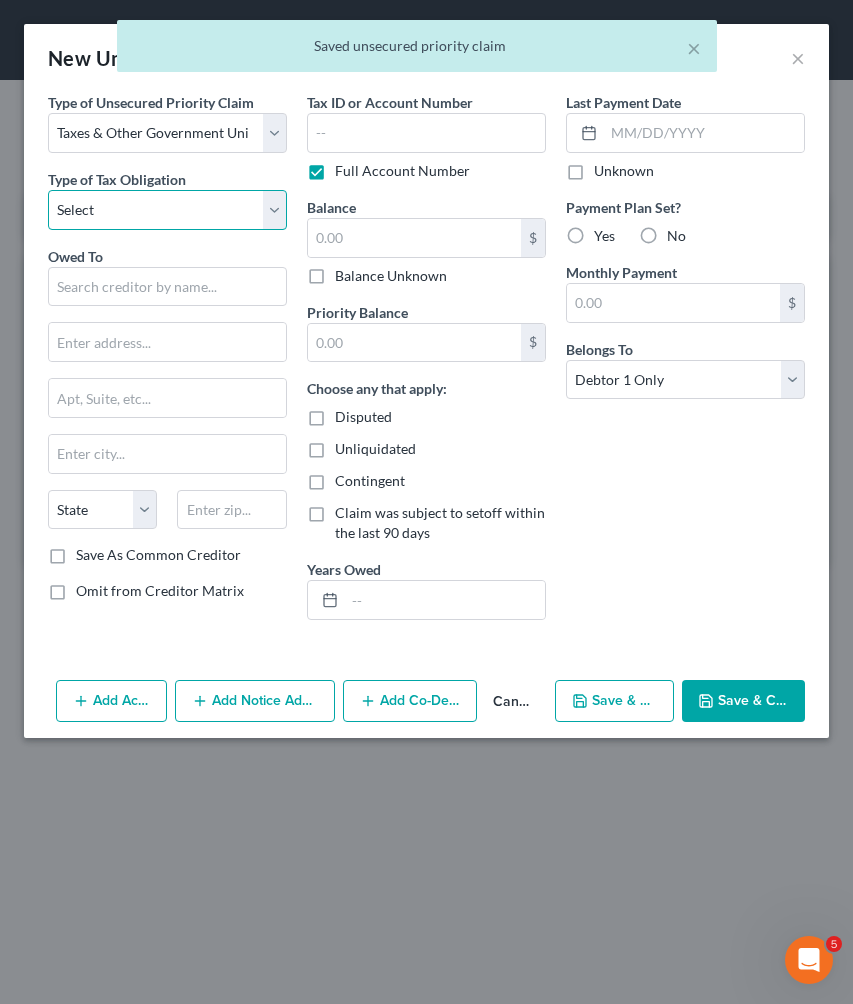 select on "2" 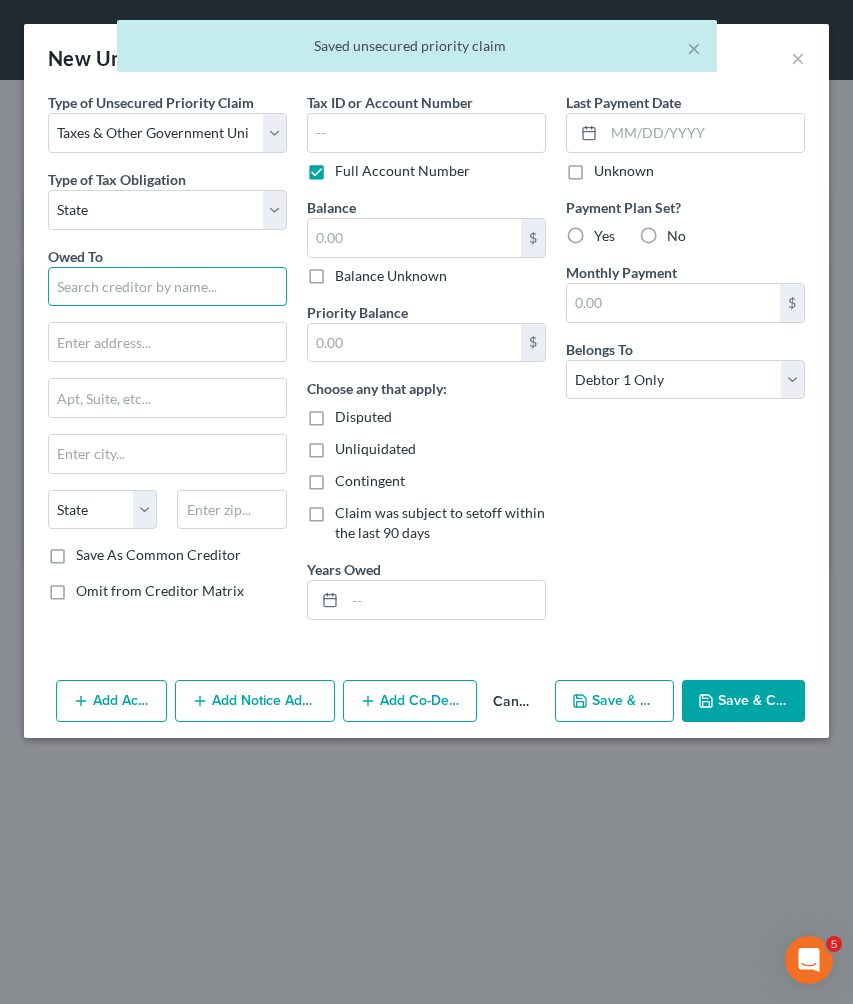 click at bounding box center (167, 287) 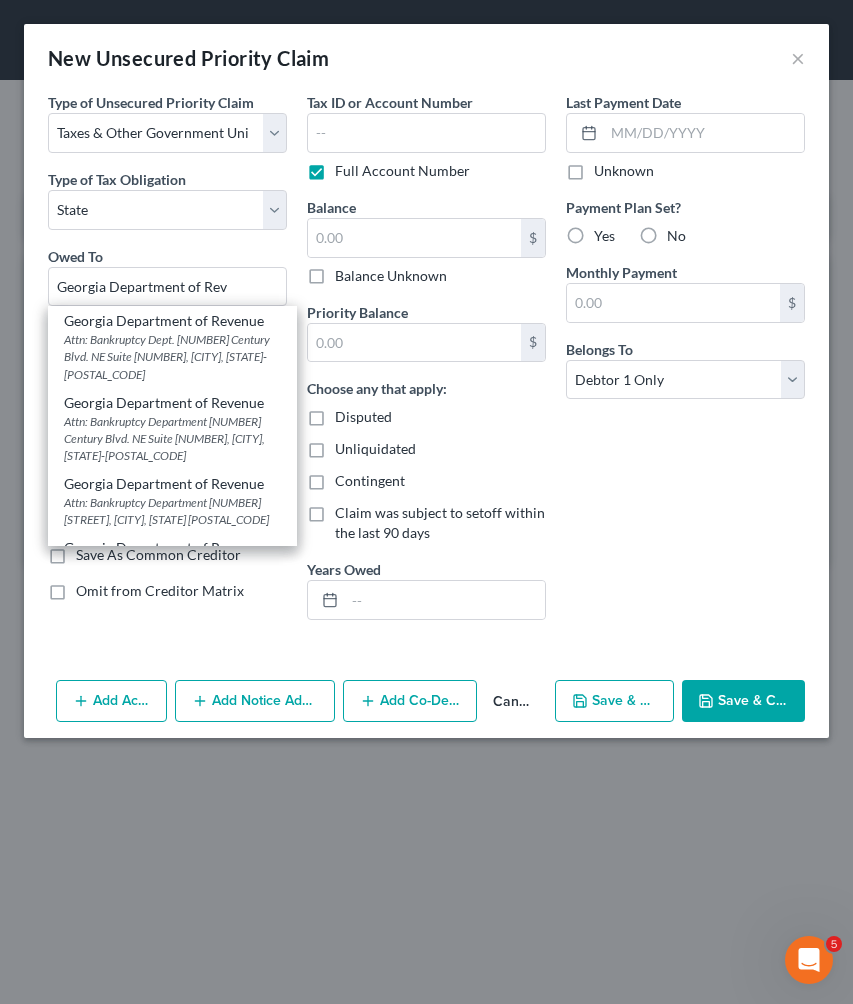 click on "Georgia Department of Revenue" at bounding box center [172, 321] 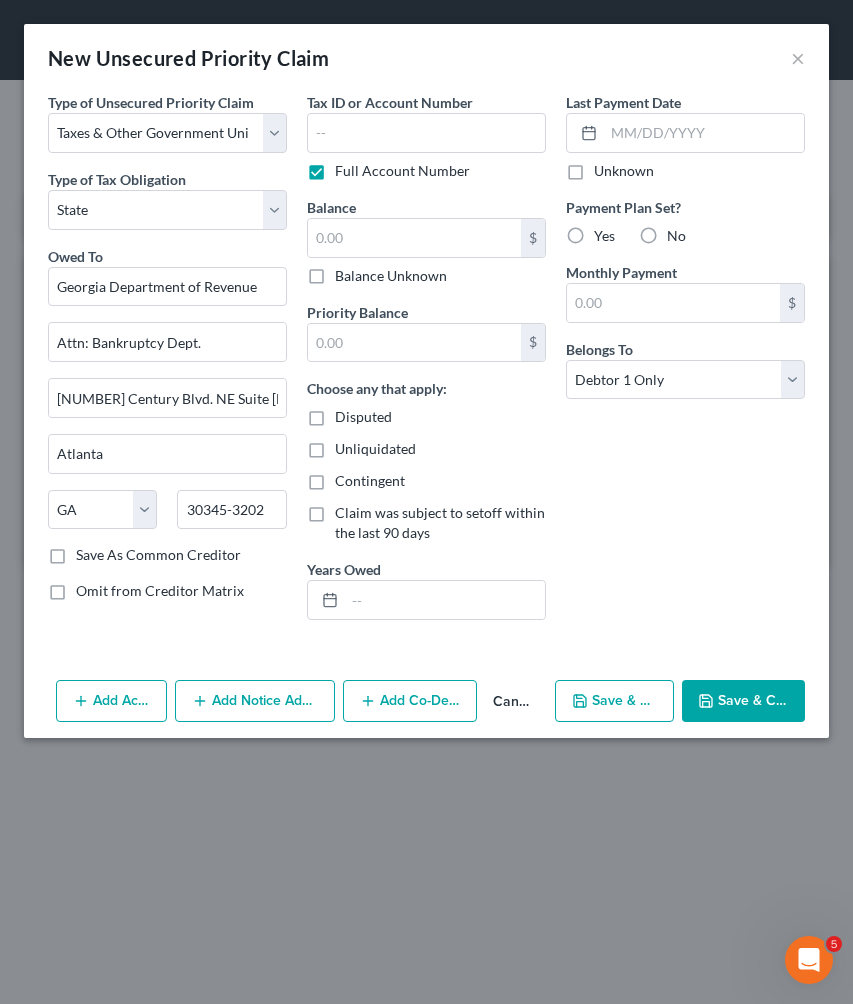 click on "Balance Unknown" at bounding box center [391, 276] 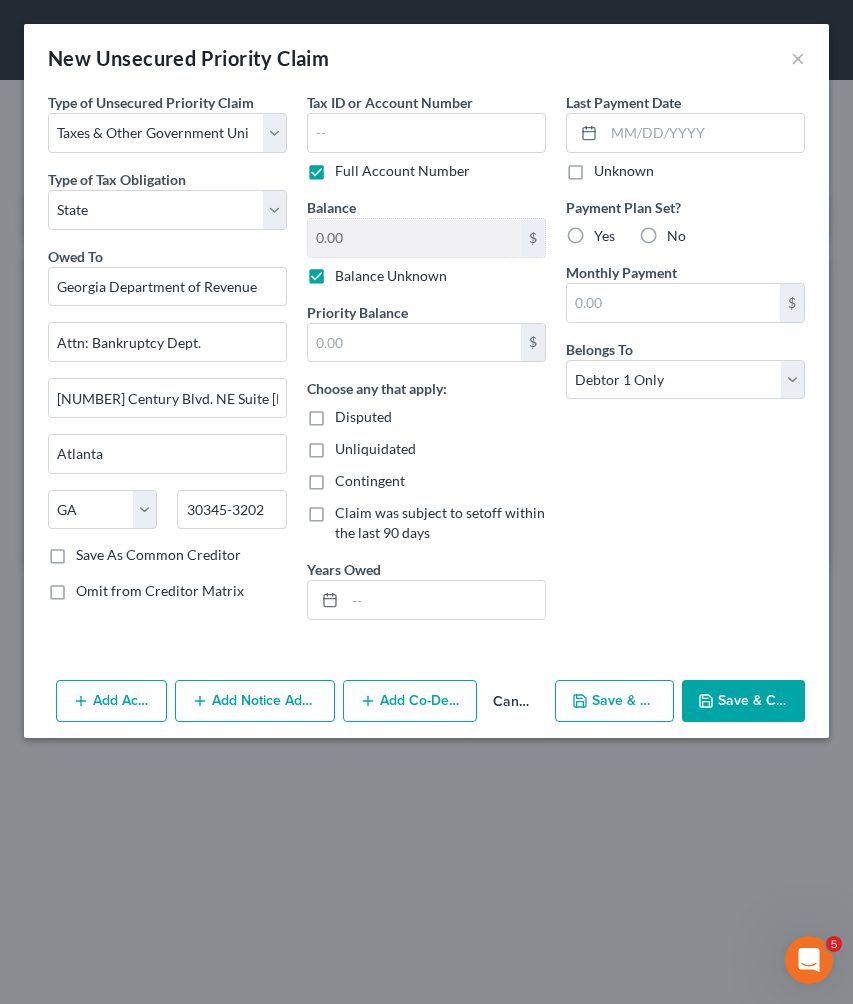click on "Save & Close" at bounding box center [743, 701] 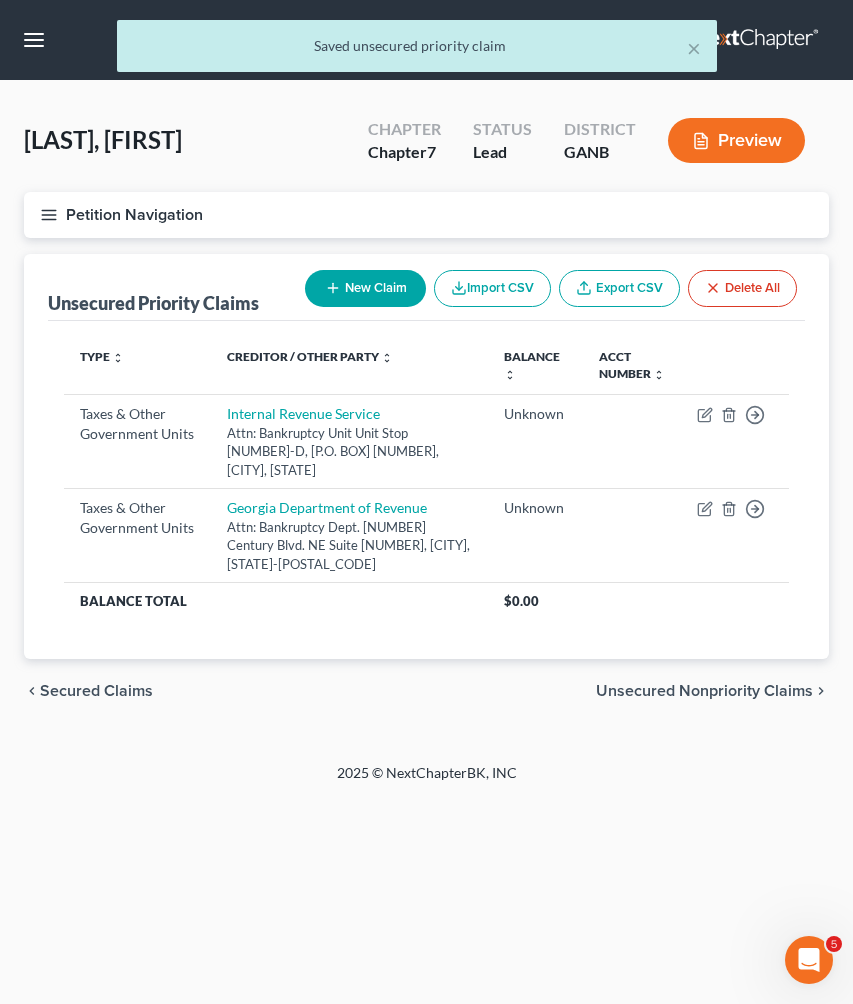 click on "Unsecured Nonpriority Claims" at bounding box center [704, 691] 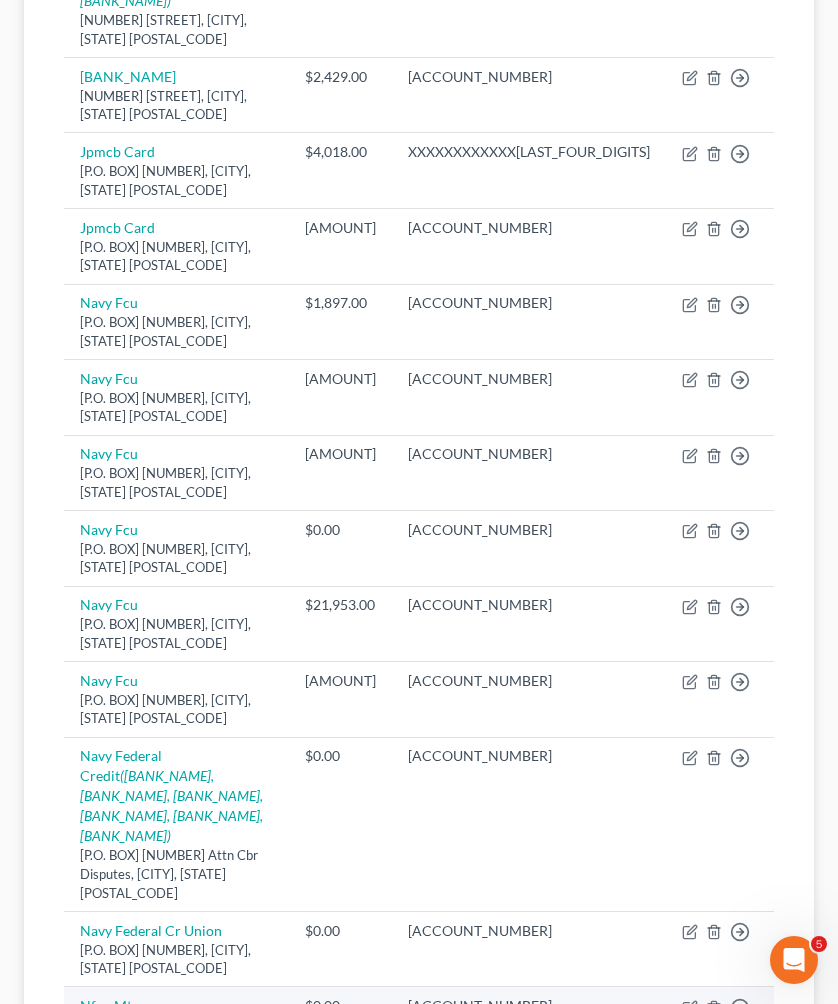 scroll, scrollTop: 876, scrollLeft: 0, axis: vertical 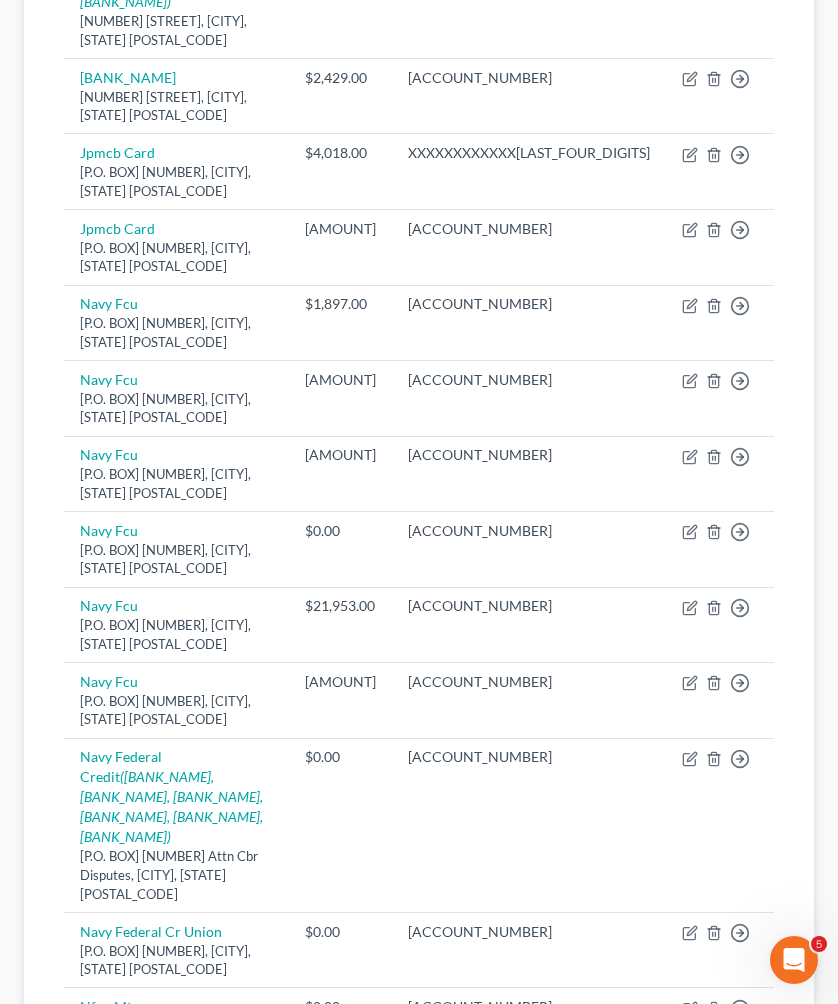 click on "Lawsuits" at bounding box center [766, 1398] 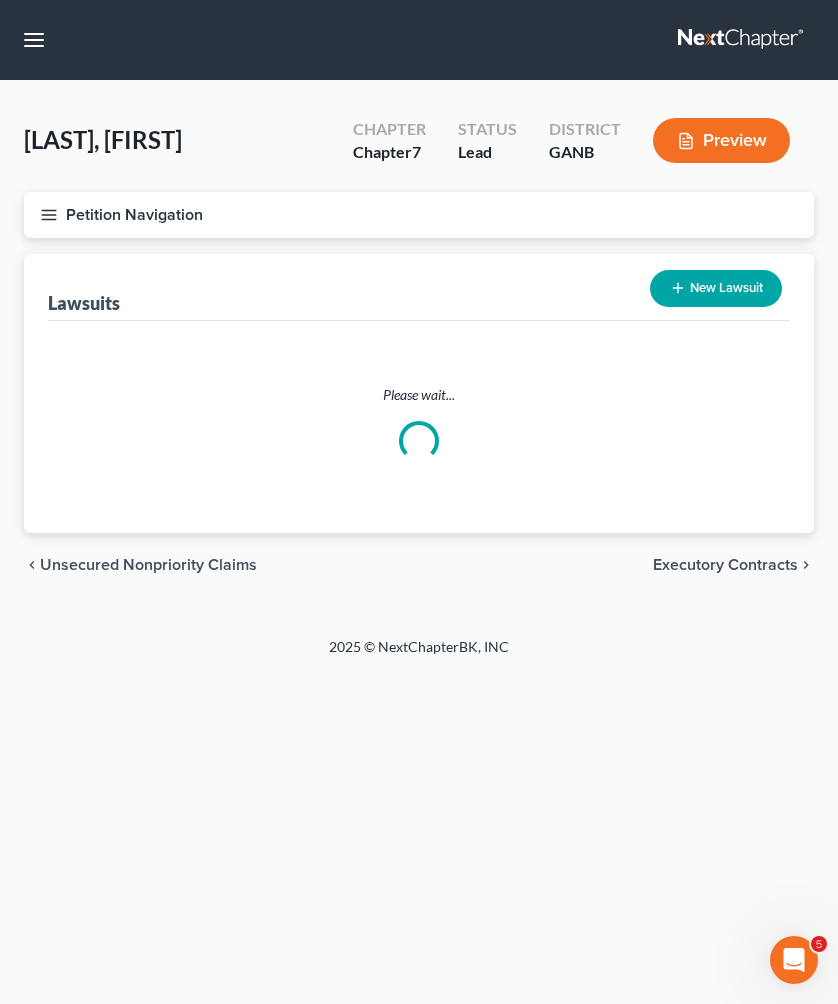 scroll, scrollTop: 0, scrollLeft: 0, axis: both 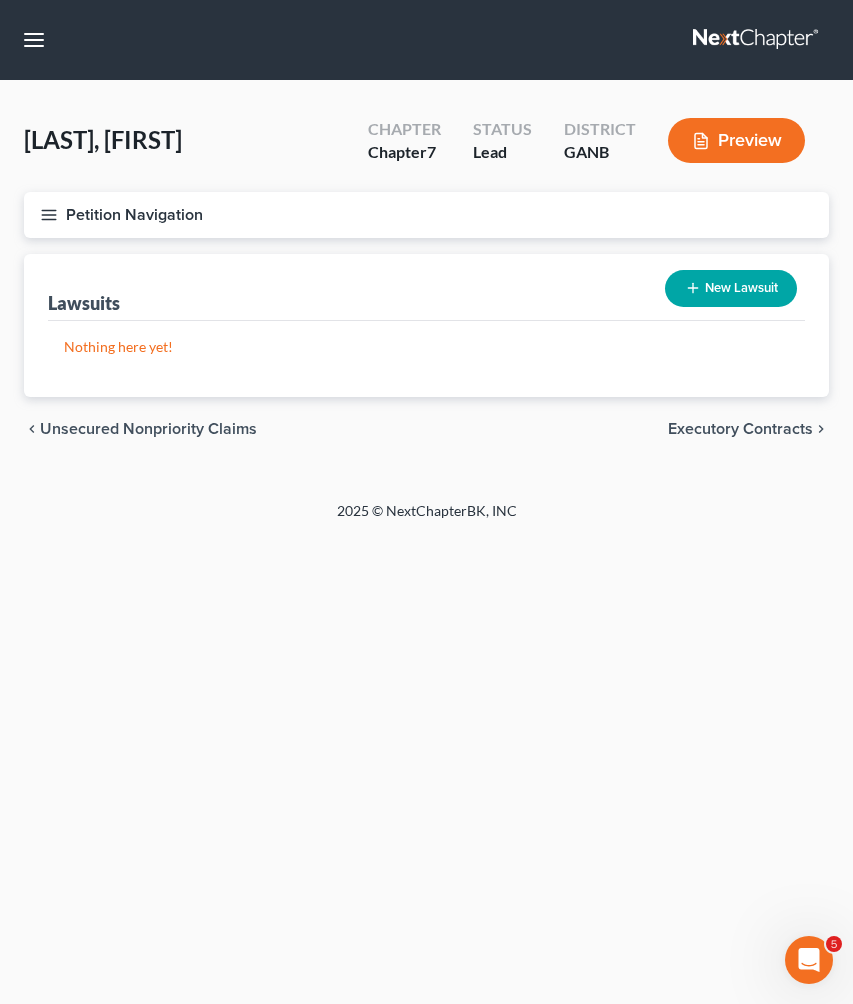 click on "Executory Contracts" at bounding box center [740, 429] 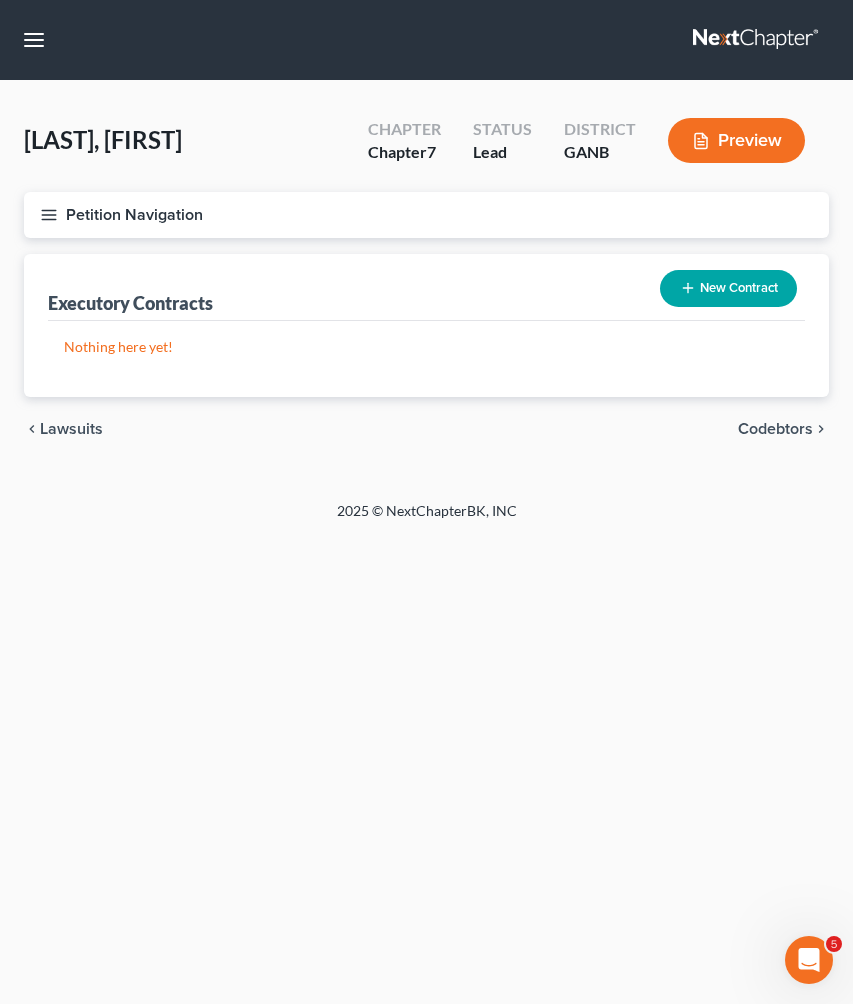 click on "Codebtors" at bounding box center [775, 429] 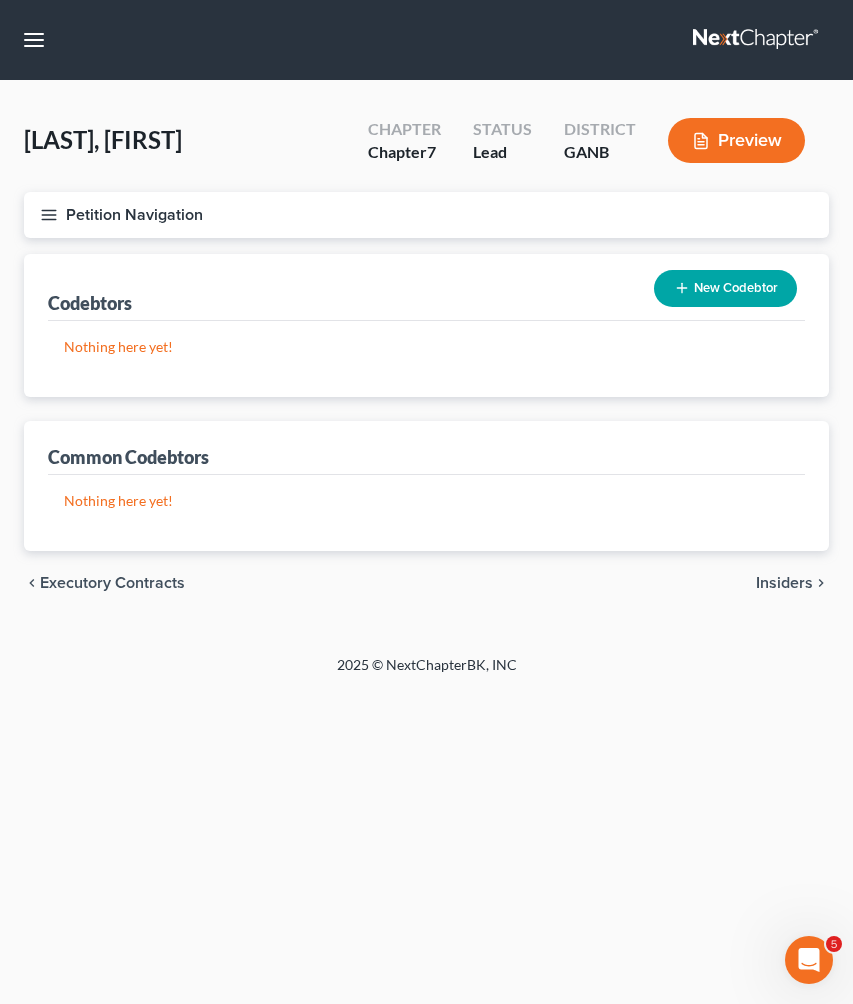 click on "Insiders" at bounding box center [784, 583] 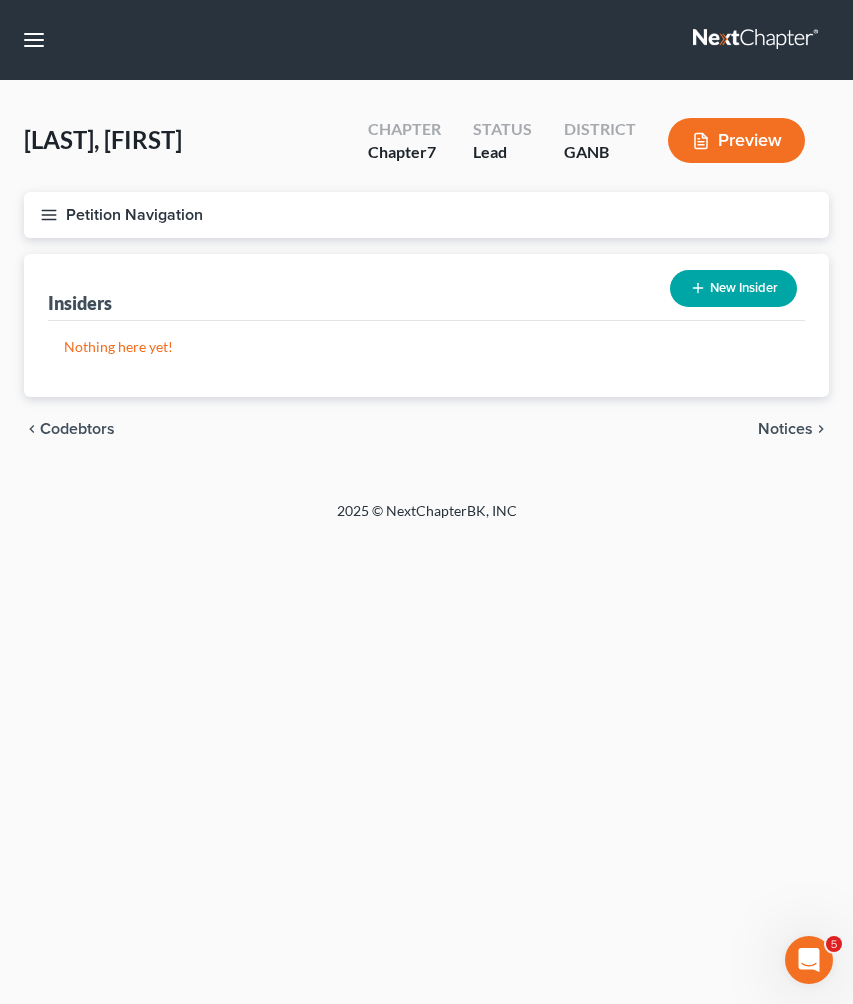 click on "Notices" at bounding box center (785, 429) 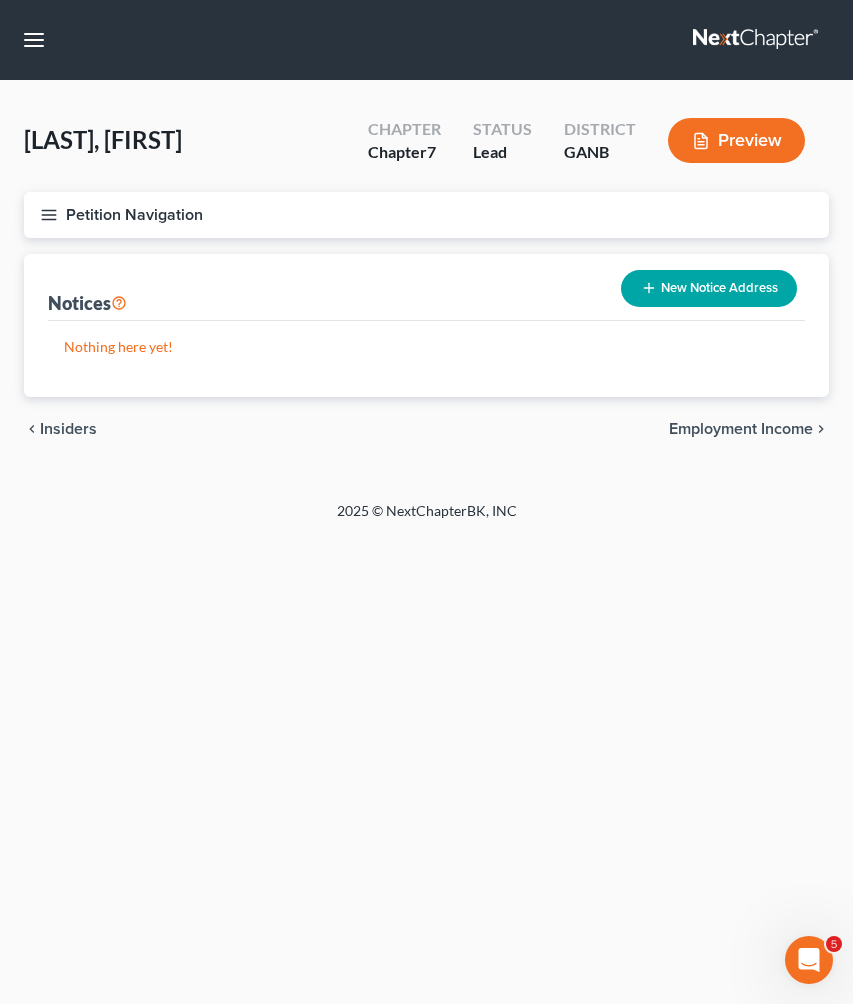 click on "Employment Income" at bounding box center (741, 429) 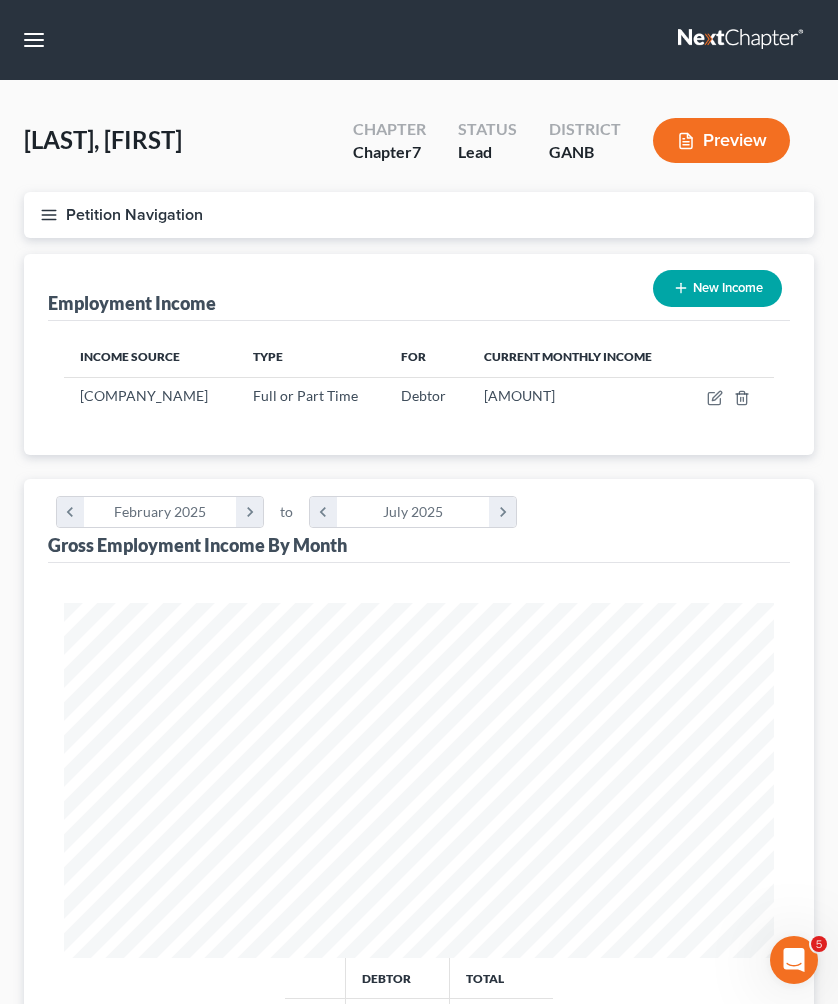 scroll, scrollTop: 999645, scrollLeft: 999250, axis: both 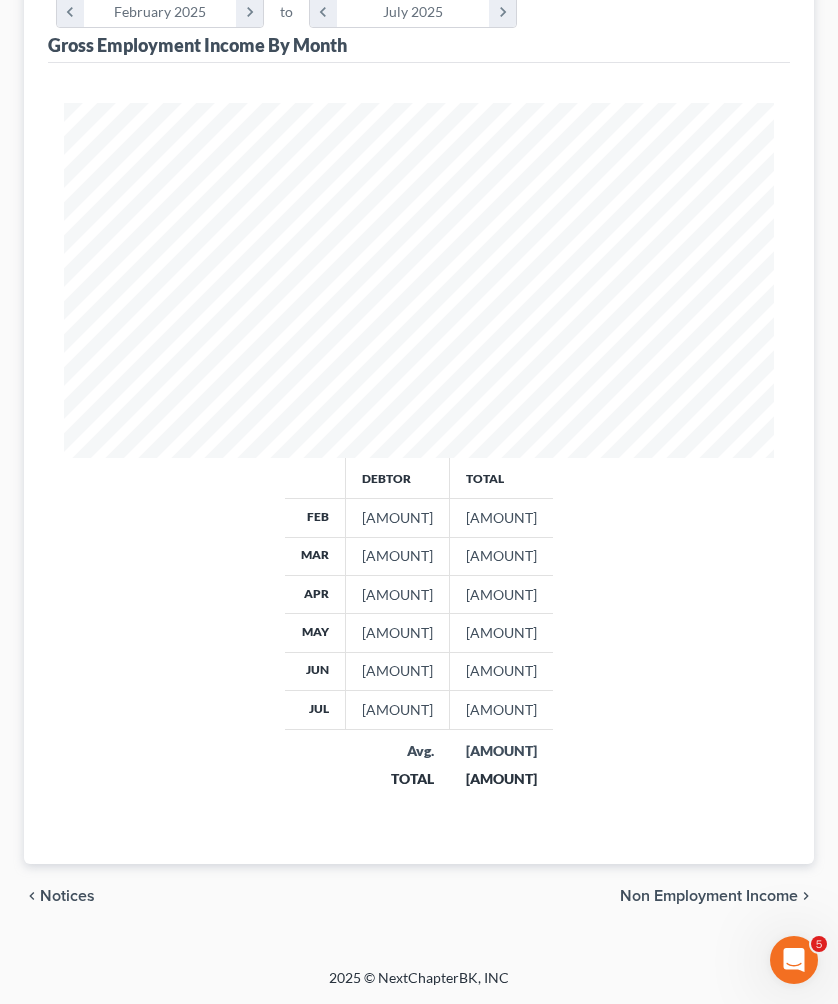 click on "Non Employment Income" at bounding box center [709, 896] 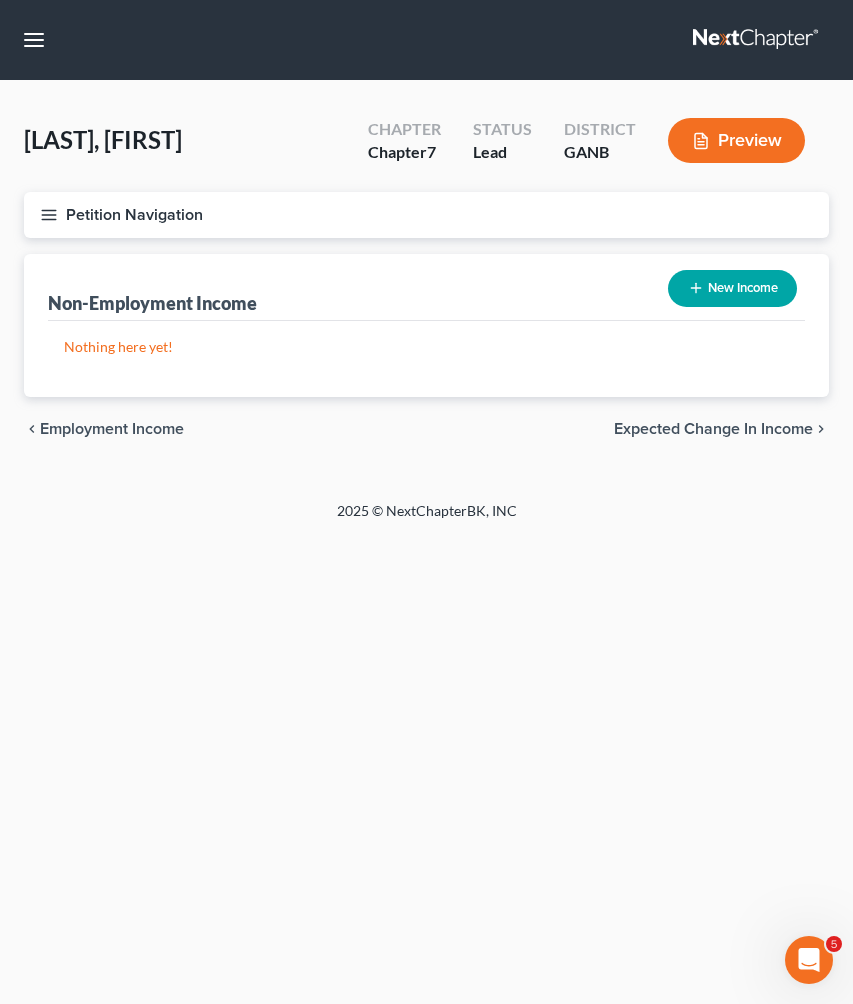 click on "chevron_left
Employment Income
Expected Change in Income
chevron_right" at bounding box center [426, 429] 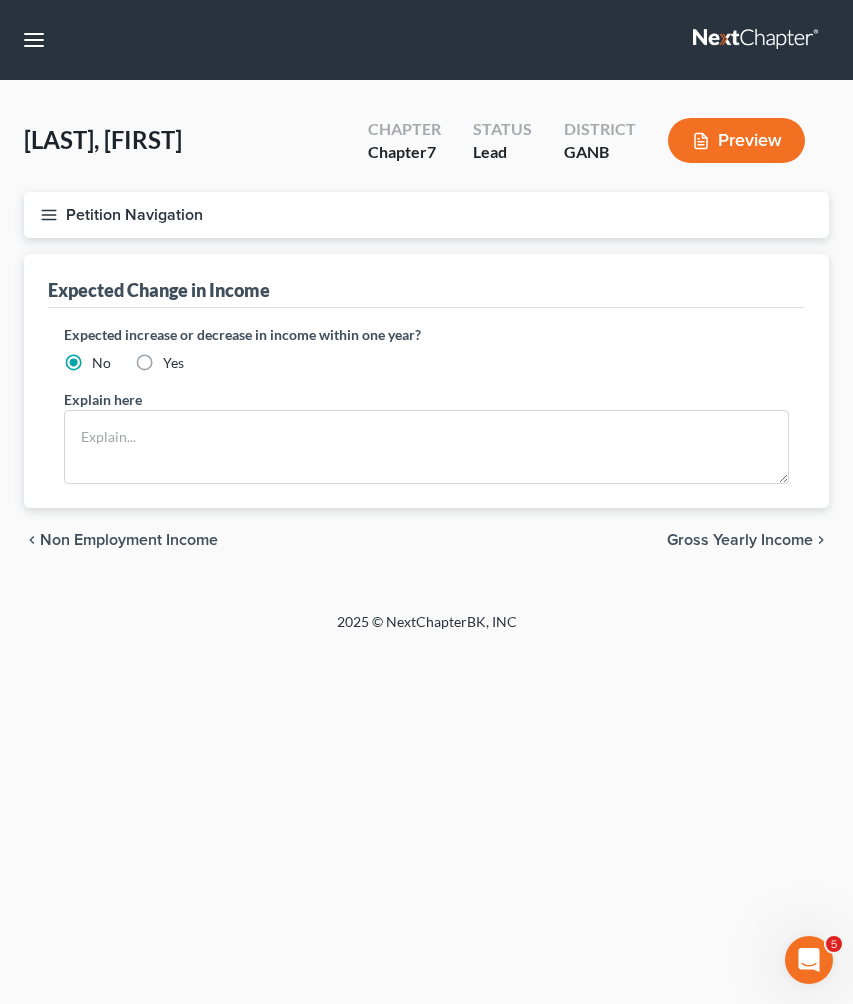 click on "Gross Yearly Income" at bounding box center (740, 540) 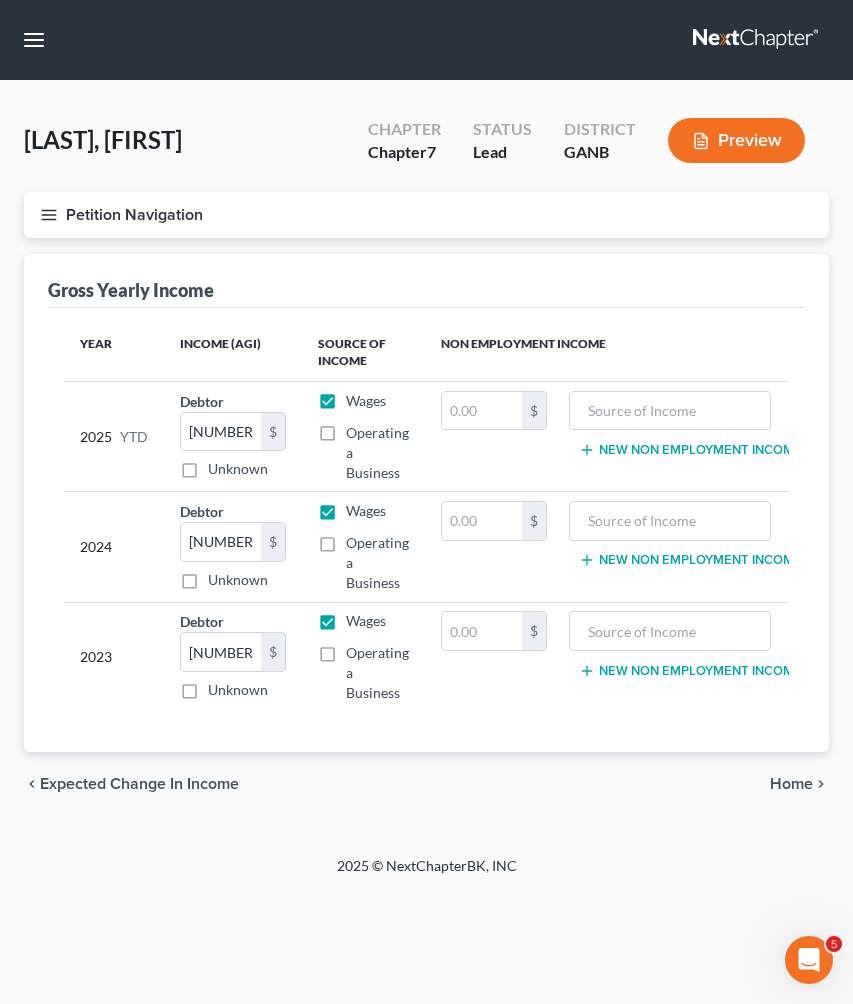 click on "chevron_left
Expected Change in Income
Home
chevron_right" at bounding box center (426, 784) 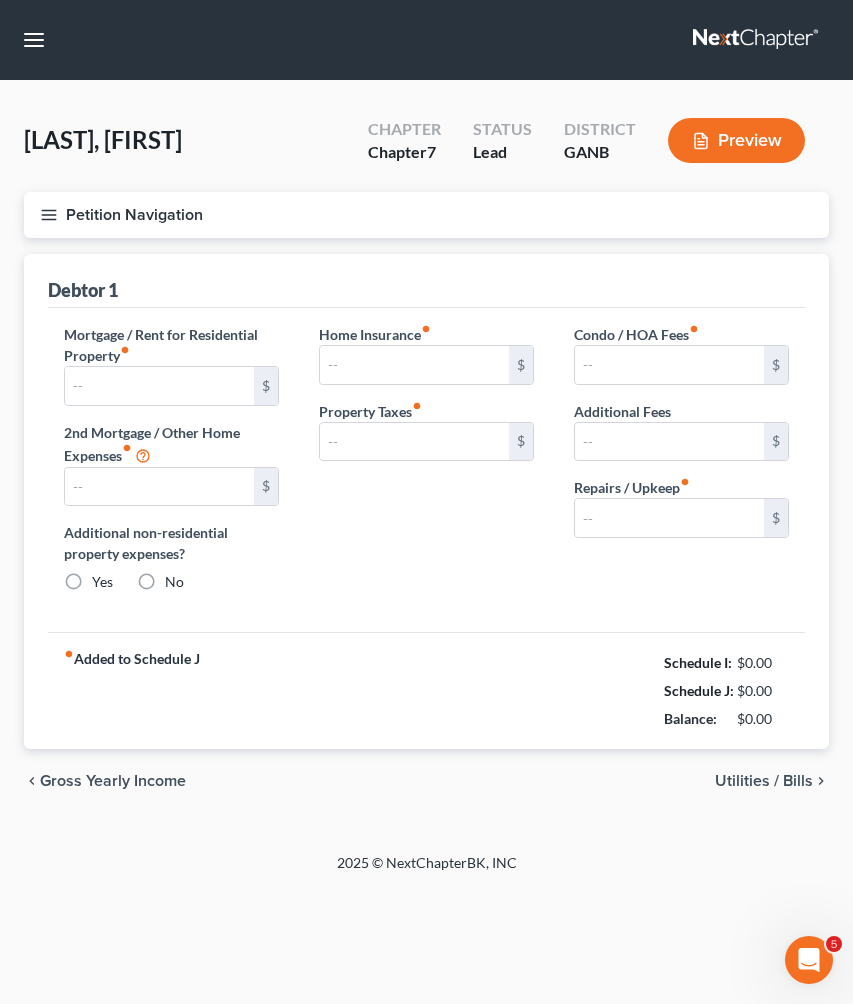 type on "0.00" 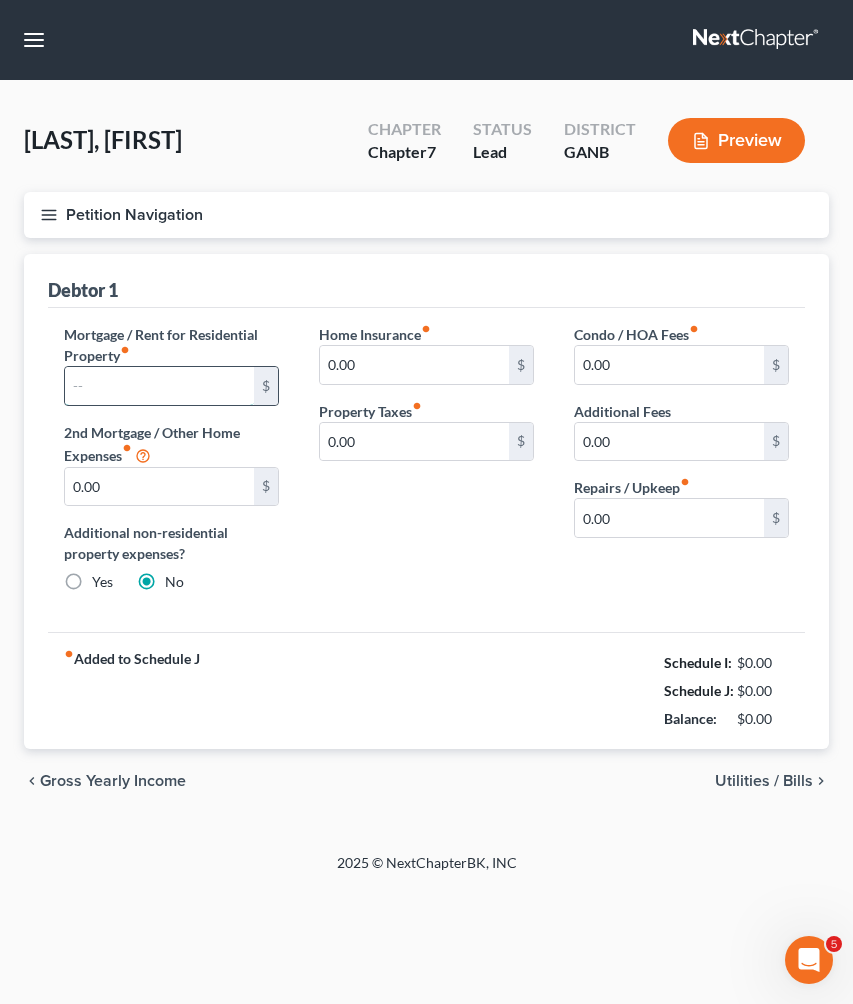 click at bounding box center (159, 386) 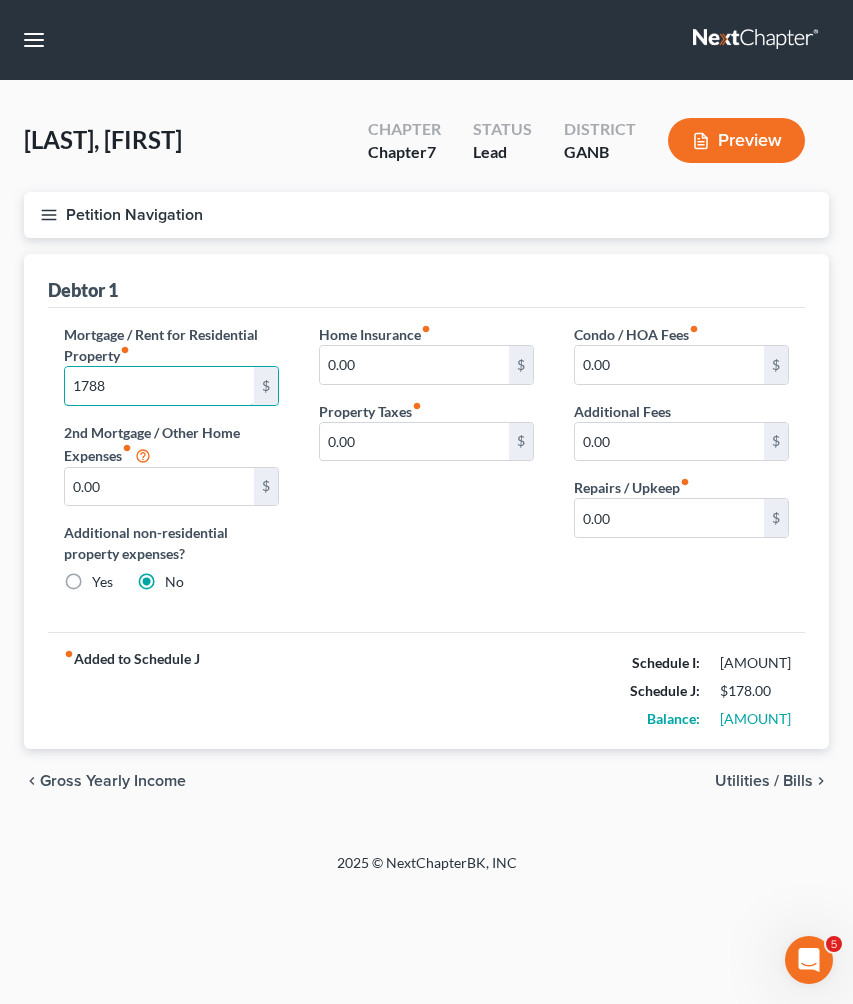 type on "1,788" 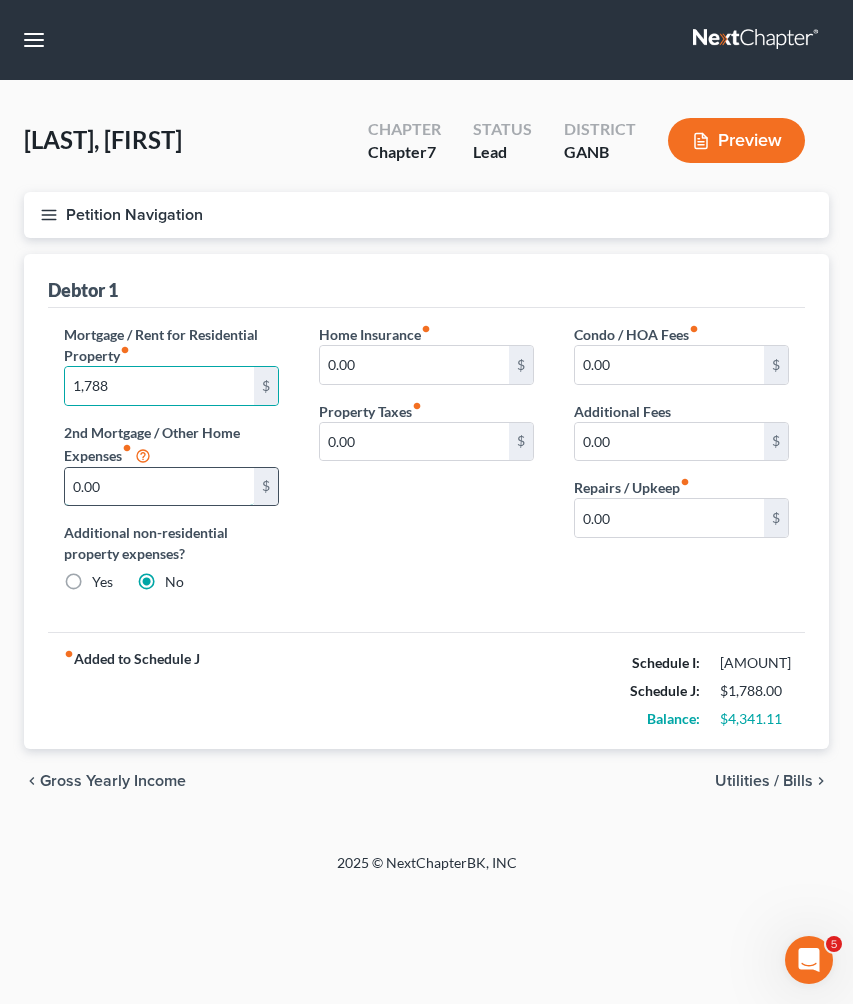 click on "0.00" at bounding box center (159, 487) 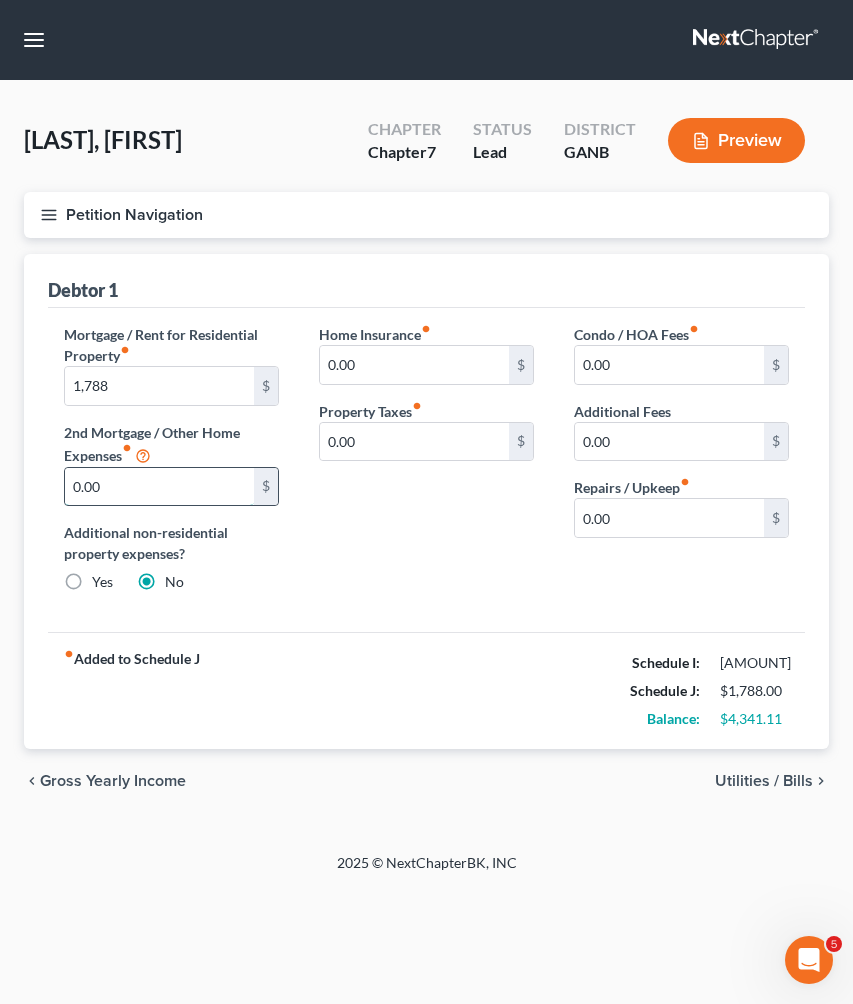 click on "0.00" at bounding box center [159, 487] 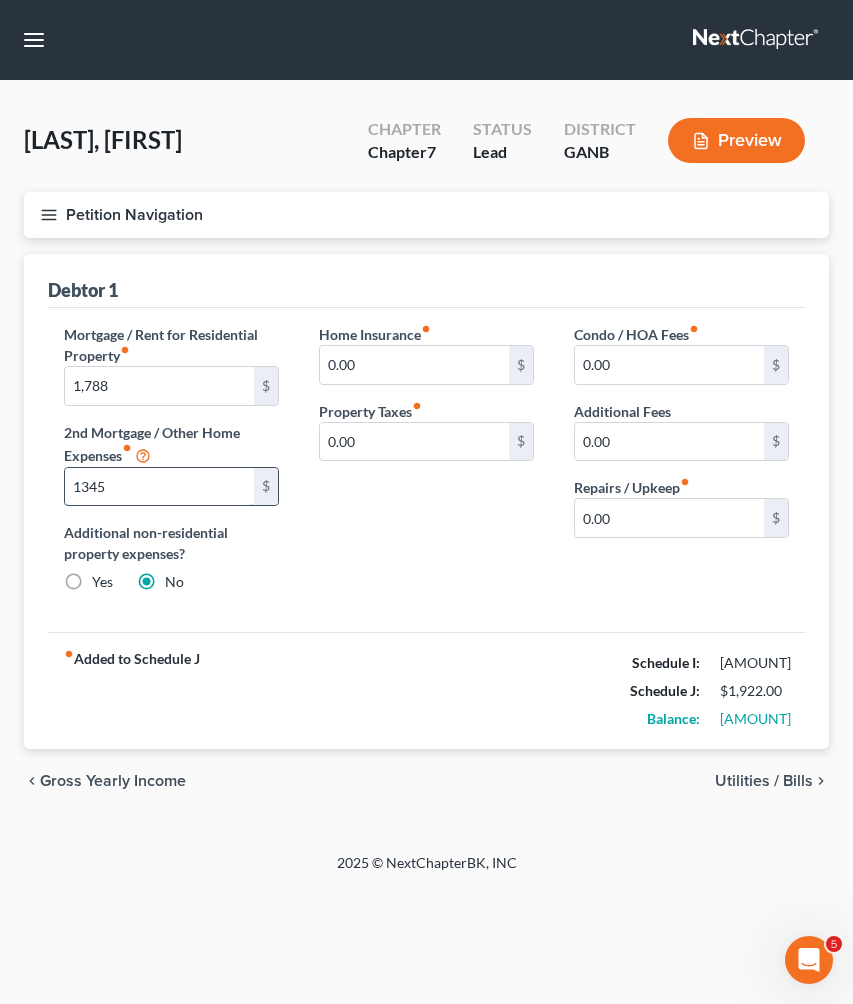 type on "1,345" 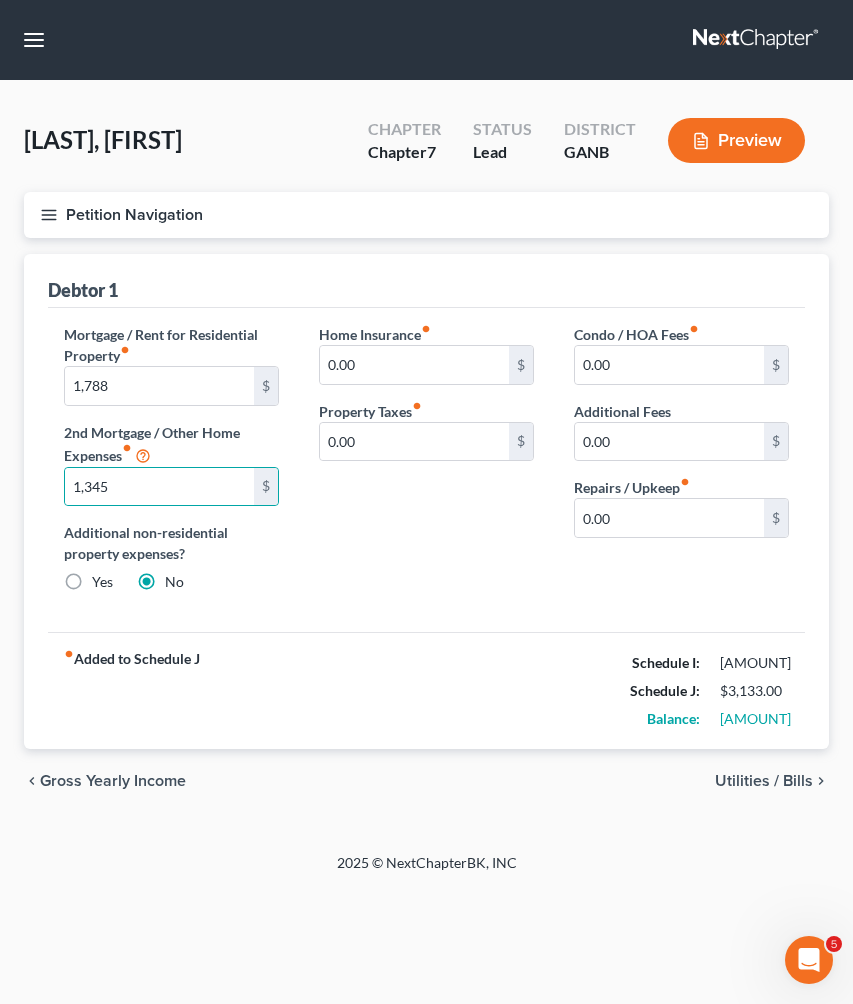 click on "Utilities / Bills" at bounding box center (764, 781) 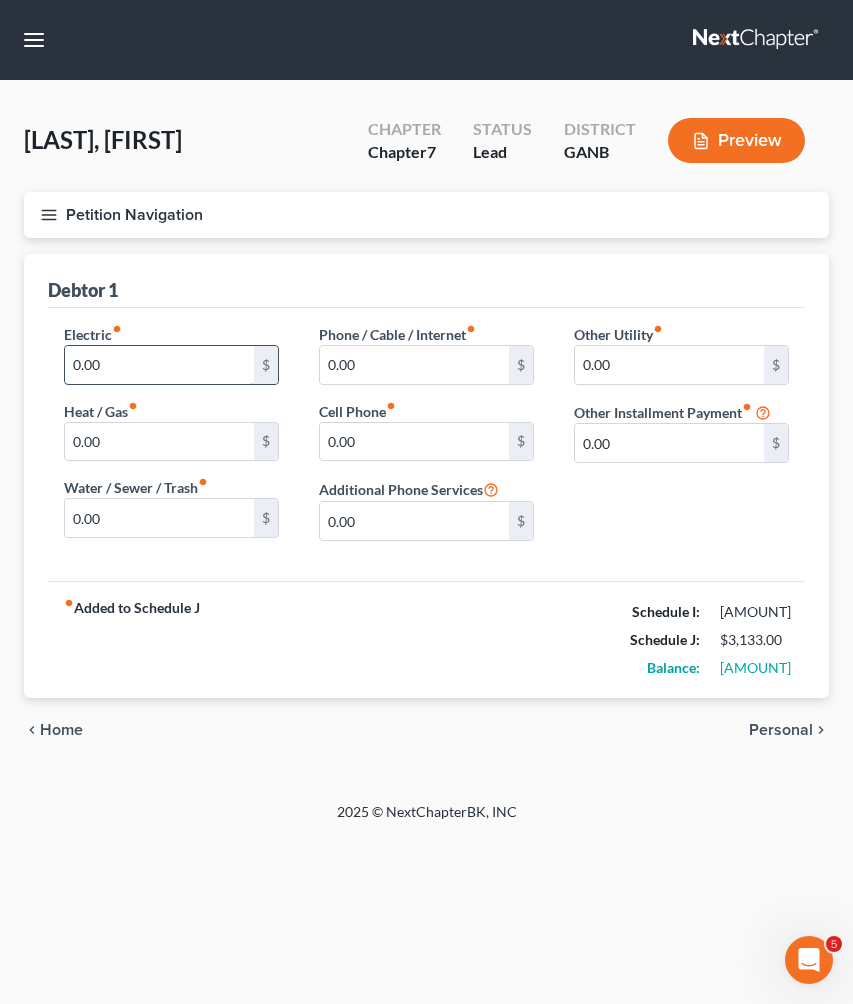 click on "0.00" at bounding box center [159, 365] 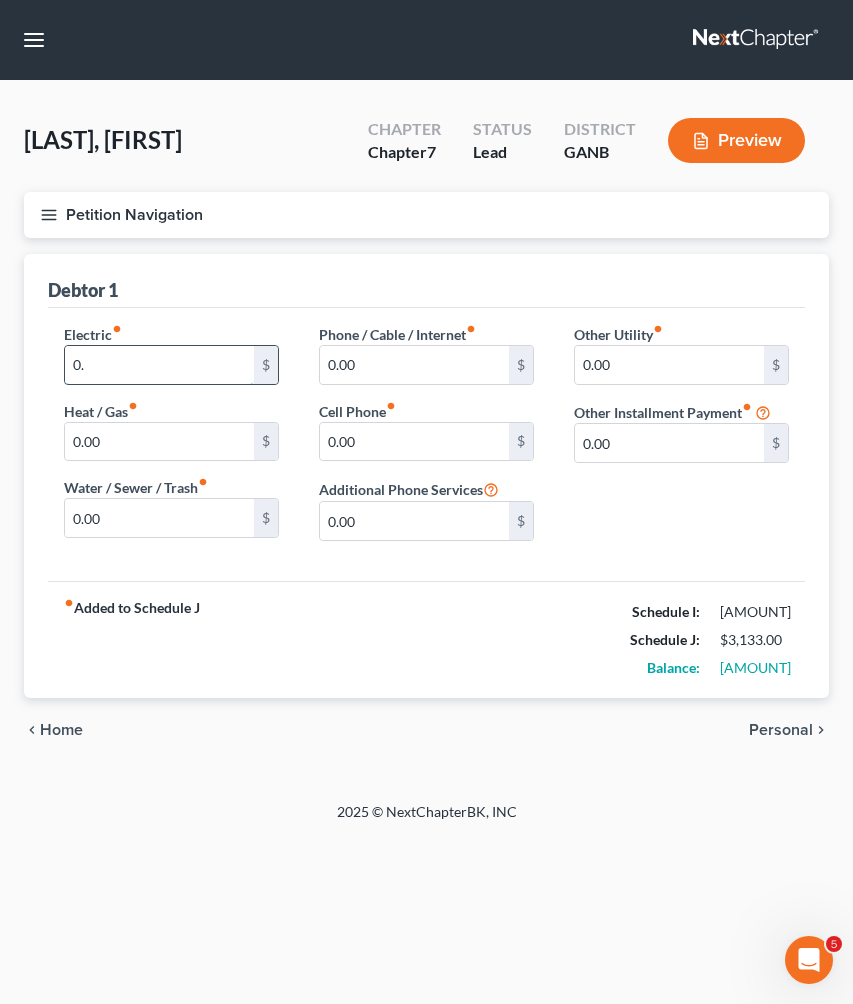 type on "0" 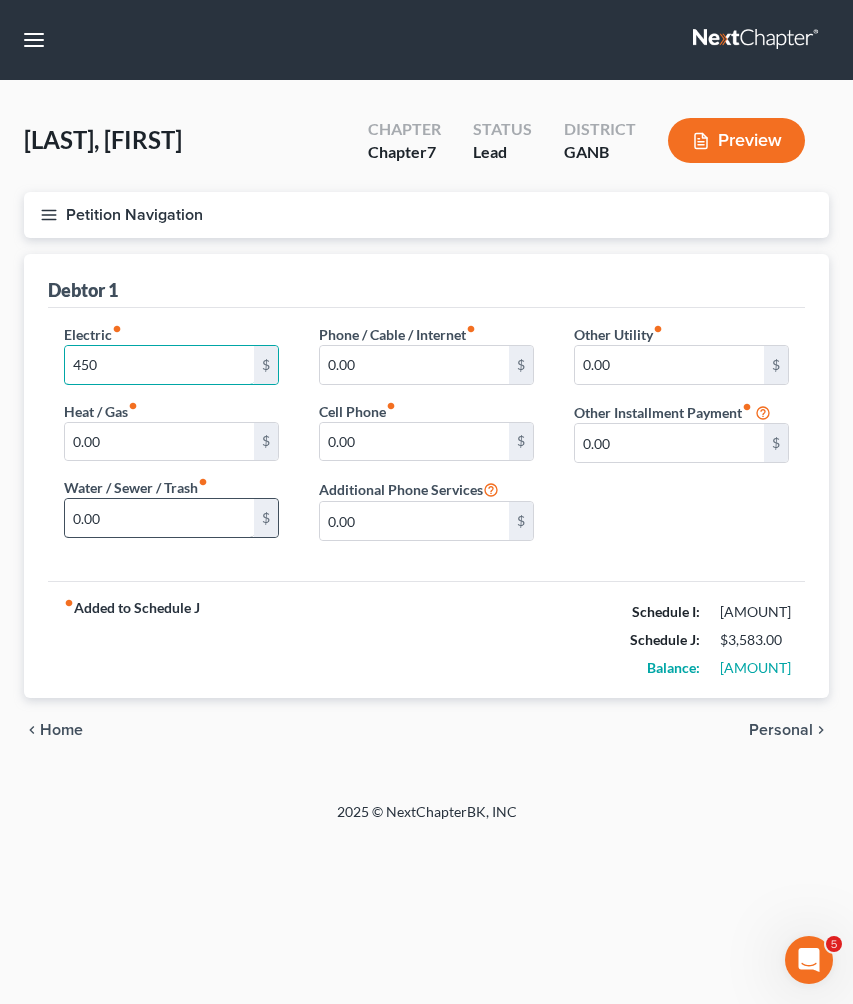 type on "450" 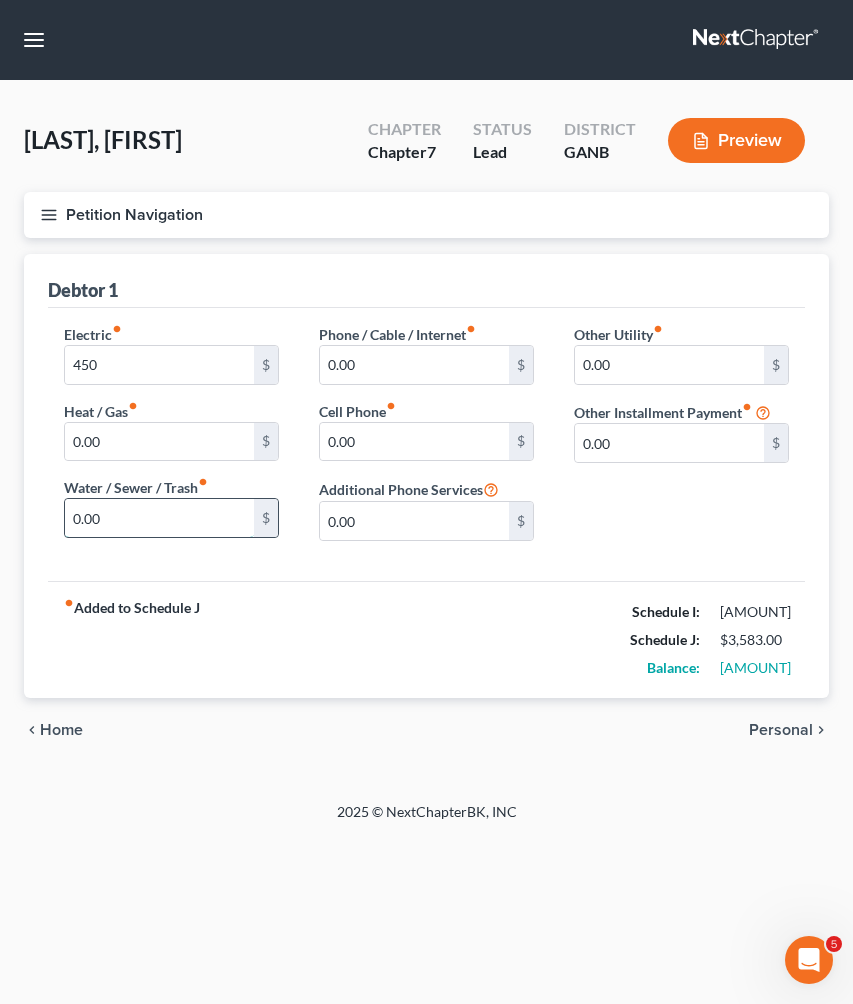 click on "0.00" at bounding box center [159, 518] 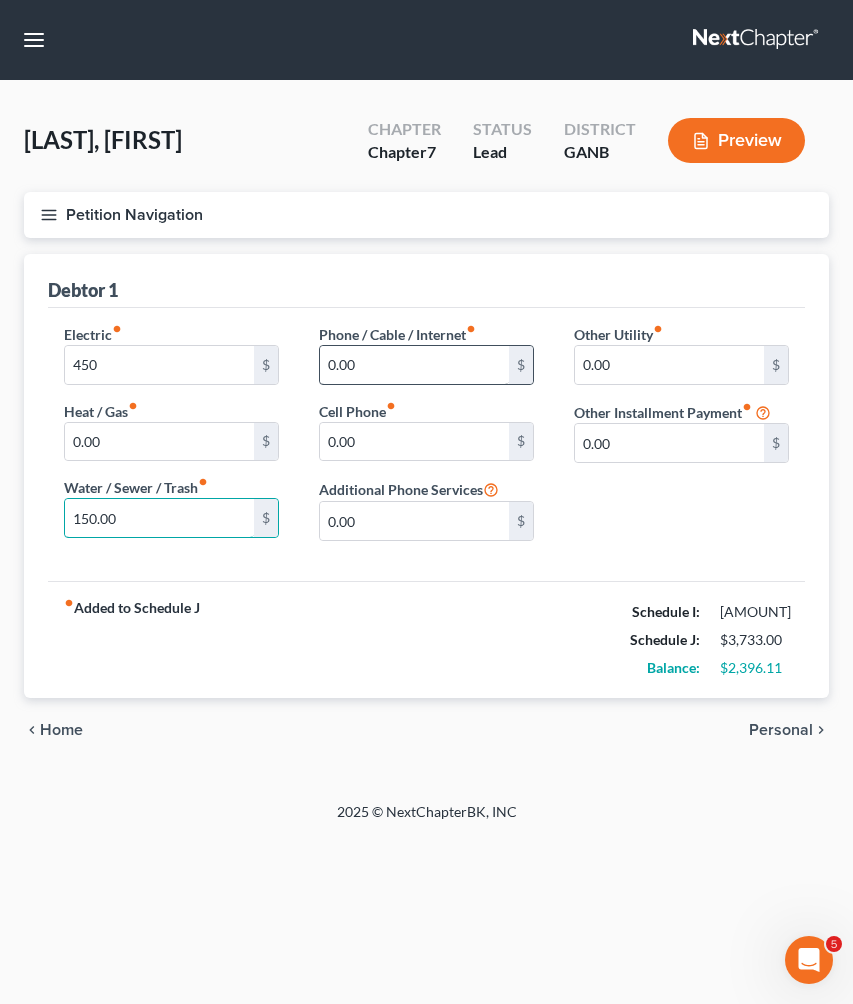 type on "150.00" 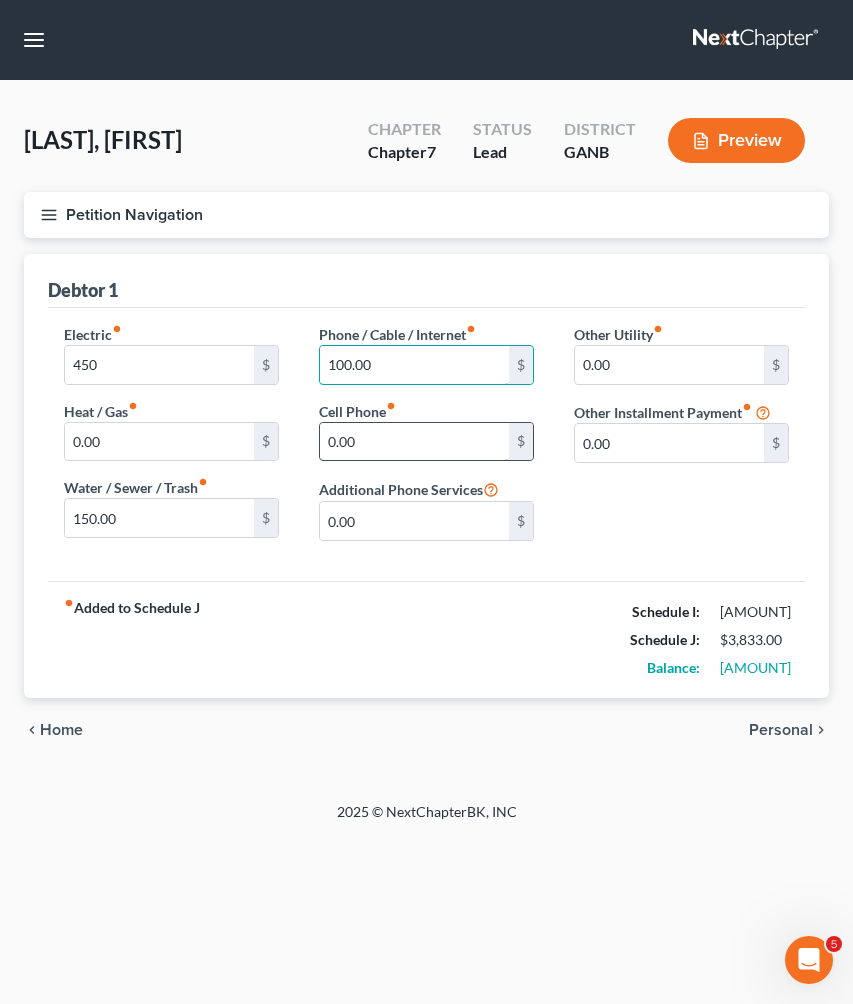 type on "100.00" 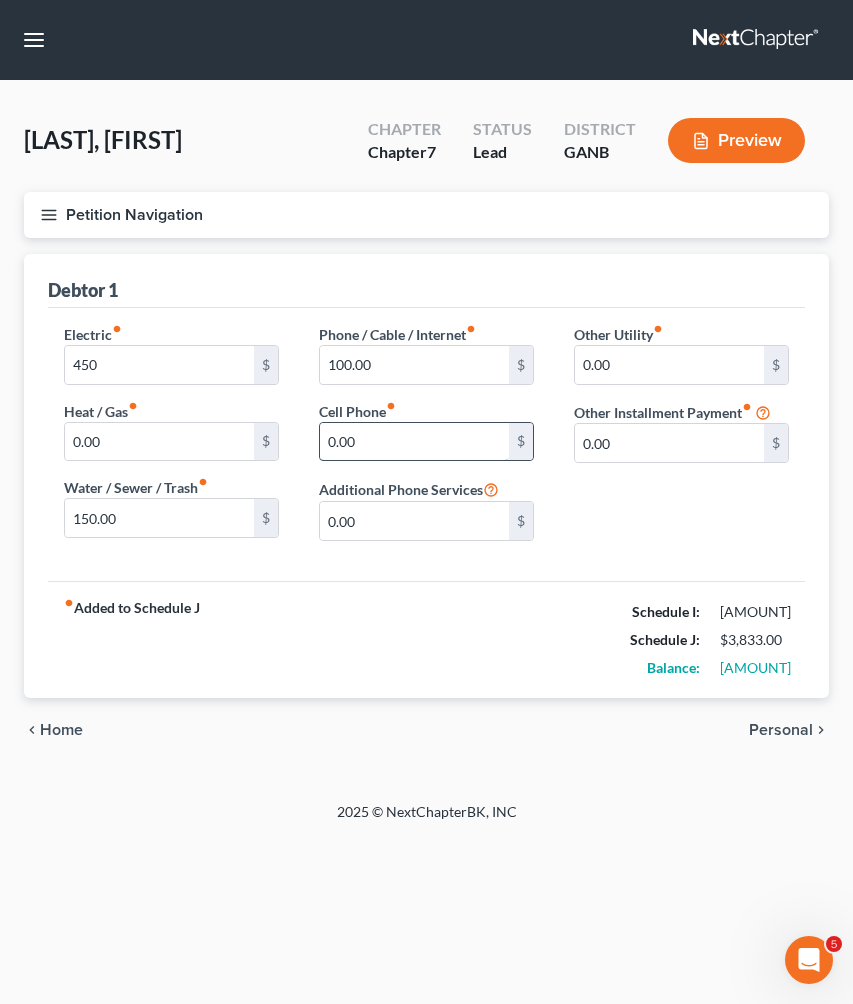drag, startPoint x: 390, startPoint y: 423, endPoint x: 405, endPoint y: 451, distance: 31.764761 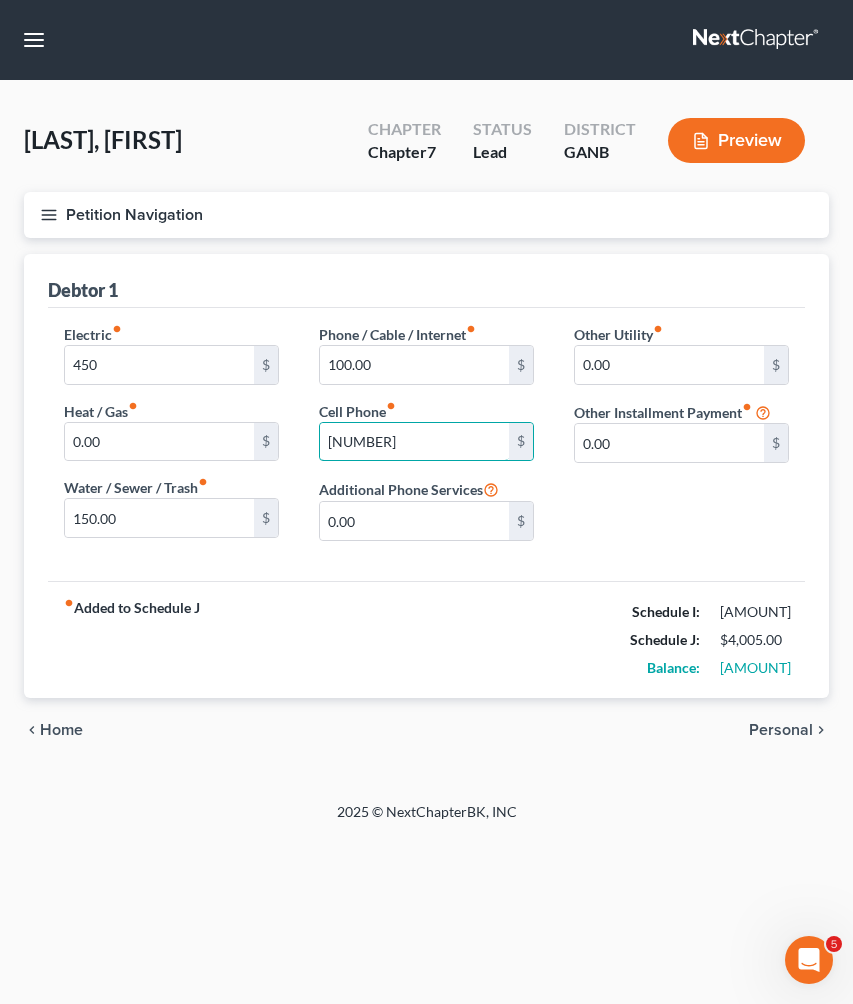 type on "[NUMBER]" 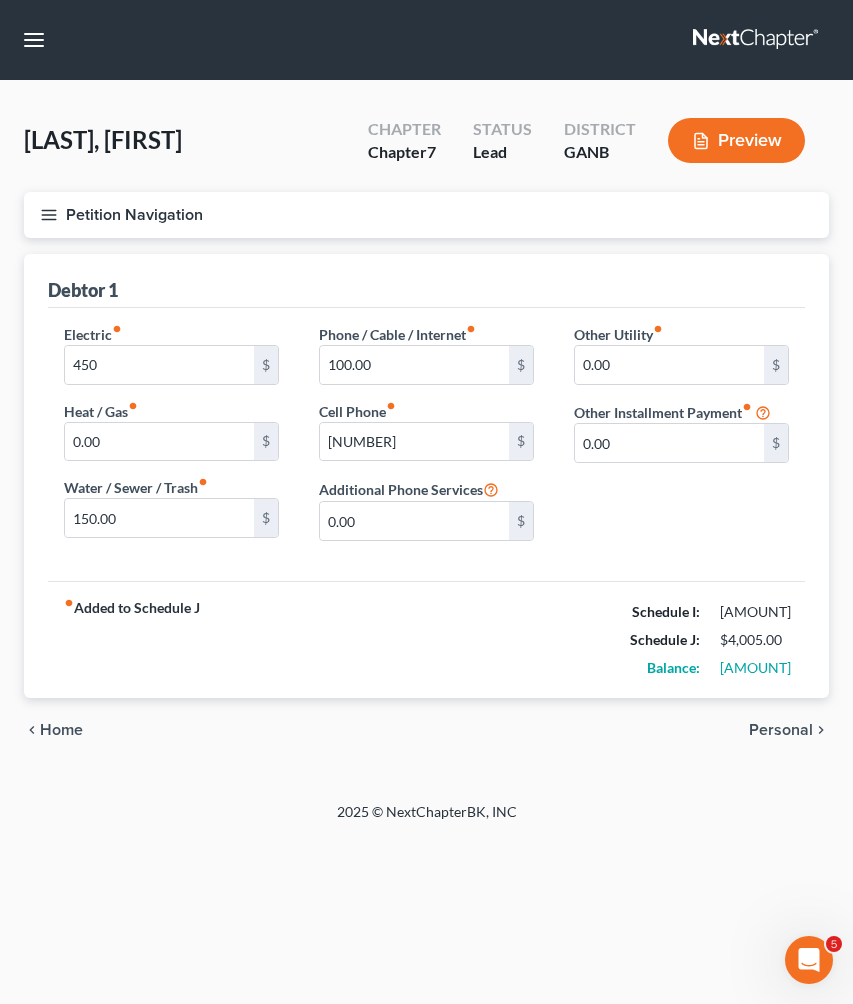 click on "Personal" at bounding box center [781, 730] 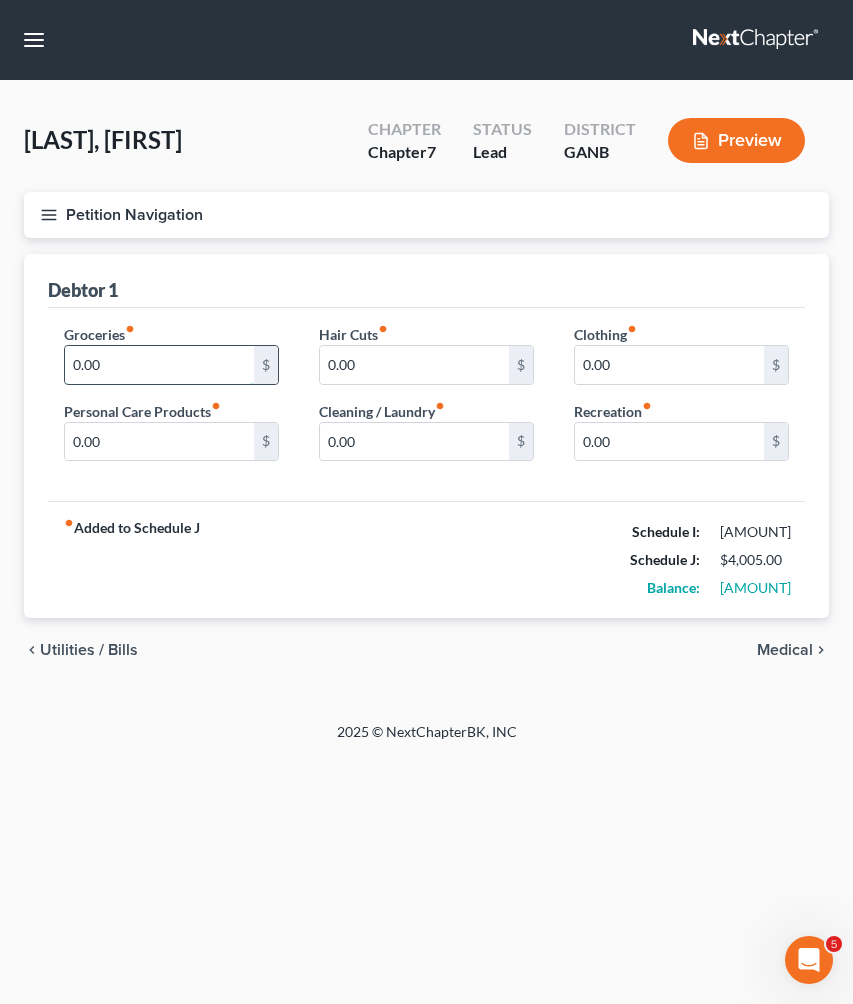 click on "0.00" at bounding box center (159, 365) 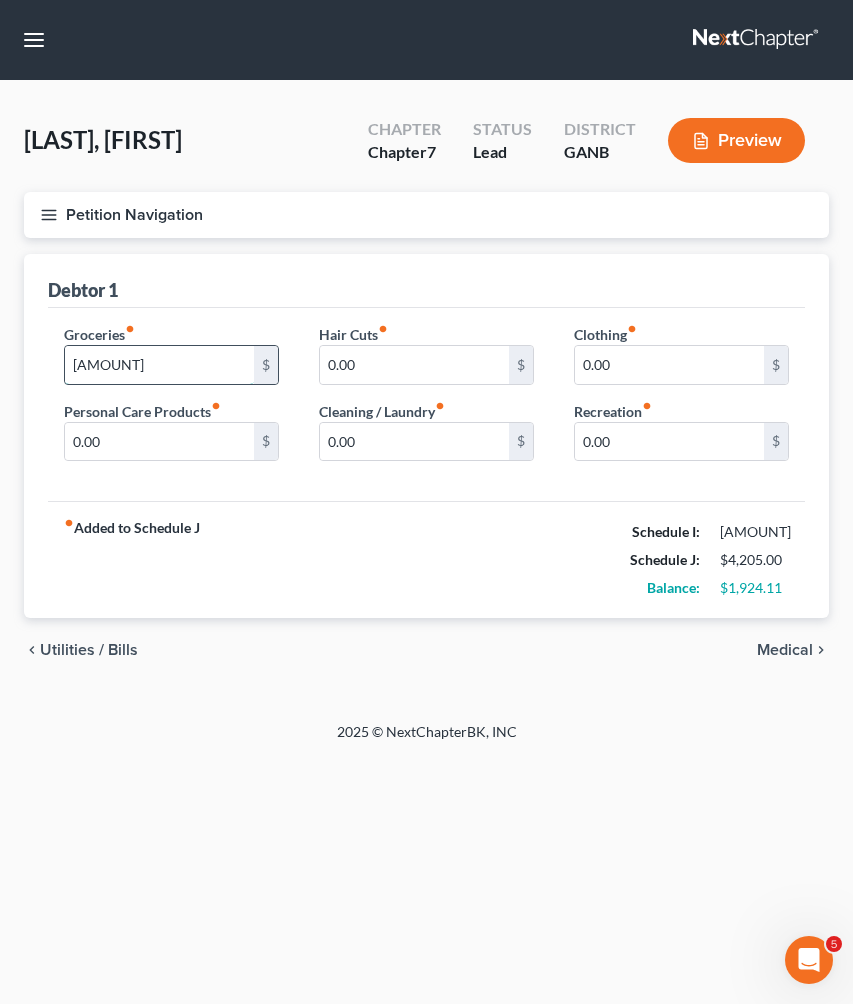 type on "2,000.00" 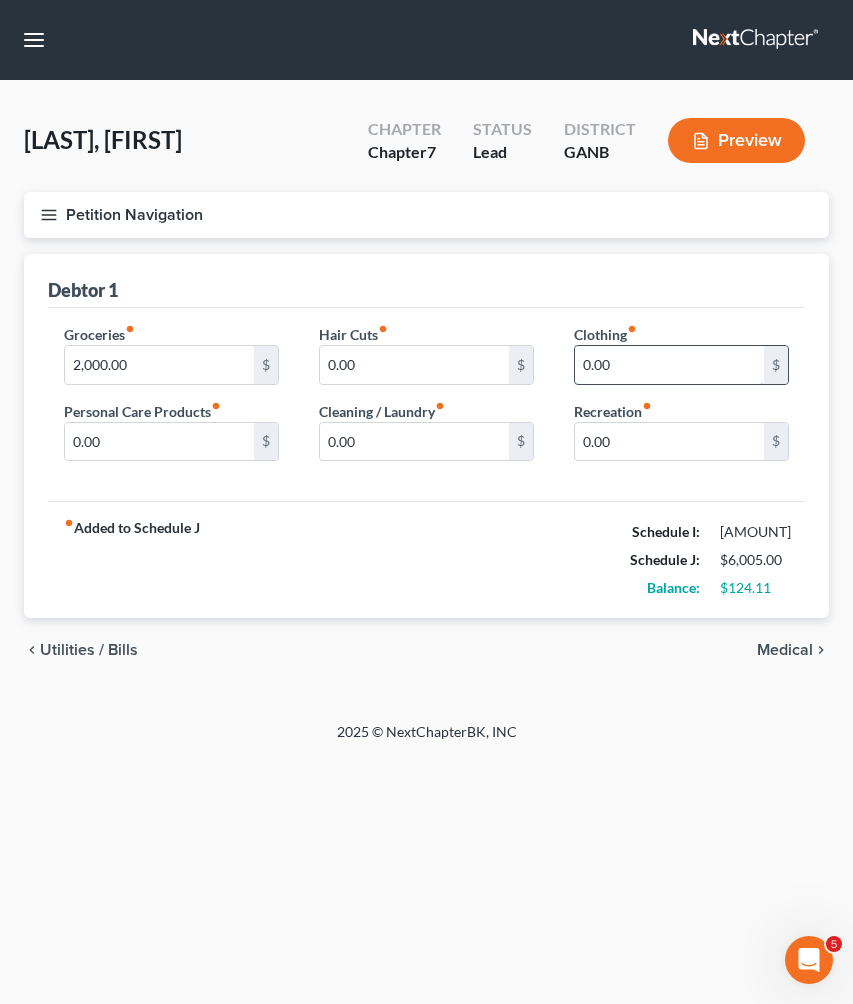click on "0.00" at bounding box center [669, 365] 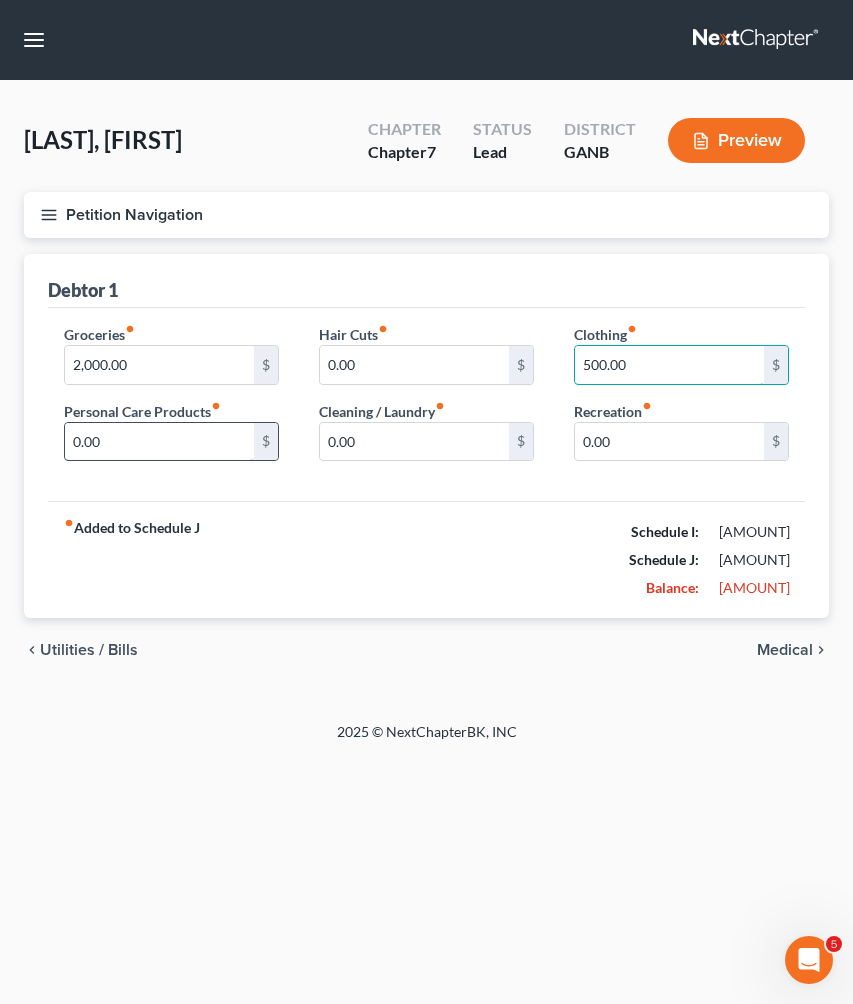 type on "500.00" 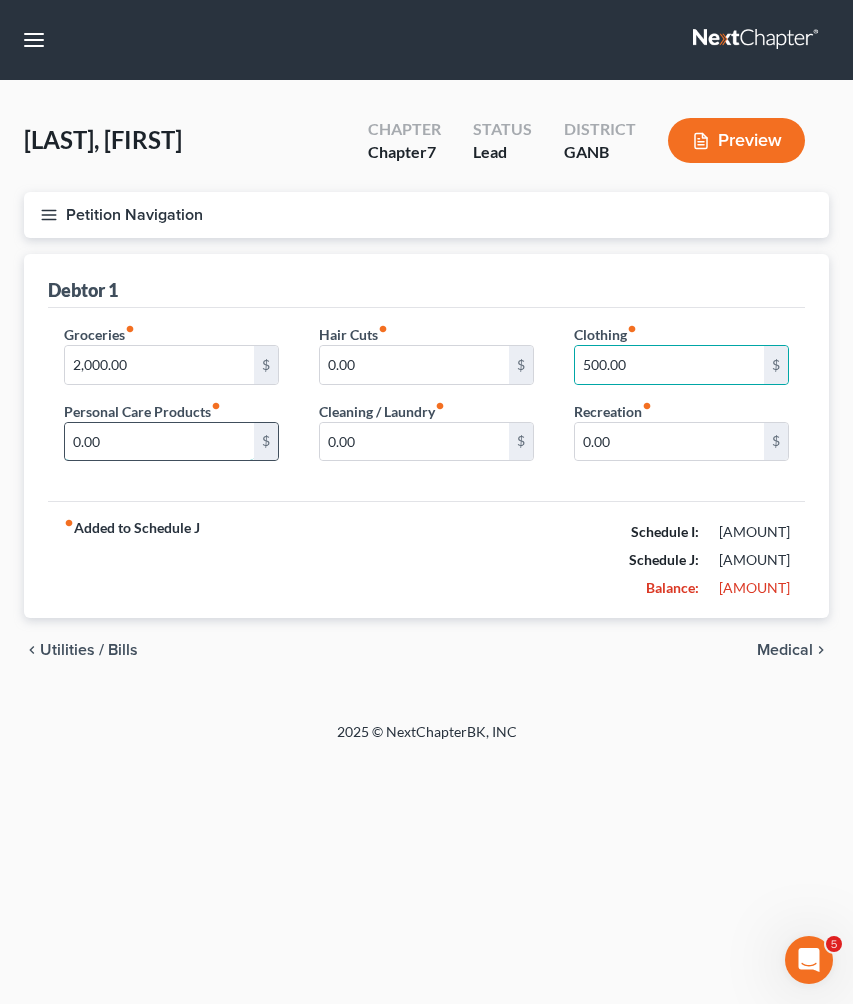 click on "0.00" at bounding box center [159, 442] 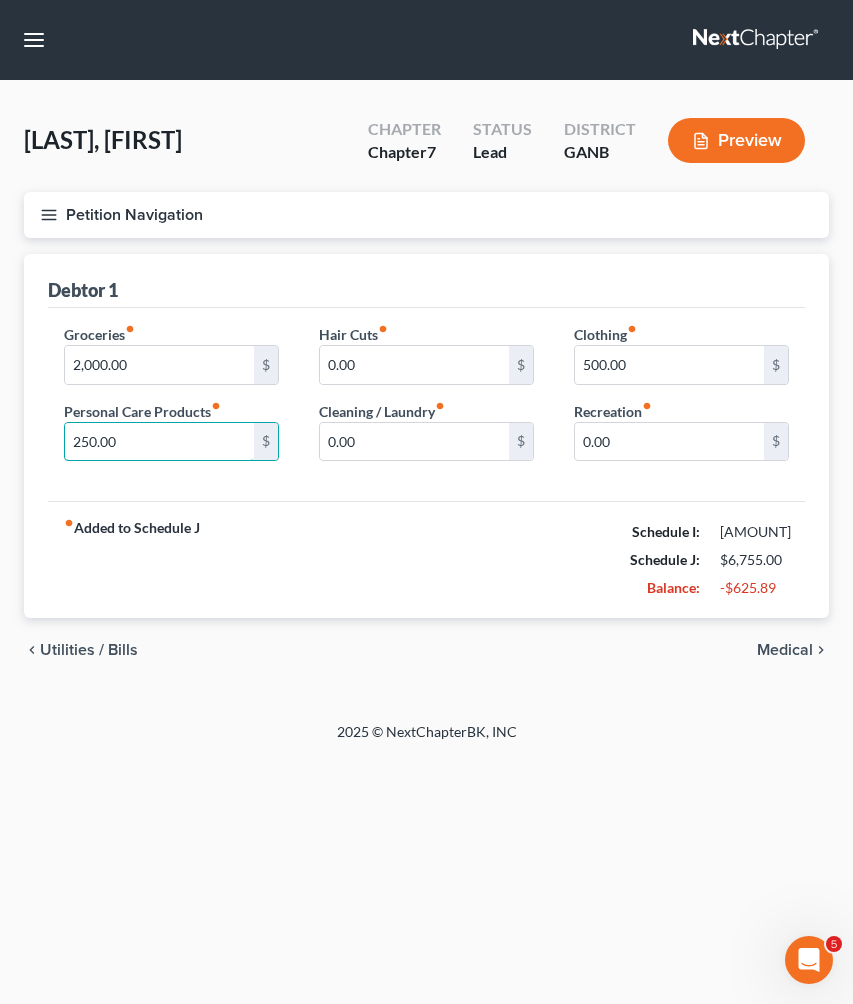 type on "250.00" 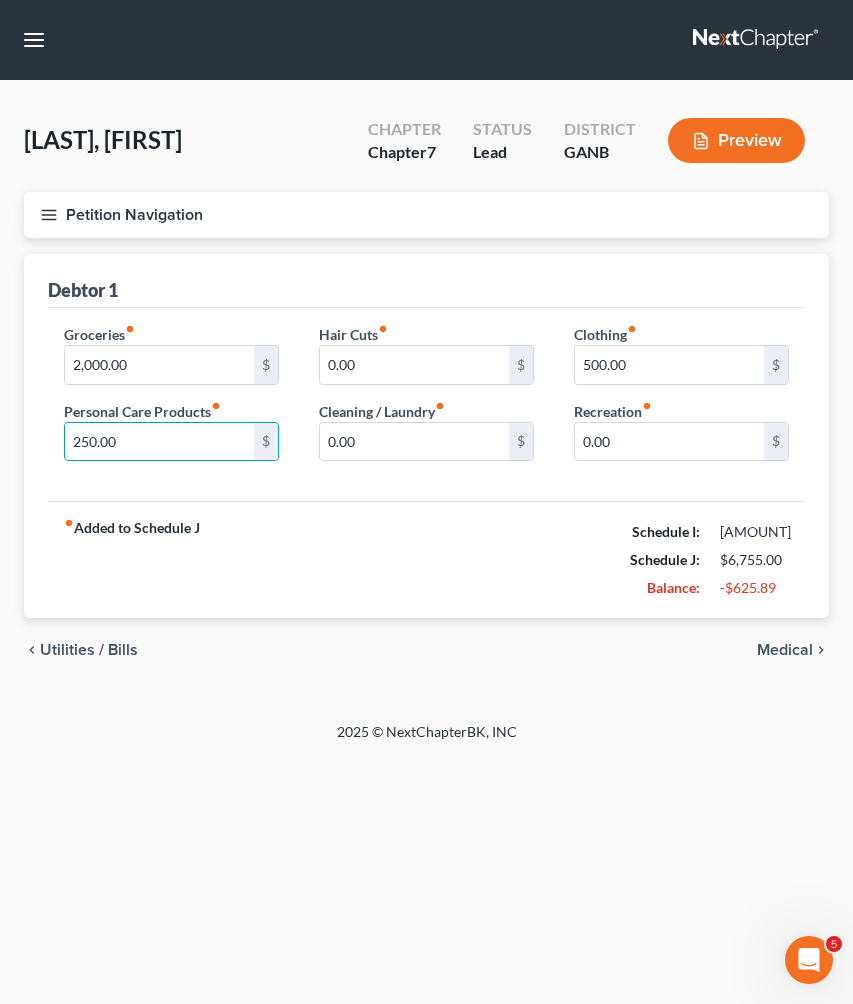 click on "Medical" at bounding box center [785, 650] 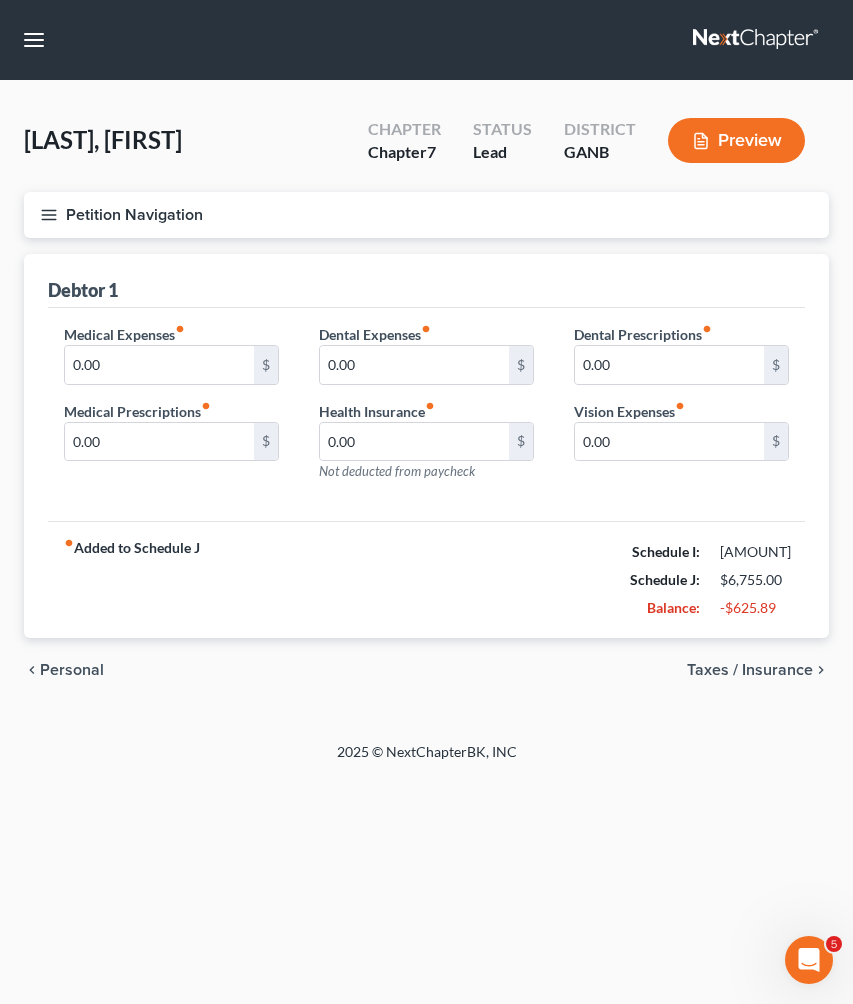 click on "Taxes / Insurance" at bounding box center [750, 670] 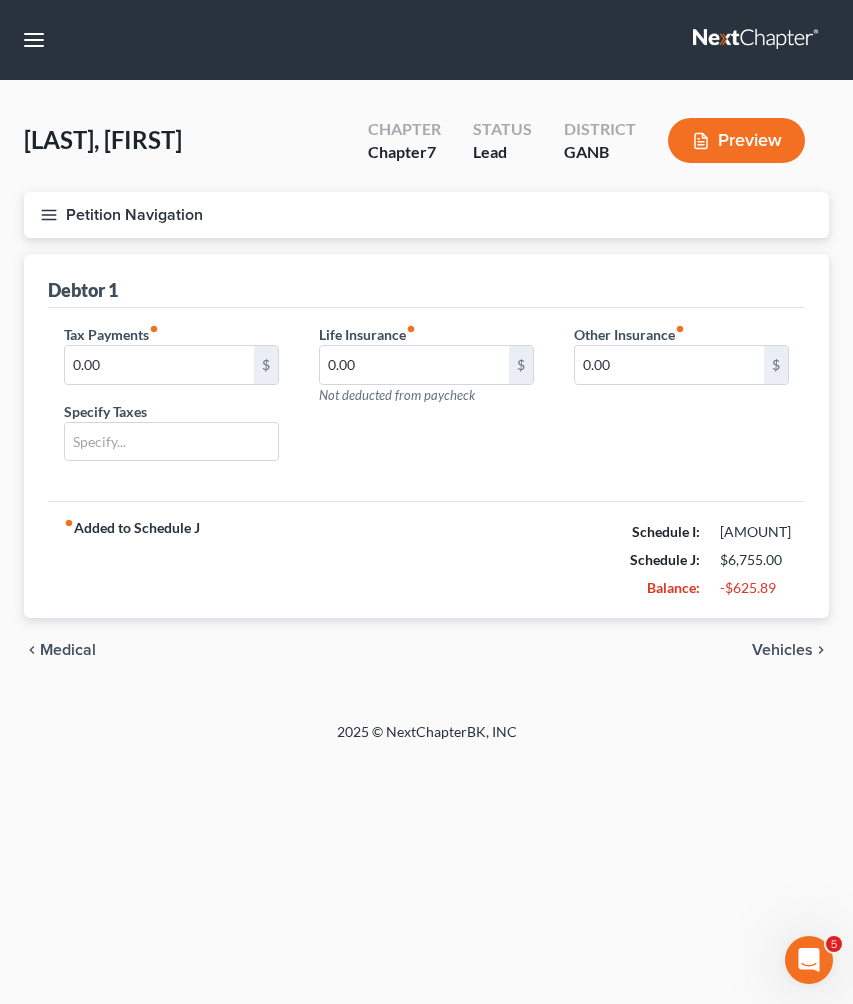 click on "Vehicles" at bounding box center (782, 650) 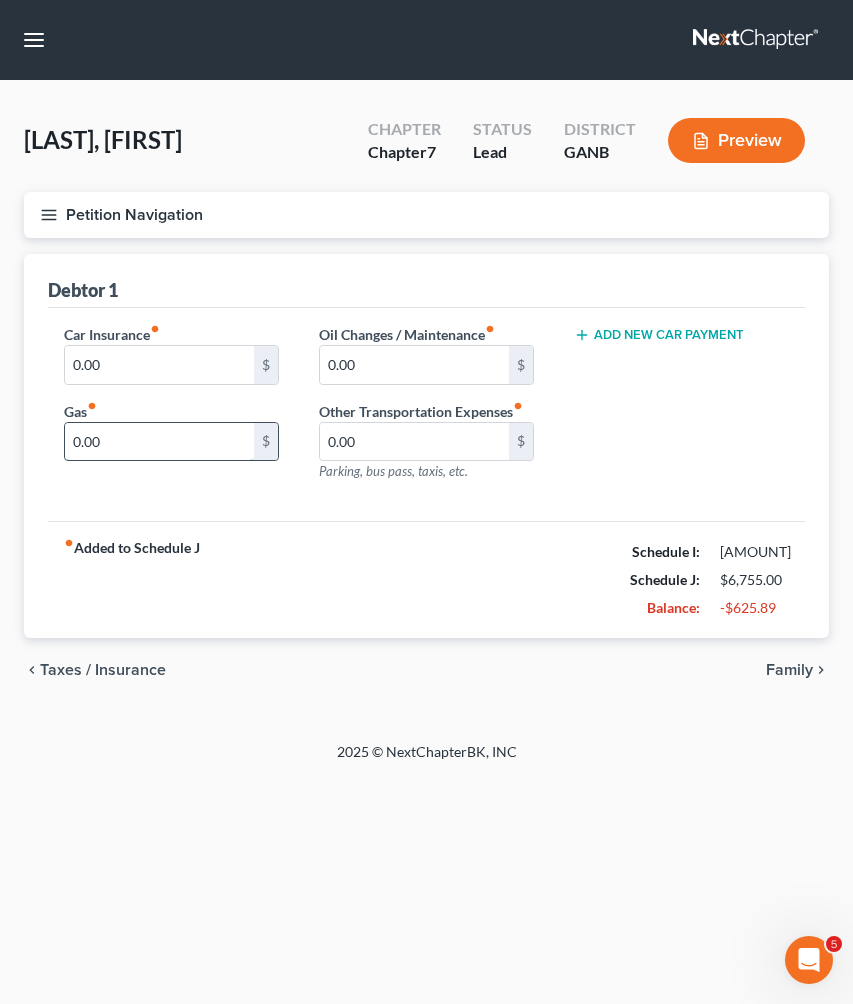 click on "0.00" at bounding box center [159, 442] 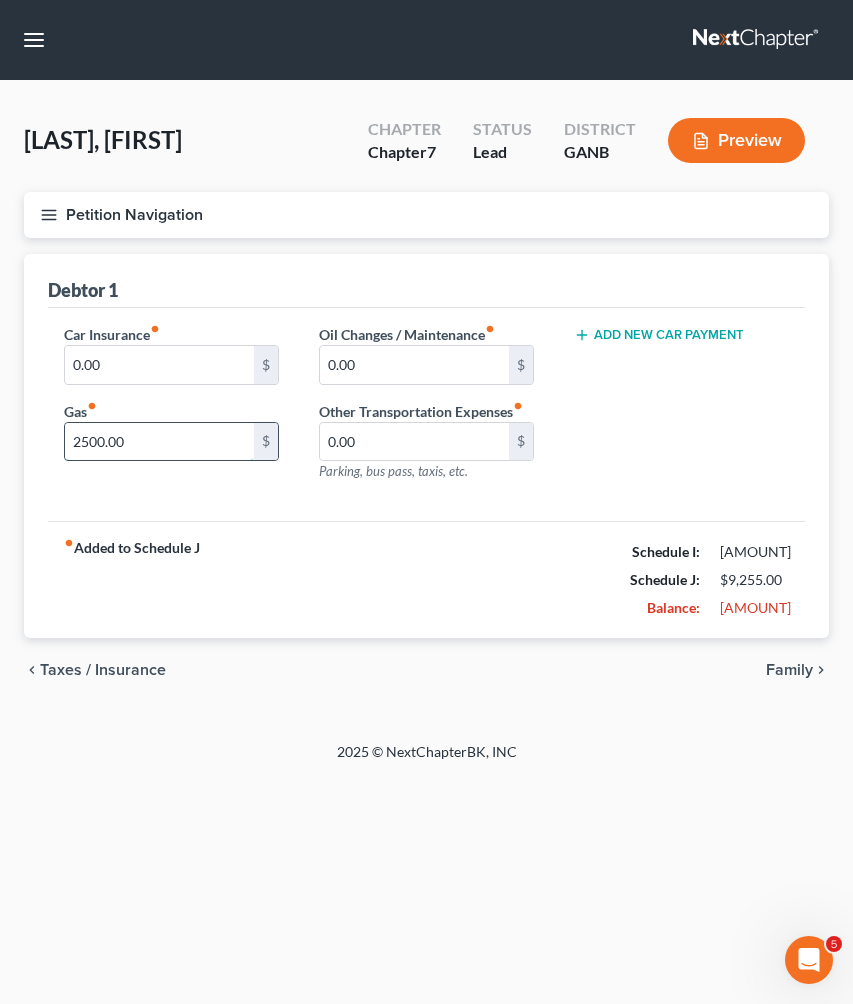 type on "2,500.00" 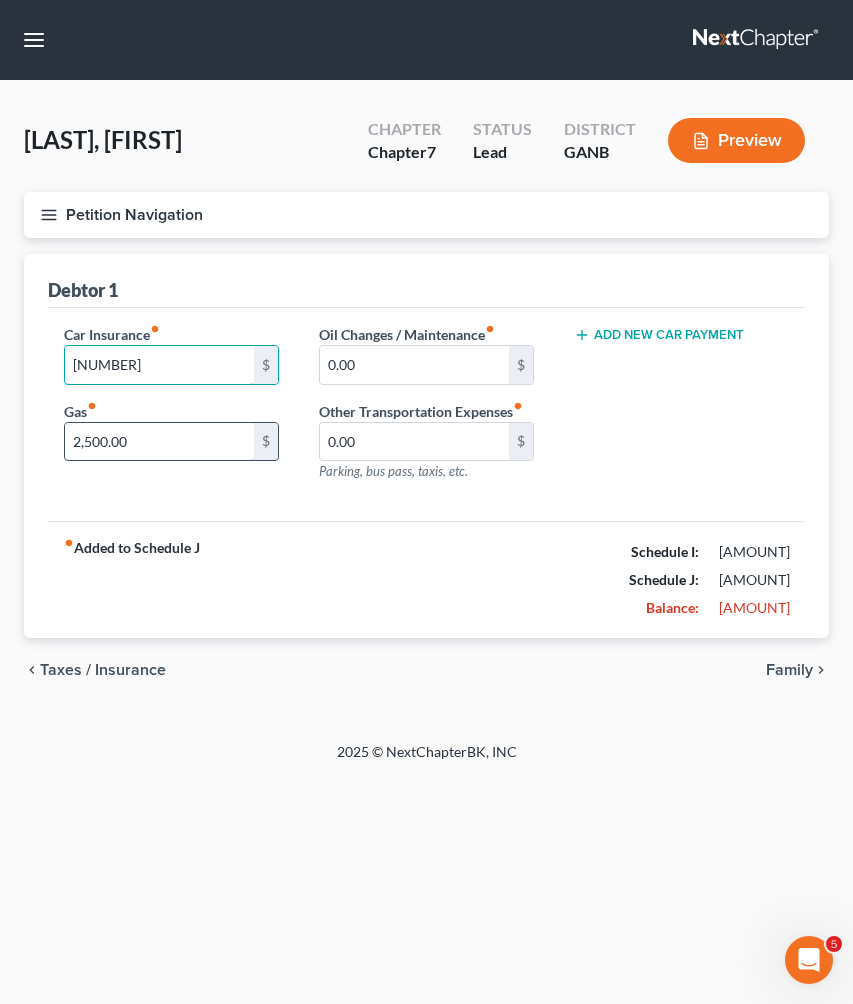 type on "[NUMBER]" 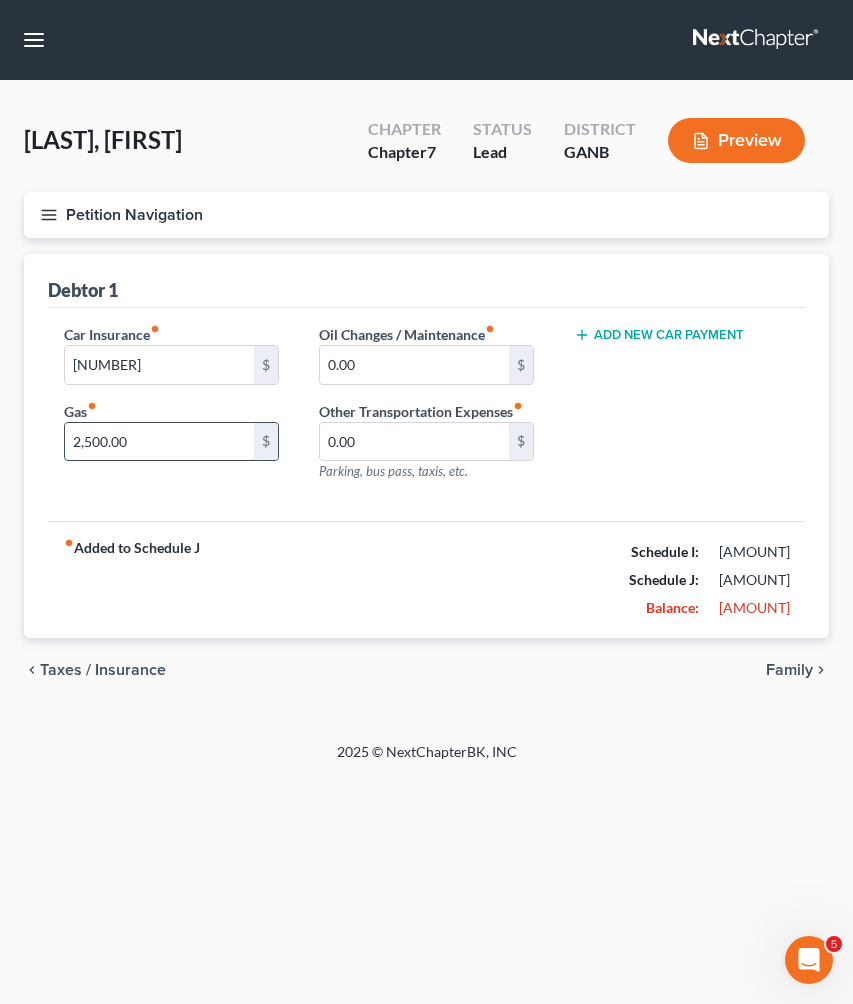 click on "2,500.00" at bounding box center [159, 442] 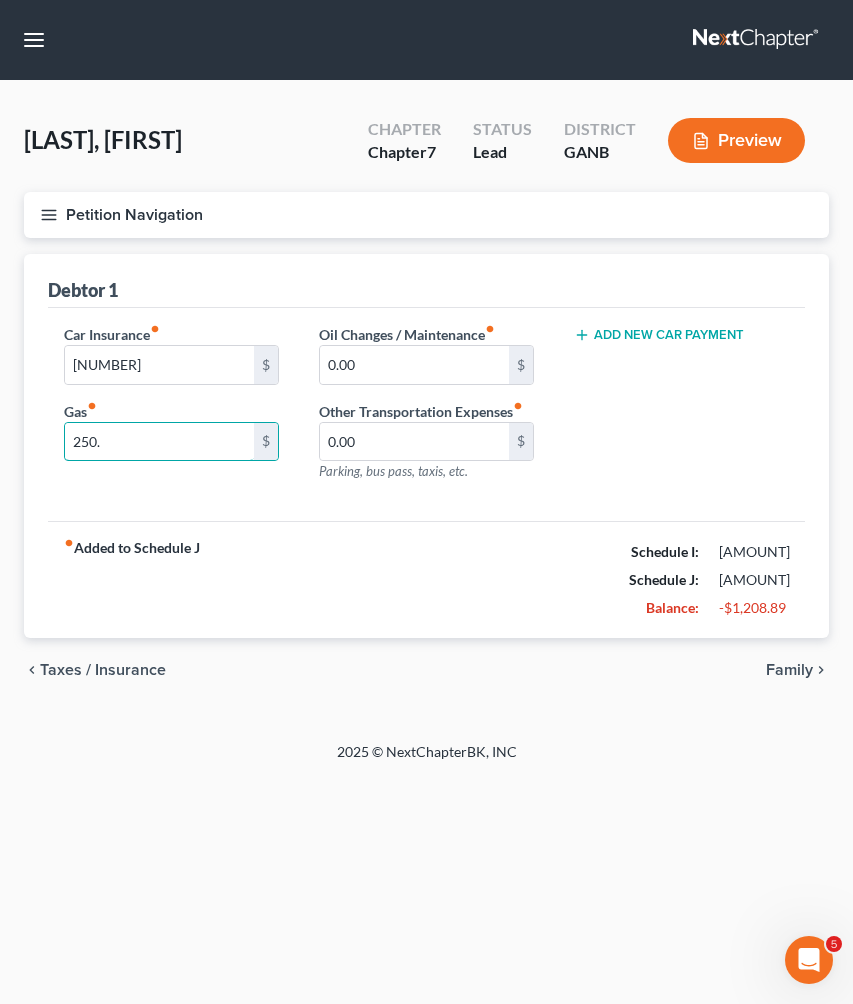 type on "250." 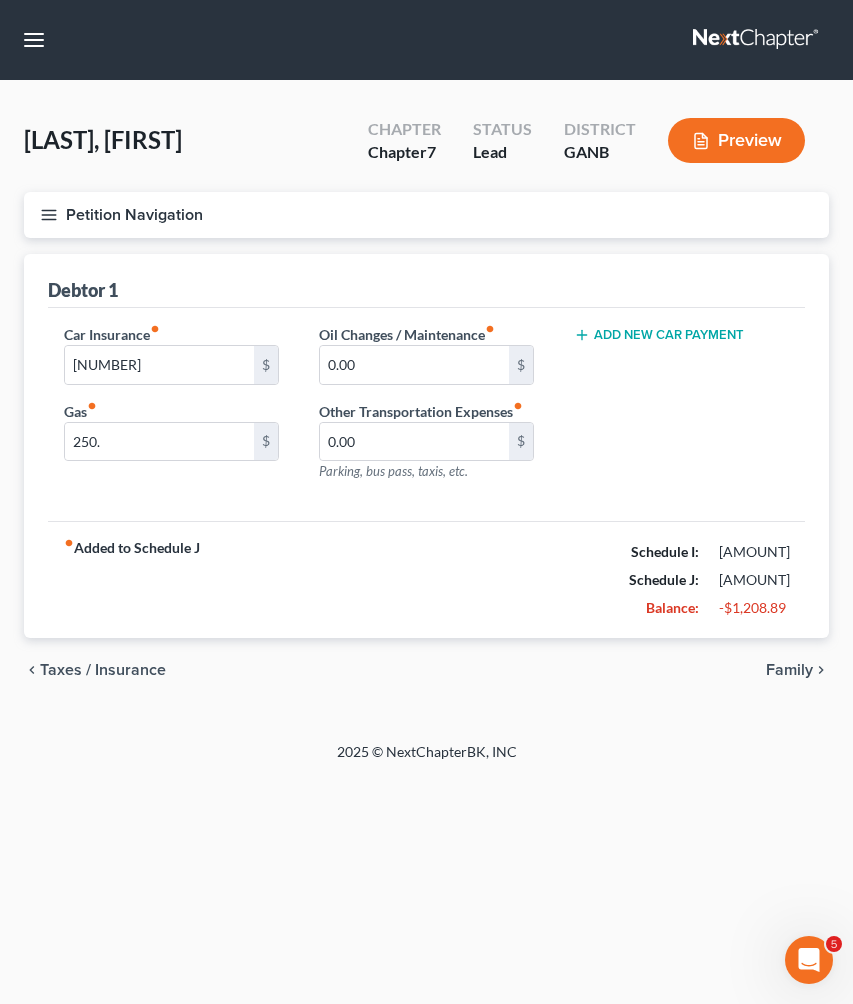 click on "Taxes / Insurance" at bounding box center [103, 670] 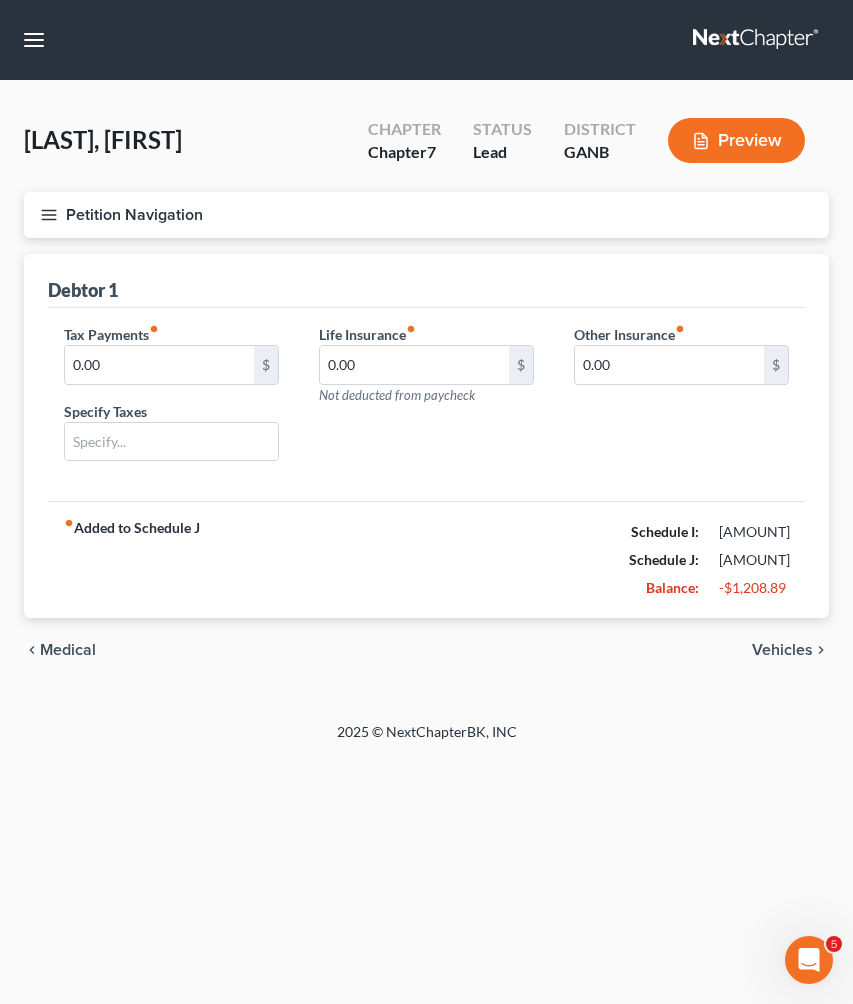 click on "Medical" at bounding box center [68, 650] 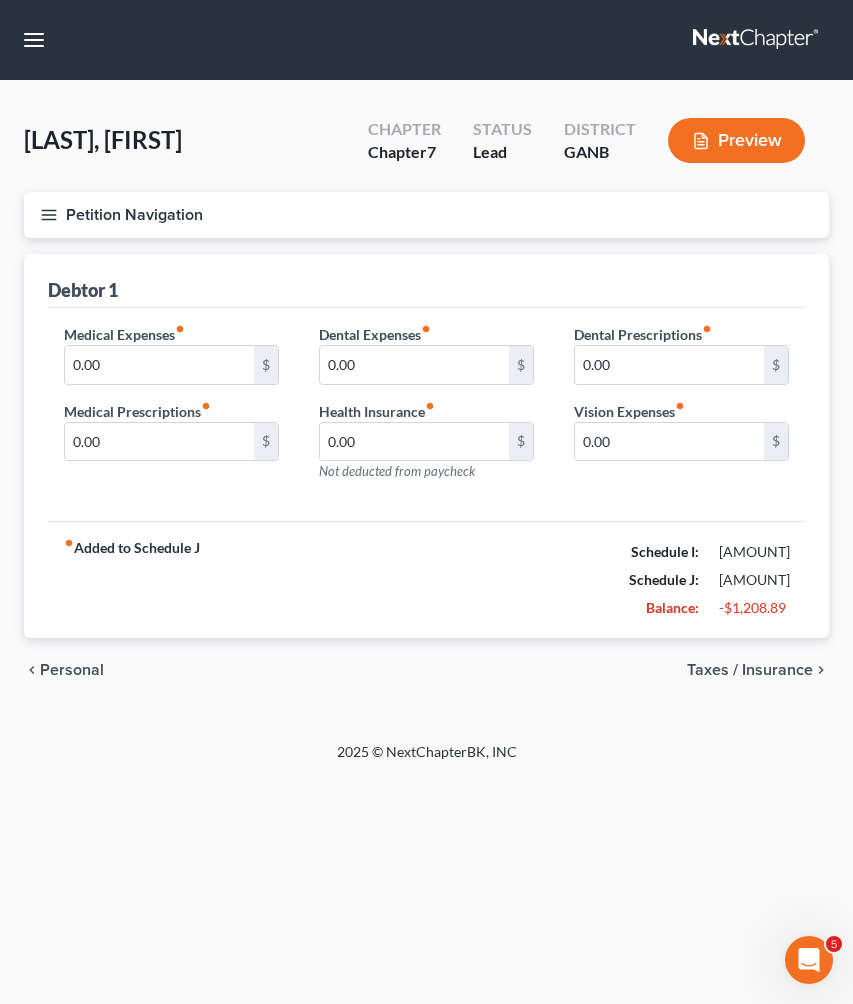 click on "Personal" at bounding box center (72, 670) 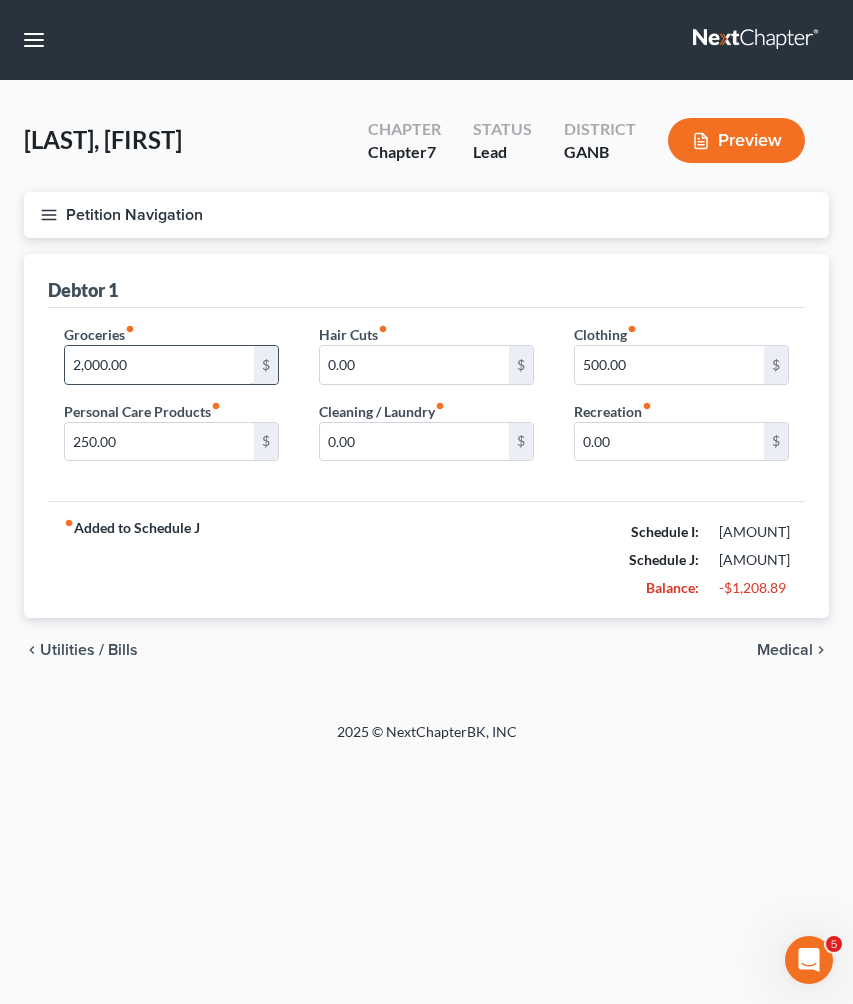 click on "2,000.00" at bounding box center (159, 365) 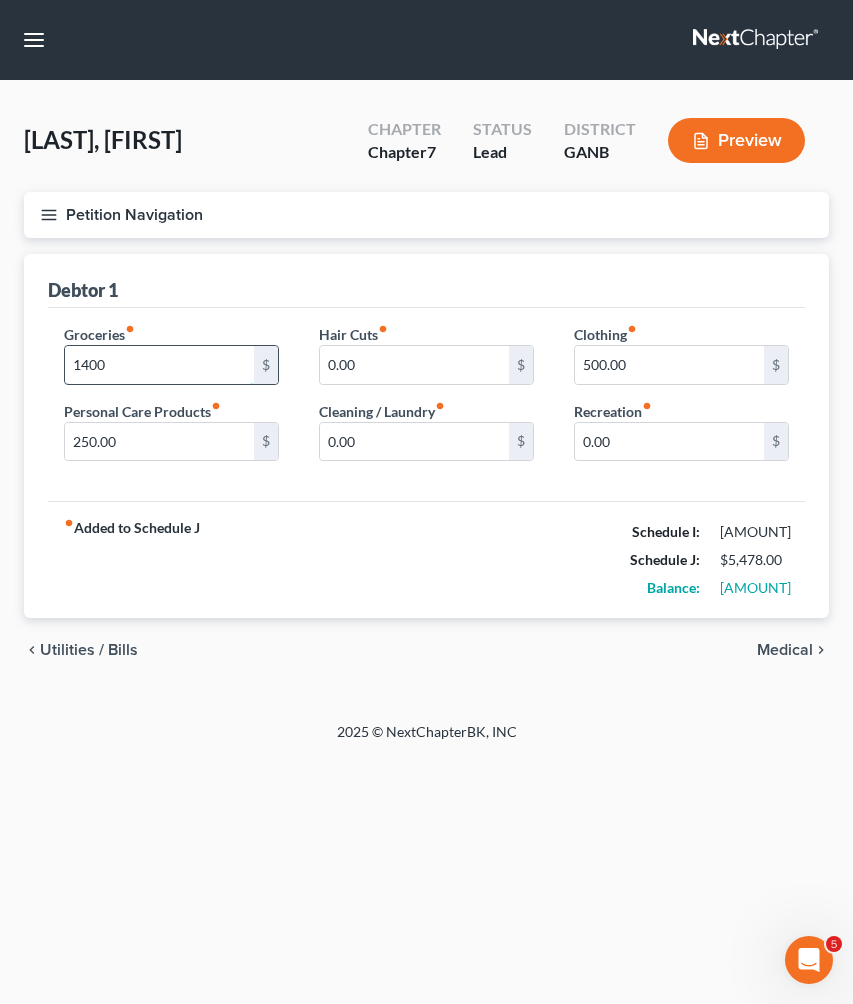 type on "1,400" 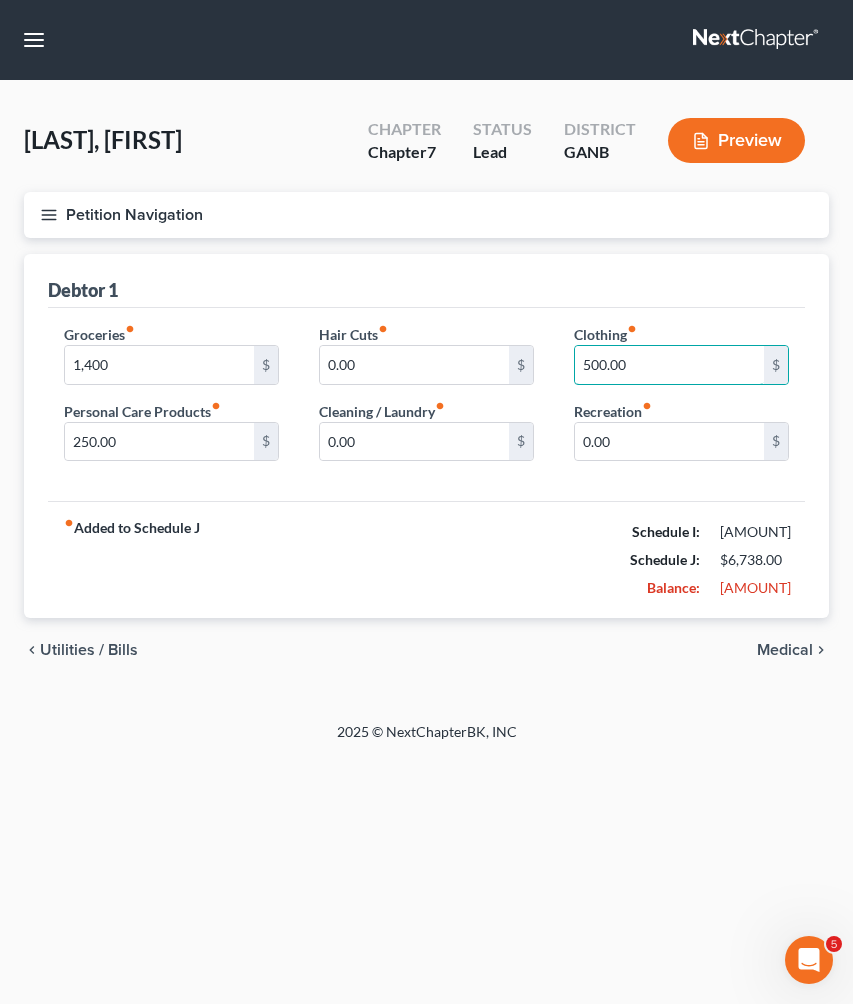 drag, startPoint x: 637, startPoint y: 372, endPoint x: 569, endPoint y: 372, distance: 68 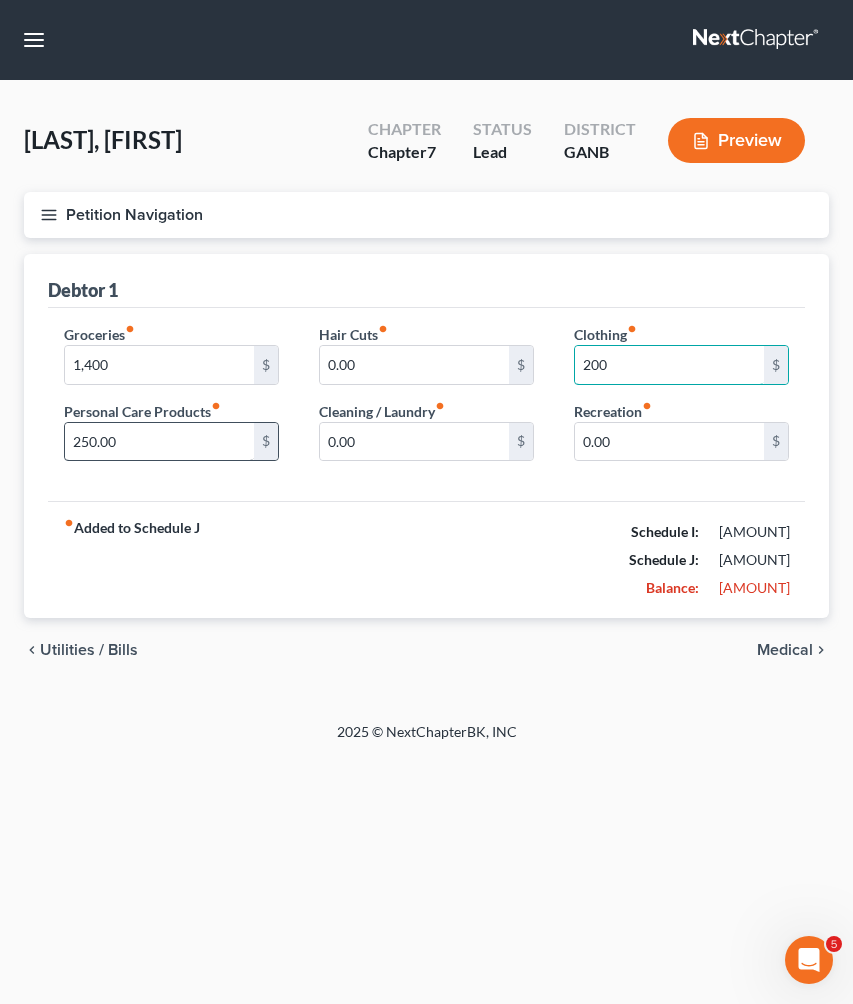 type on "200" 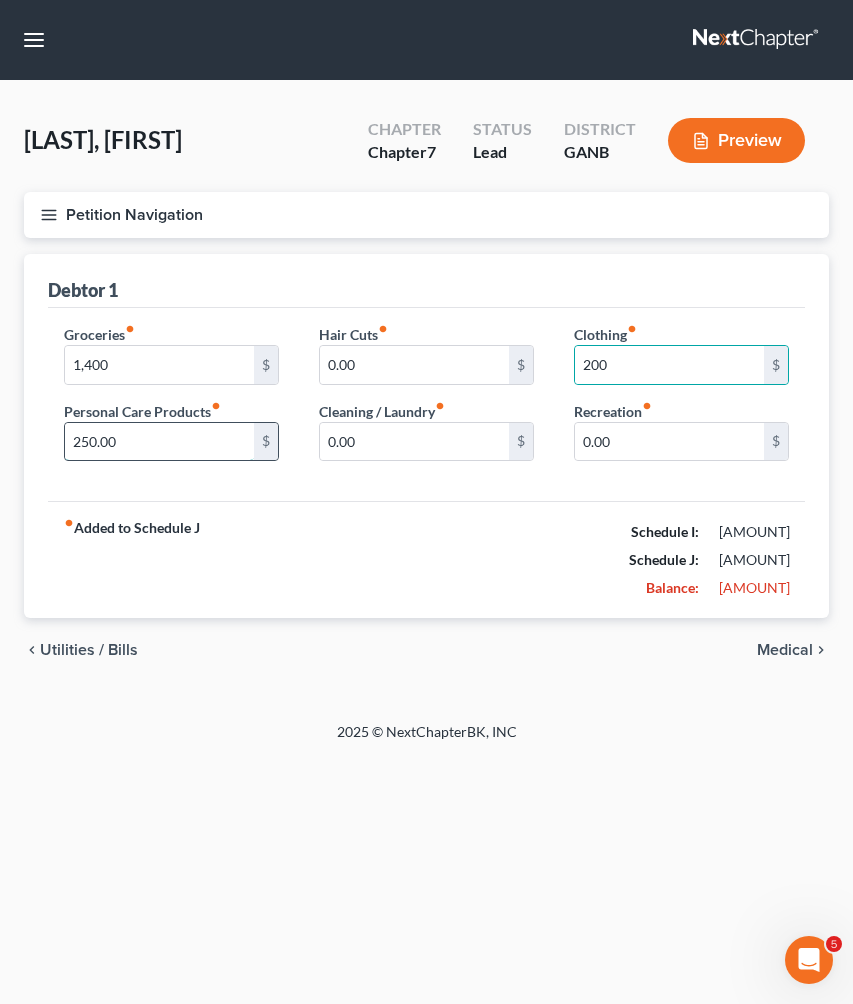 click on "250.00" at bounding box center (159, 442) 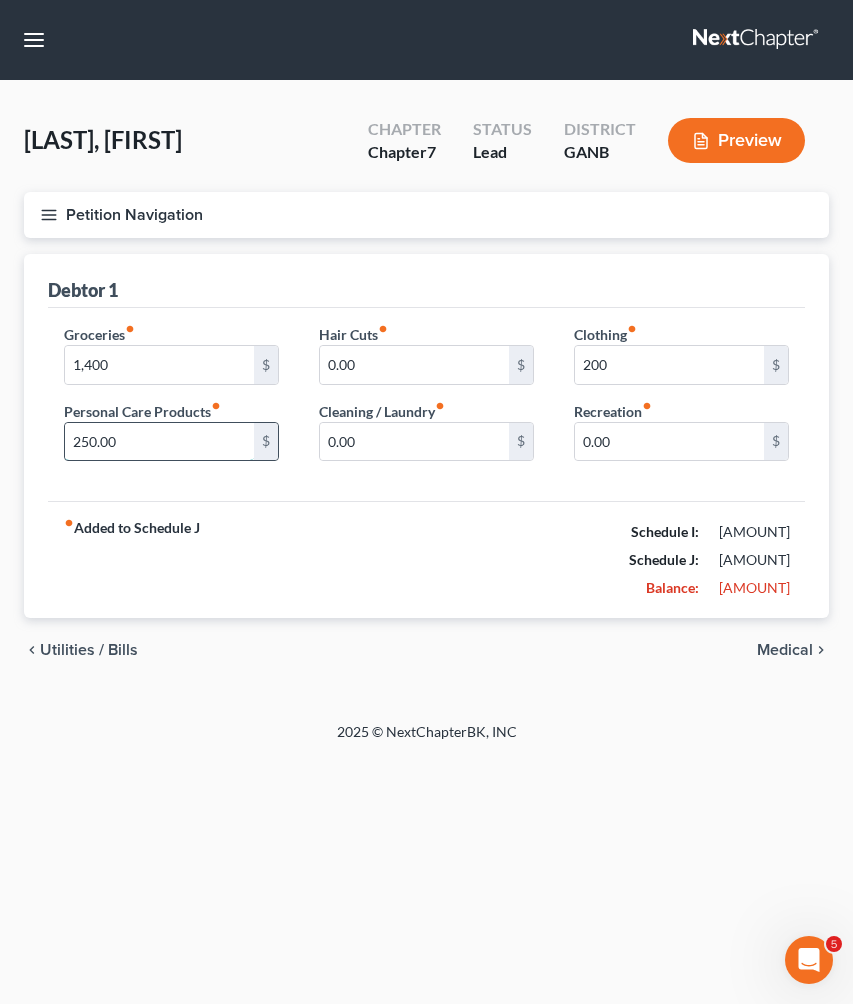 click on "250.00" at bounding box center [159, 442] 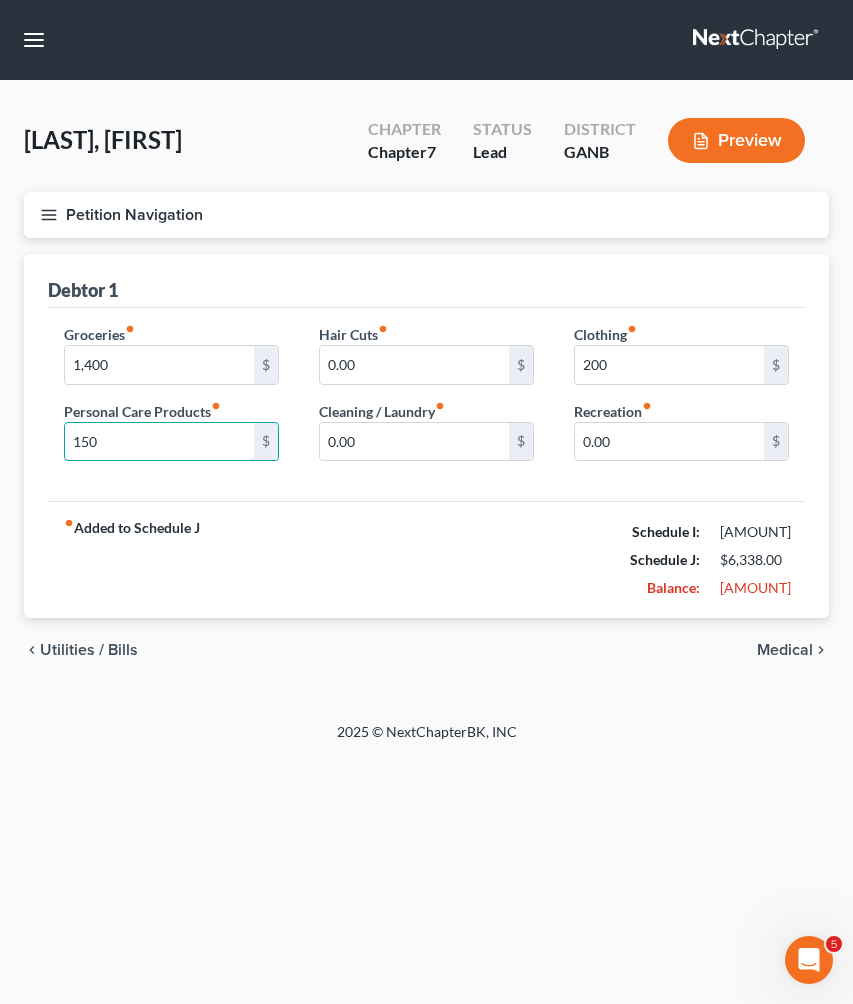 type on "150" 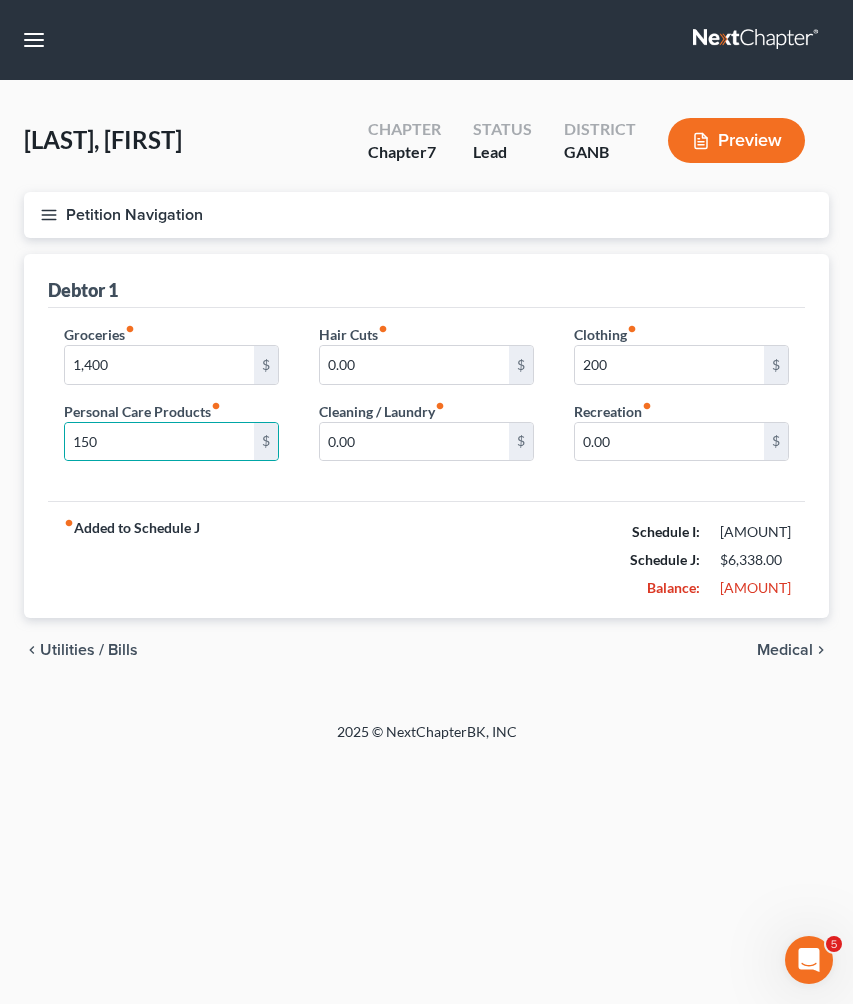 click on "Schedule I: [AMOUNT] Schedule J: [AMOUNT] Balance: [AMOUNT]" at bounding box center [426, 559] 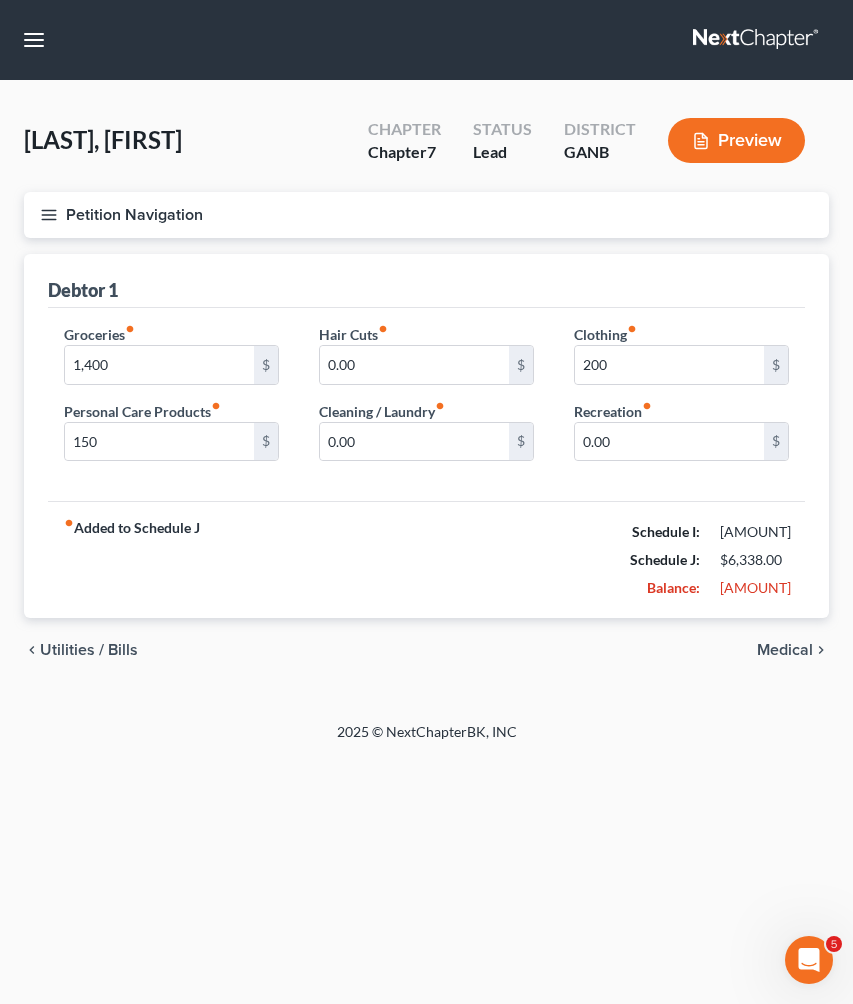 click on "Medical" at bounding box center [785, 650] 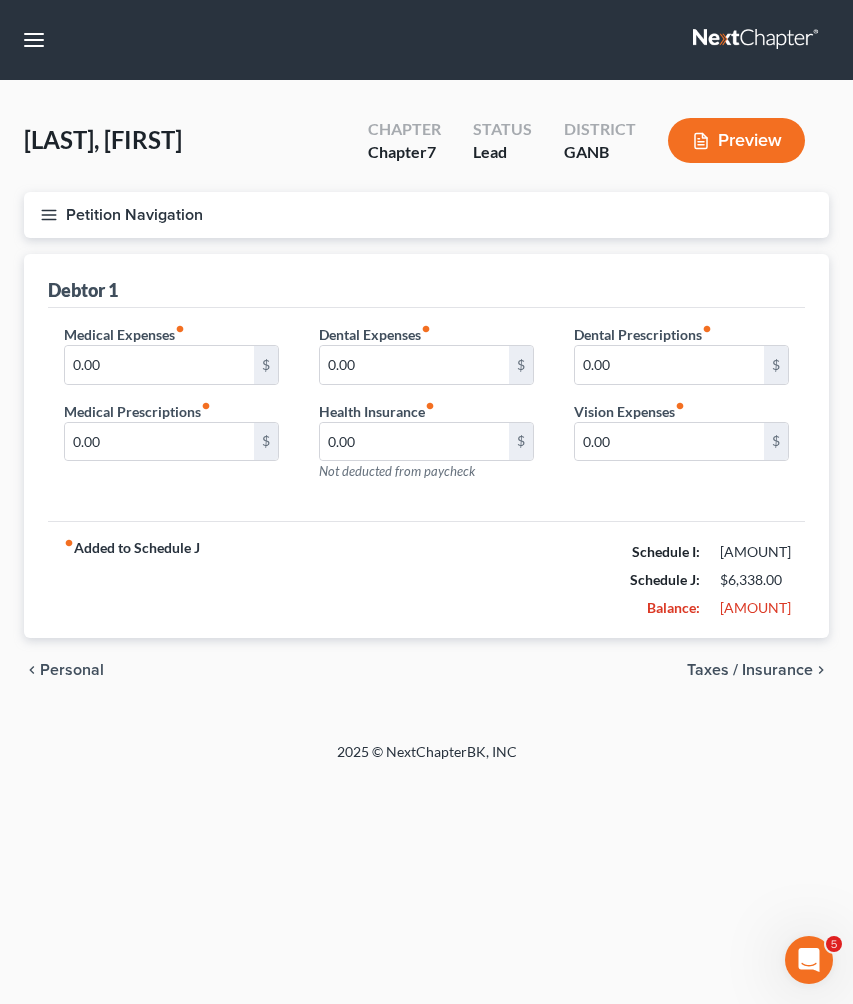 click on "Taxes / Insurance" at bounding box center [750, 670] 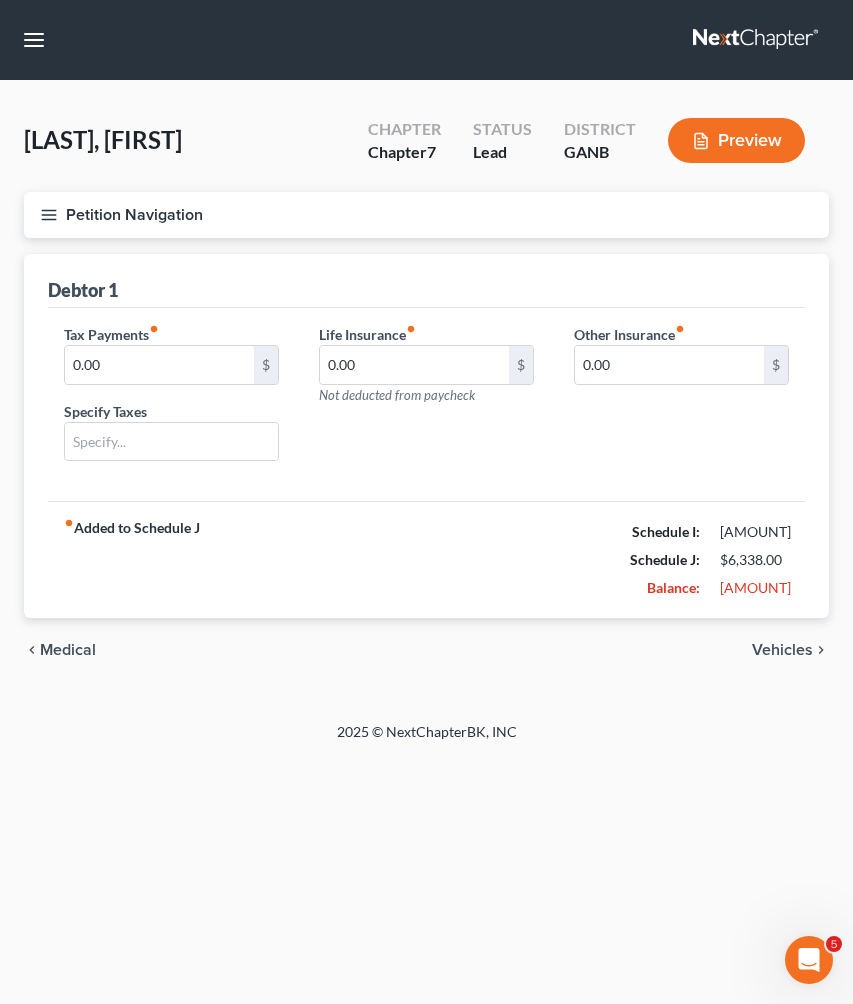 click on "Vehicles" at bounding box center (782, 650) 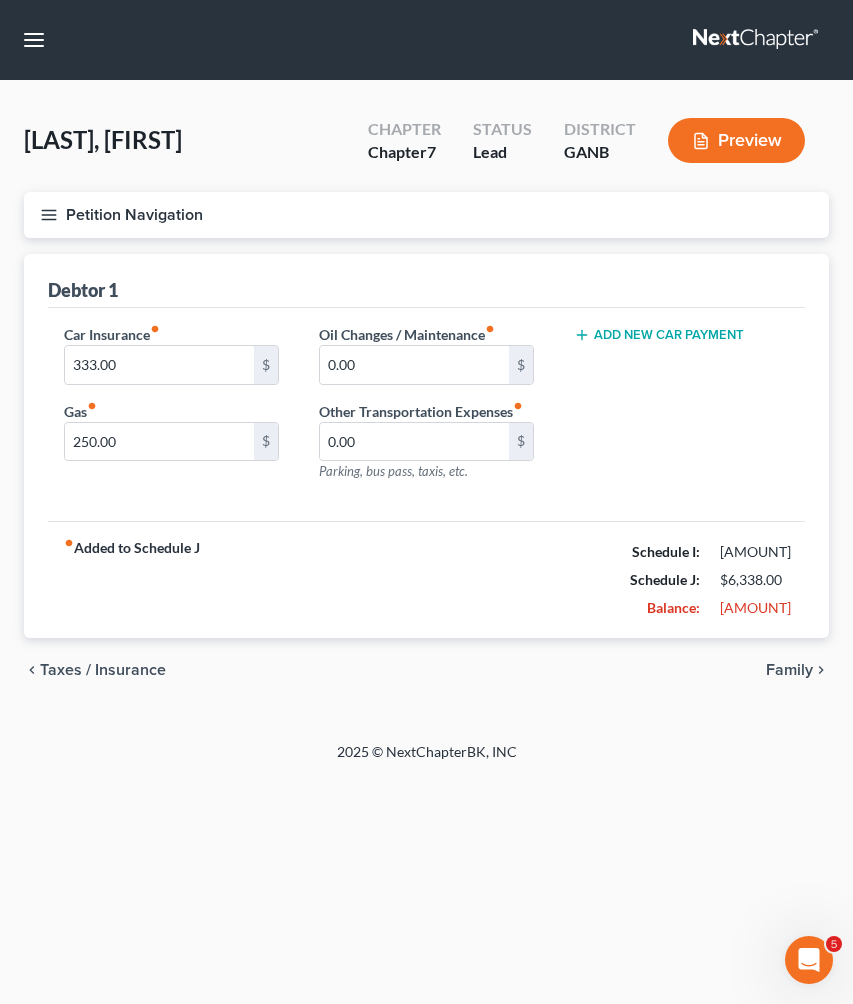 click on "Family" at bounding box center (789, 670) 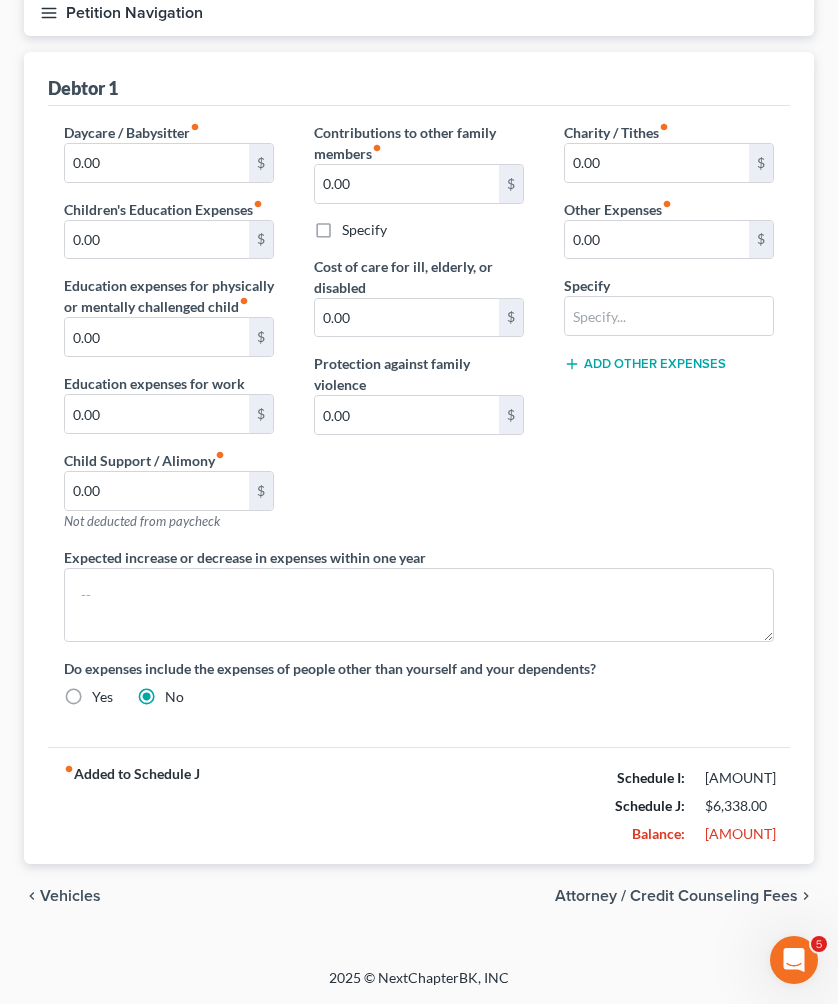 scroll, scrollTop: 202, scrollLeft: 0, axis: vertical 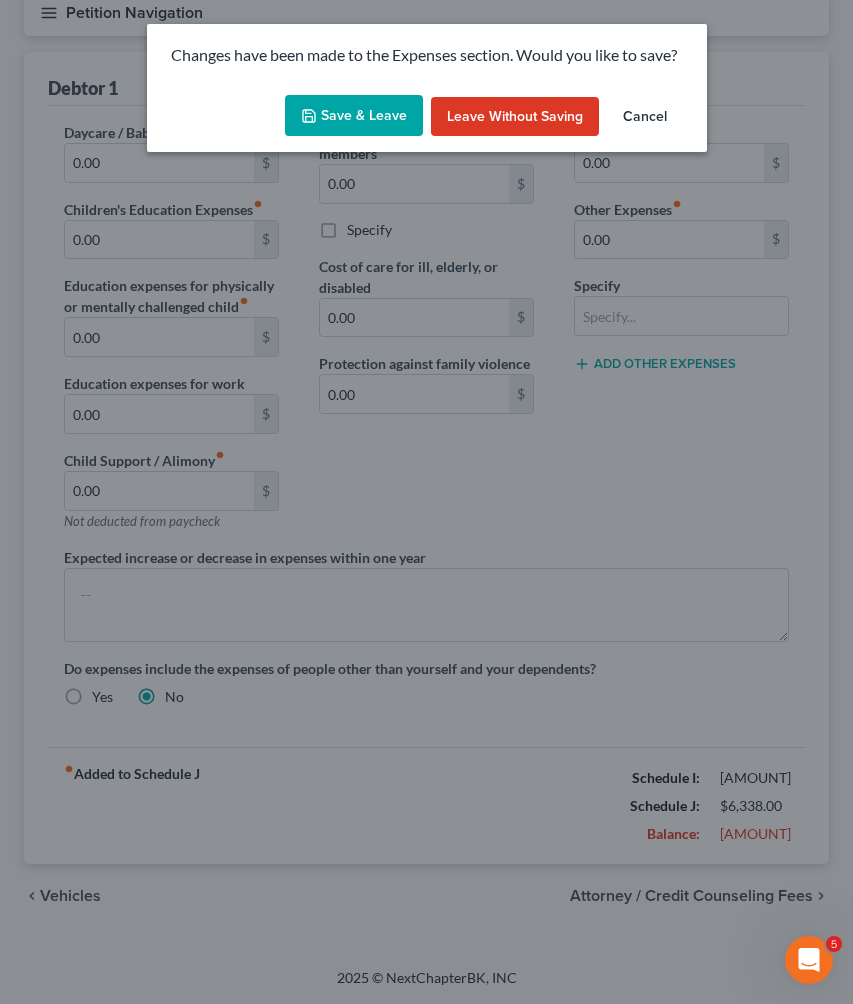 click on "Save & Leave" at bounding box center (354, 116) 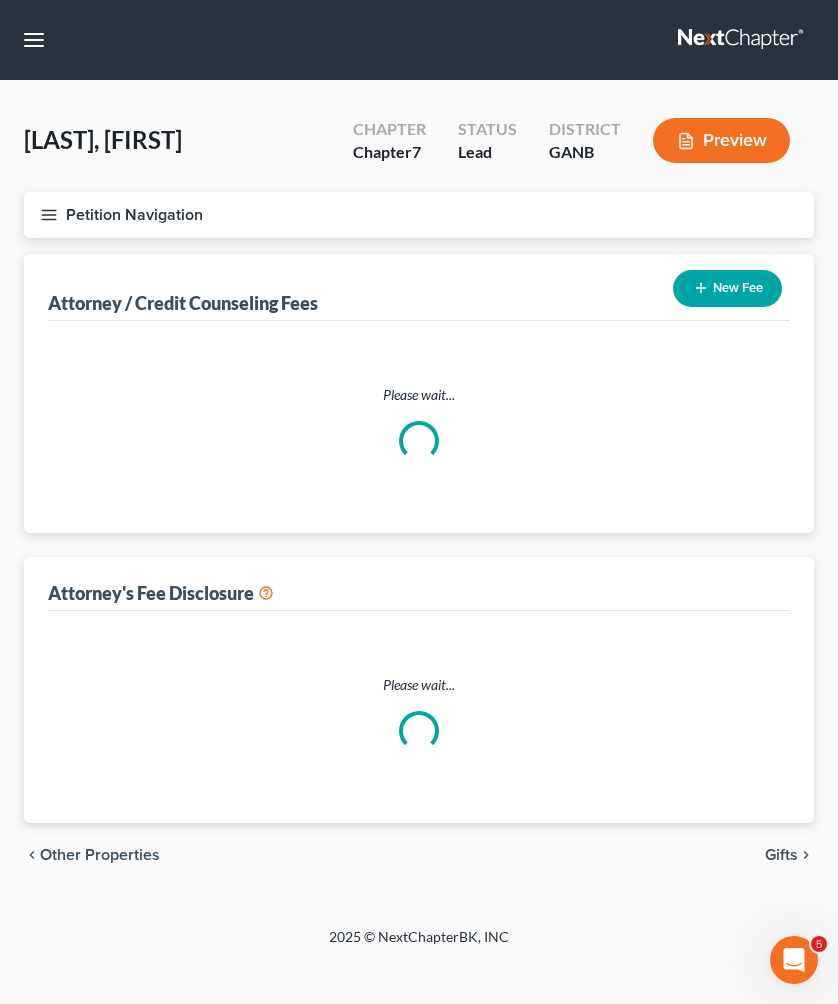 scroll, scrollTop: 0, scrollLeft: 0, axis: both 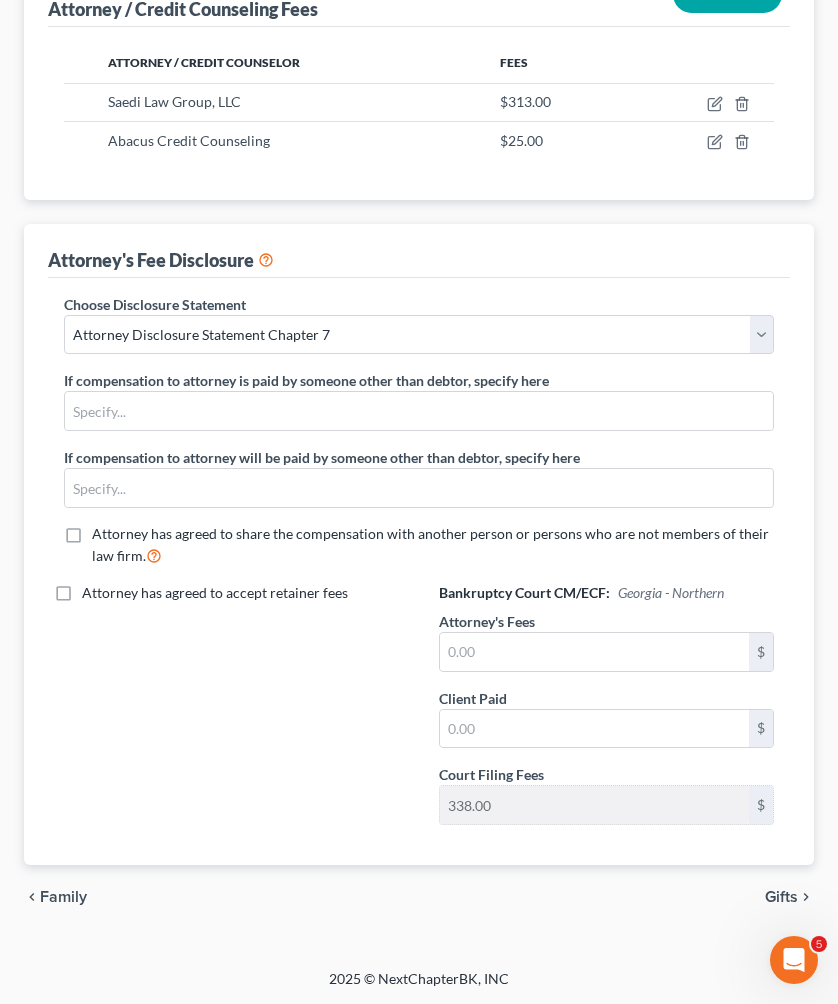 click on "Gifts" at bounding box center (781, 897) 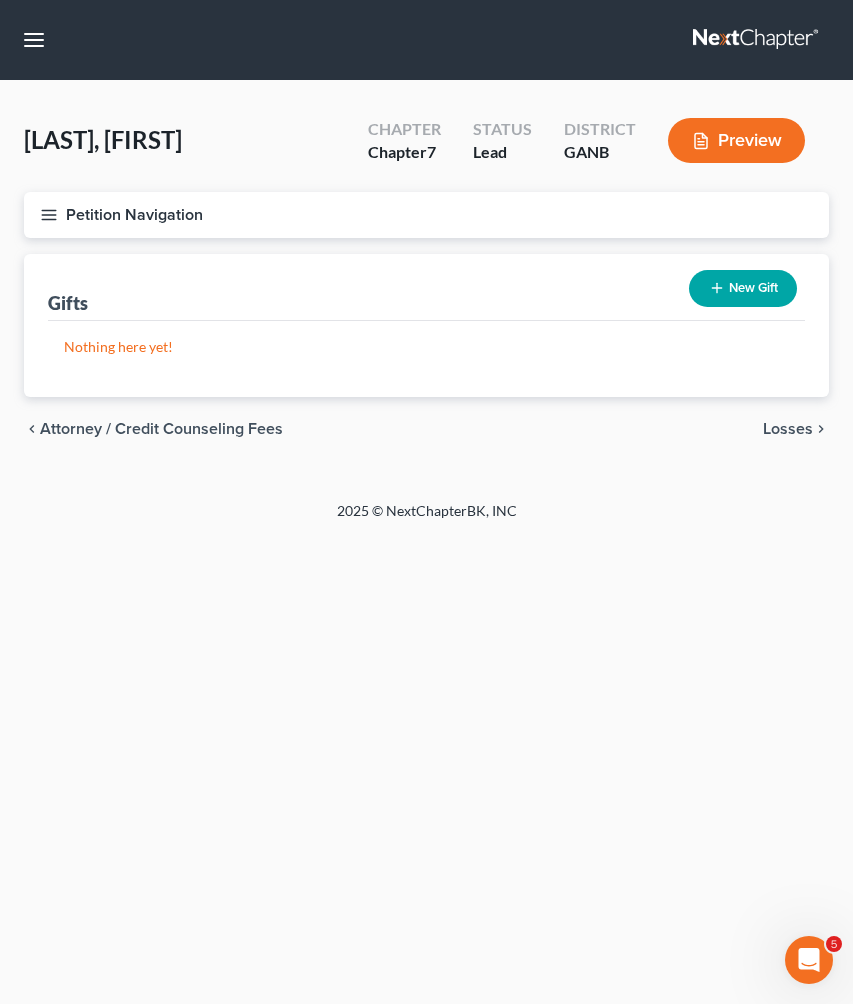 click on "Losses" at bounding box center [788, 429] 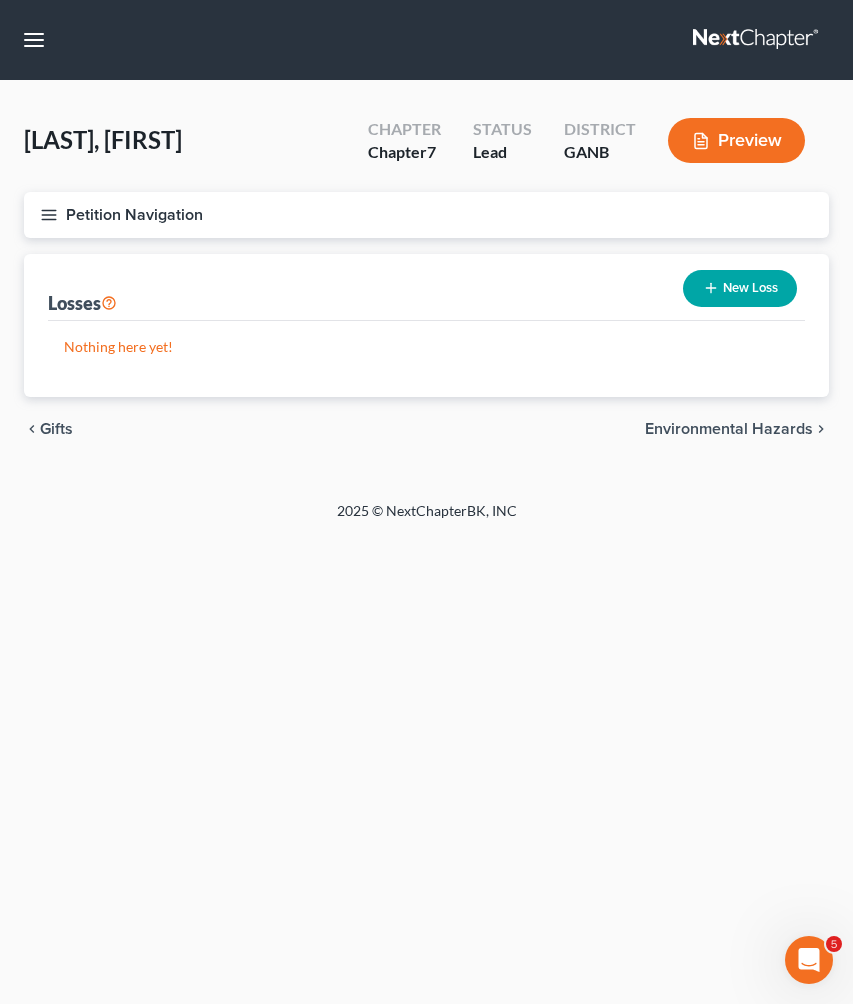 click on "Environmental Hazards" at bounding box center [729, 429] 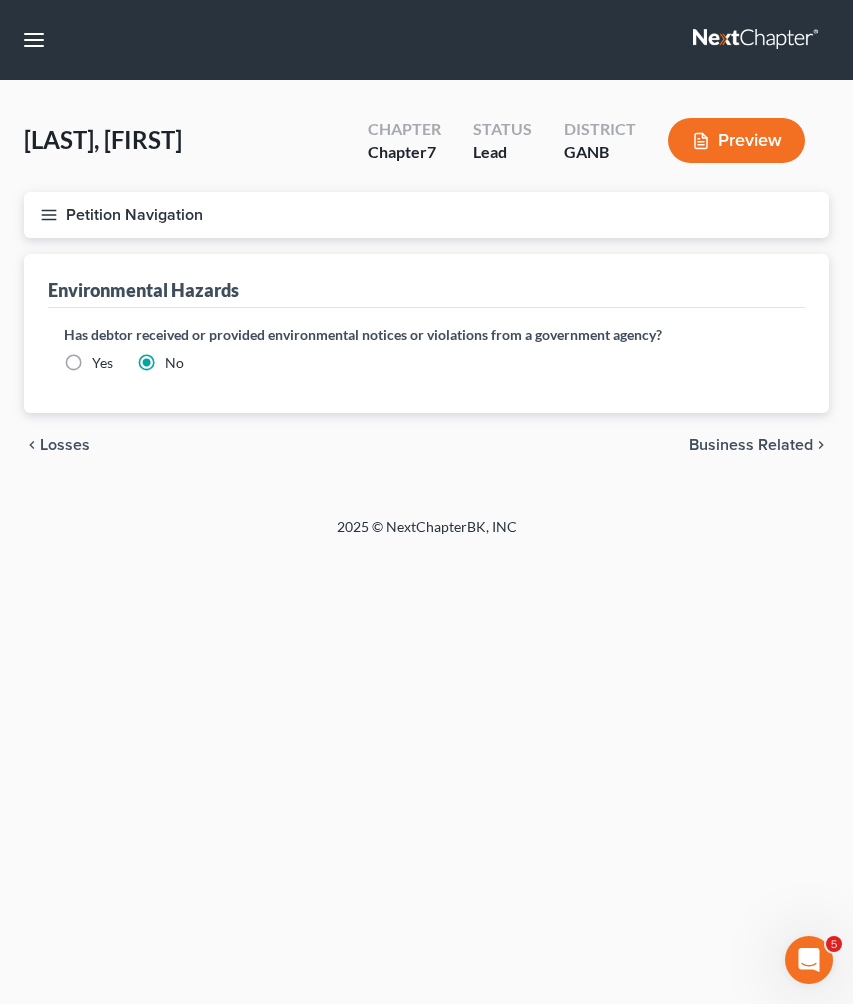 click on "chevron_left
Losses
Business Related
chevron_right" at bounding box center (426, 445) 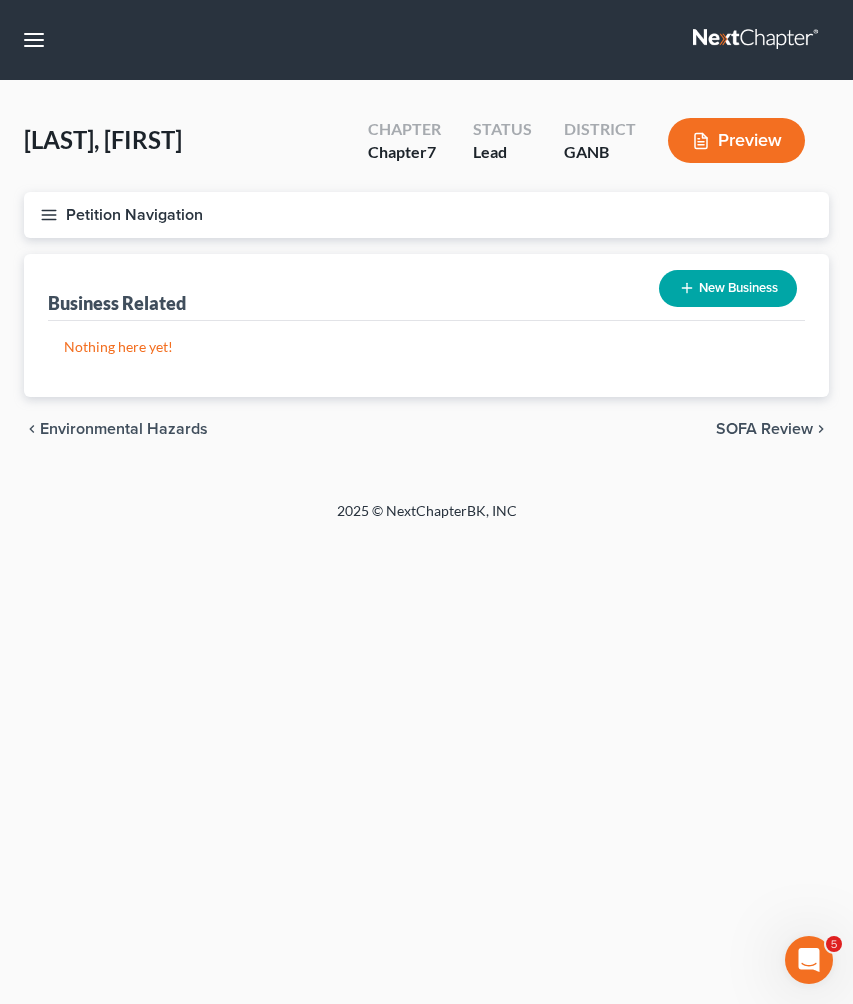 click on "SOFA Review" at bounding box center (764, 429) 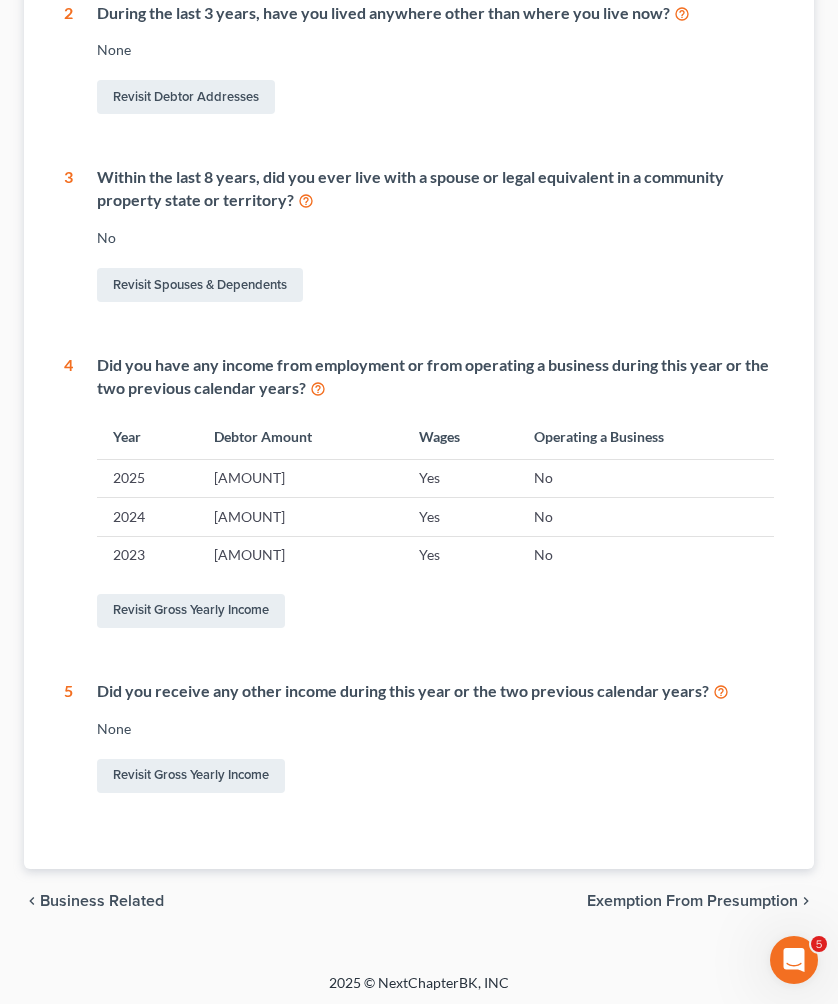 scroll, scrollTop: 602, scrollLeft: 0, axis: vertical 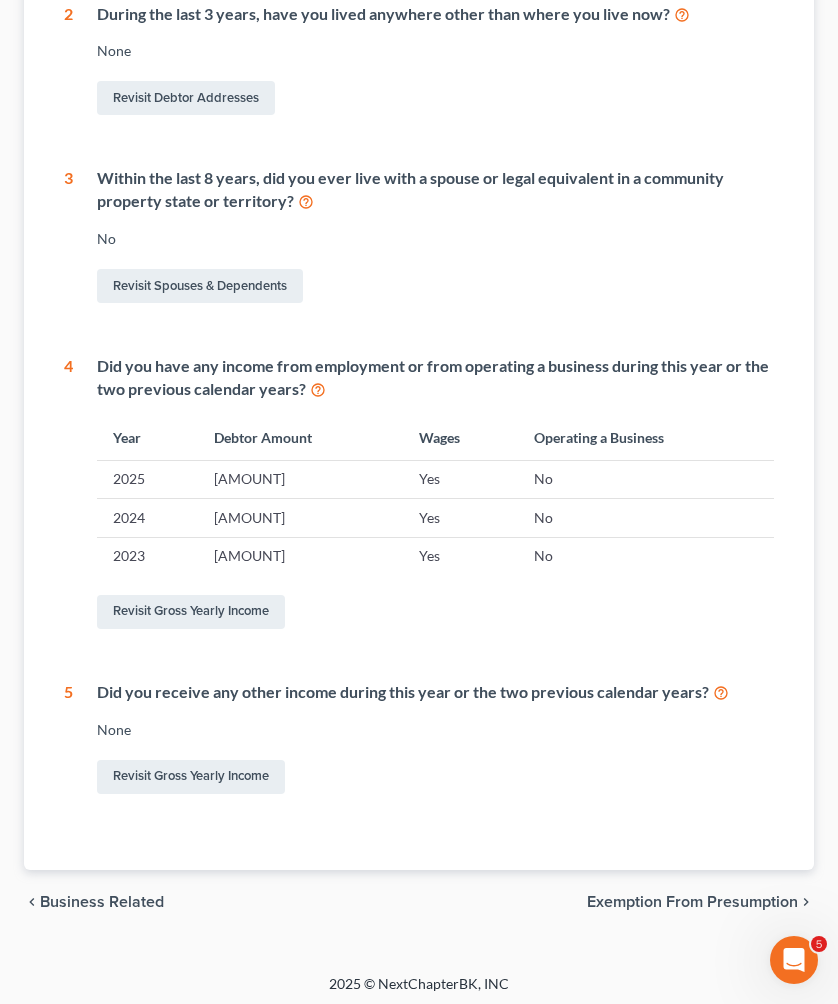 click on "Exemption from Presumption" at bounding box center [692, 902] 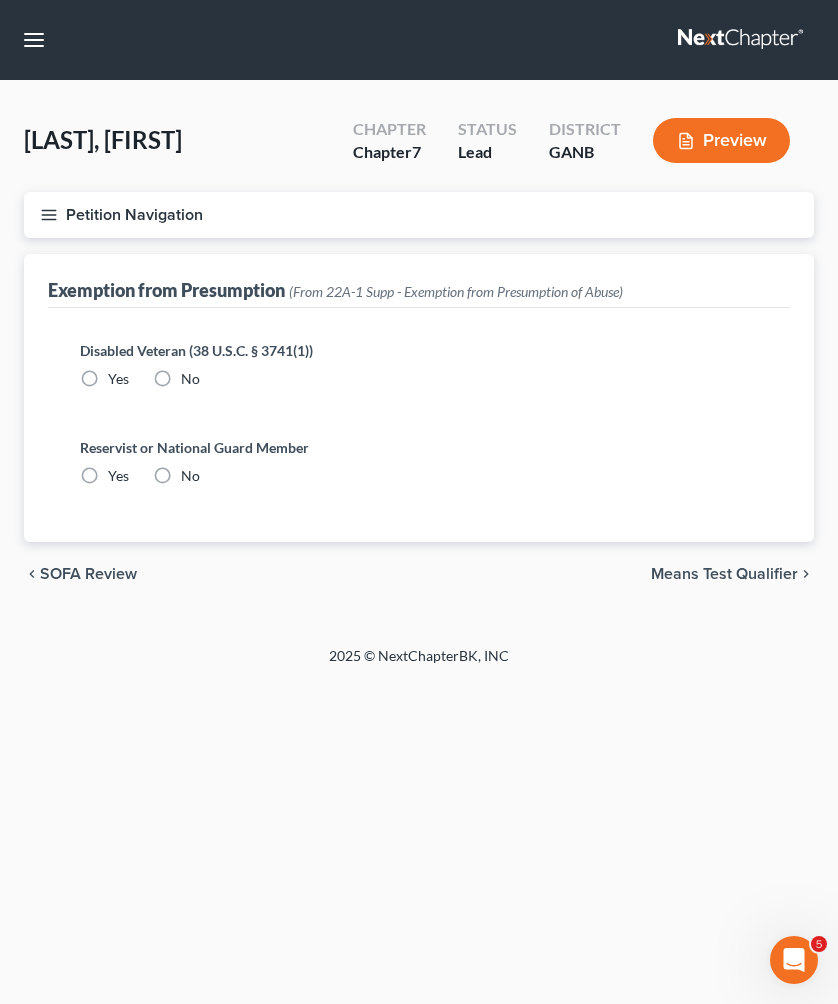 scroll, scrollTop: 0, scrollLeft: 0, axis: both 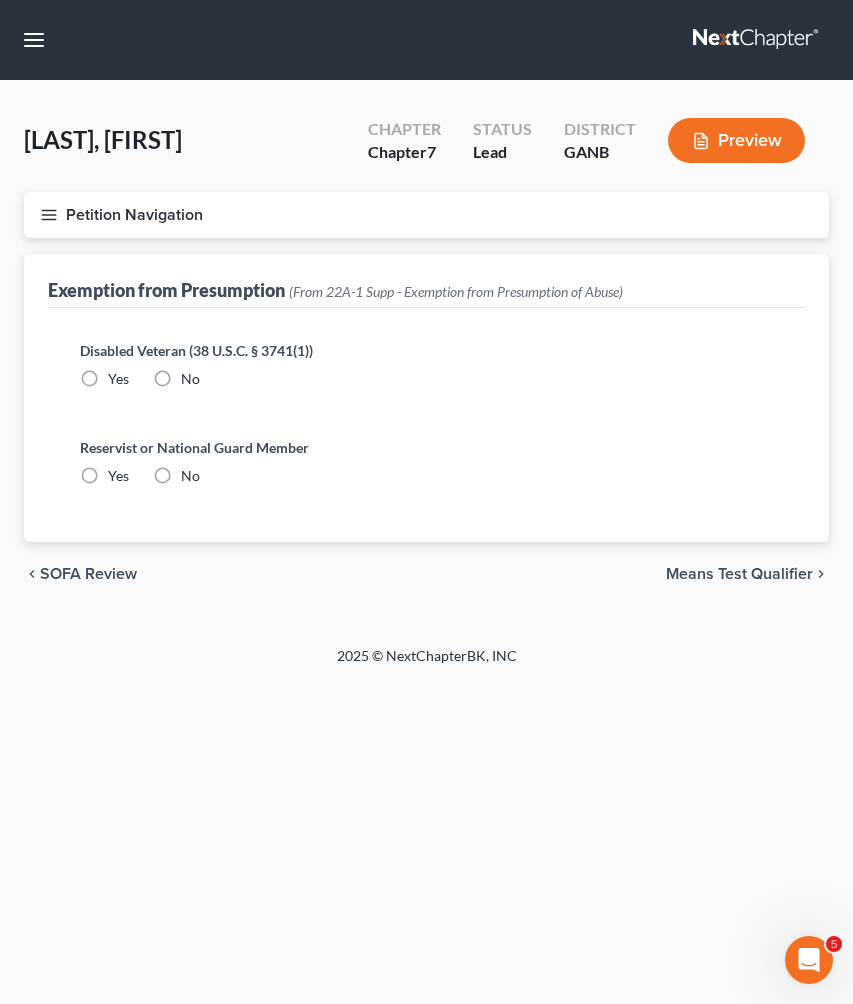 click on "Means Test Qualifier" at bounding box center [739, 574] 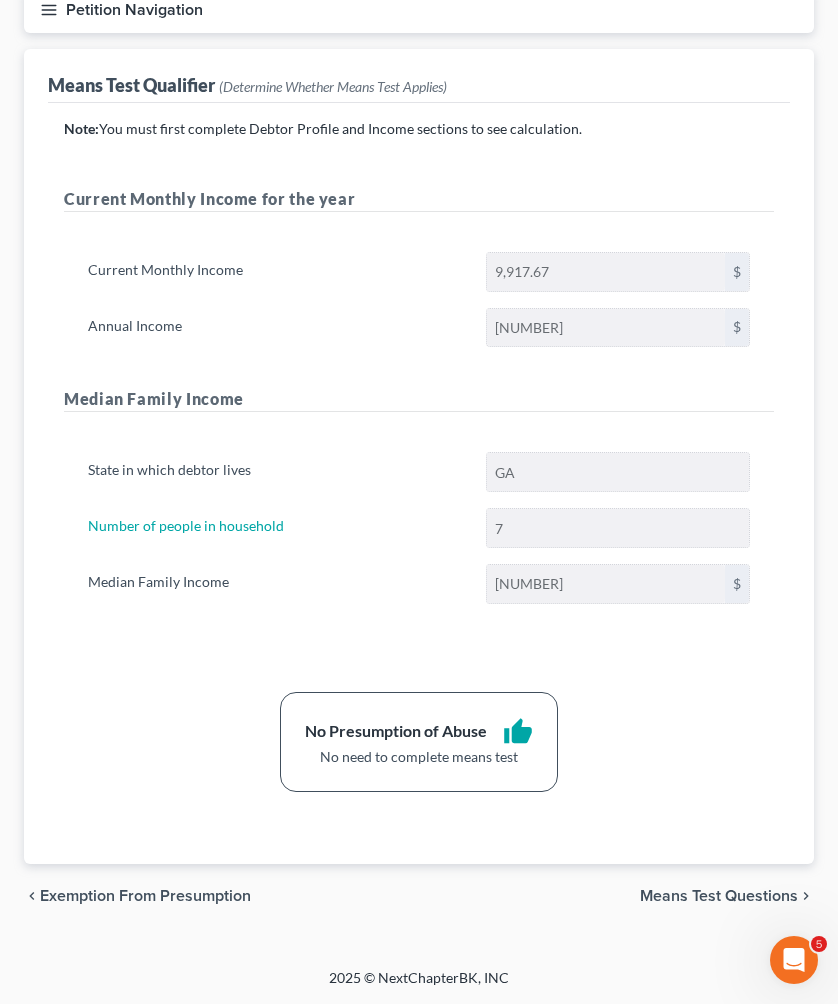 scroll, scrollTop: 205, scrollLeft: 0, axis: vertical 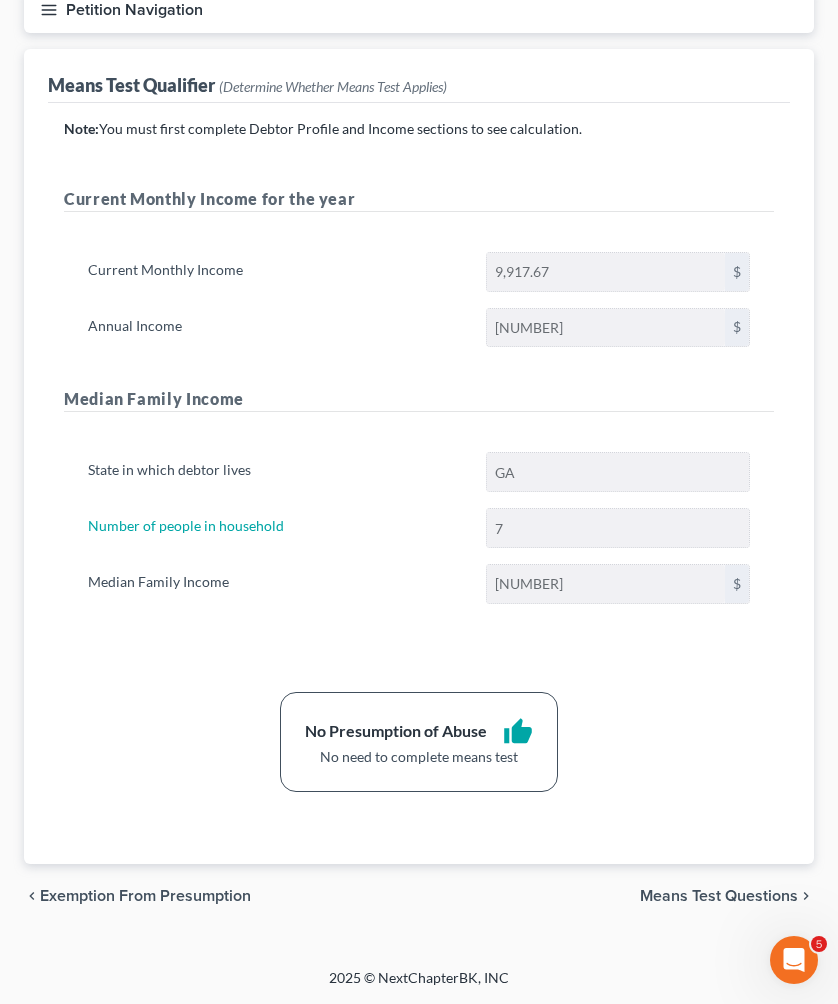 click on "Means Test Questions" at bounding box center (719, 896) 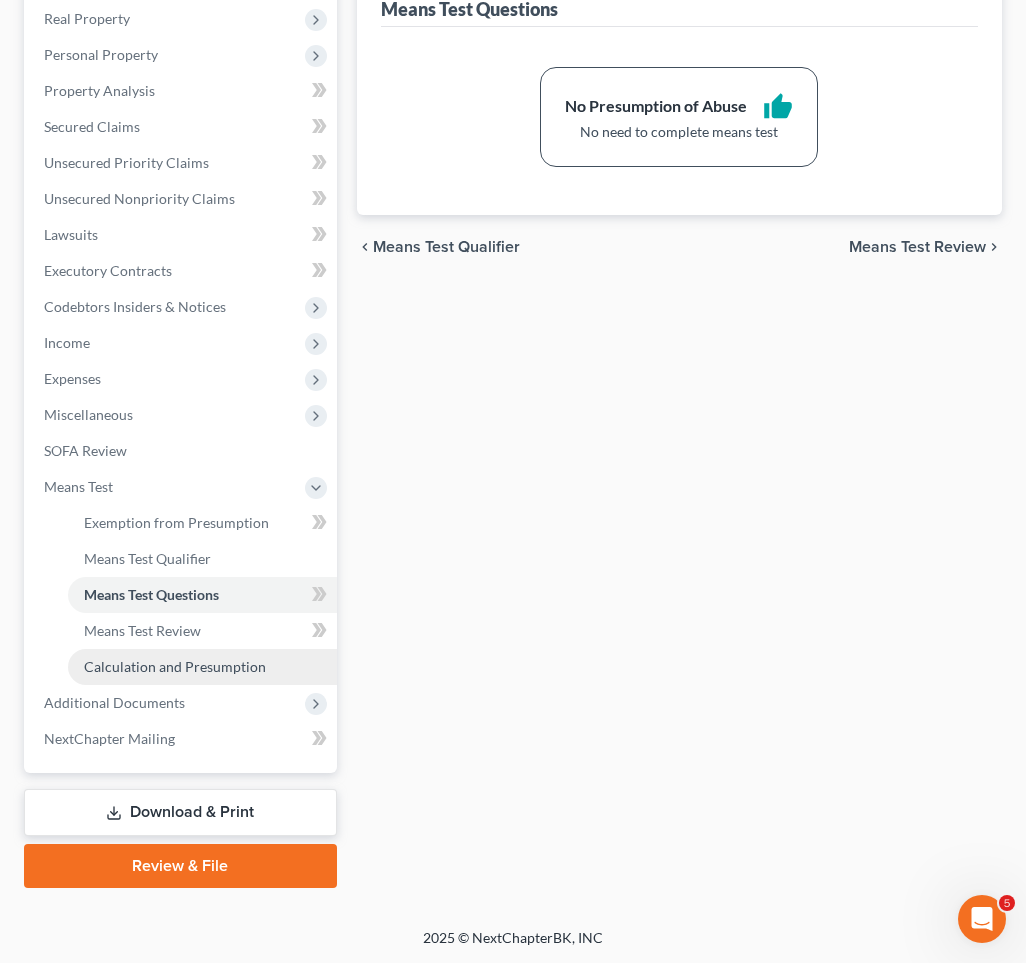 scroll, scrollTop: 316, scrollLeft: 0, axis: vertical 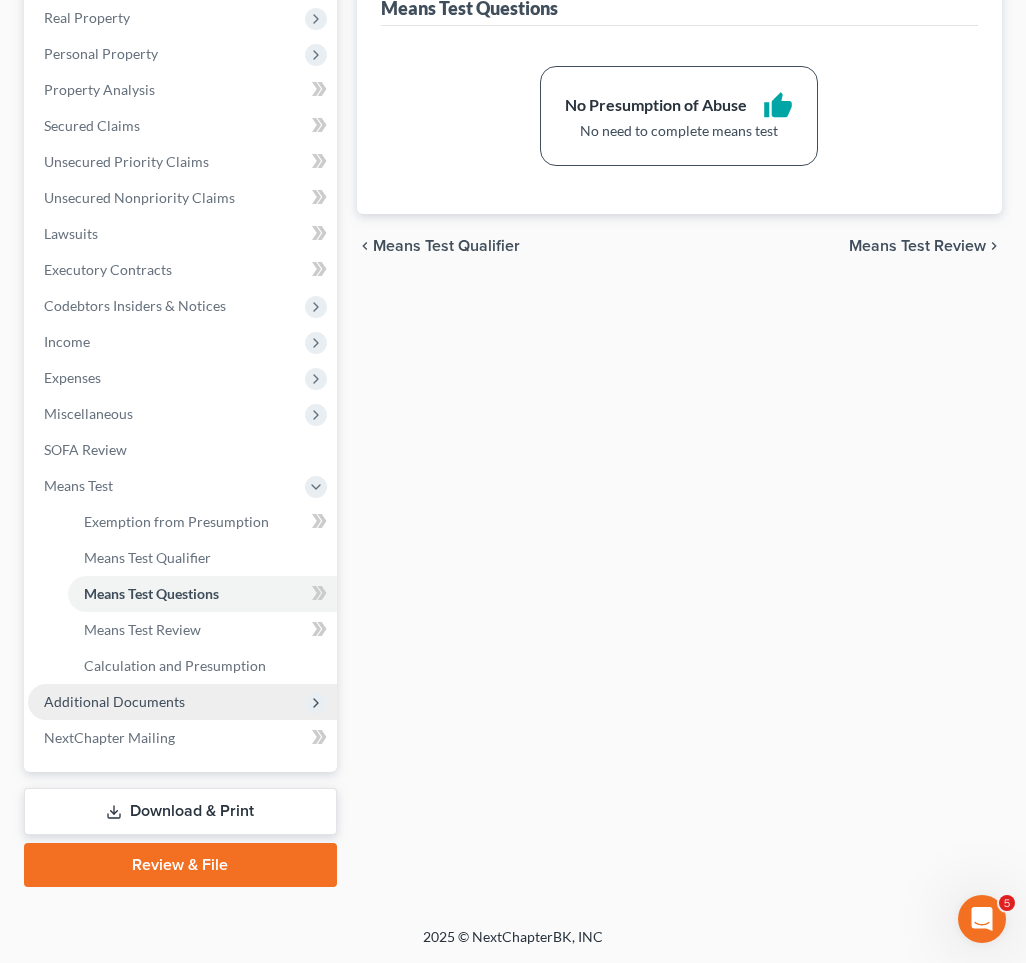 click on "Additional Documents" at bounding box center (114, 701) 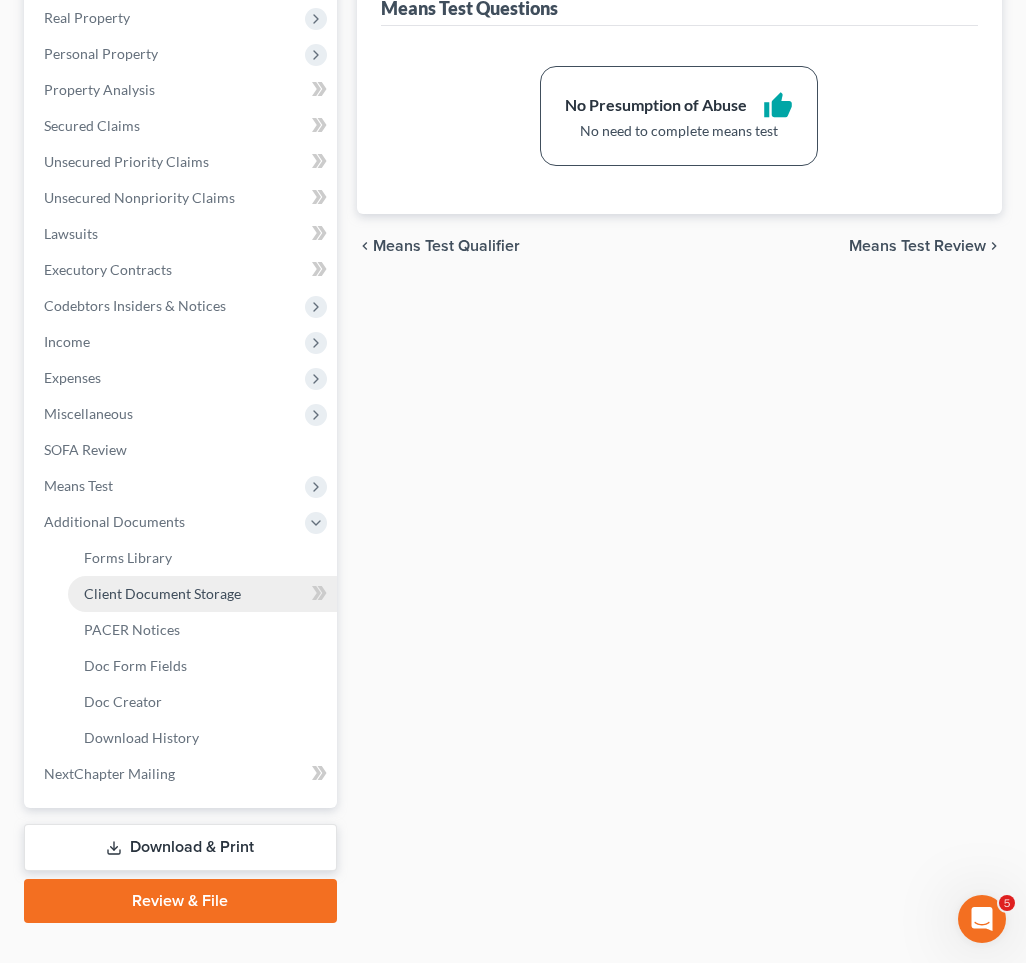 click on "Client Document Storage" at bounding box center (162, 593) 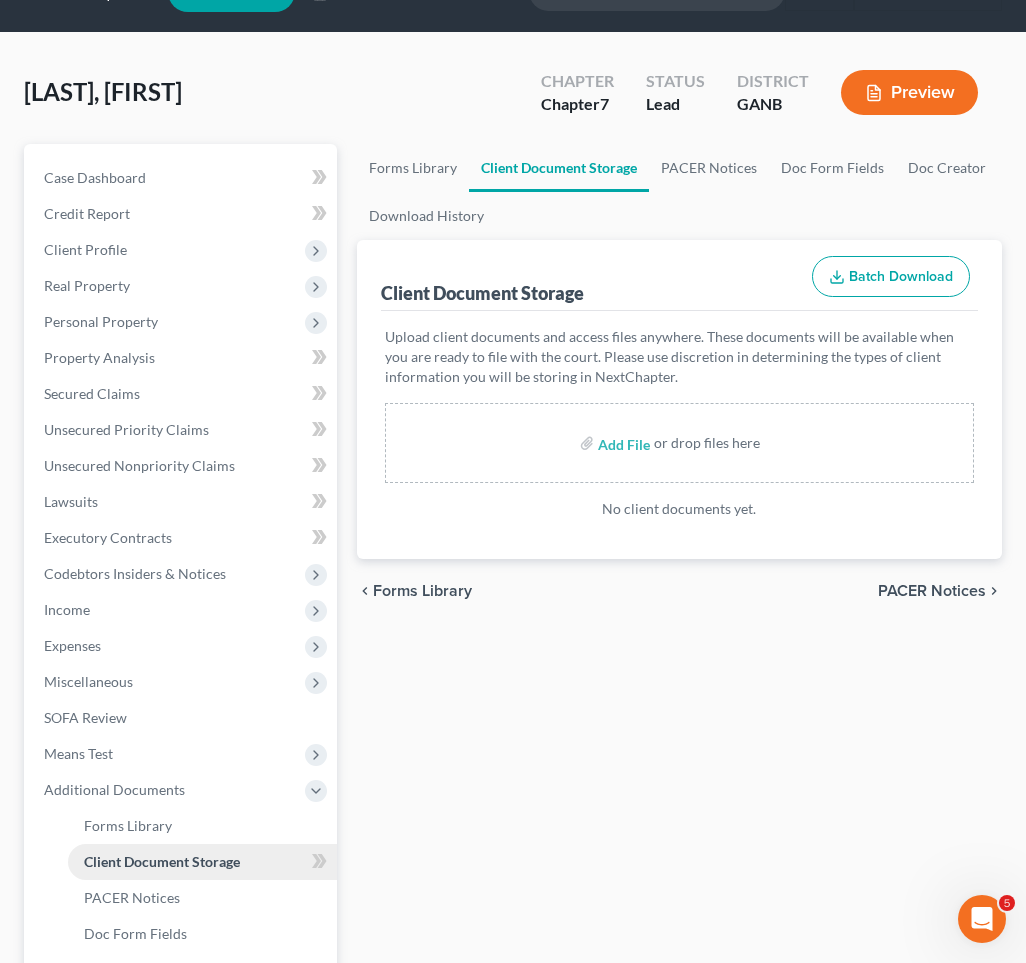 scroll, scrollTop: 0, scrollLeft: 0, axis: both 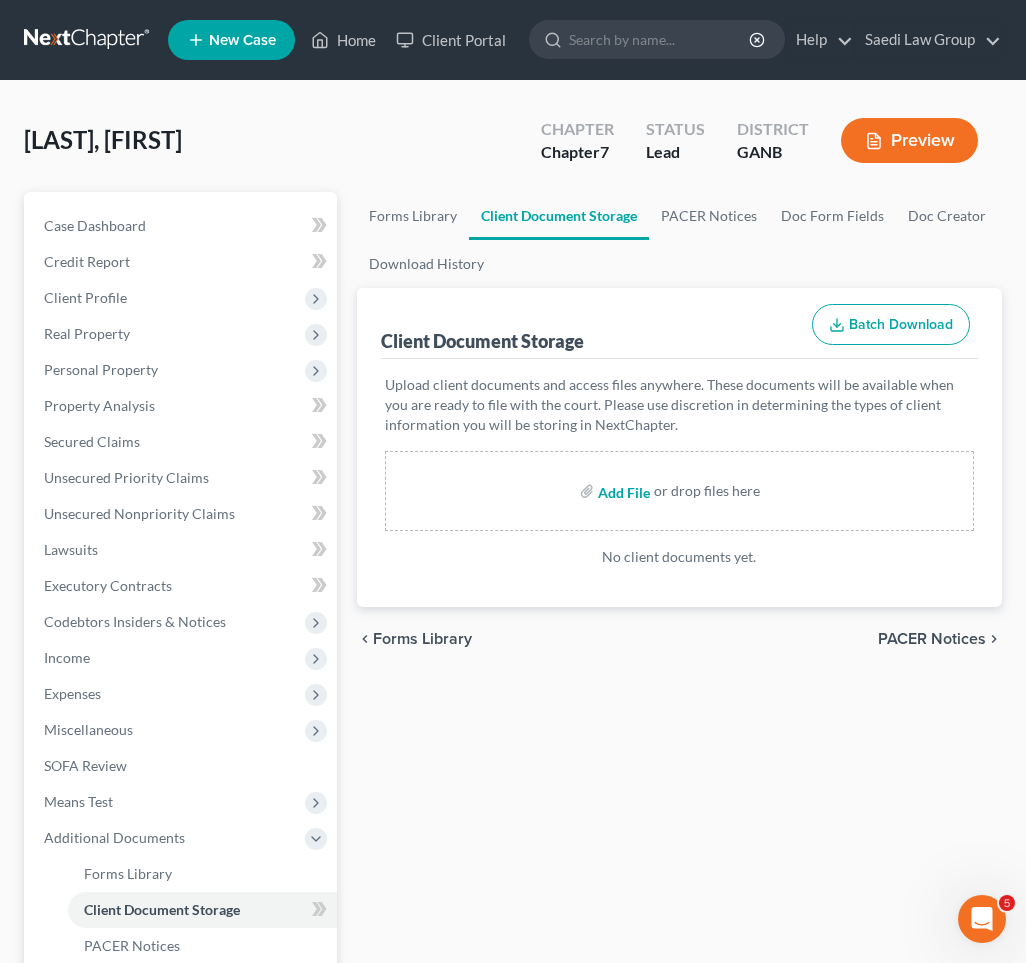 click at bounding box center (622, 491) 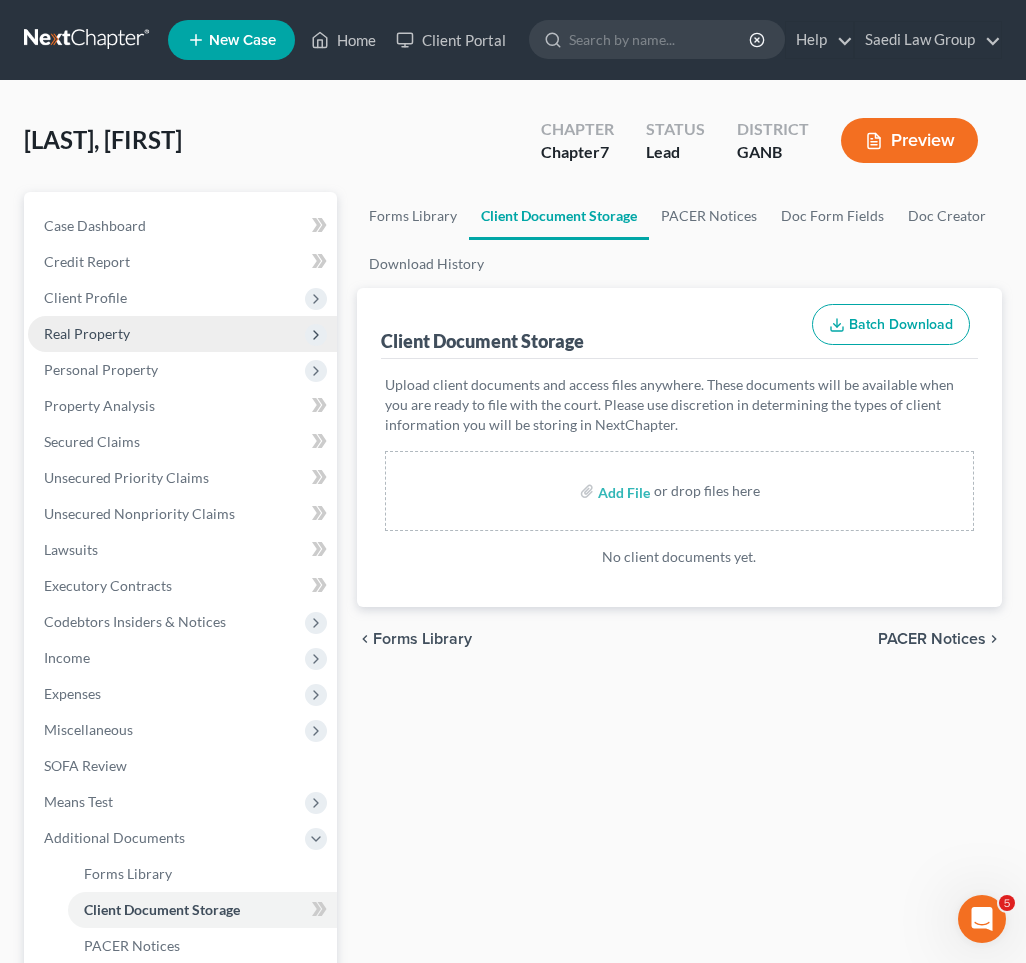 click on "Real Property" at bounding box center [182, 334] 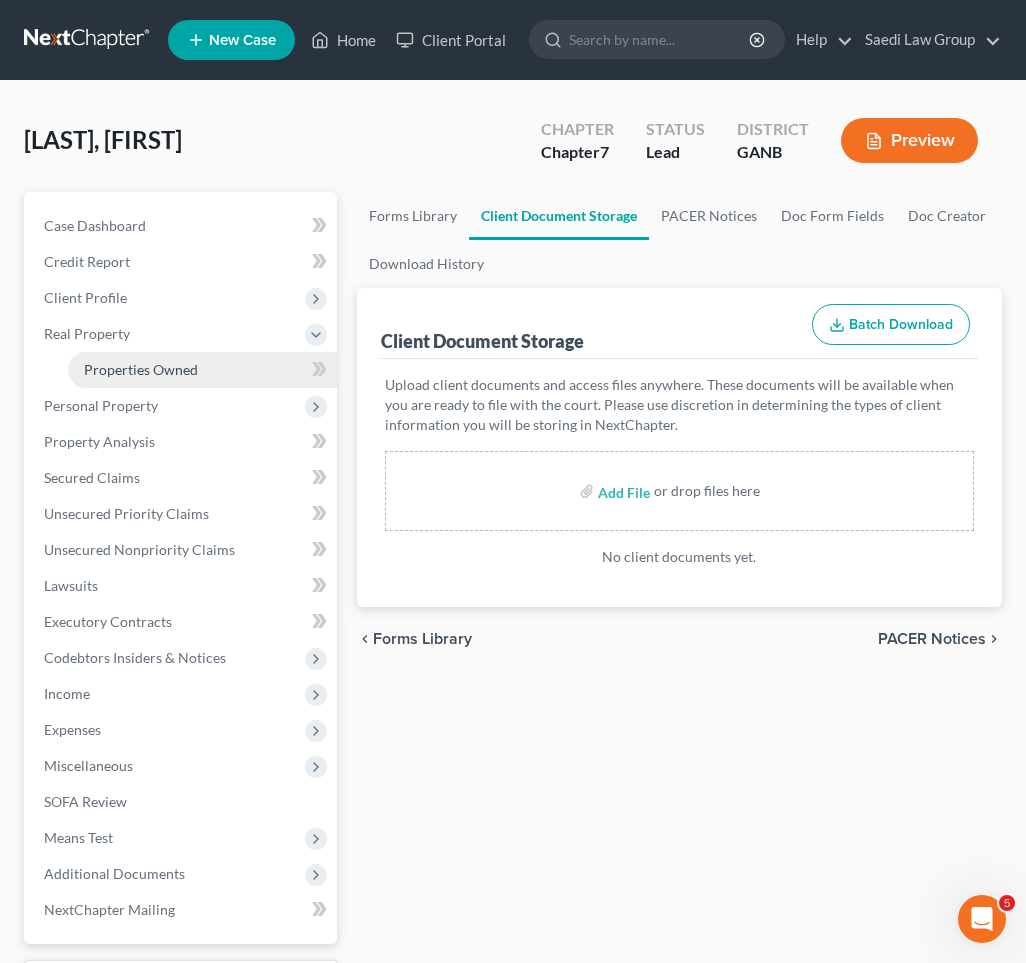 click on "Properties Owned" at bounding box center (141, 369) 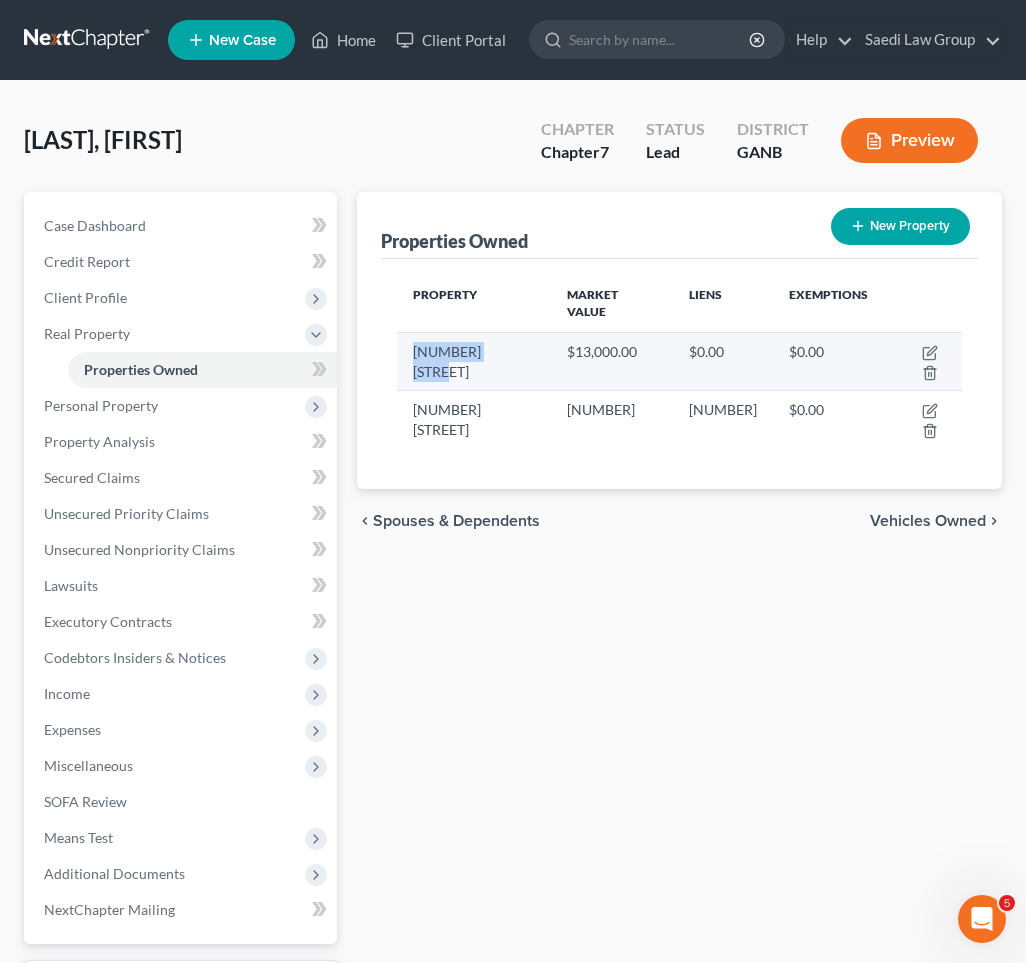 drag, startPoint x: 513, startPoint y: 351, endPoint x: 404, endPoint y: 351, distance: 109 